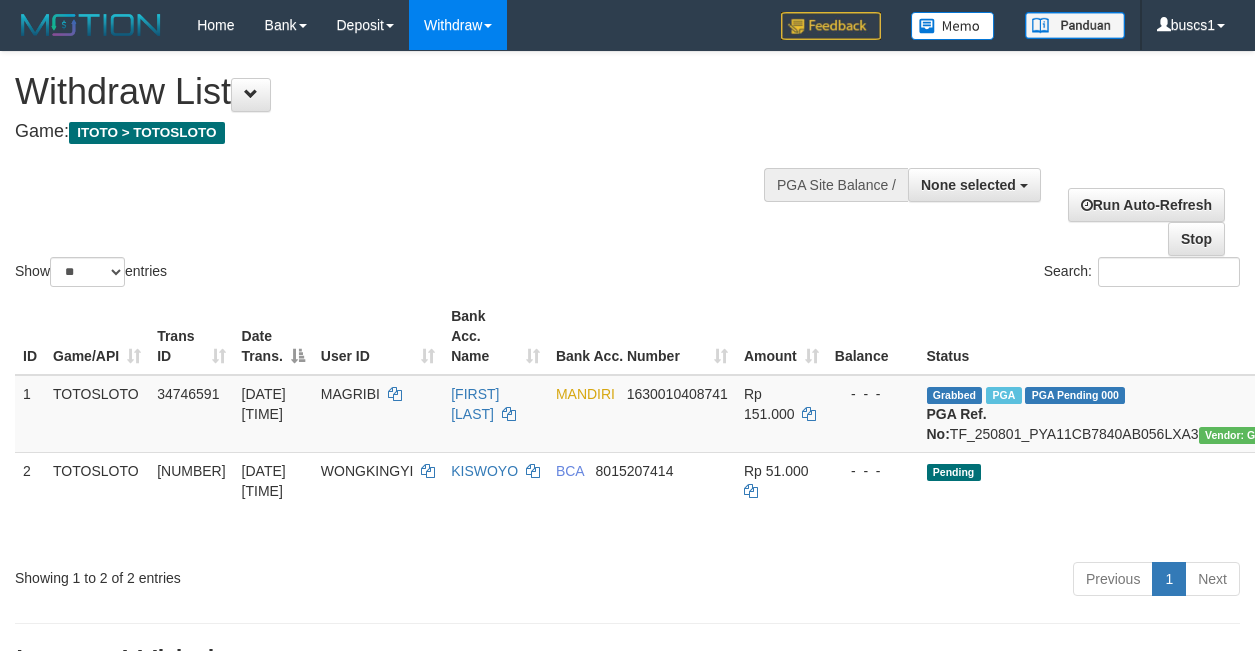 select 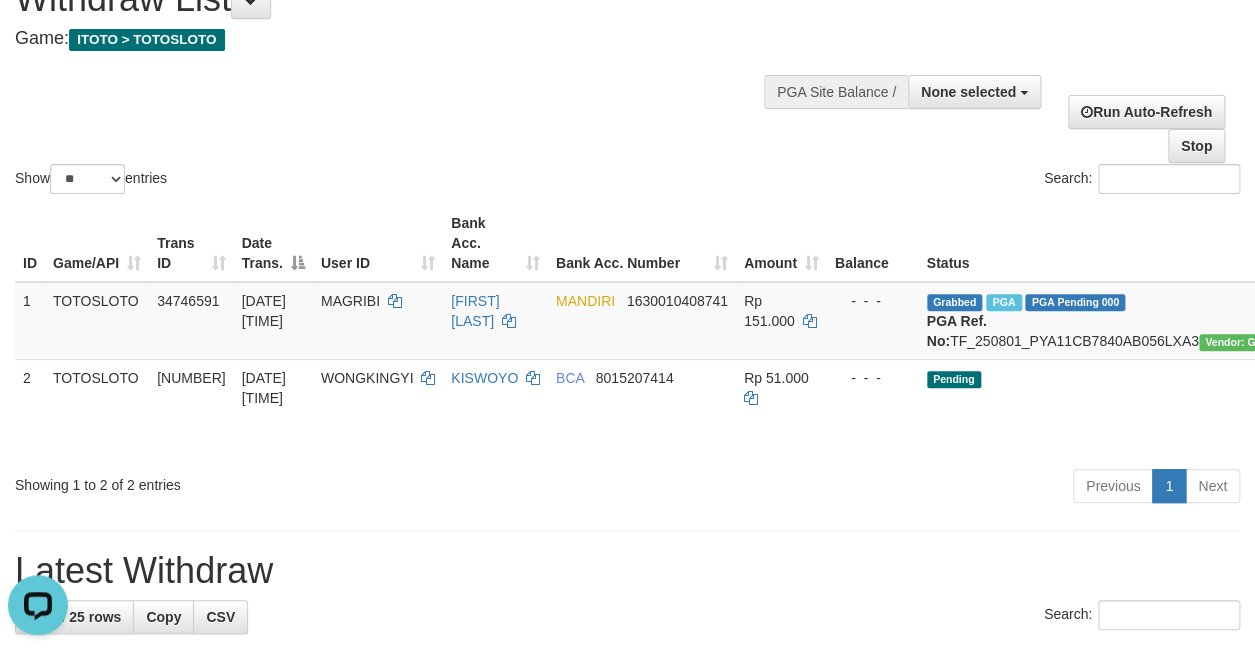 scroll, scrollTop: 0, scrollLeft: 0, axis: both 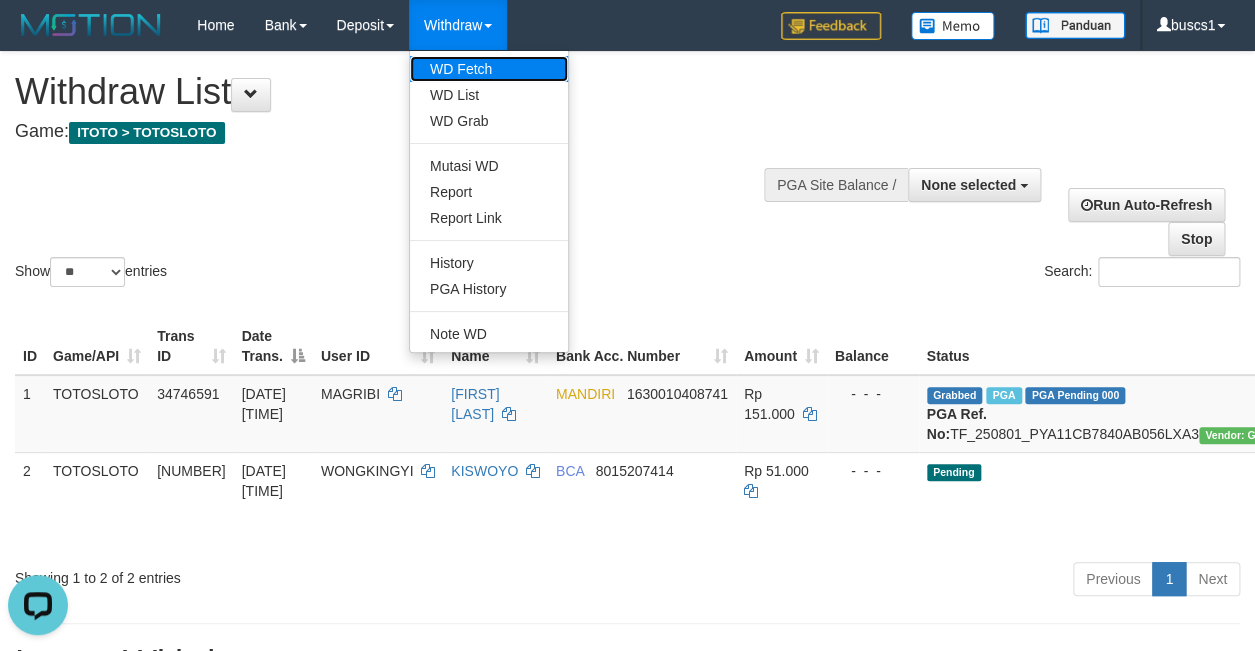 click on "WD Fetch" at bounding box center [489, 69] 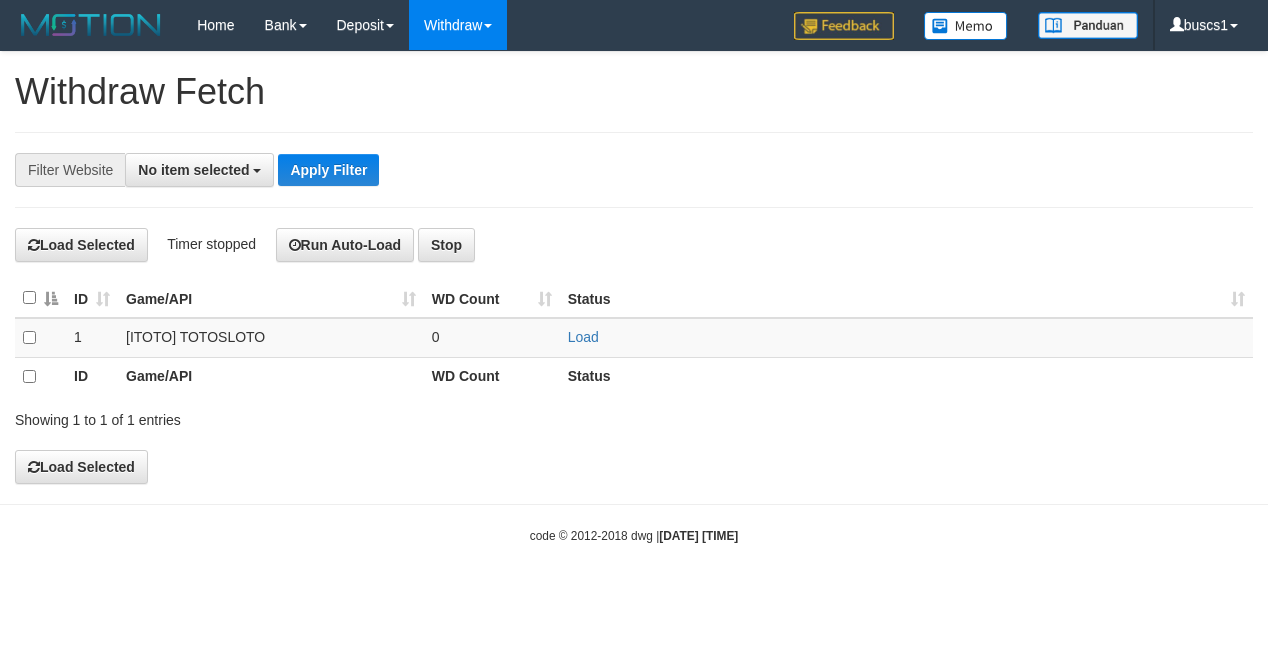 select 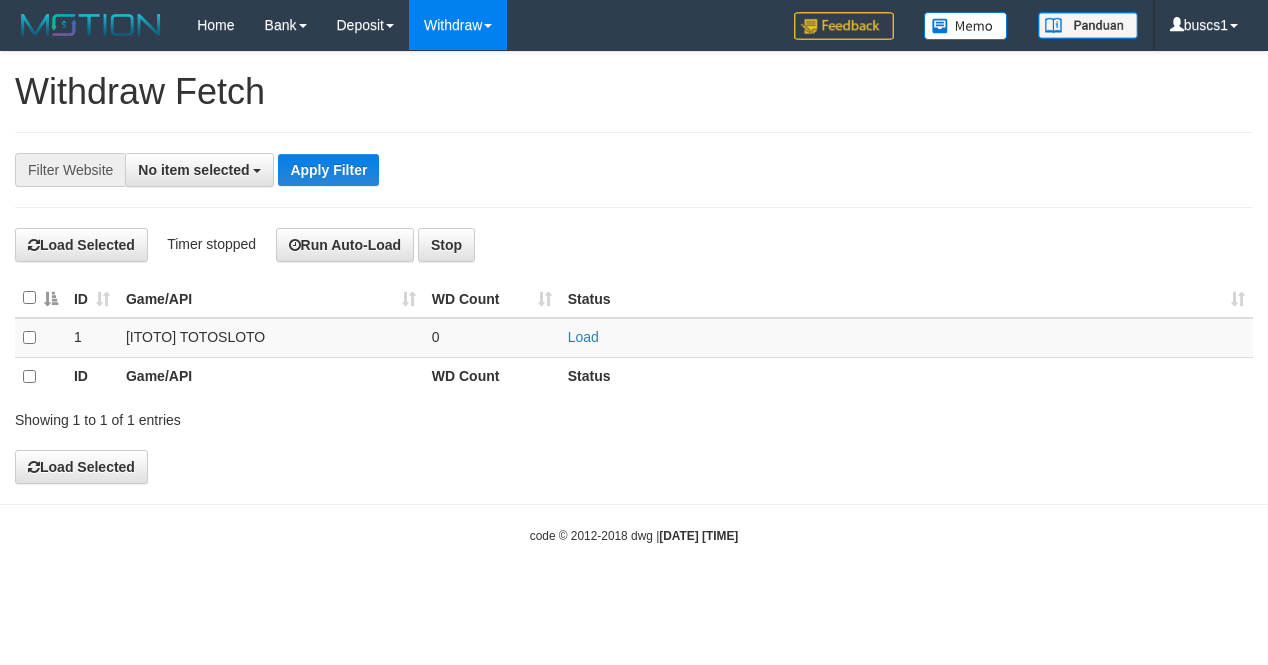 scroll, scrollTop: 0, scrollLeft: 0, axis: both 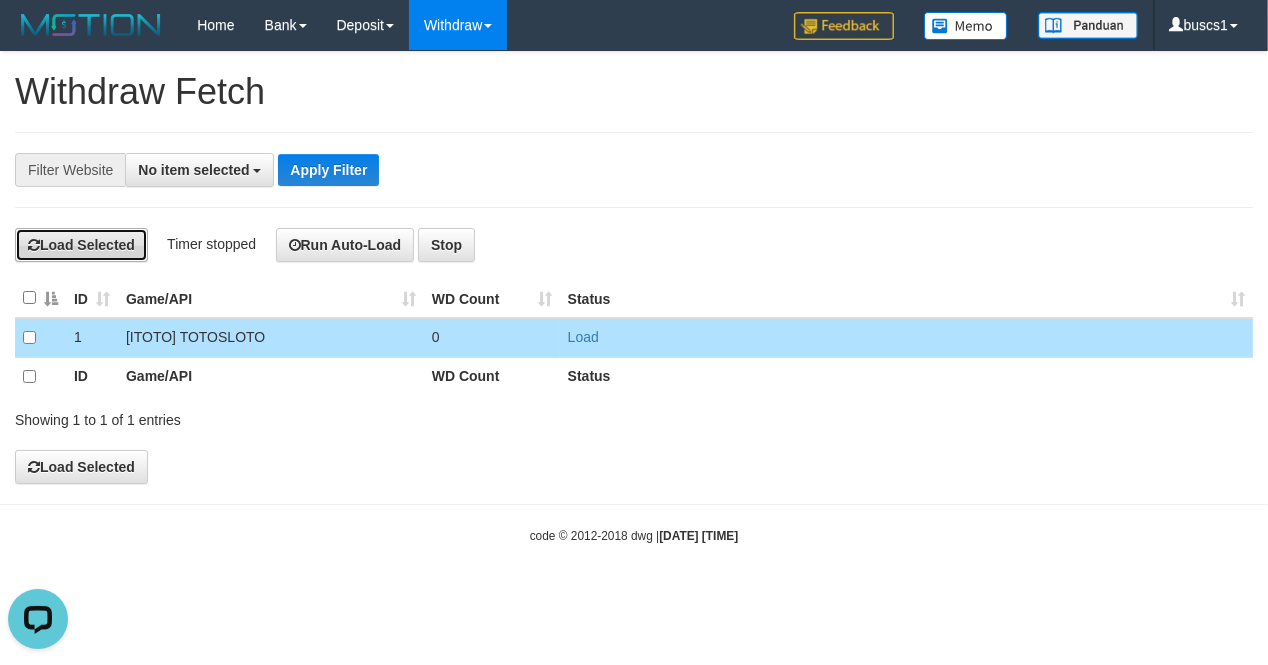 click on "Load Selected" at bounding box center [81, 245] 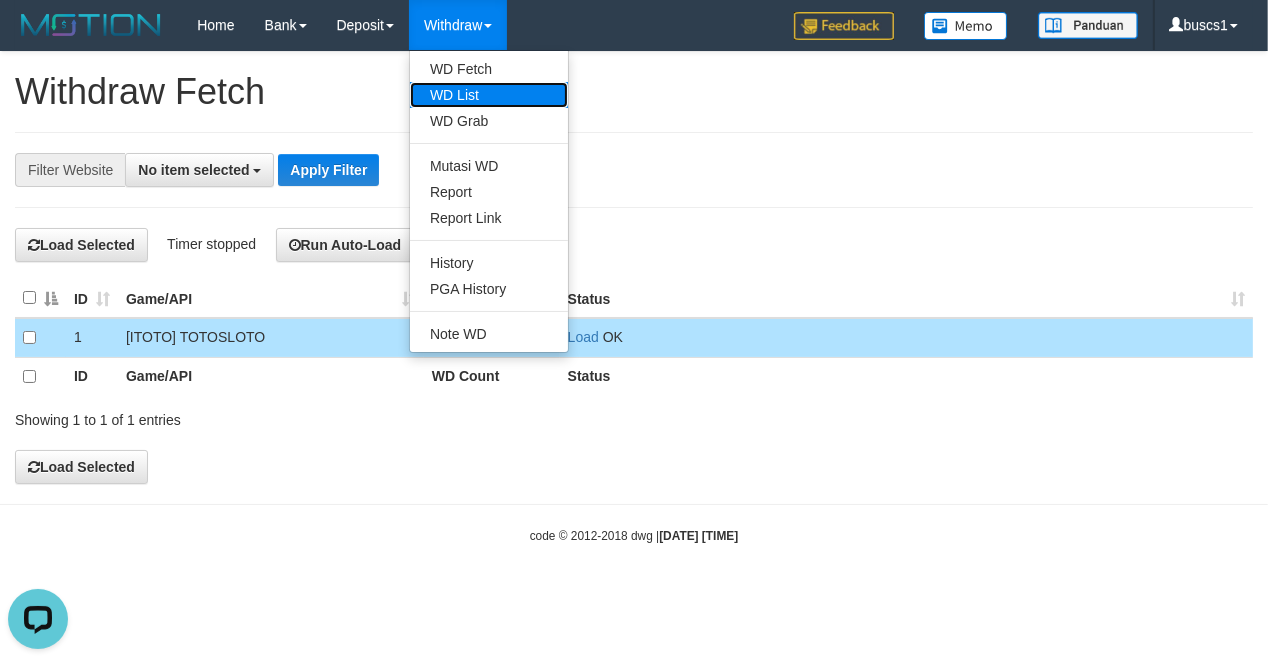 click on "WD List" at bounding box center [489, 95] 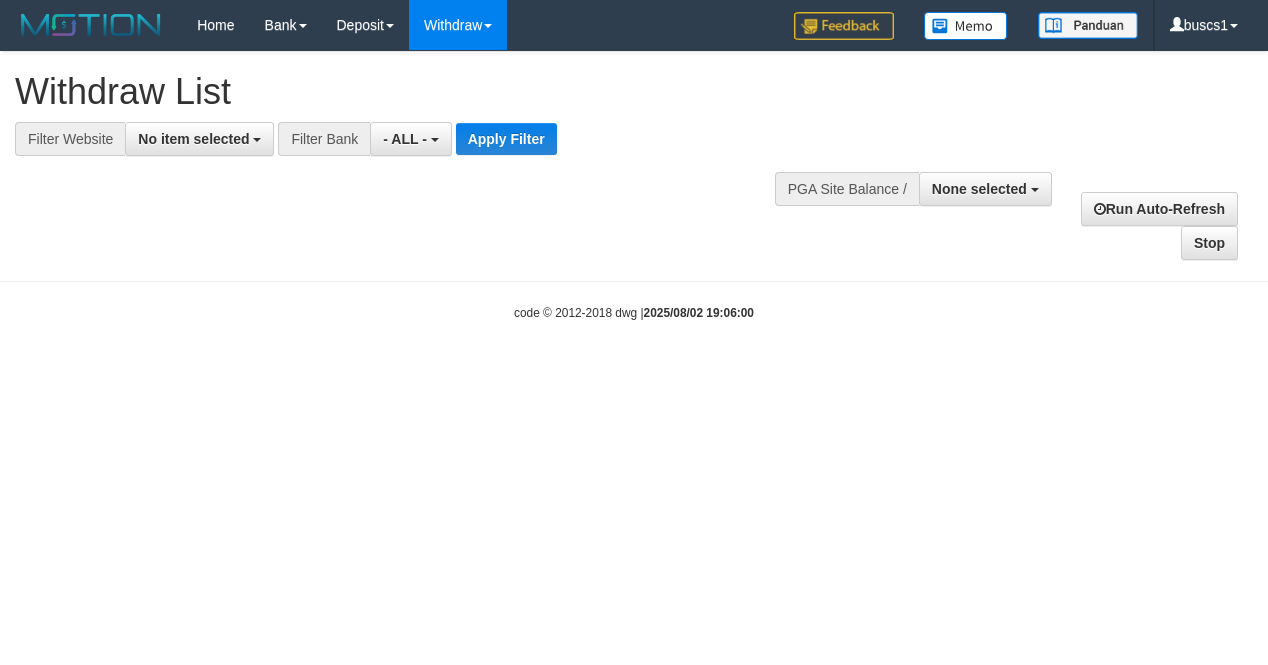 select 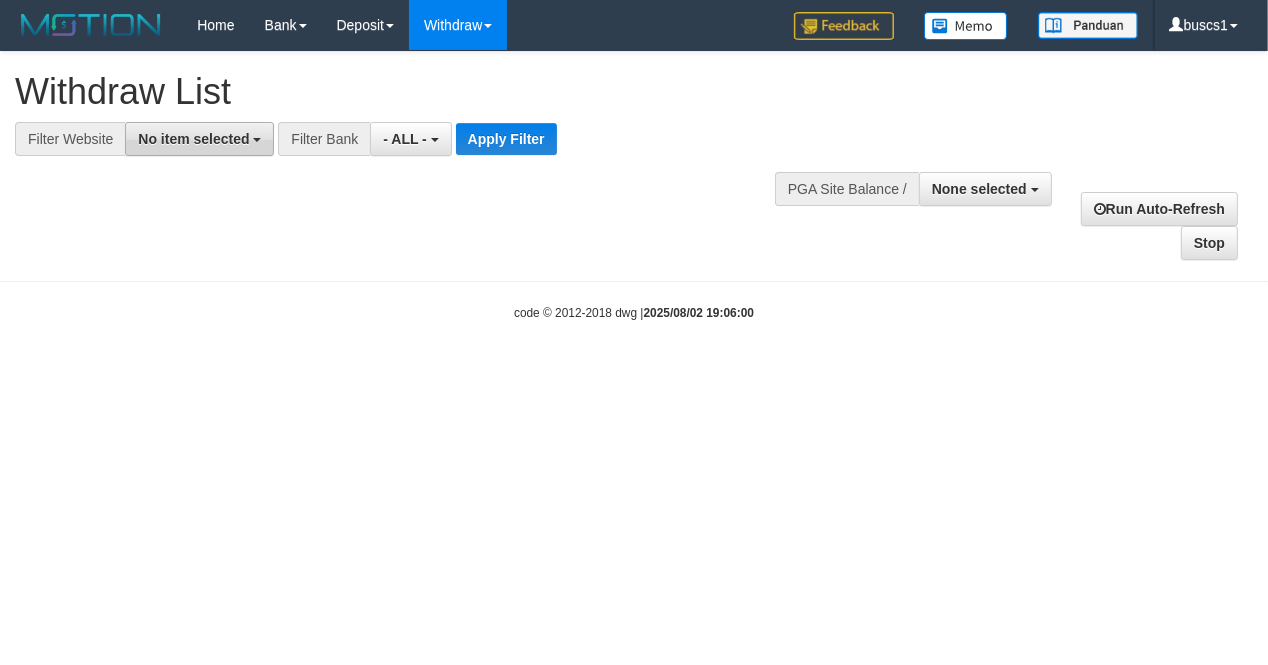 click on "No item selected" at bounding box center [193, 139] 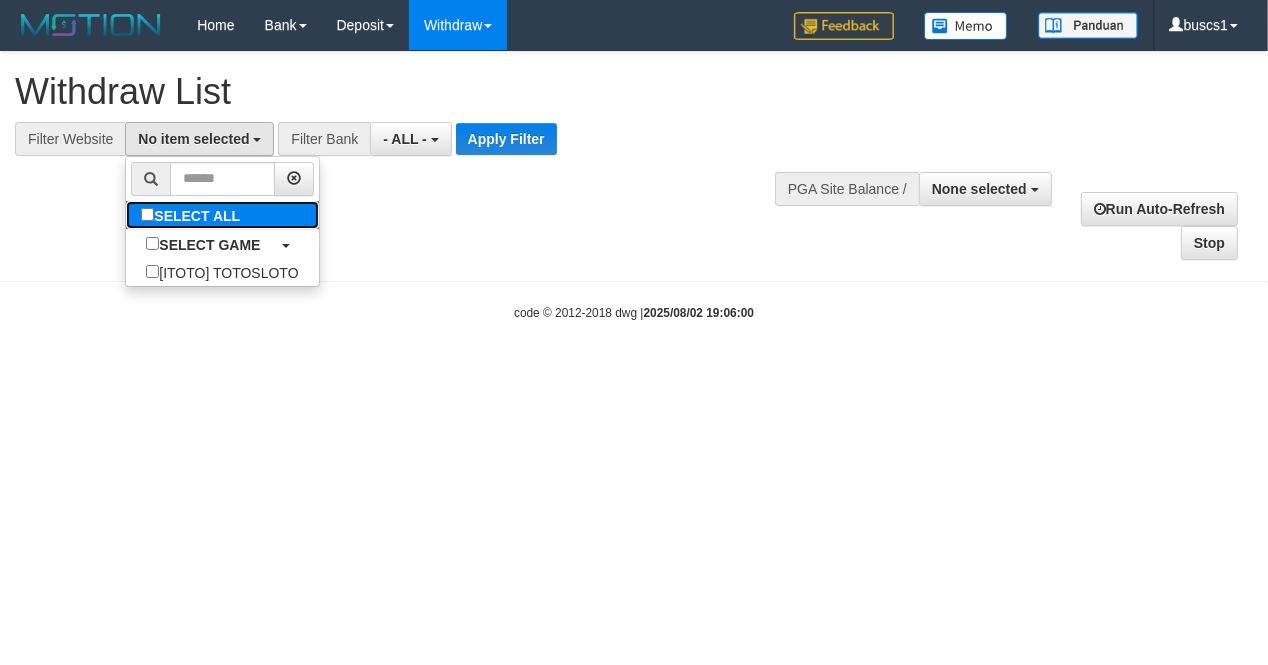 click on "SELECT ALL" at bounding box center [193, 215] 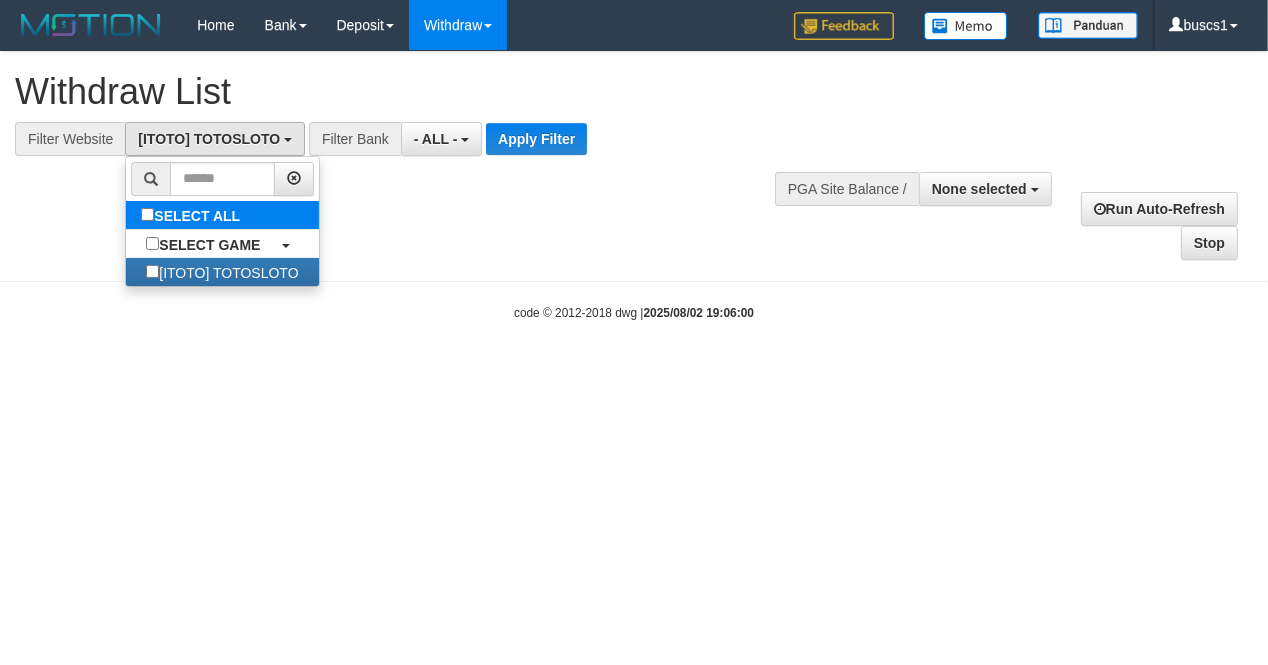 select on "****" 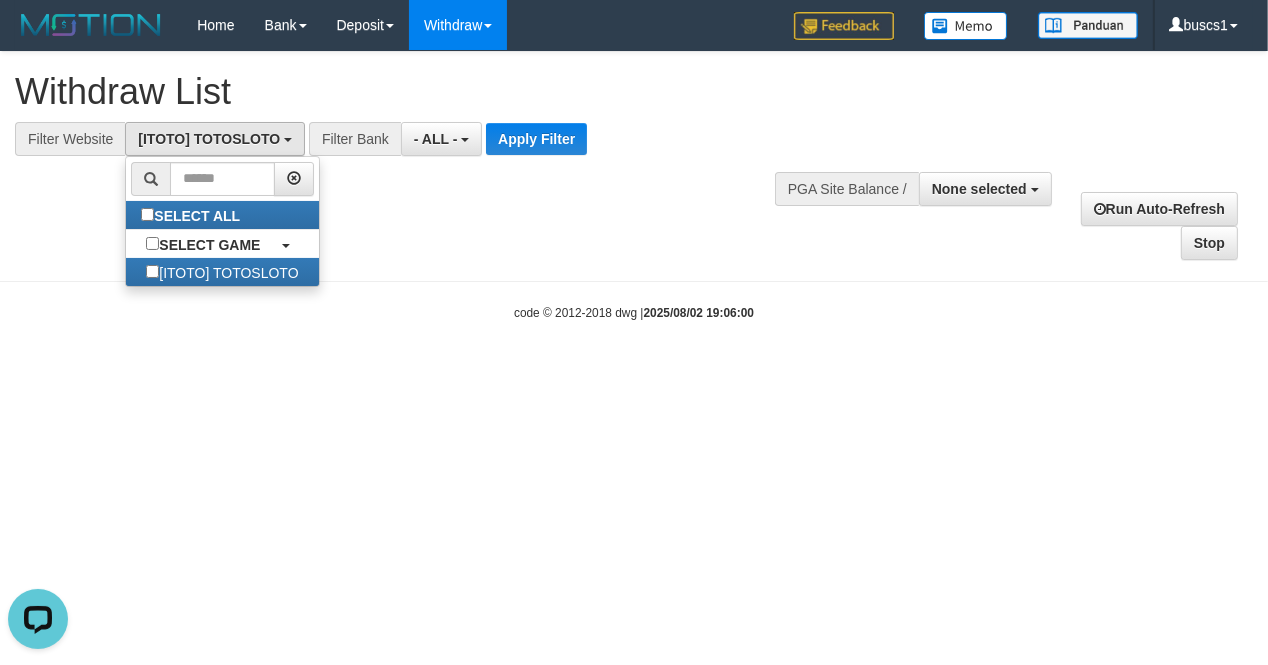 scroll, scrollTop: 0, scrollLeft: 0, axis: both 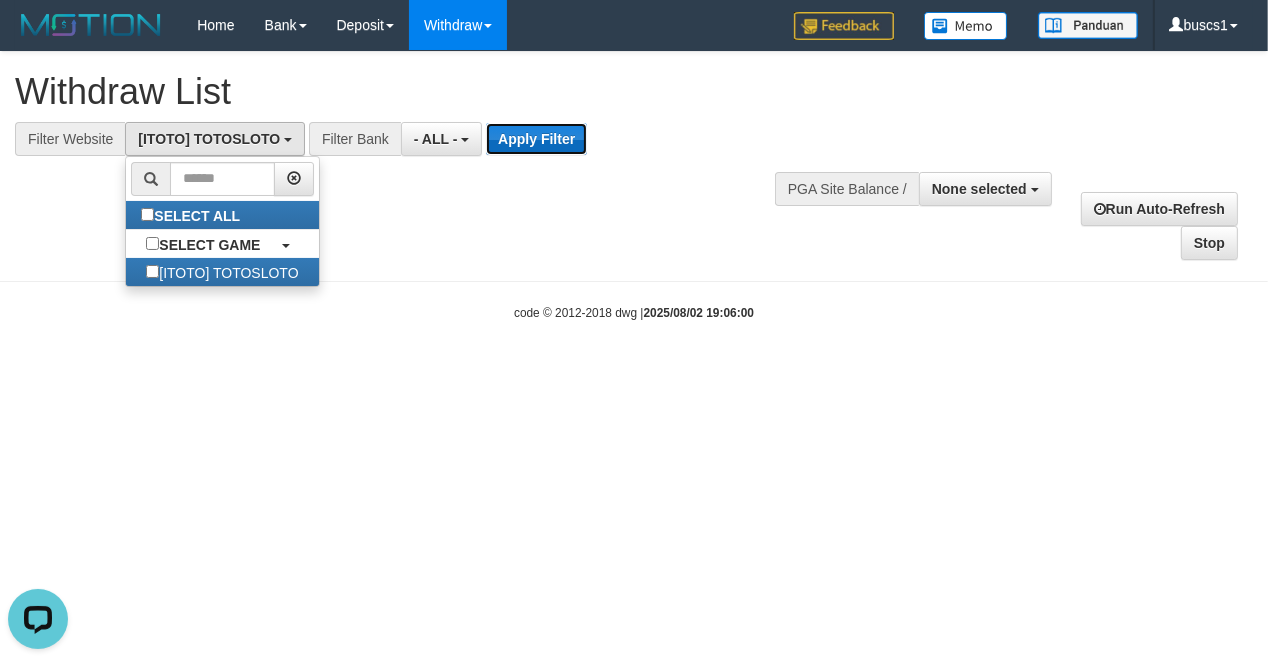 click on "Apply Filter" at bounding box center (536, 139) 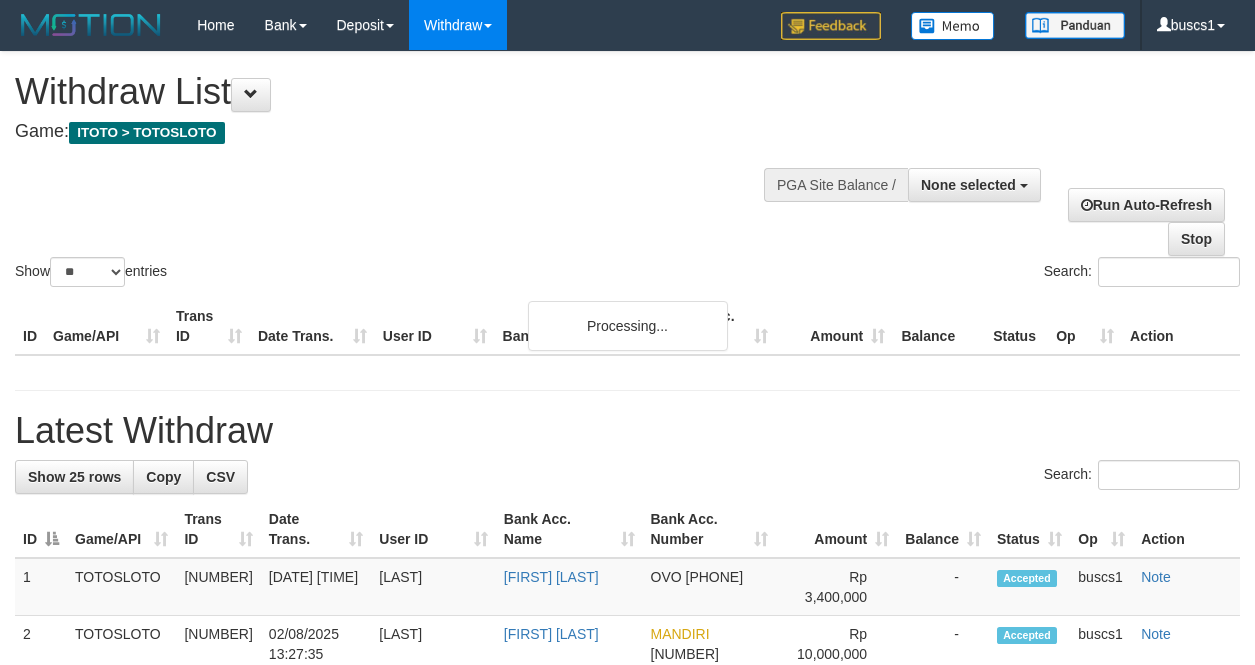 select 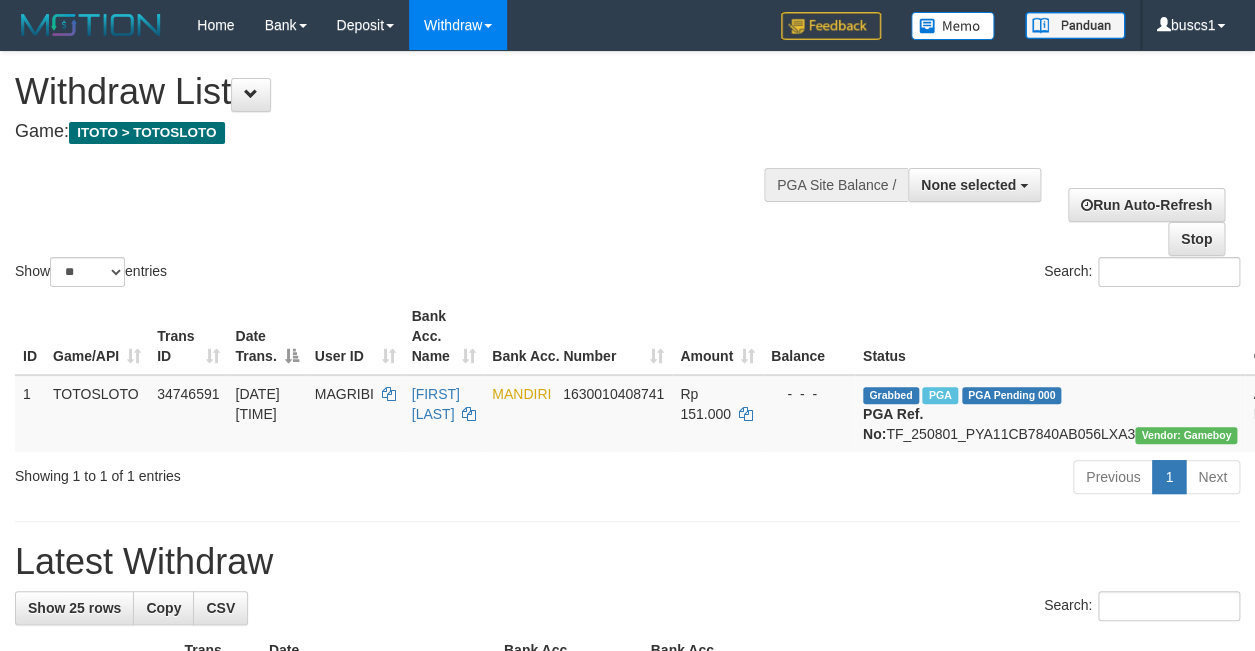 scroll, scrollTop: 48, scrollLeft: 0, axis: vertical 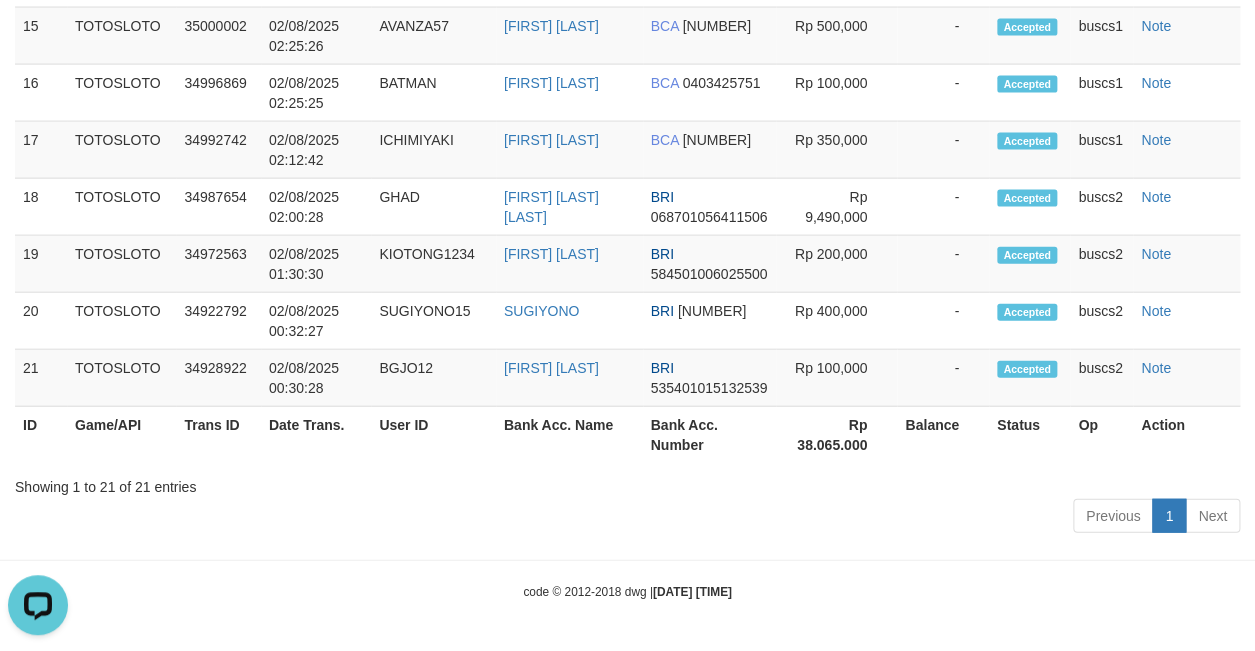 drag, startPoint x: 321, startPoint y: 465, endPoint x: 440, endPoint y: 483, distance: 120.353645 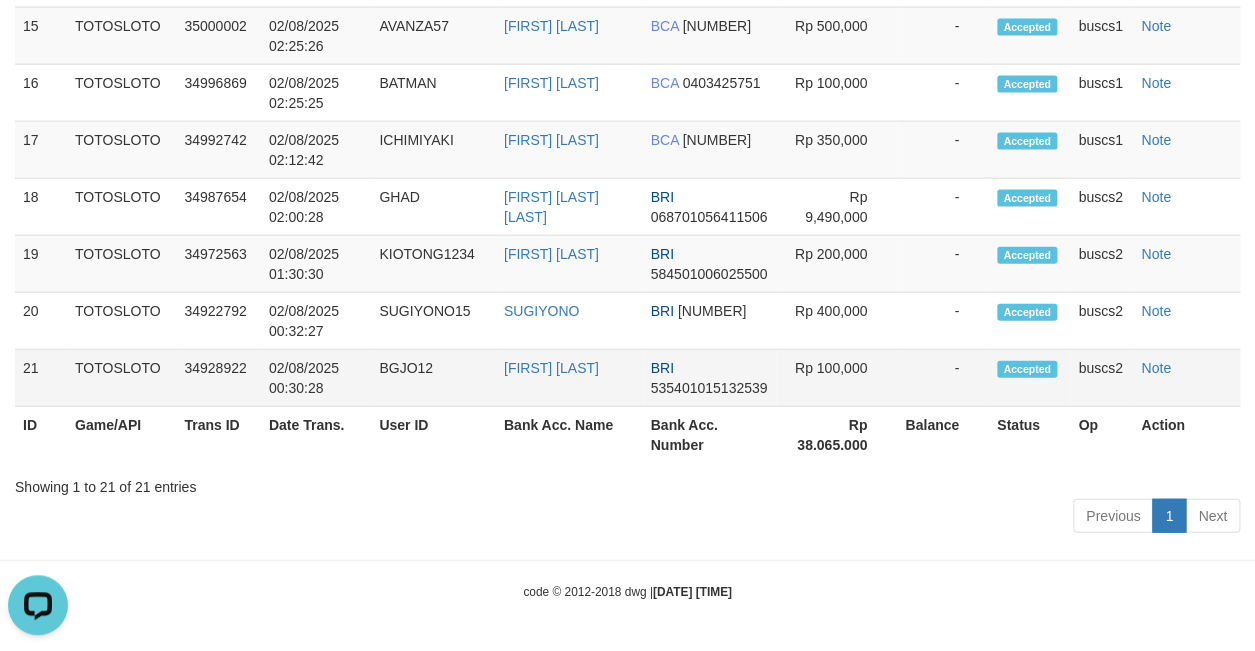 click on "02/08/2025 00:30:28" at bounding box center (316, 378) 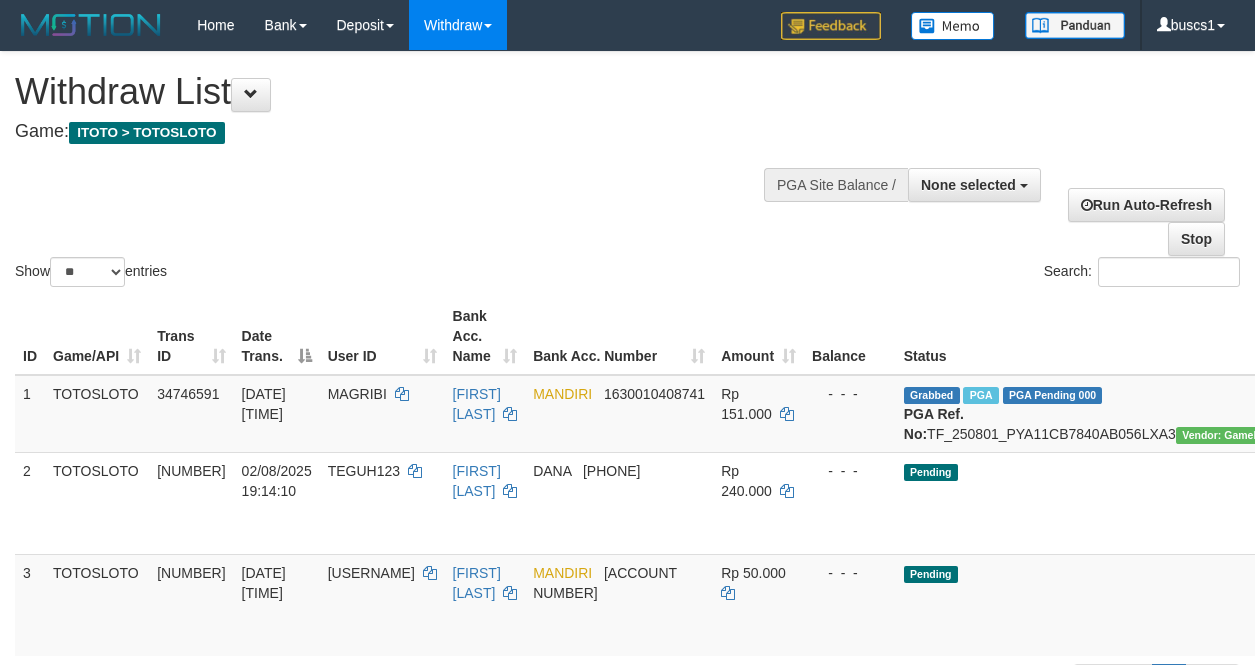 select 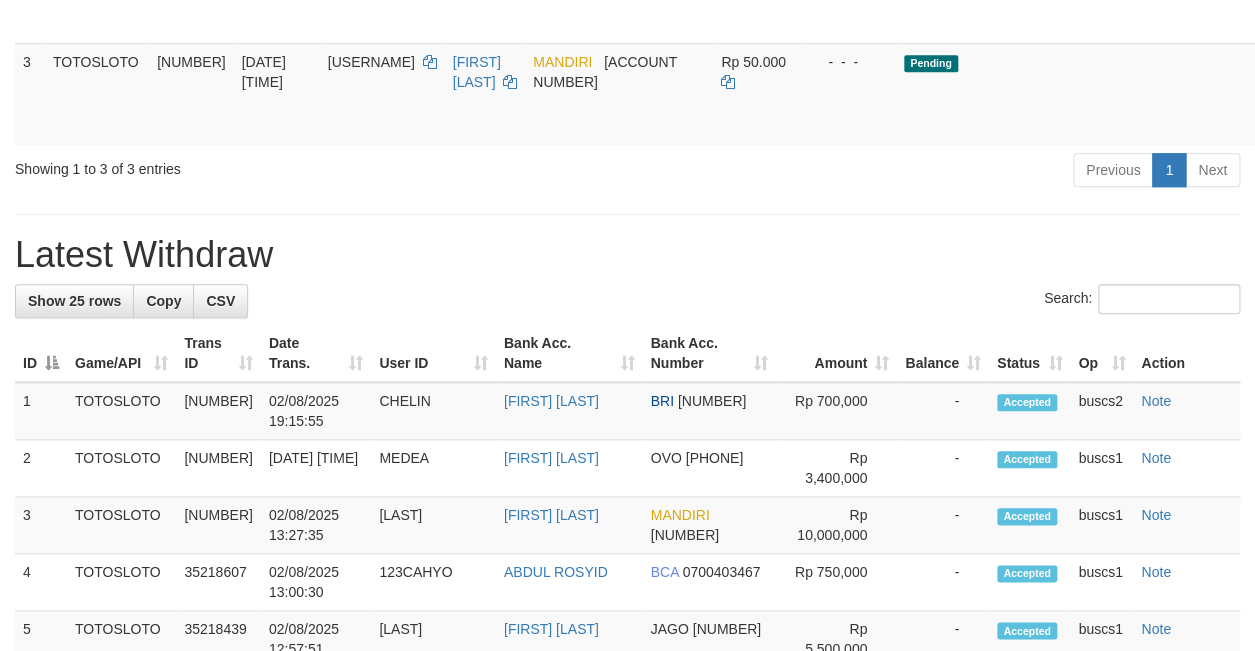 scroll, scrollTop: 227, scrollLeft: 0, axis: vertical 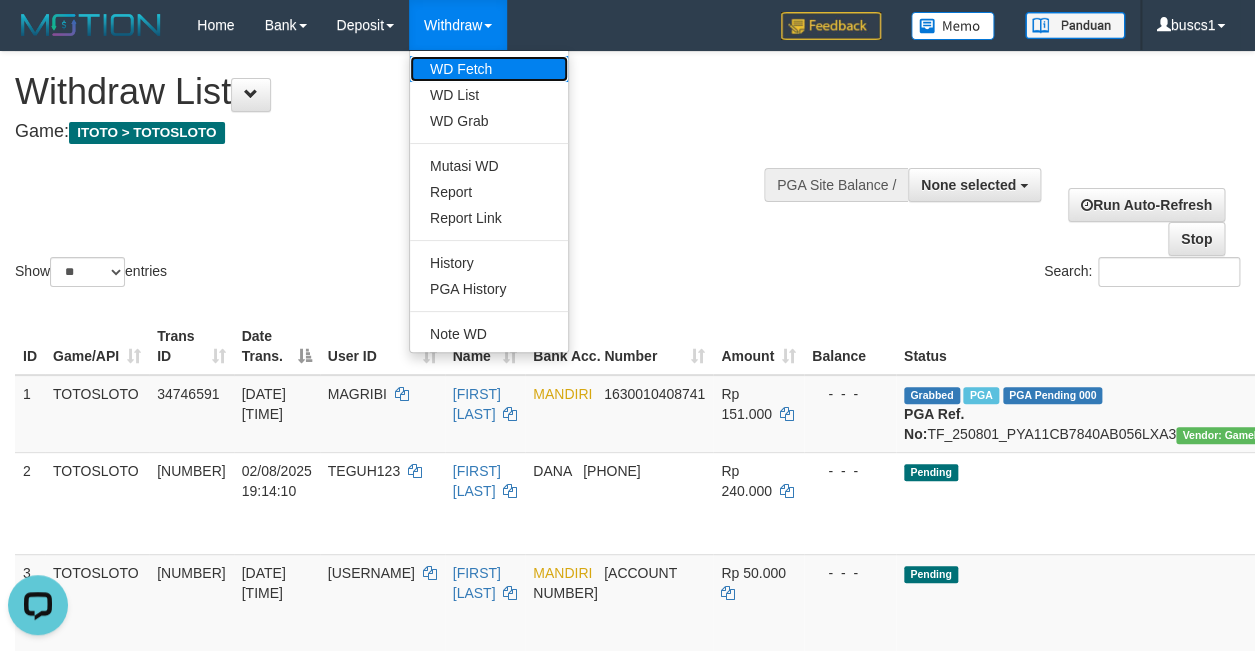 click on "WD Fetch" at bounding box center [489, 69] 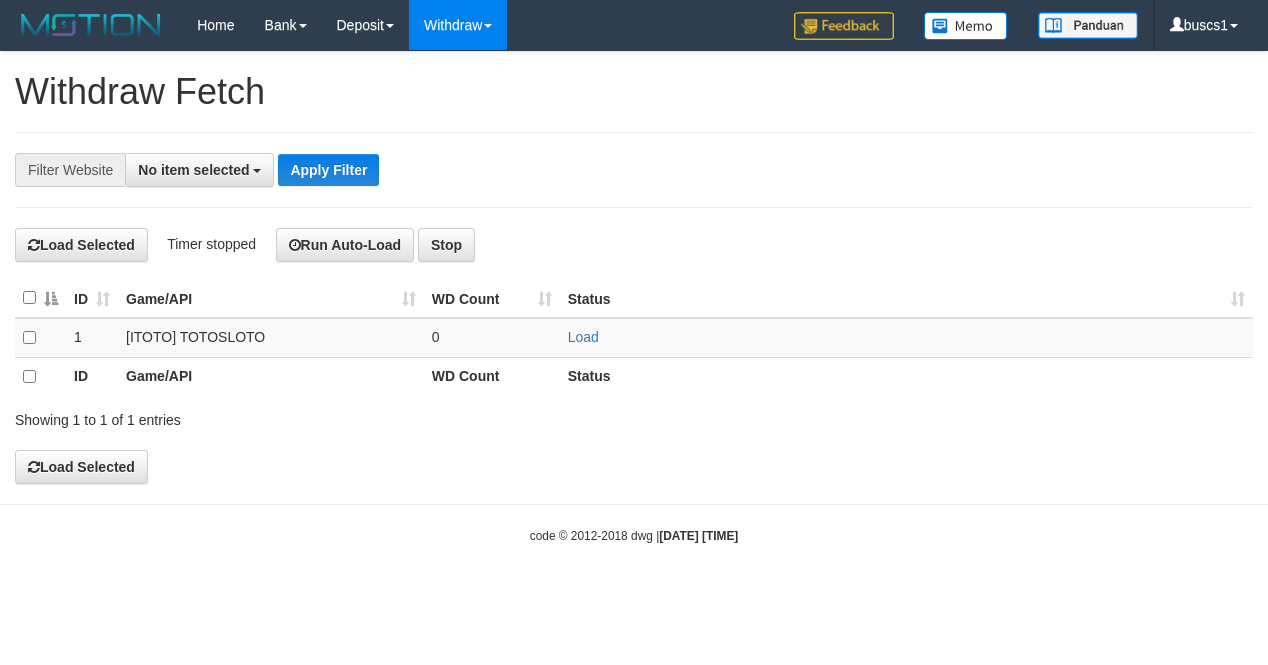 select 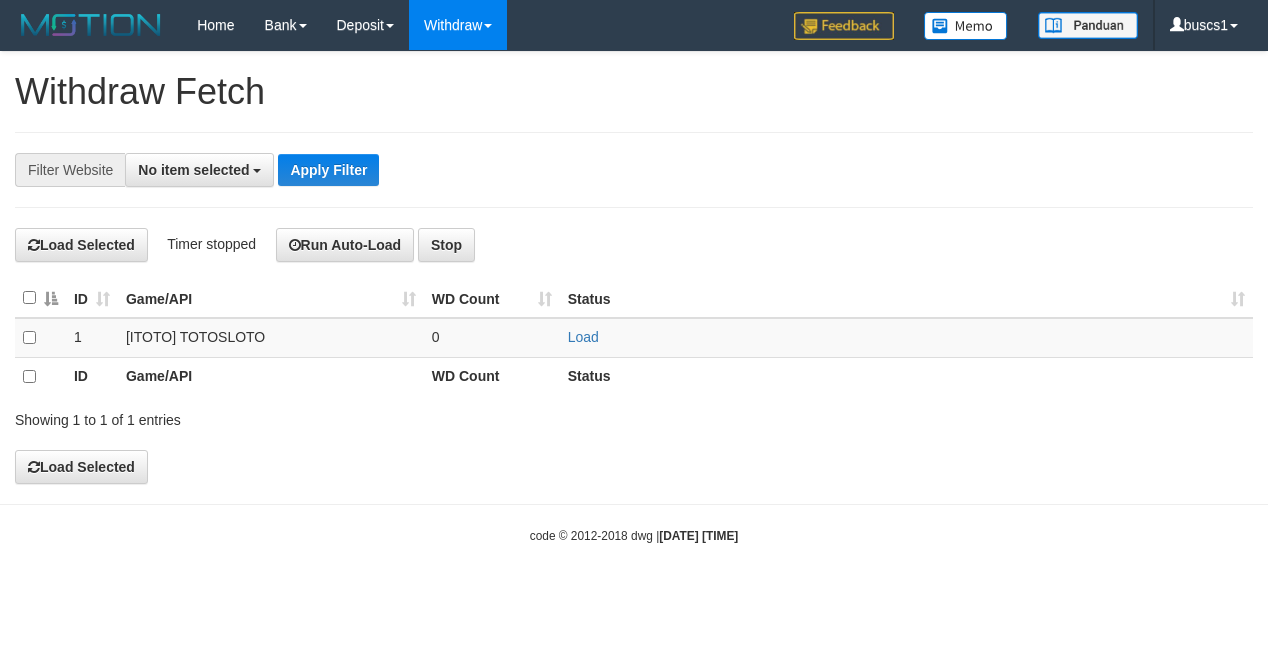 scroll, scrollTop: 0, scrollLeft: 0, axis: both 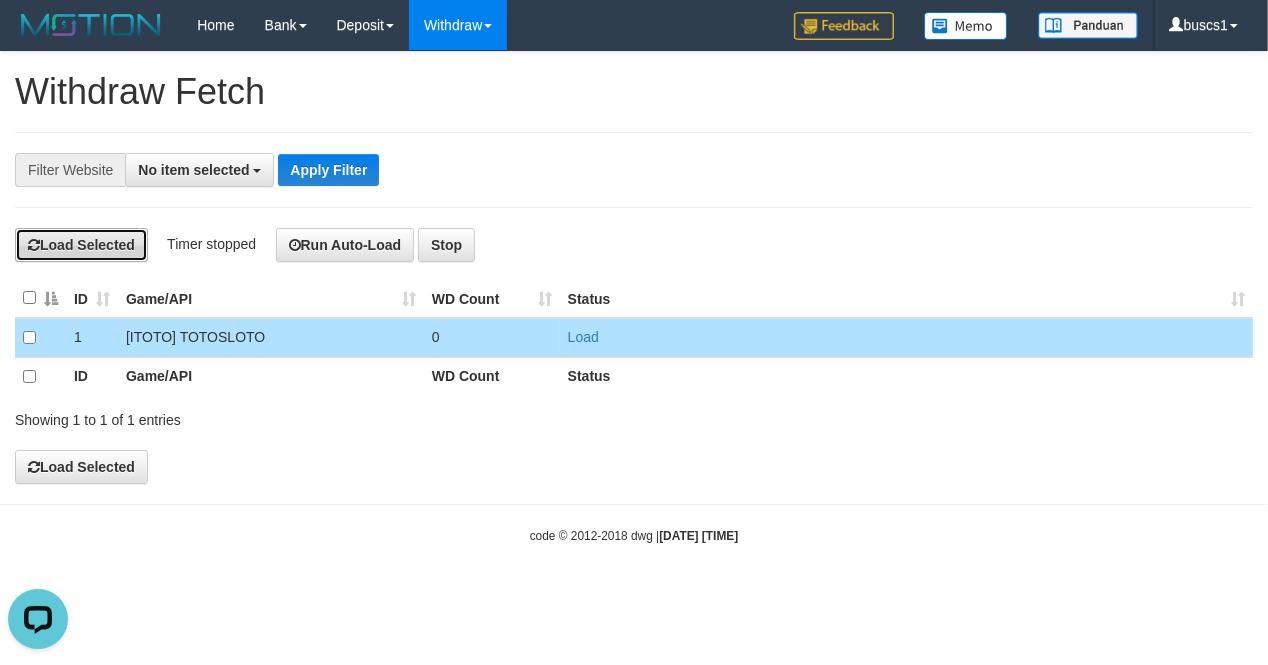 click on "Load Selected" at bounding box center [81, 245] 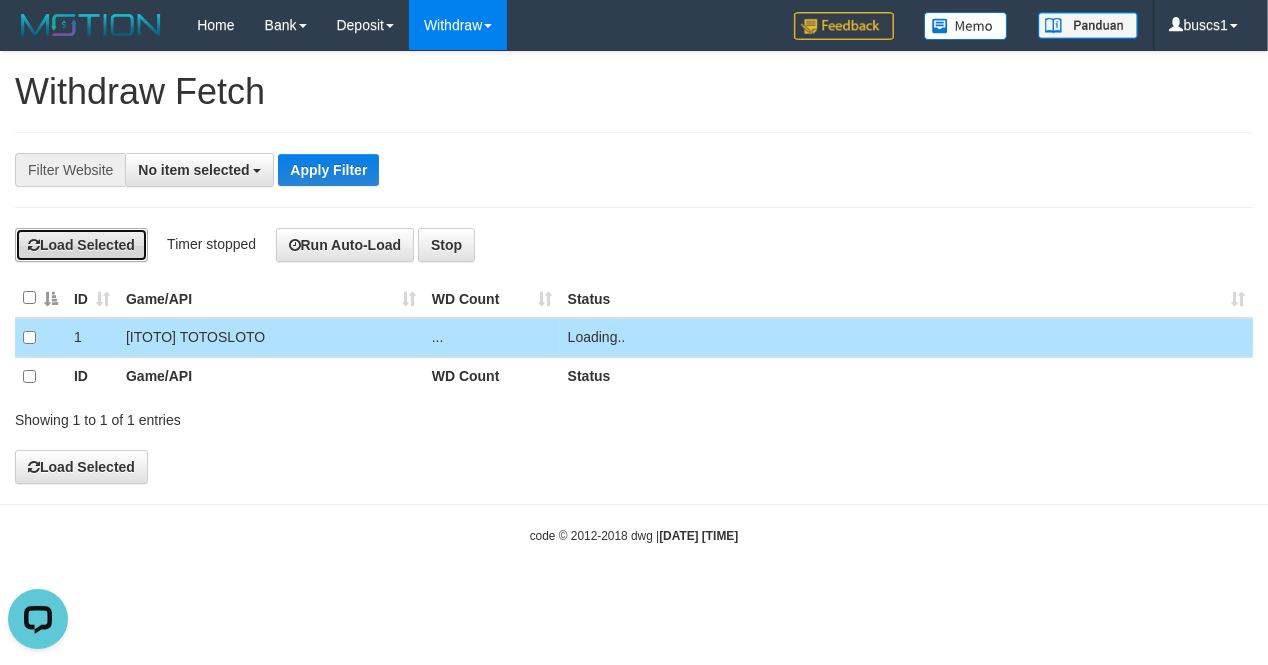 type 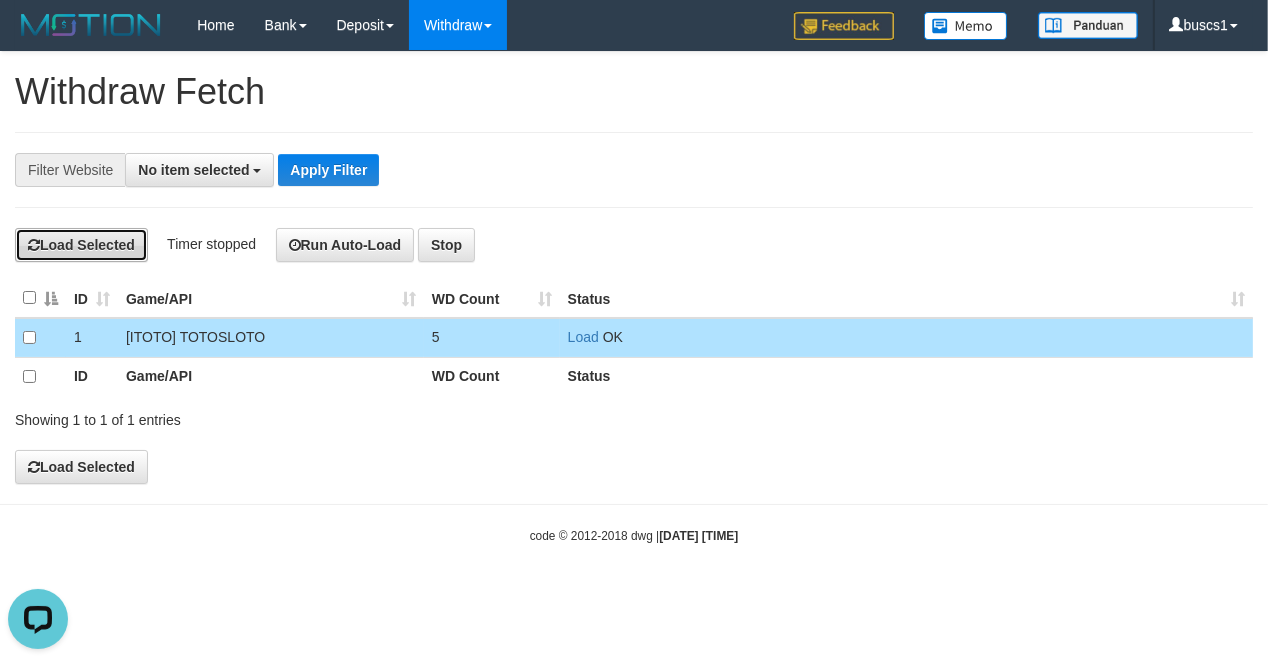 click on "Load Selected" at bounding box center [81, 245] 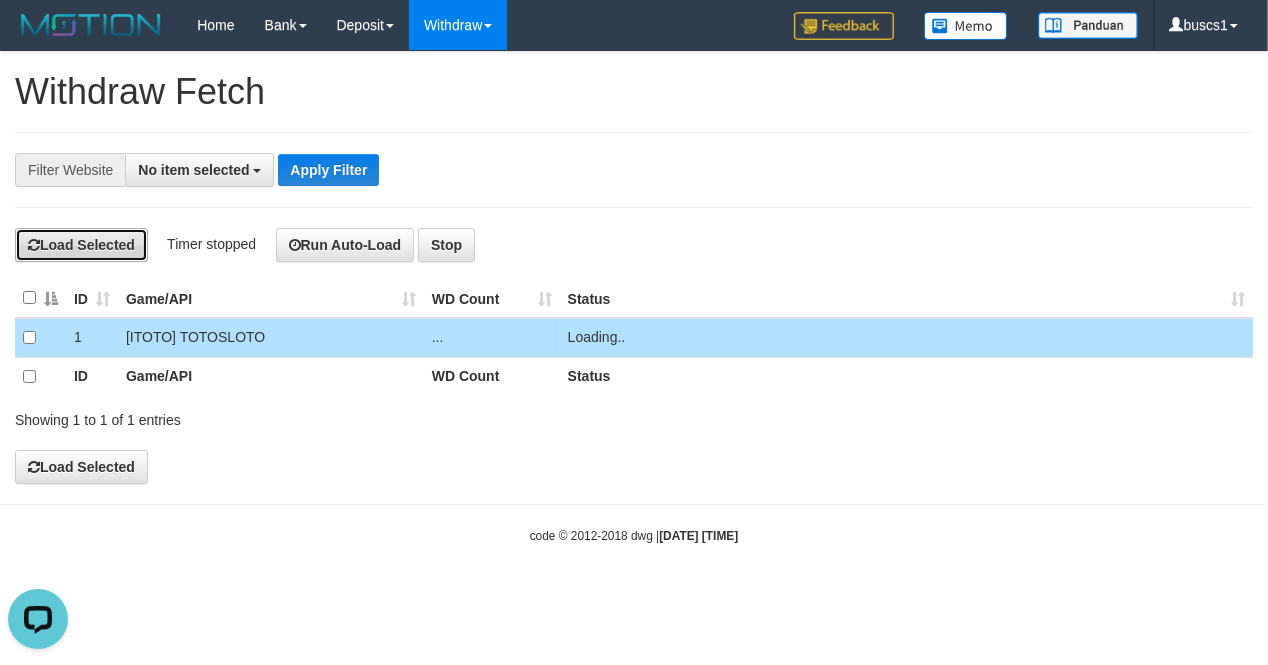 click on "Load Selected" at bounding box center (81, 245) 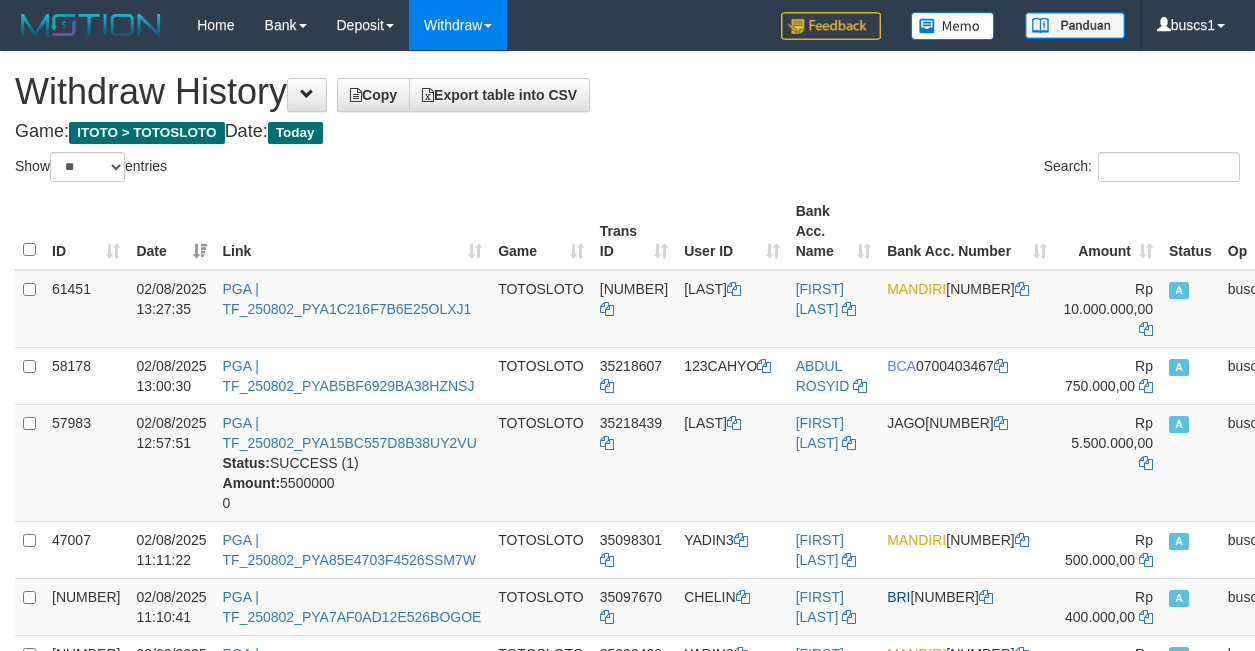 select on "**" 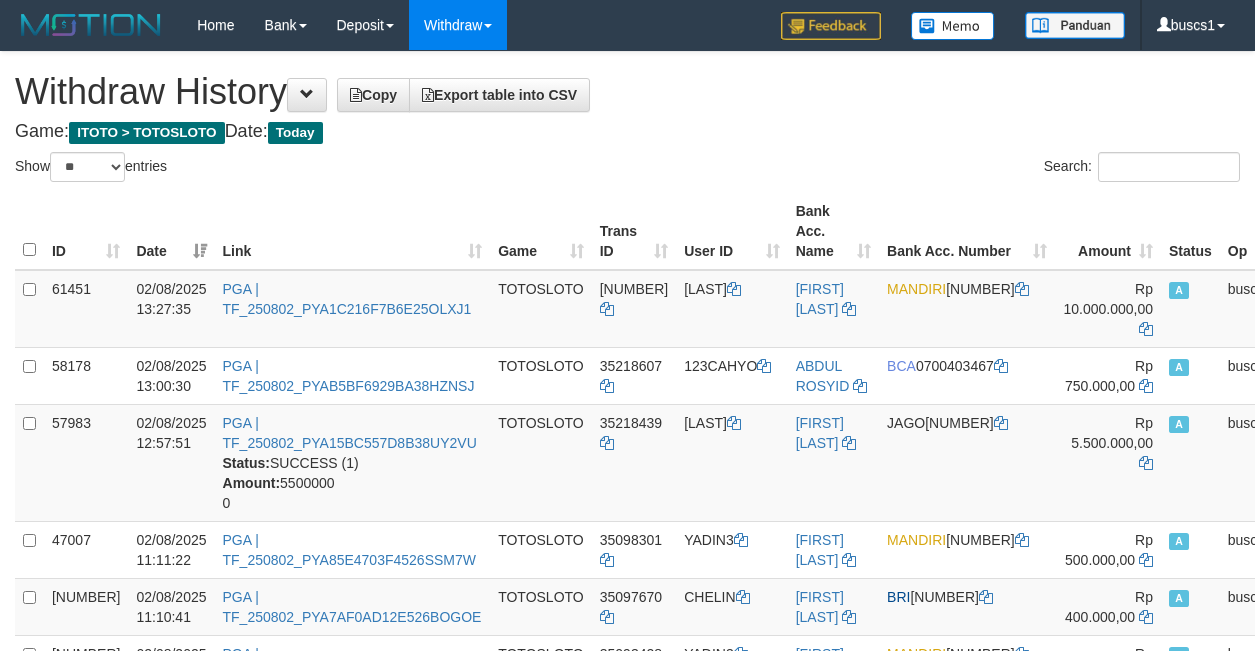 scroll, scrollTop: 0, scrollLeft: 0, axis: both 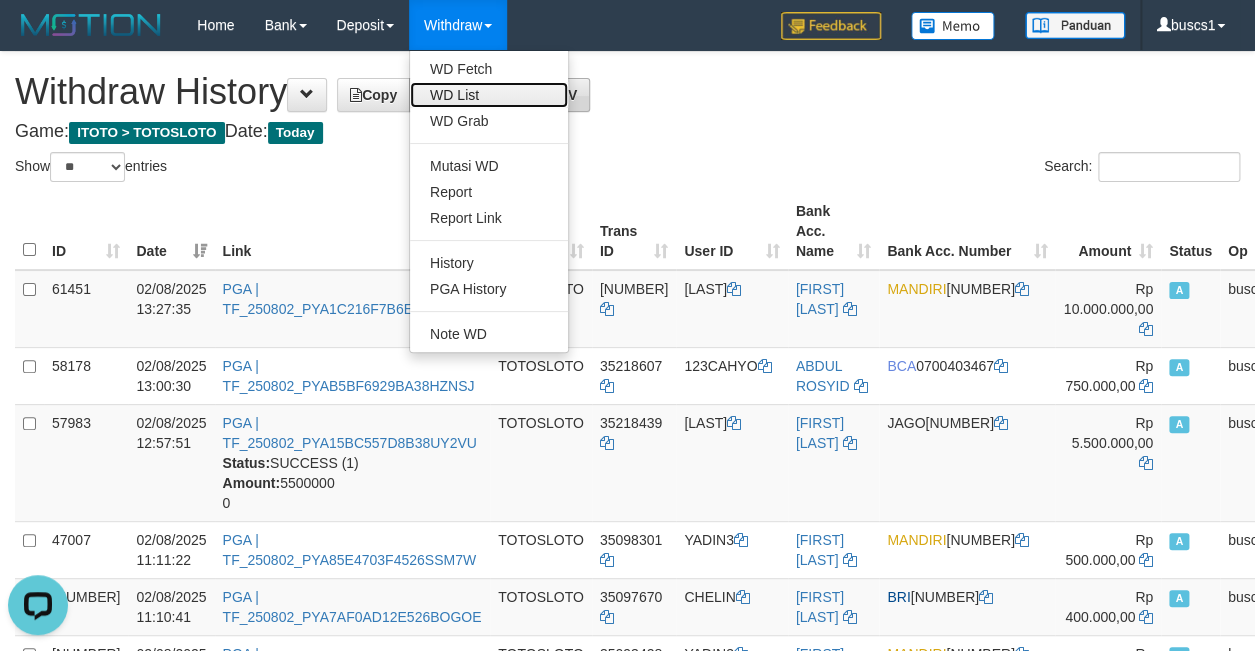 drag, startPoint x: 501, startPoint y: 99, endPoint x: 482, endPoint y: 108, distance: 21.023796 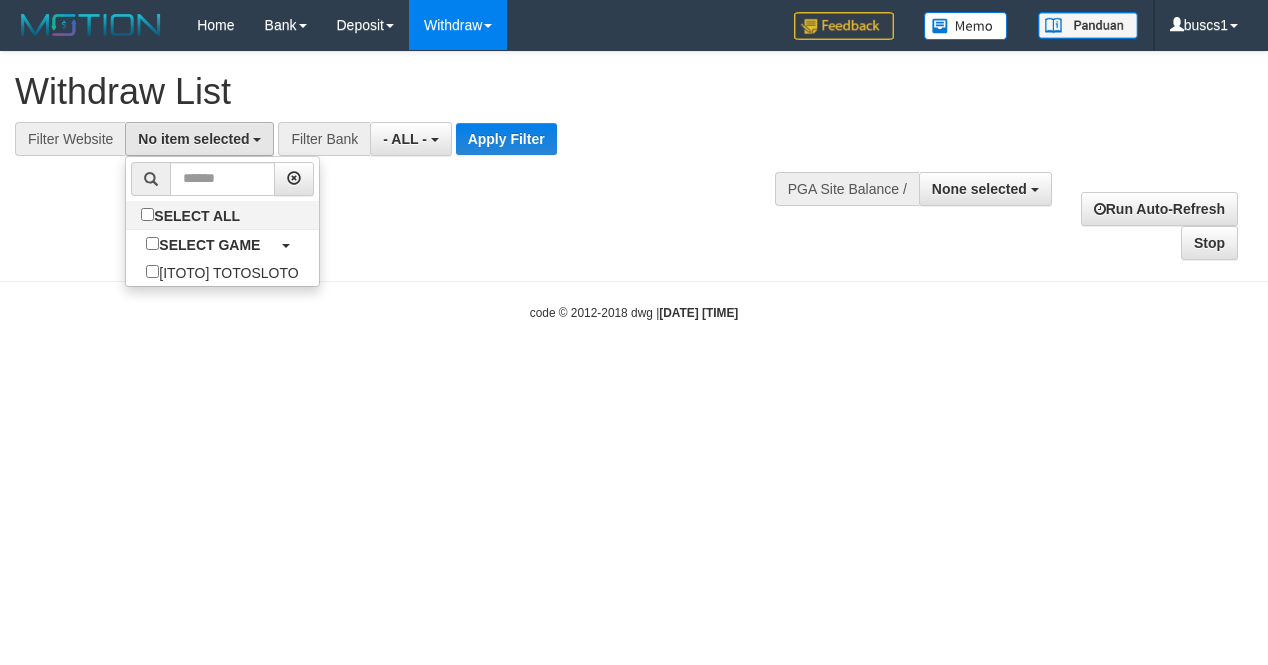 select 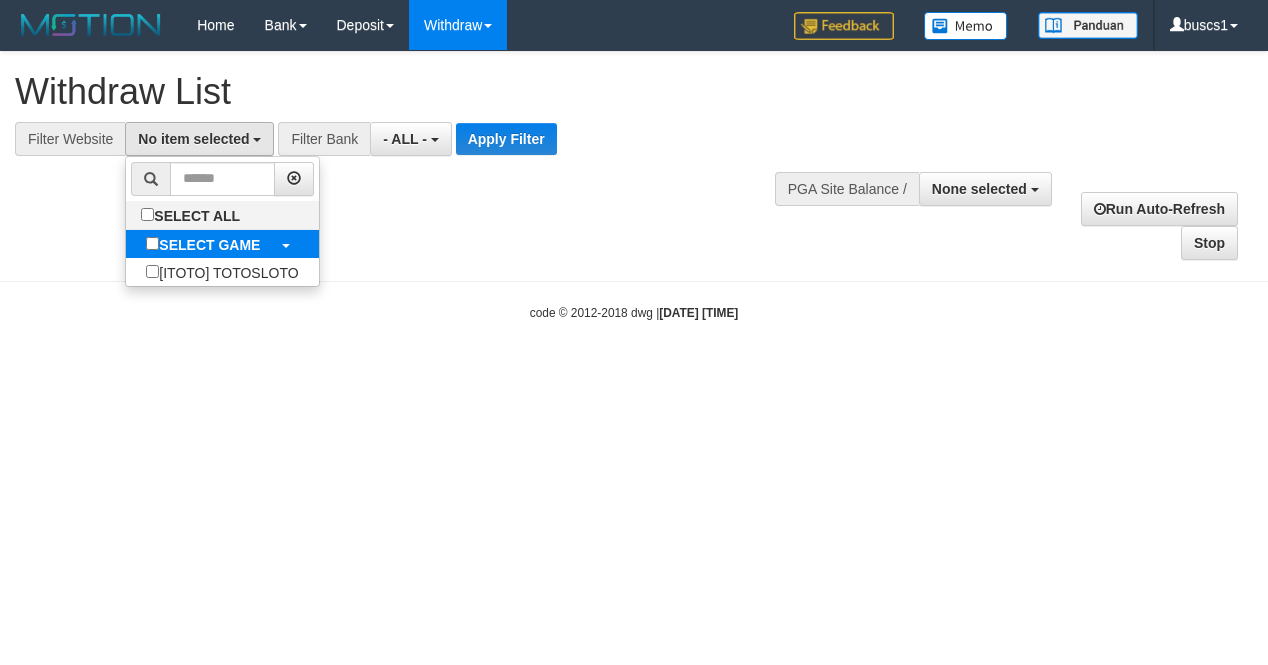 scroll, scrollTop: 0, scrollLeft: 0, axis: both 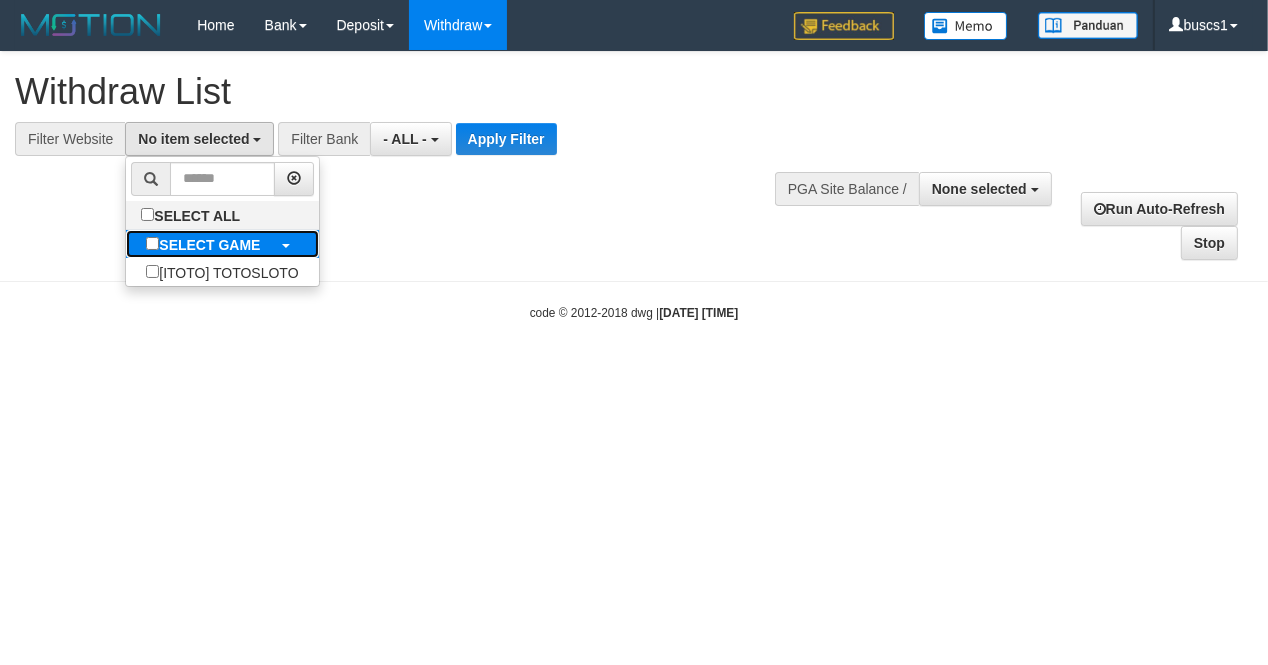 click on "SELECT GAME" at bounding box center [209, 245] 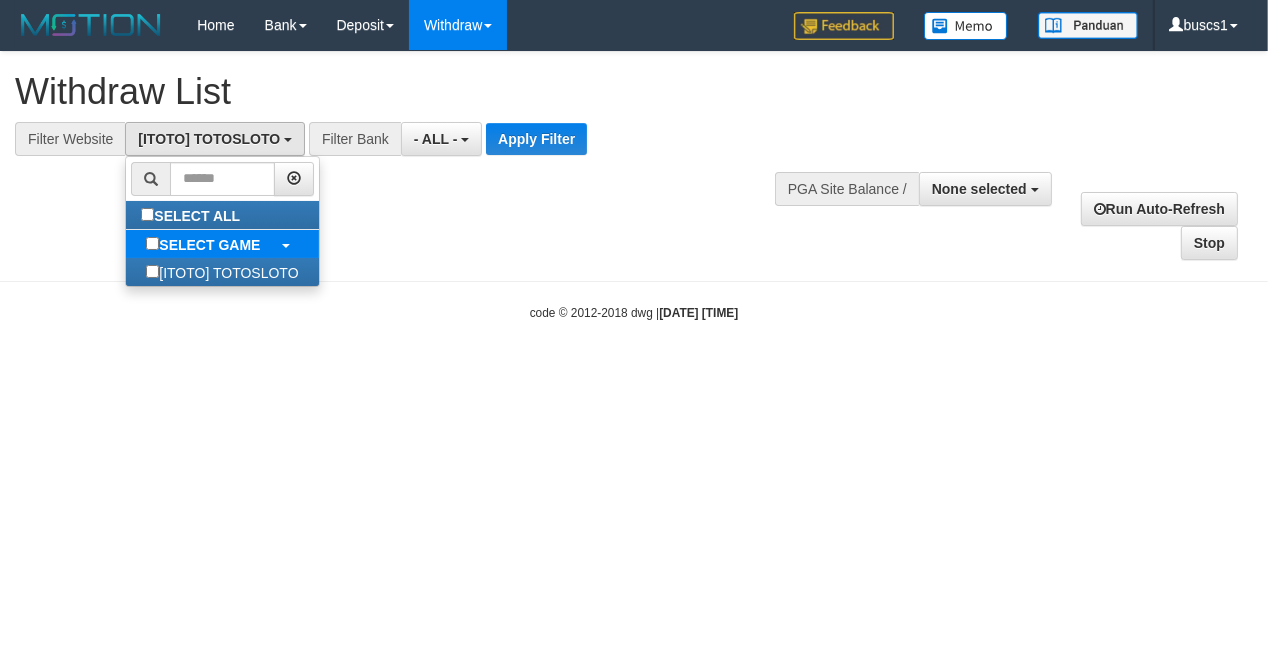 select on "****" 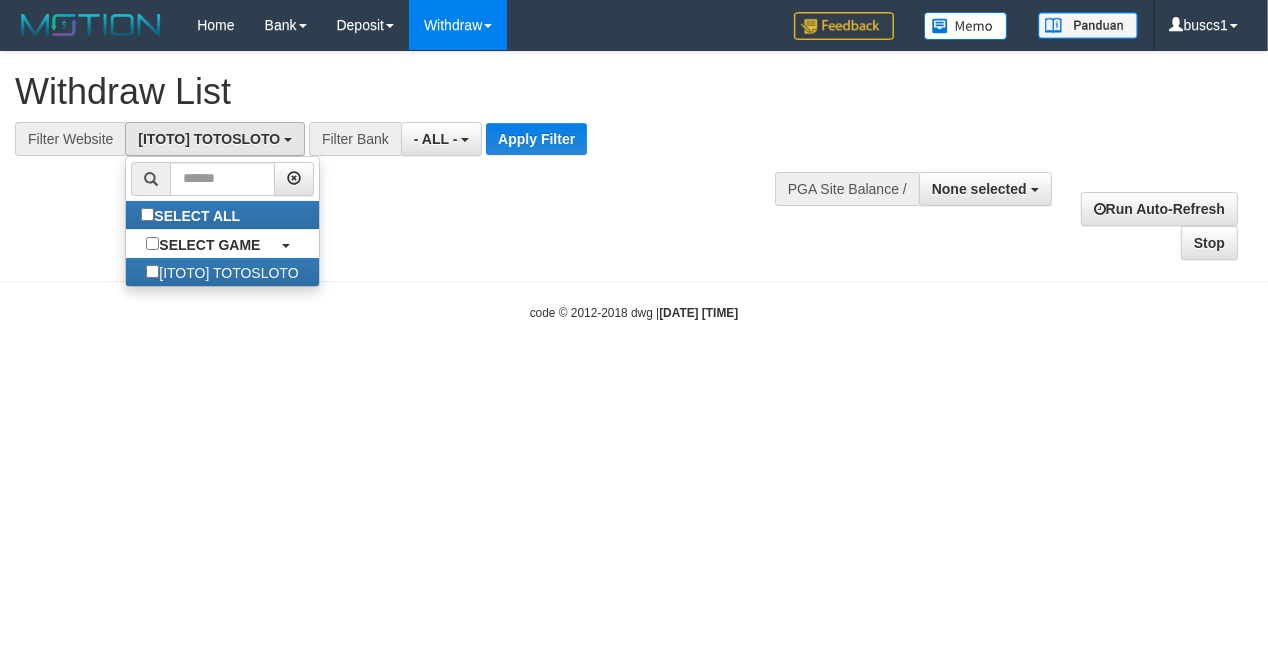 scroll, scrollTop: 18, scrollLeft: 0, axis: vertical 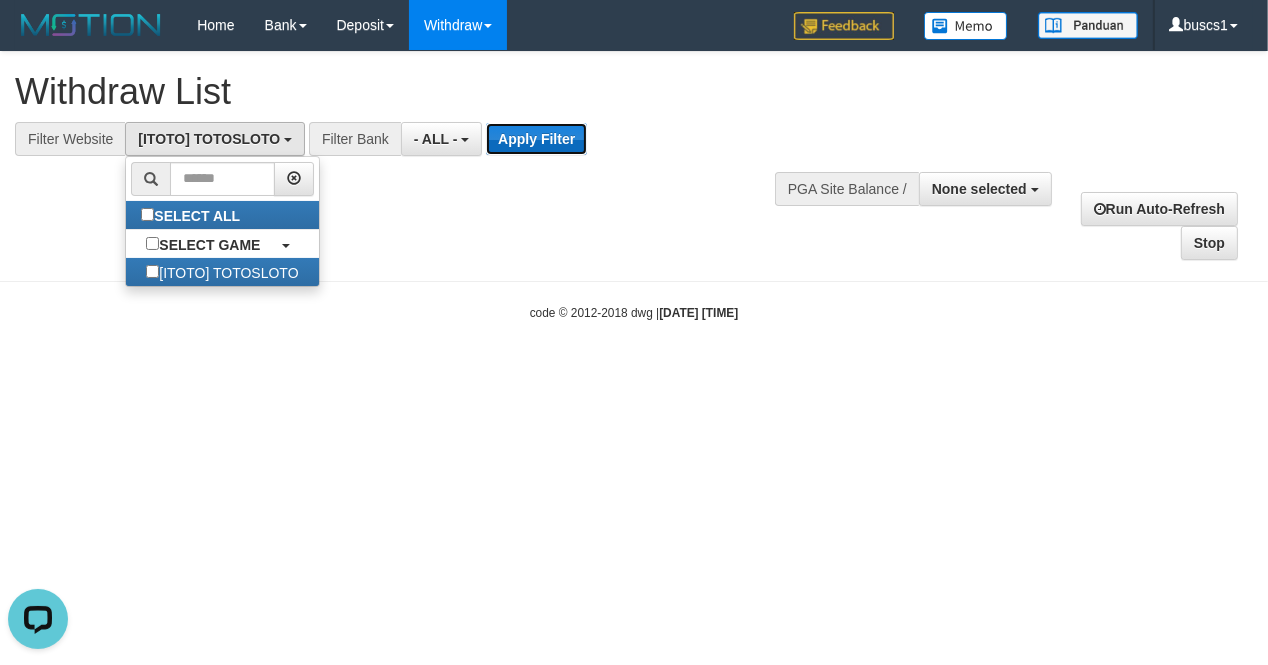 click on "Apply Filter" at bounding box center (536, 139) 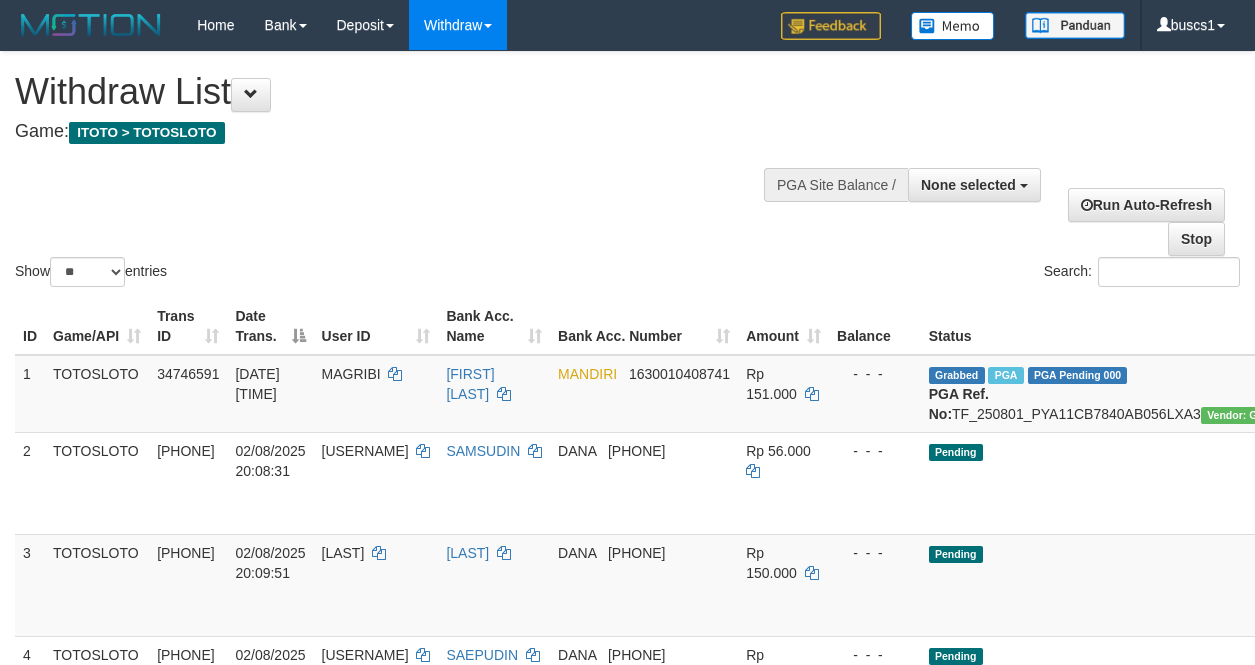 select 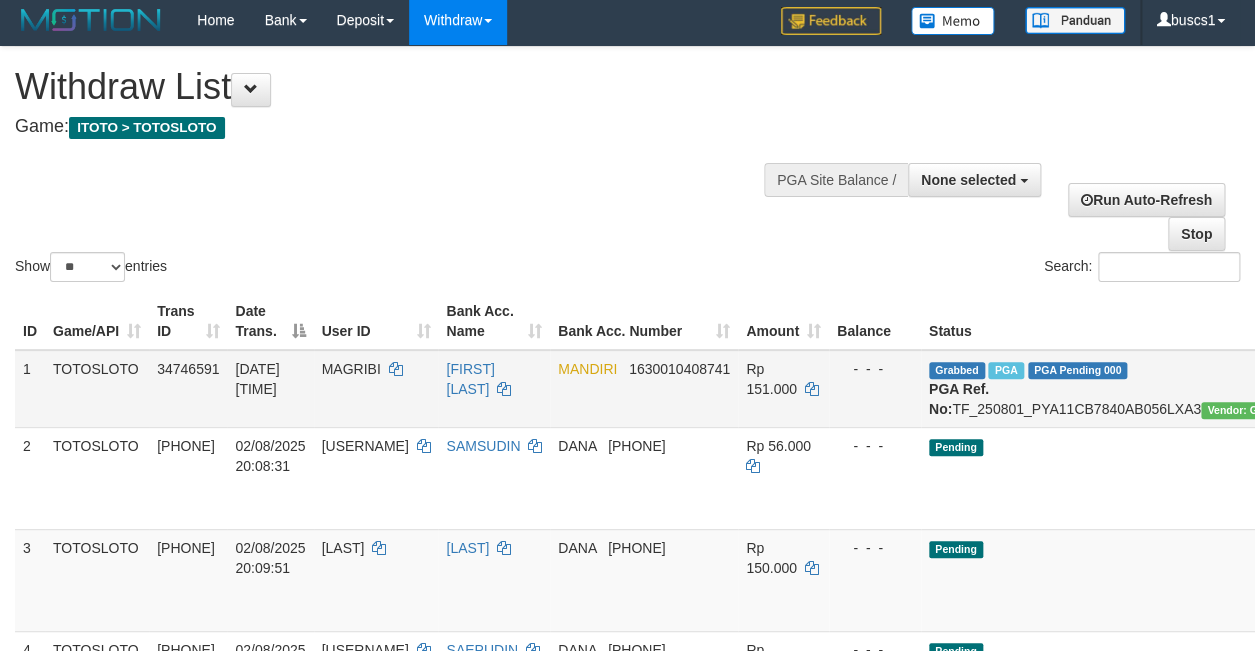 scroll, scrollTop: 100, scrollLeft: 0, axis: vertical 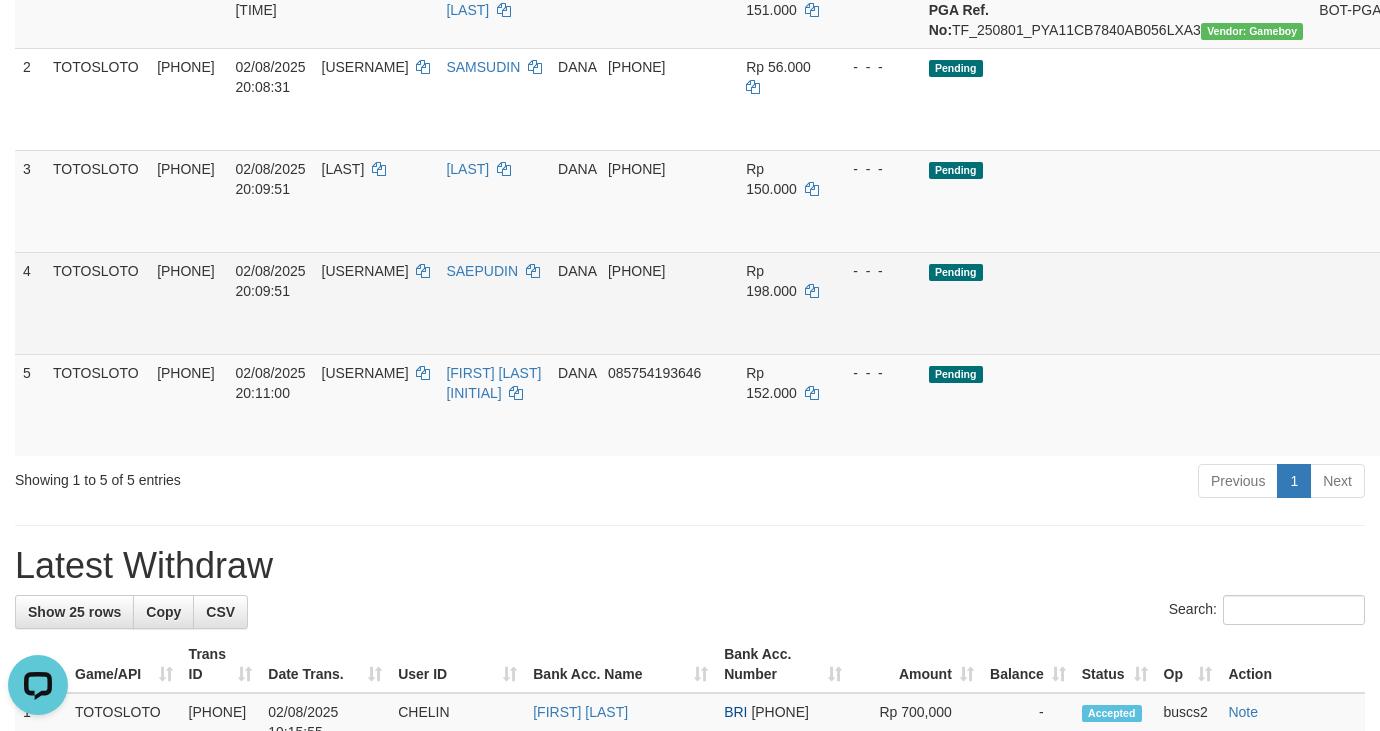 click on "SAEPUDIN" at bounding box center (494, 303) 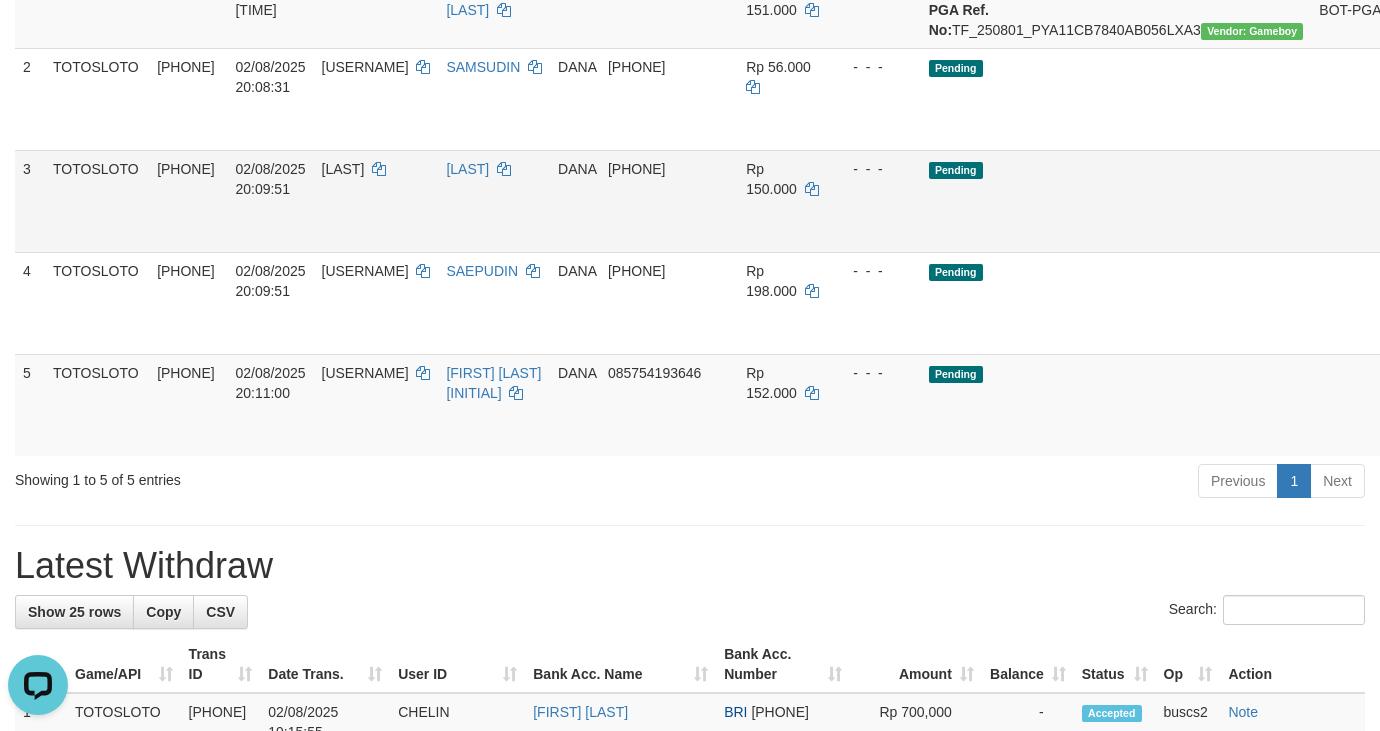 click on "TOTOSLOTO" at bounding box center [97, 201] 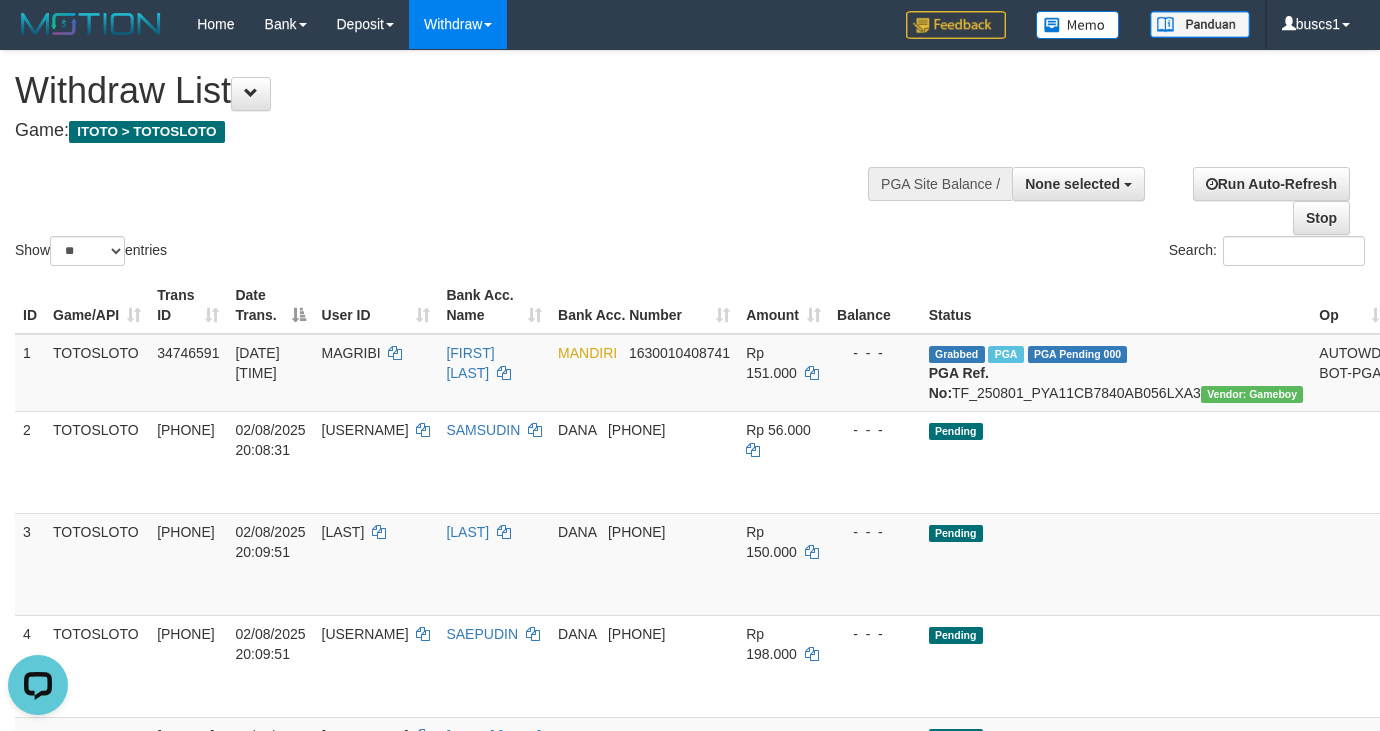 scroll, scrollTop: 0, scrollLeft: 0, axis: both 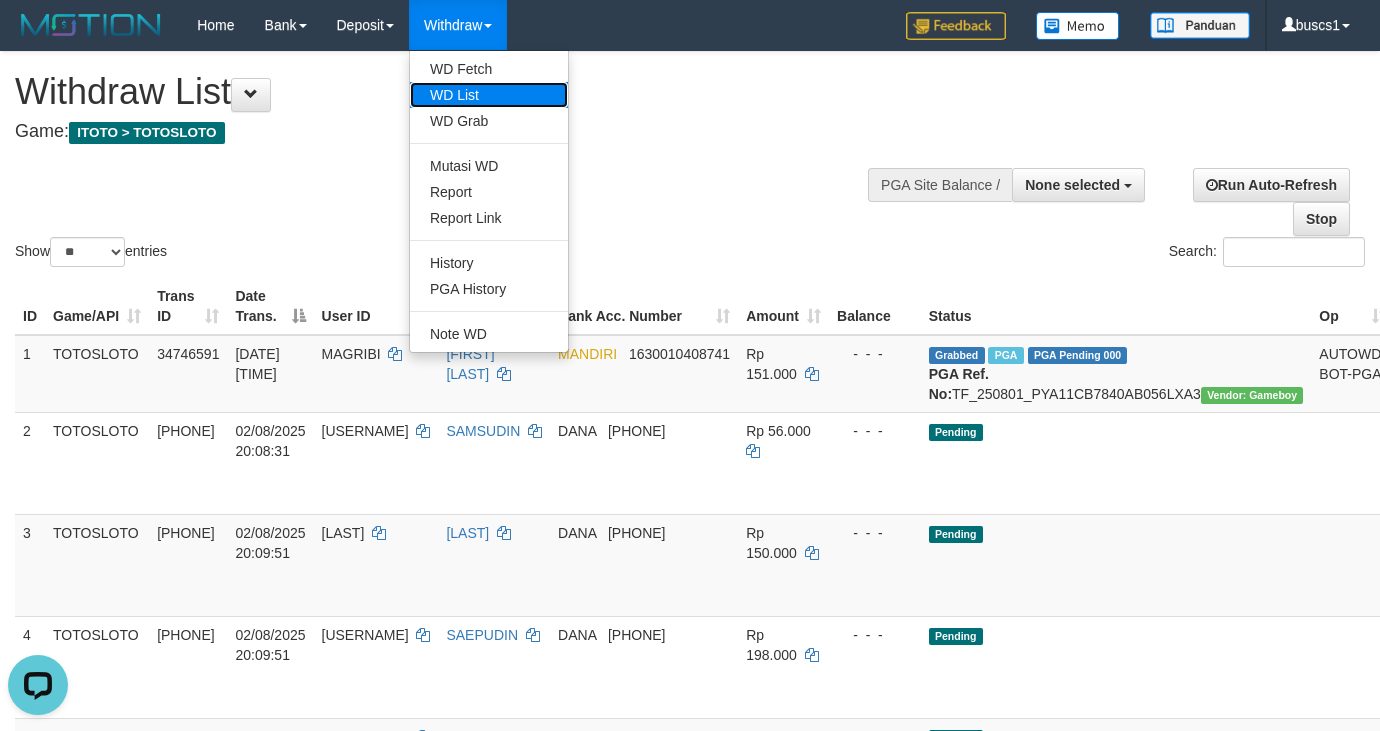 click on "WD List" at bounding box center (489, 95) 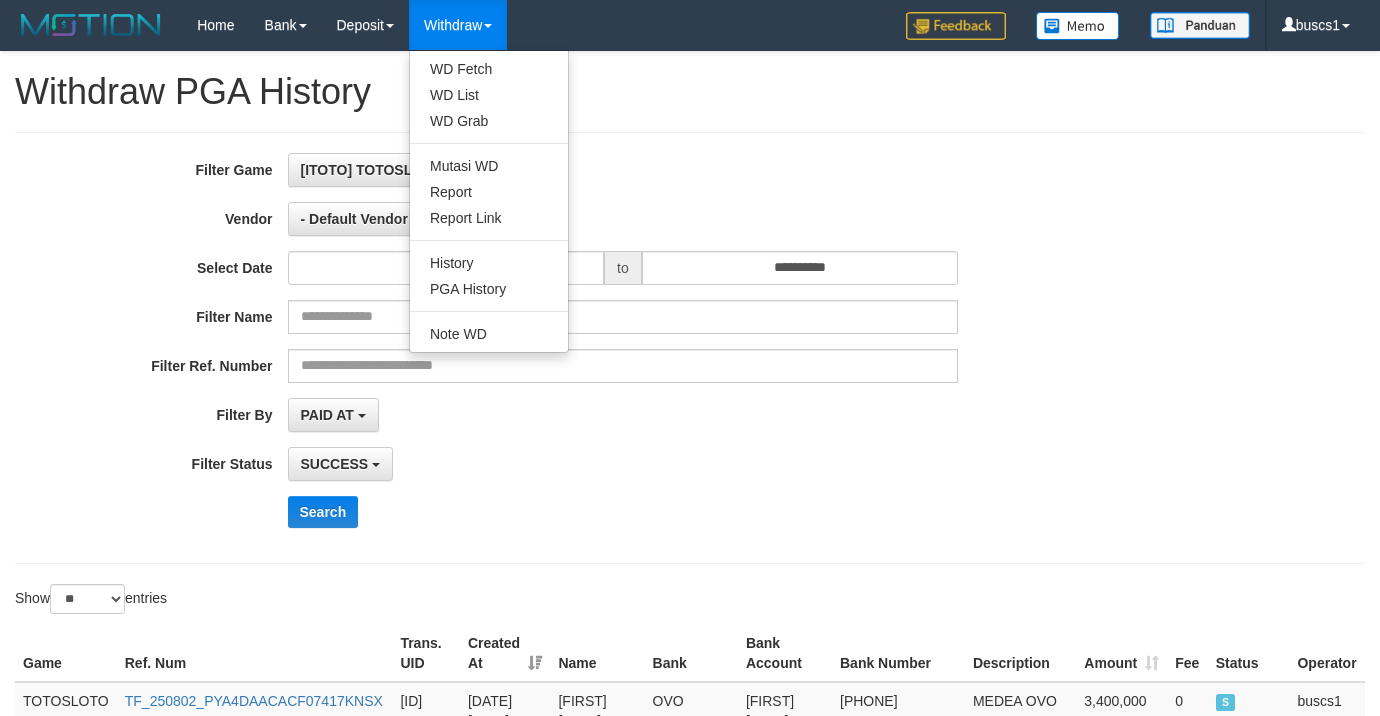 select on "**" 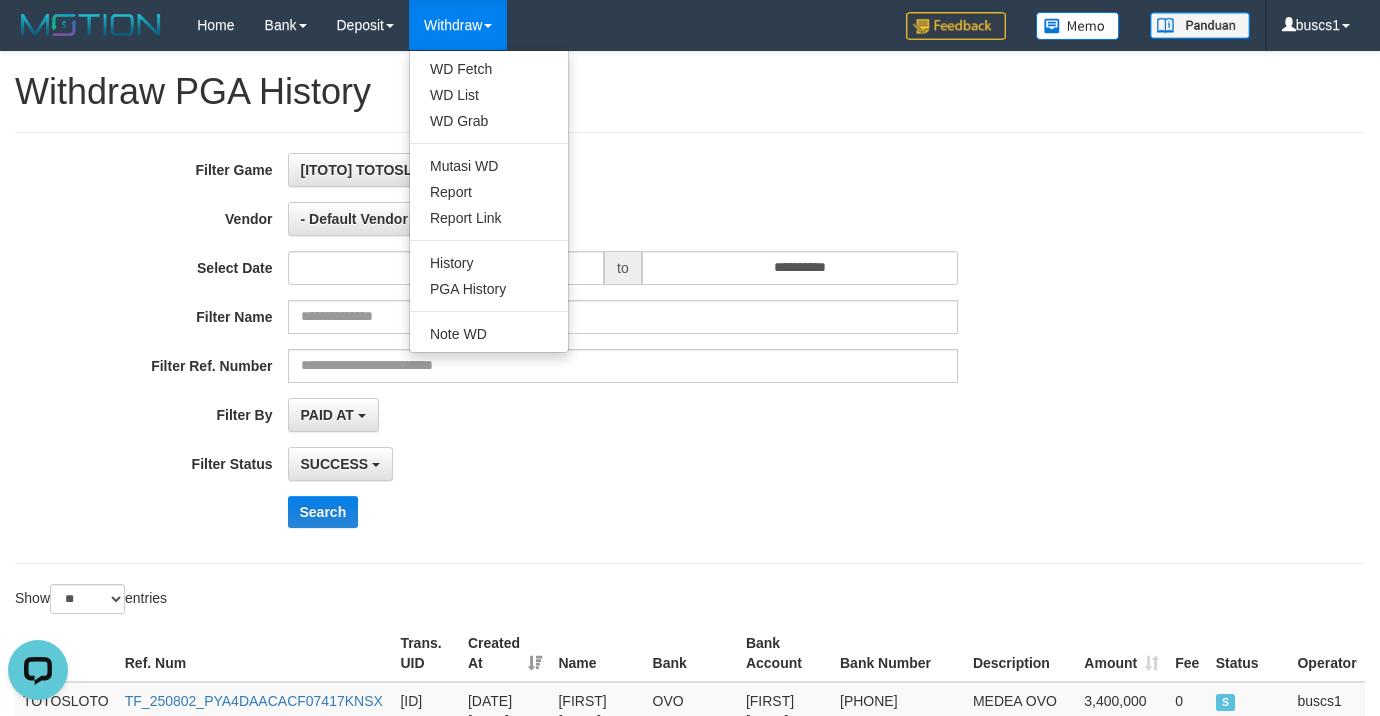 scroll, scrollTop: 0, scrollLeft: 0, axis: both 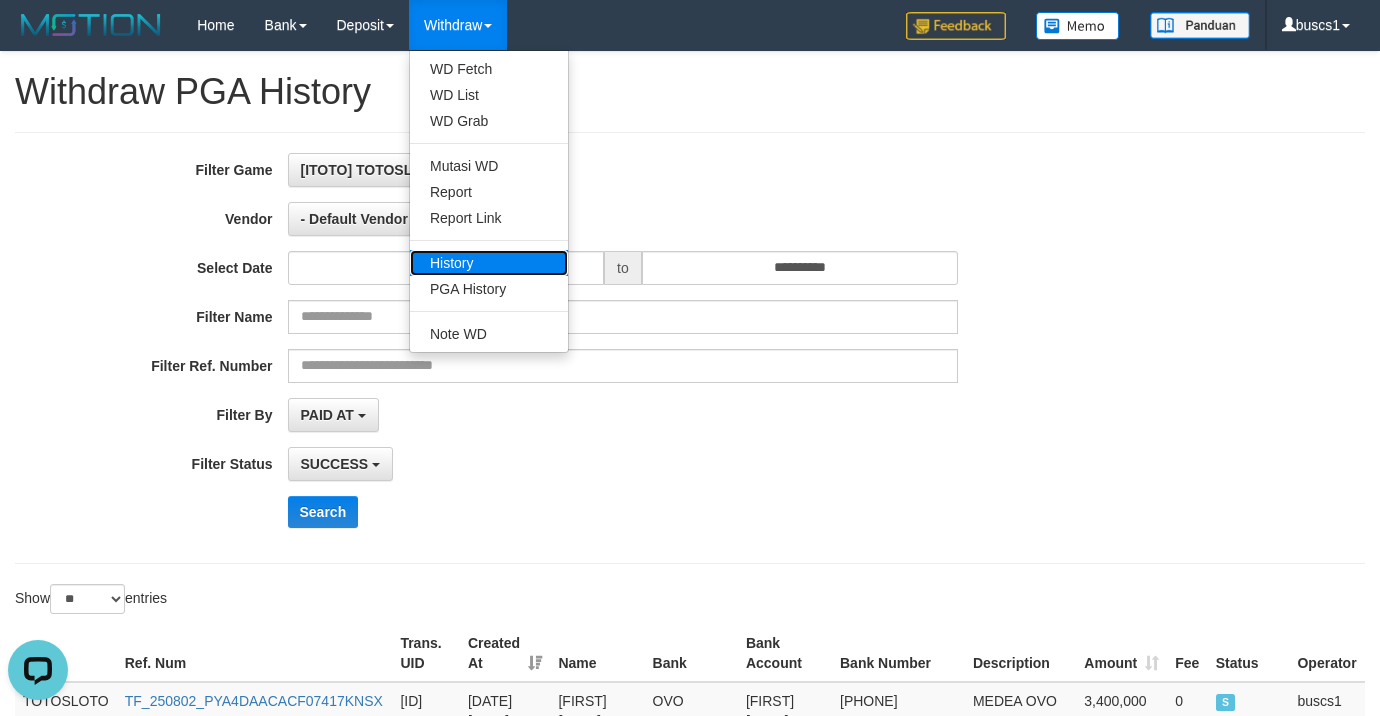 click on "History" at bounding box center (489, 263) 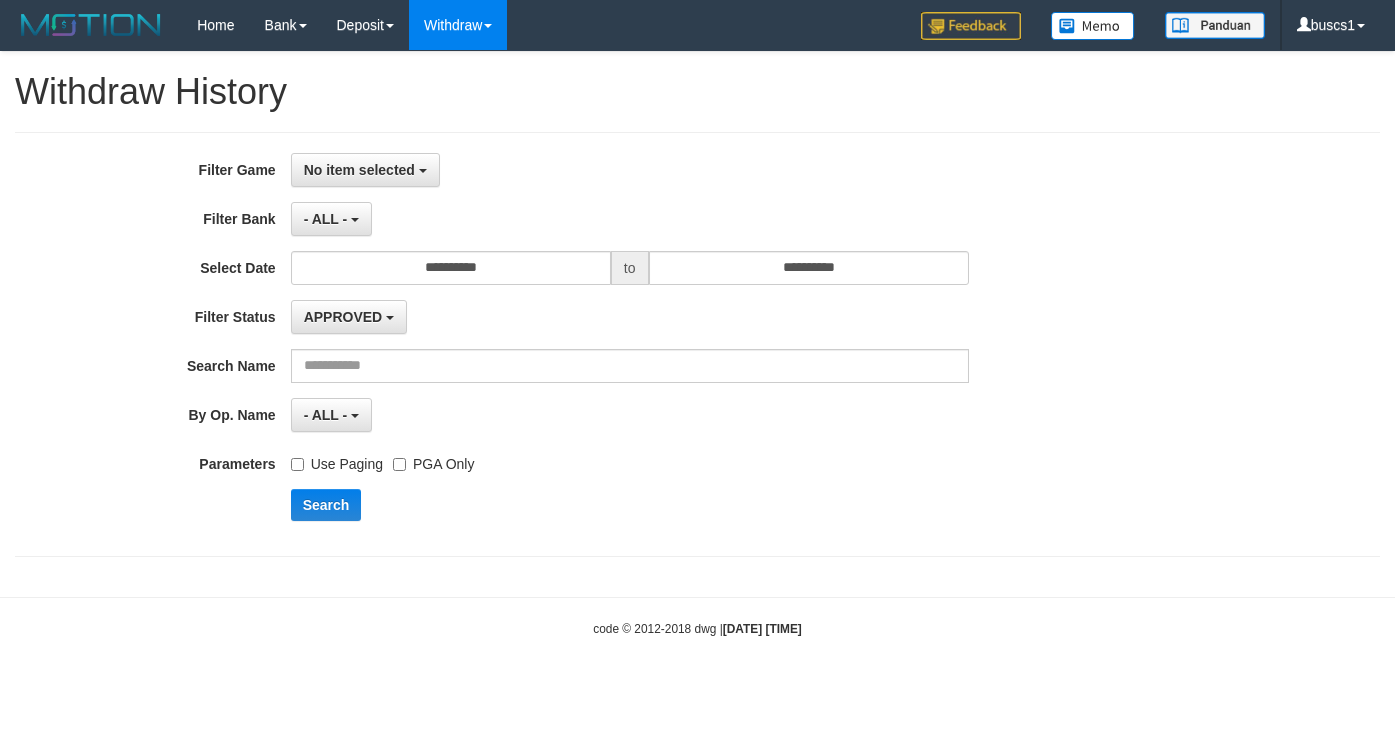 scroll, scrollTop: 0, scrollLeft: 0, axis: both 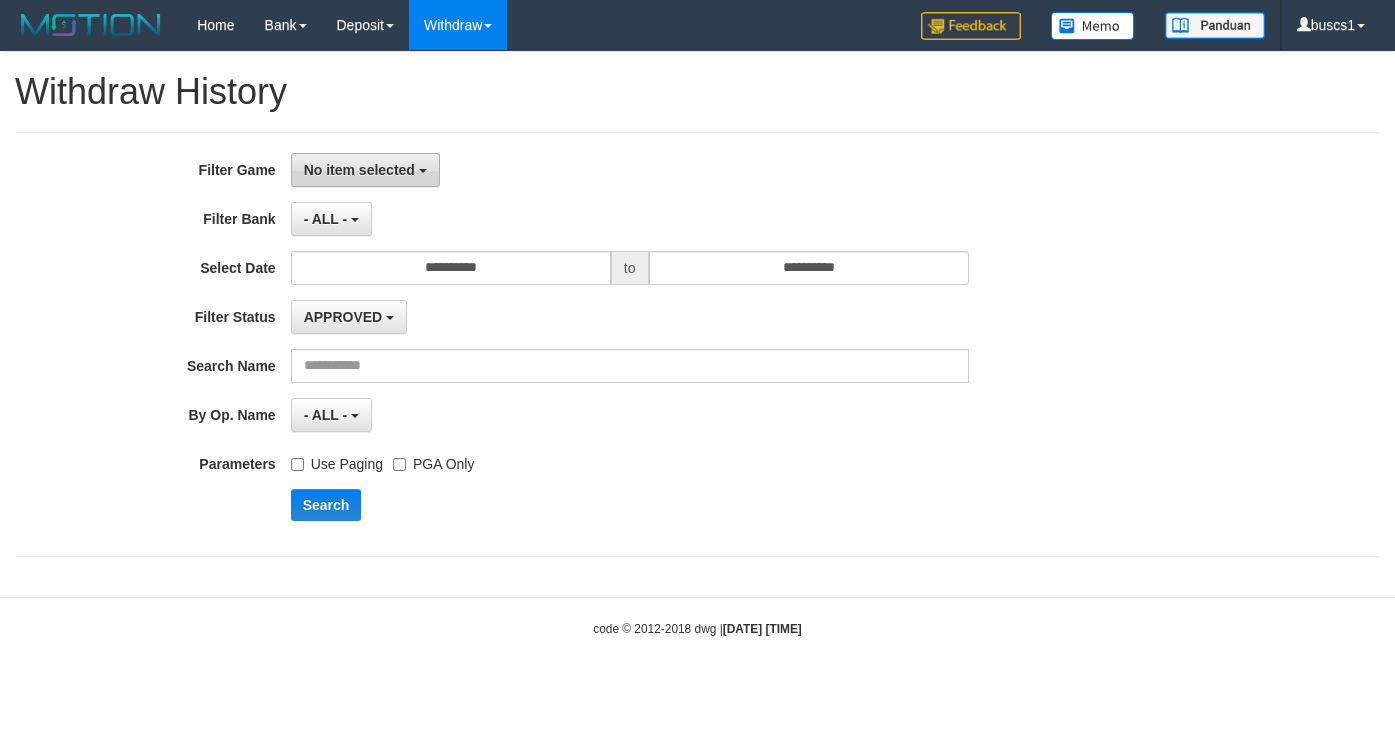 click on "No item selected" at bounding box center (359, 170) 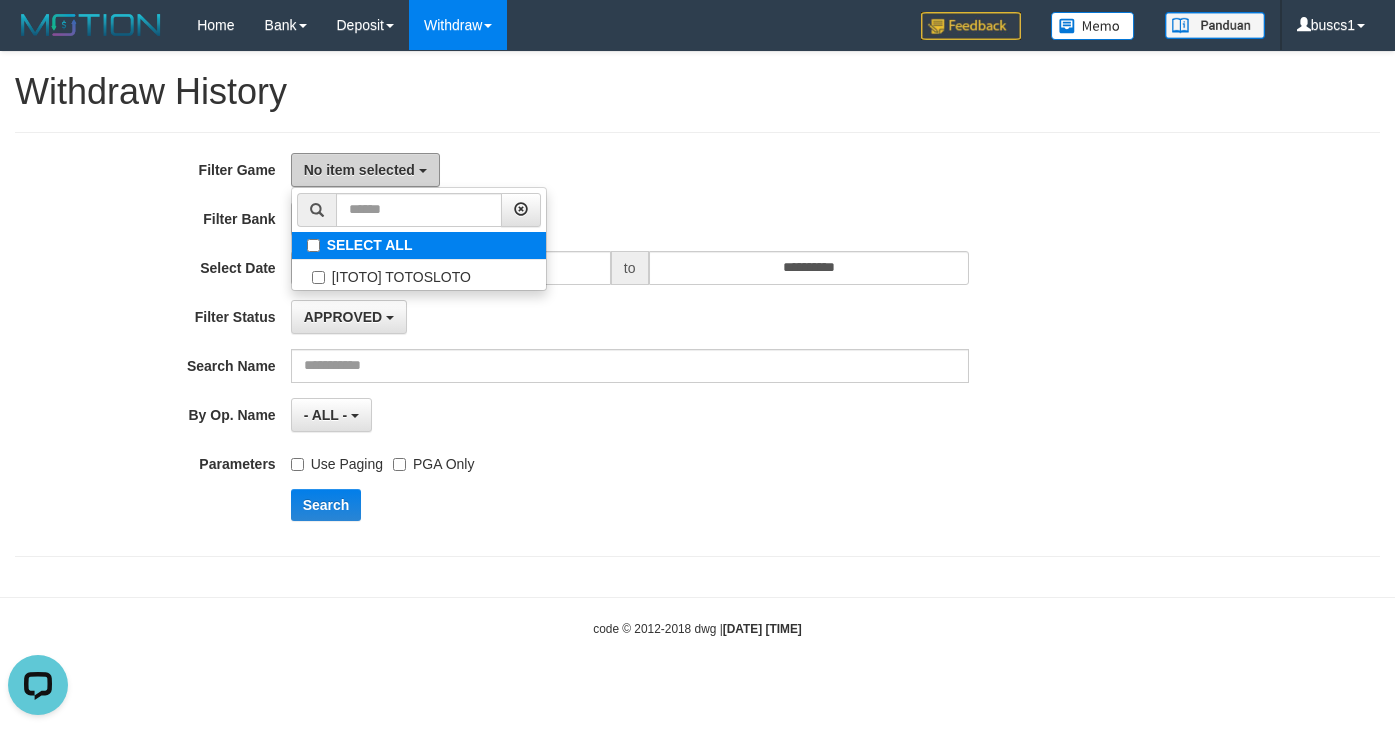 scroll, scrollTop: 0, scrollLeft: 0, axis: both 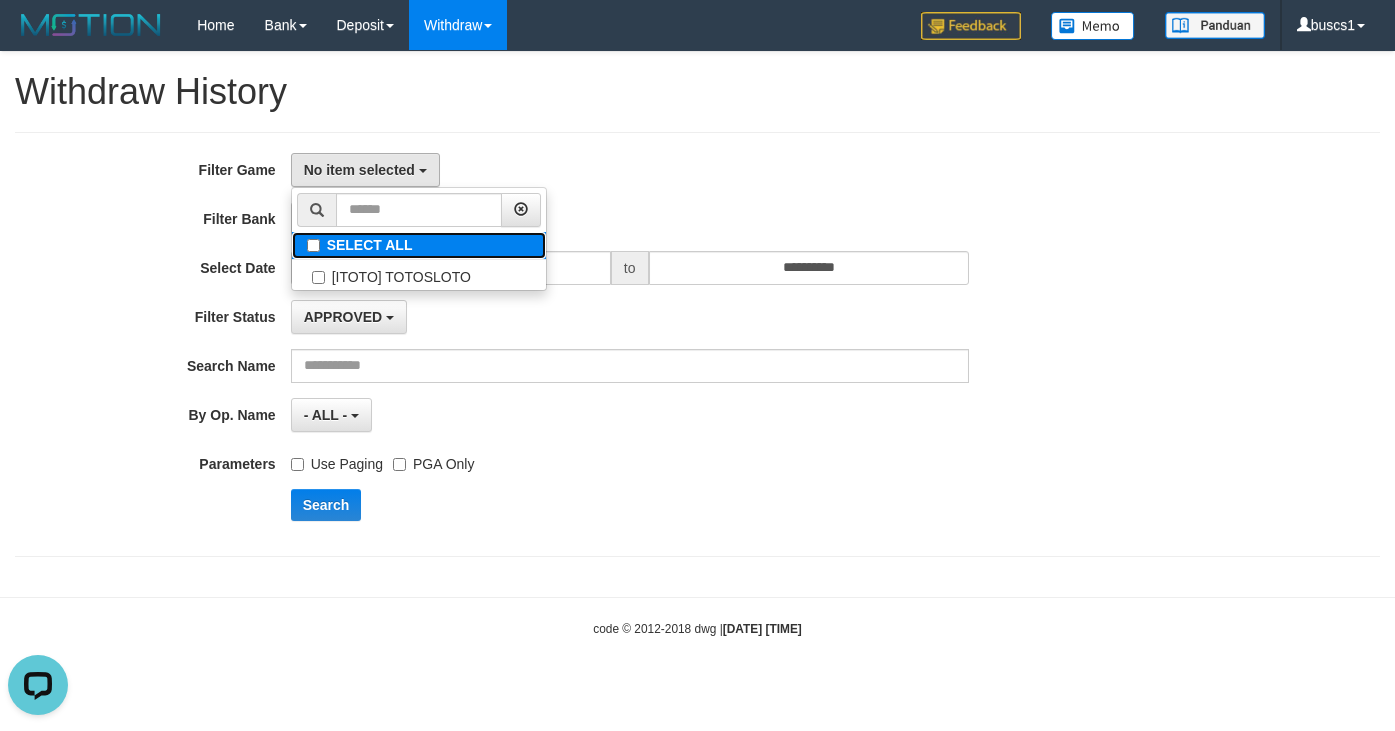 click on "SELECT ALL" at bounding box center [419, 245] 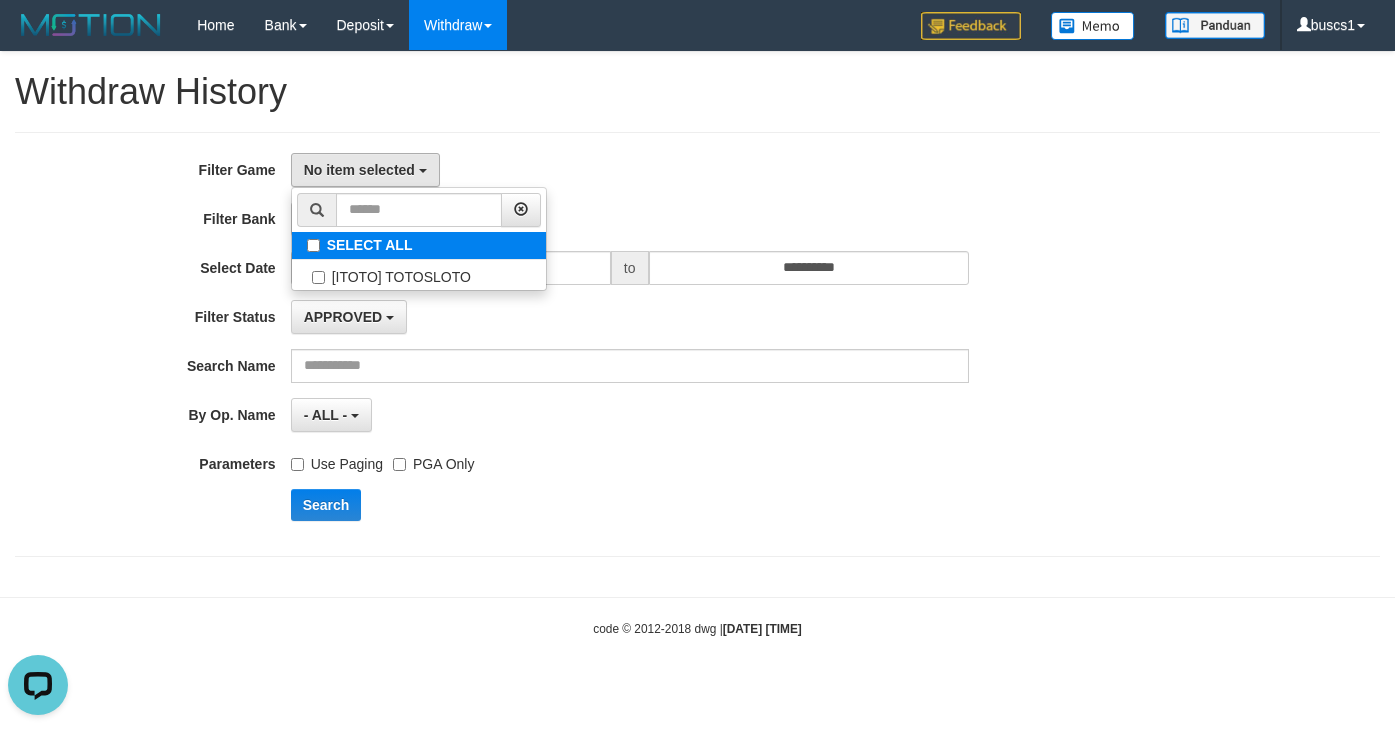 select on "****" 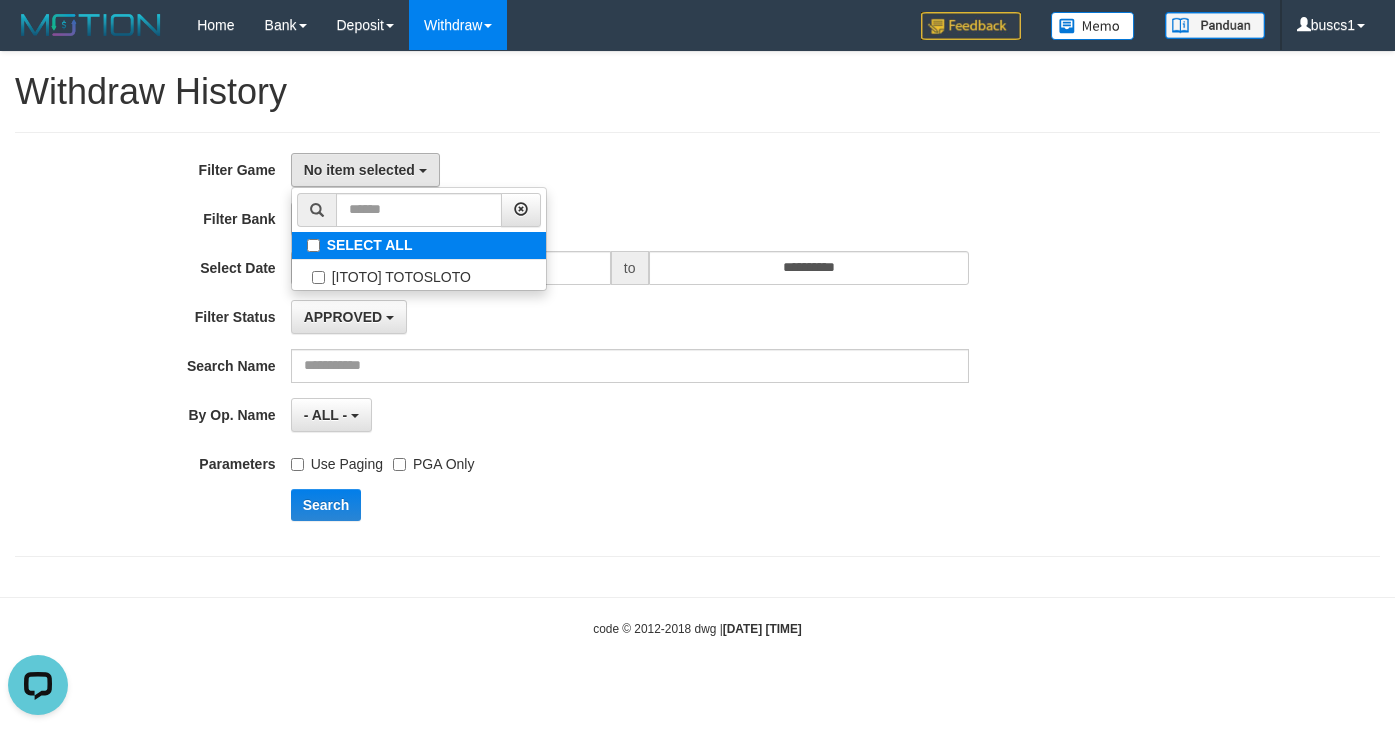 type 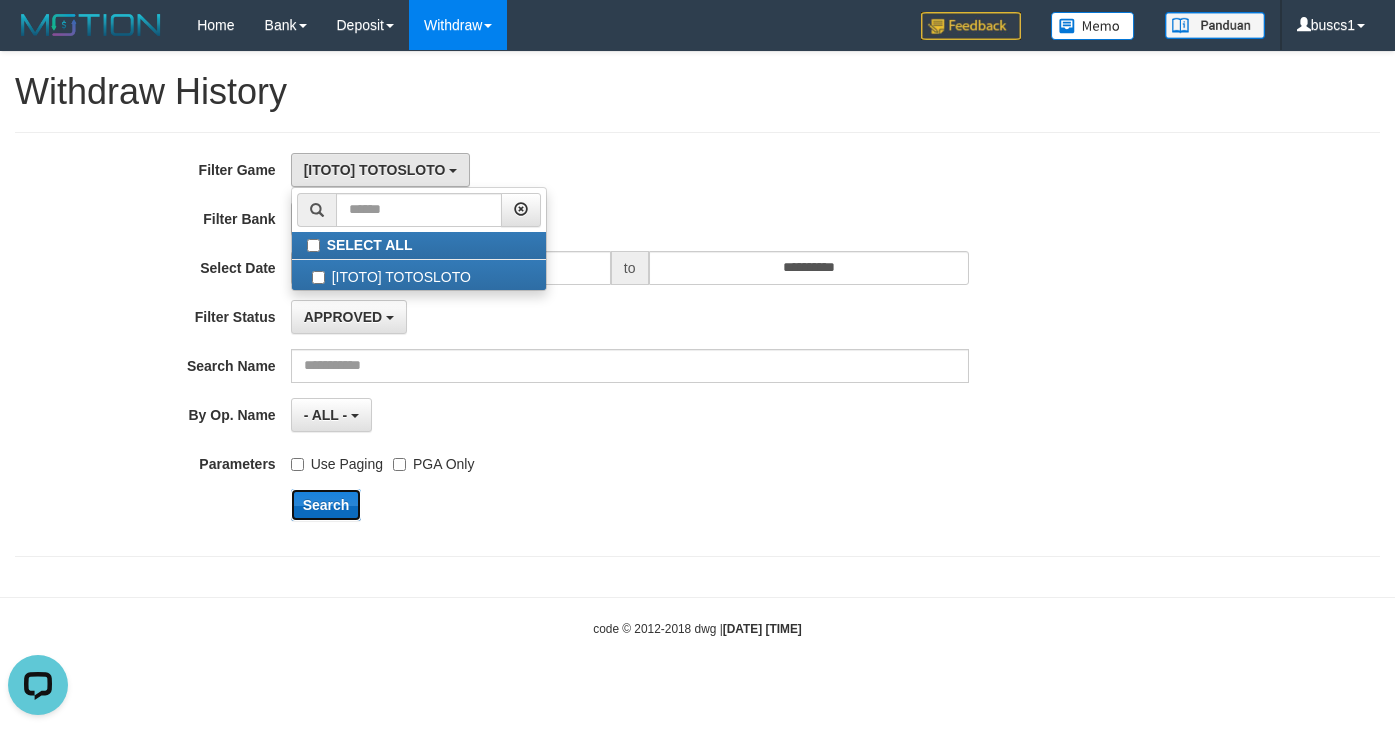click on "Search" at bounding box center (326, 505) 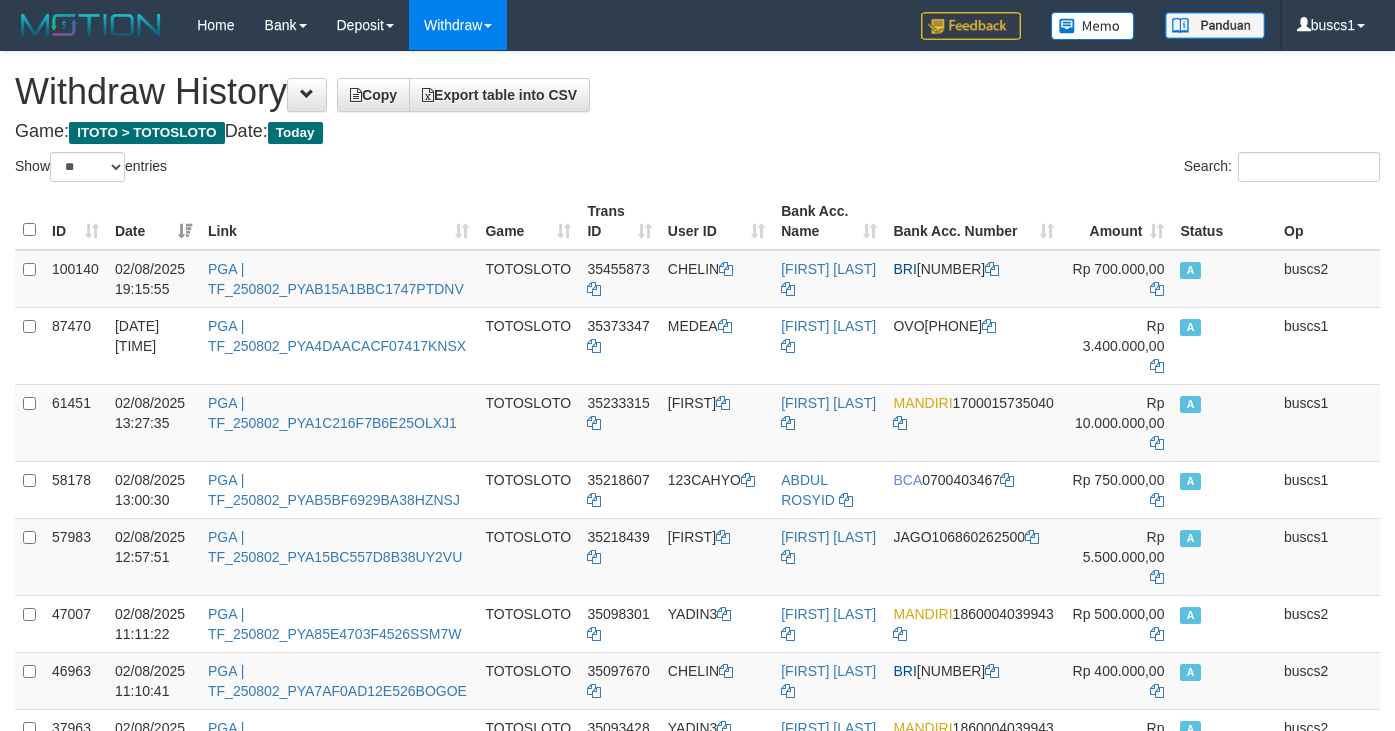 select on "**" 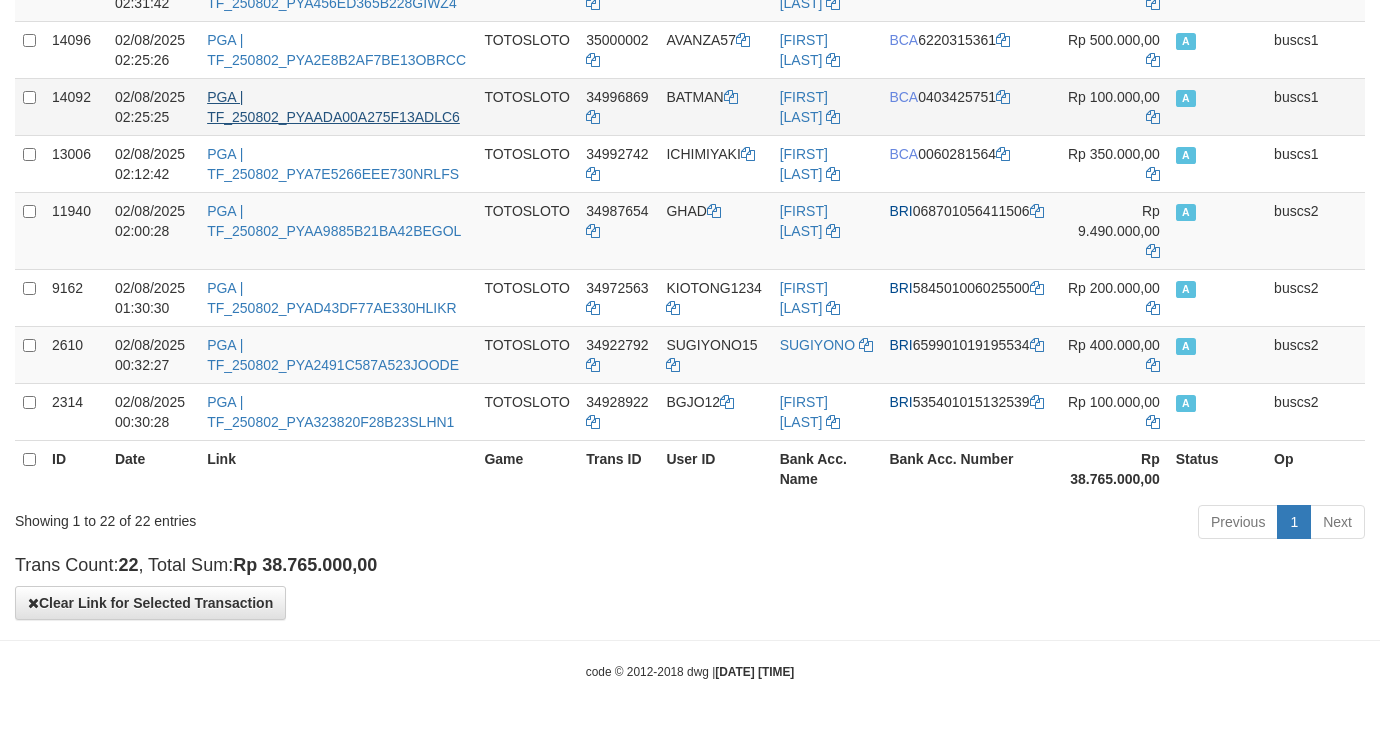 scroll, scrollTop: 1364, scrollLeft: 0, axis: vertical 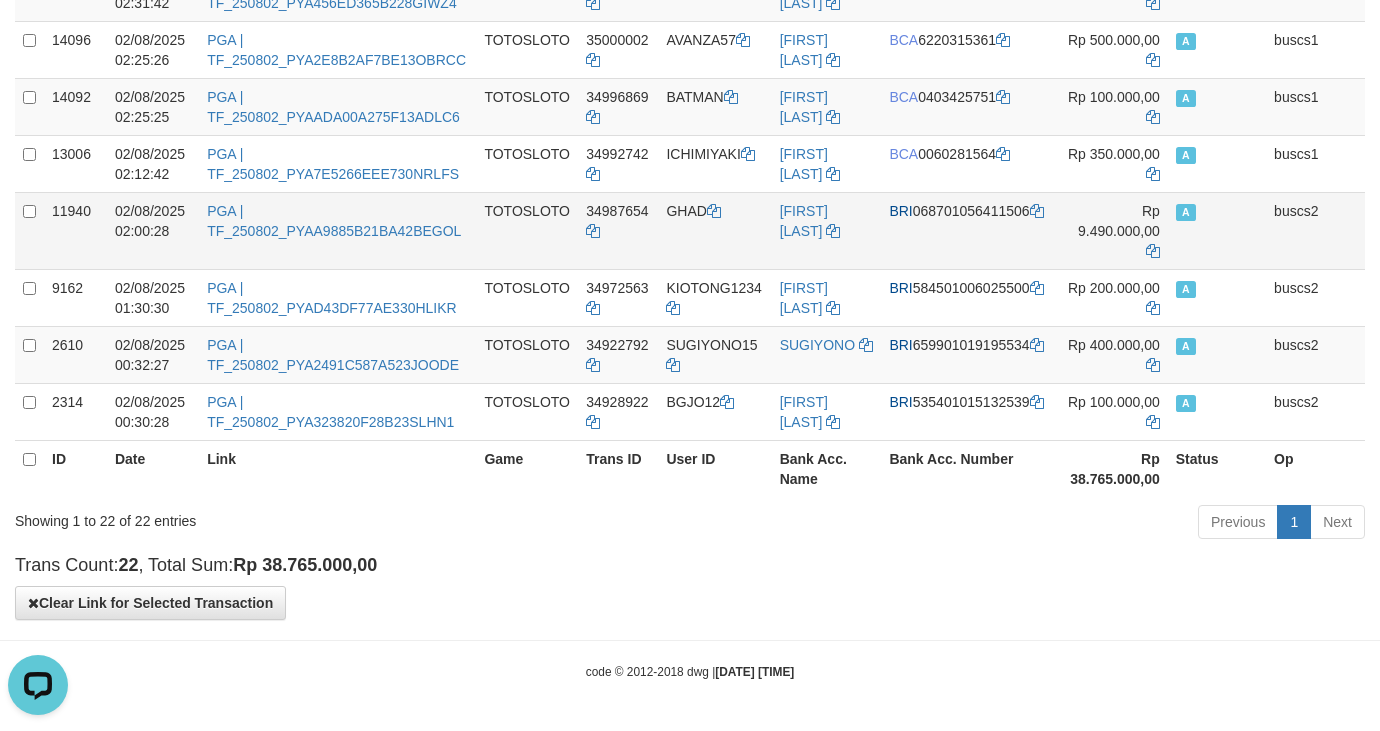 click on "02/08/2025 02:00:28" at bounding box center (153, 230) 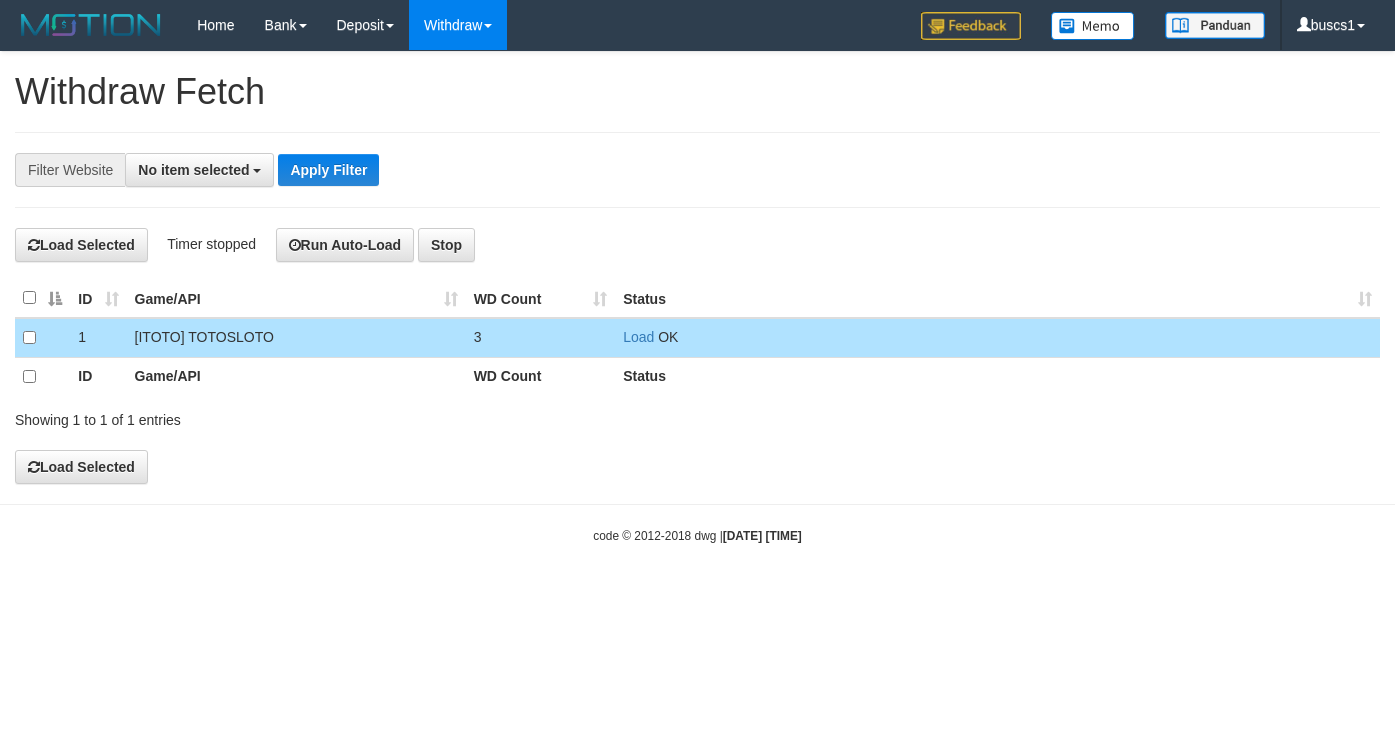 select 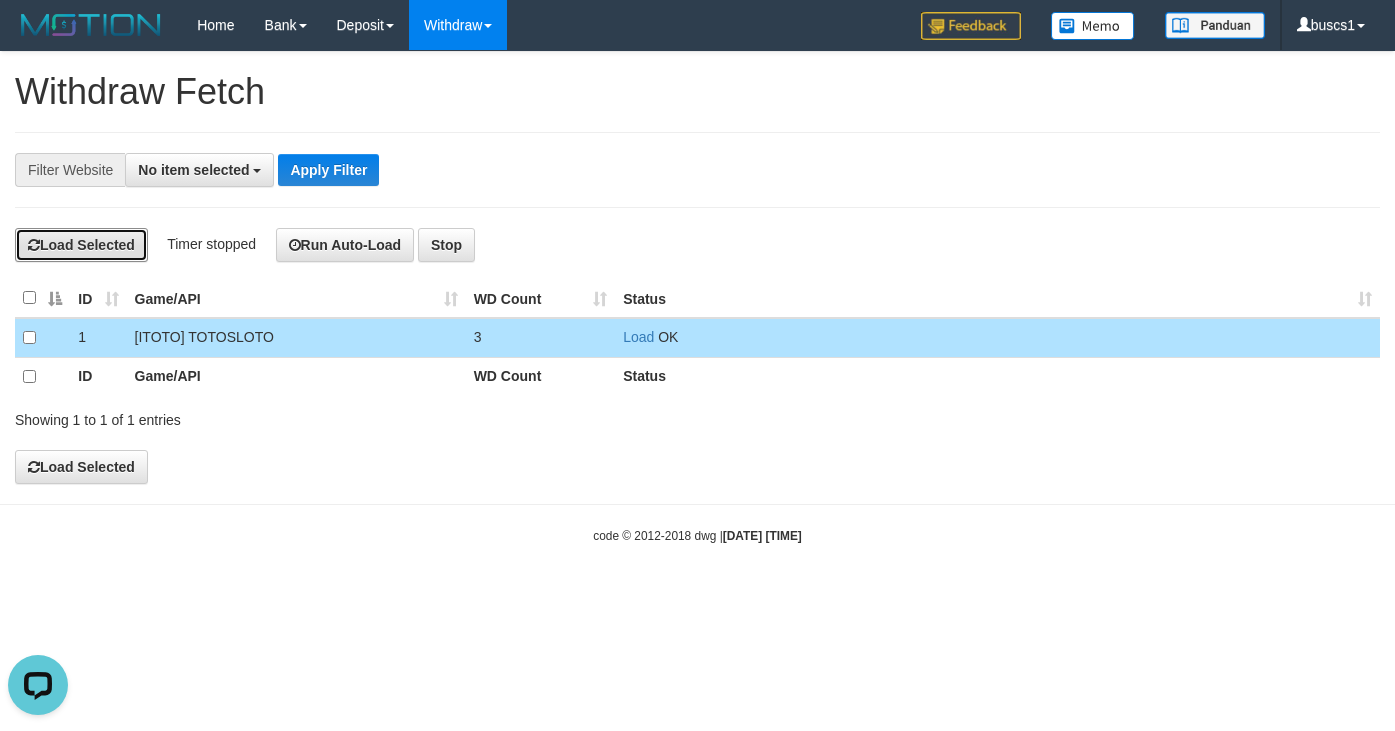 scroll, scrollTop: 0, scrollLeft: 0, axis: both 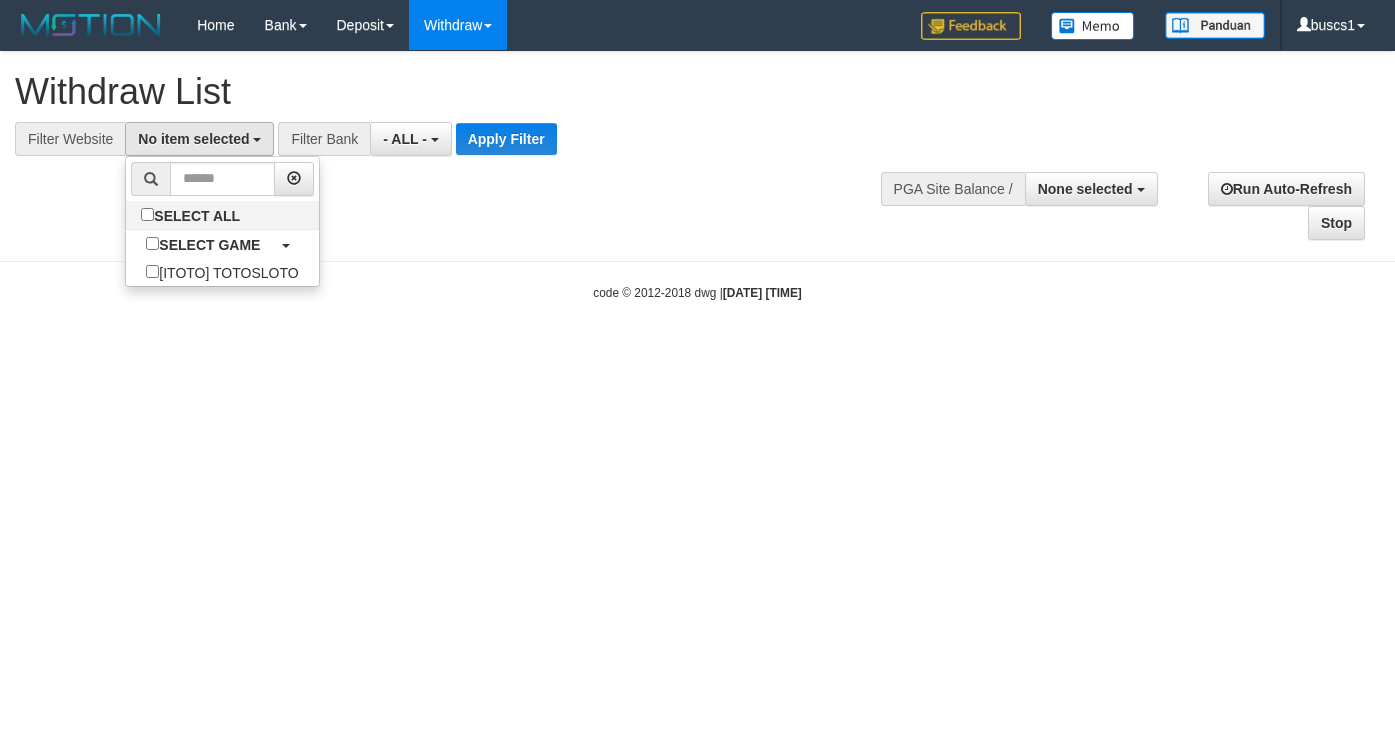 select 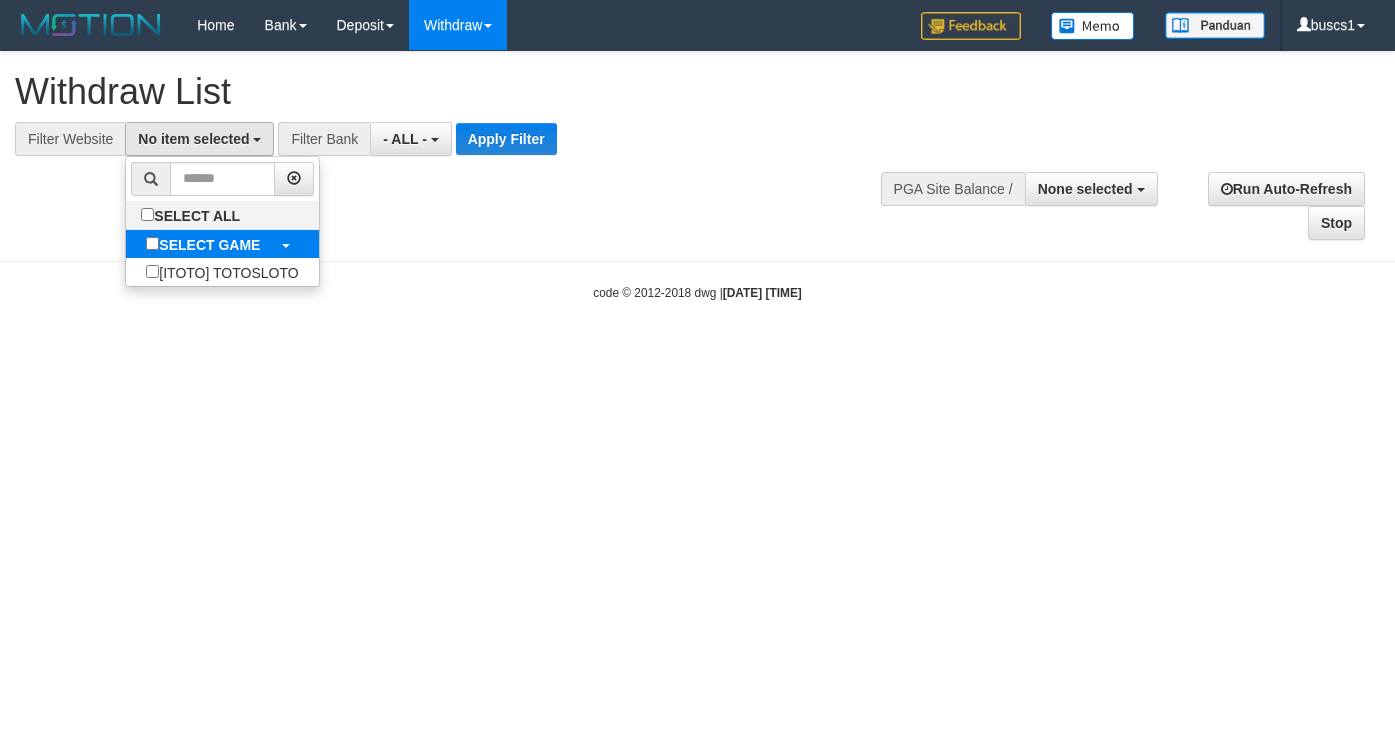 scroll, scrollTop: 0, scrollLeft: 0, axis: both 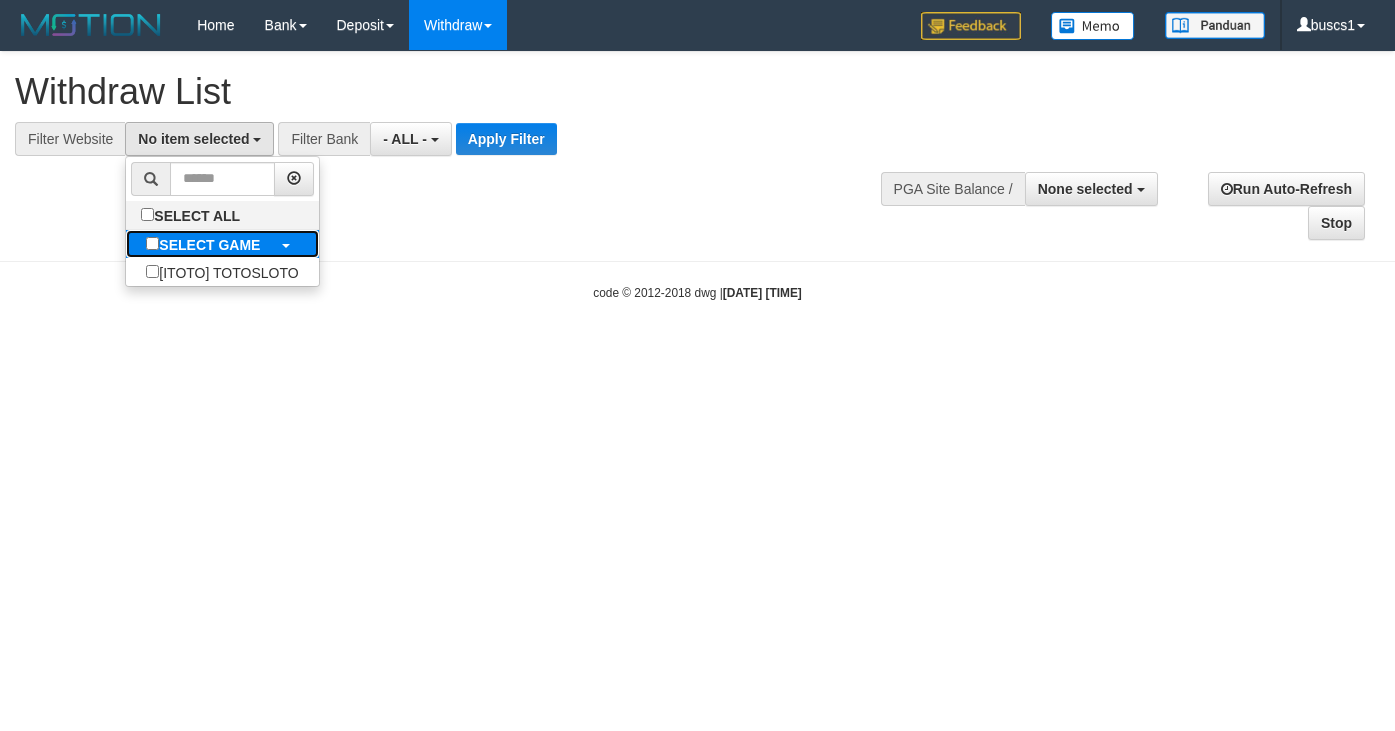 drag, startPoint x: 210, startPoint y: 236, endPoint x: 224, endPoint y: 233, distance: 14.3178215 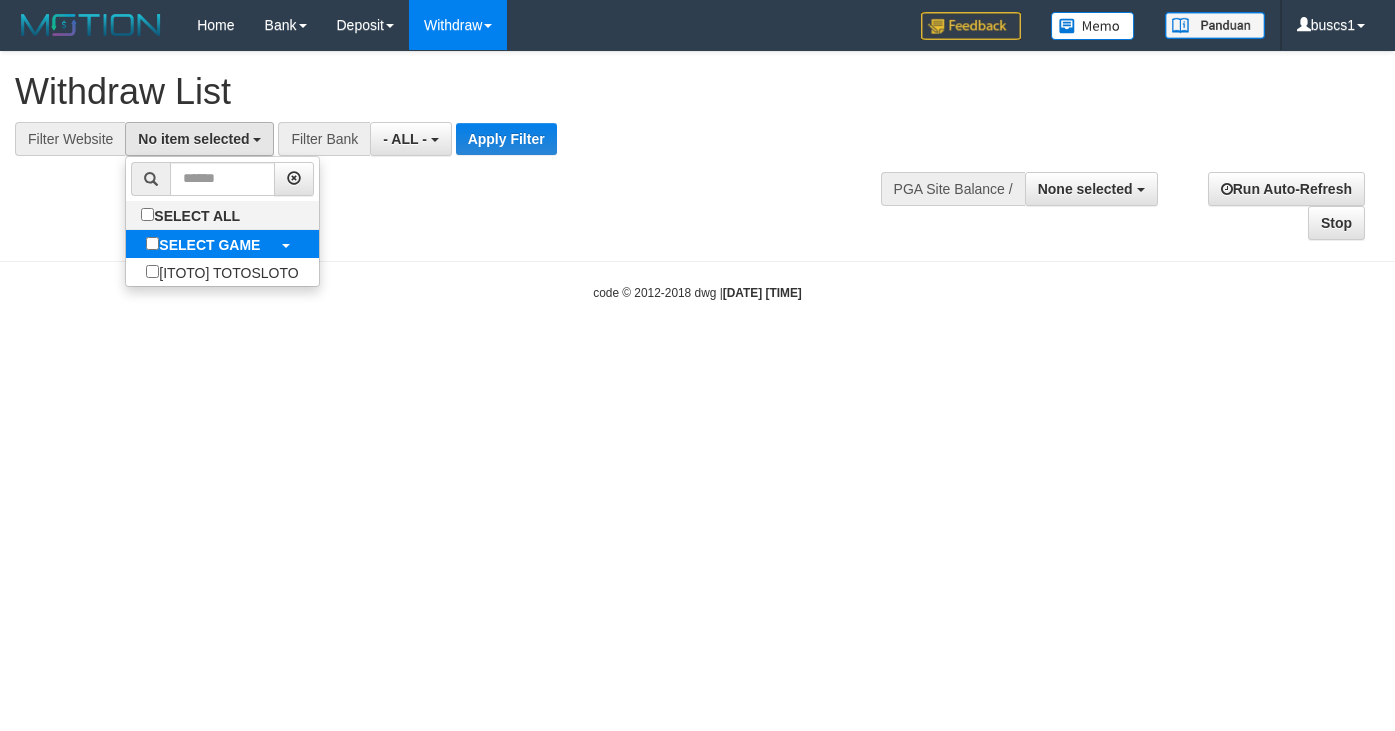 select on "****" 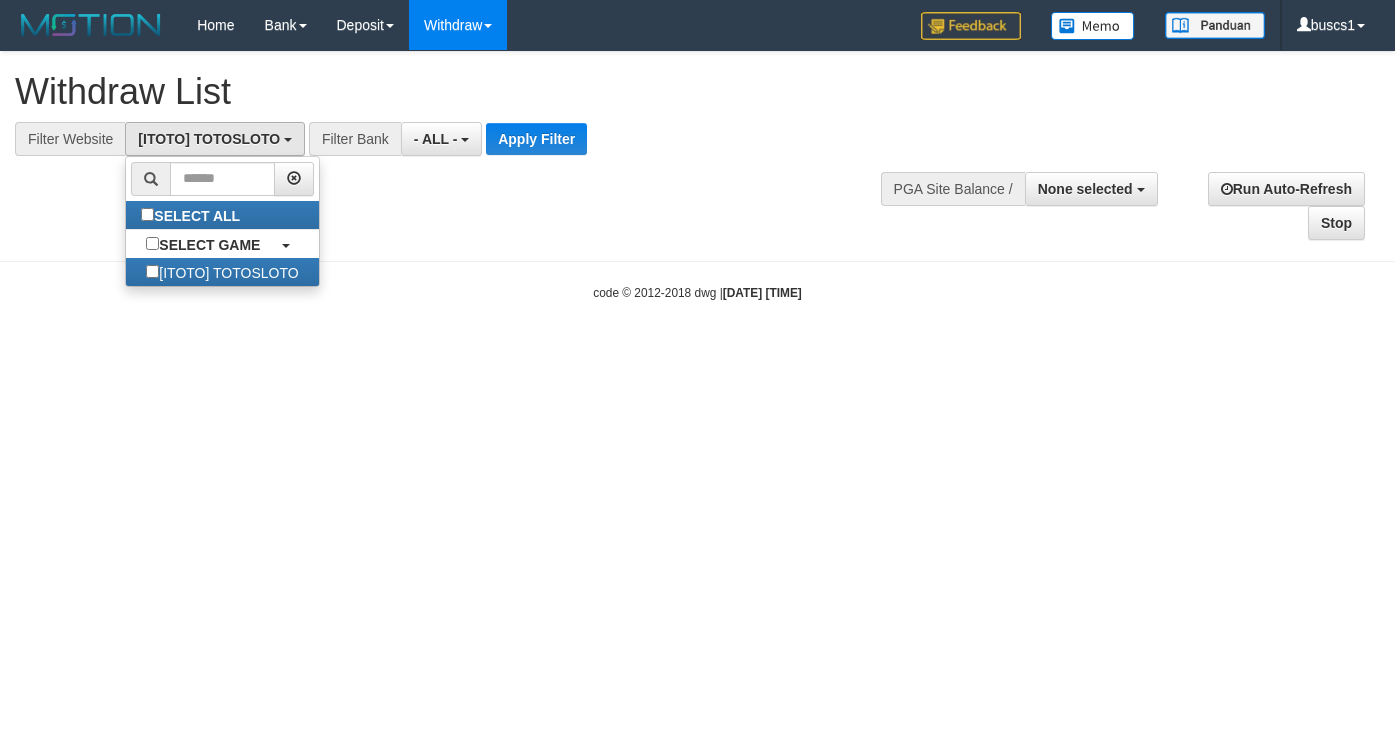 scroll, scrollTop: 18, scrollLeft: 0, axis: vertical 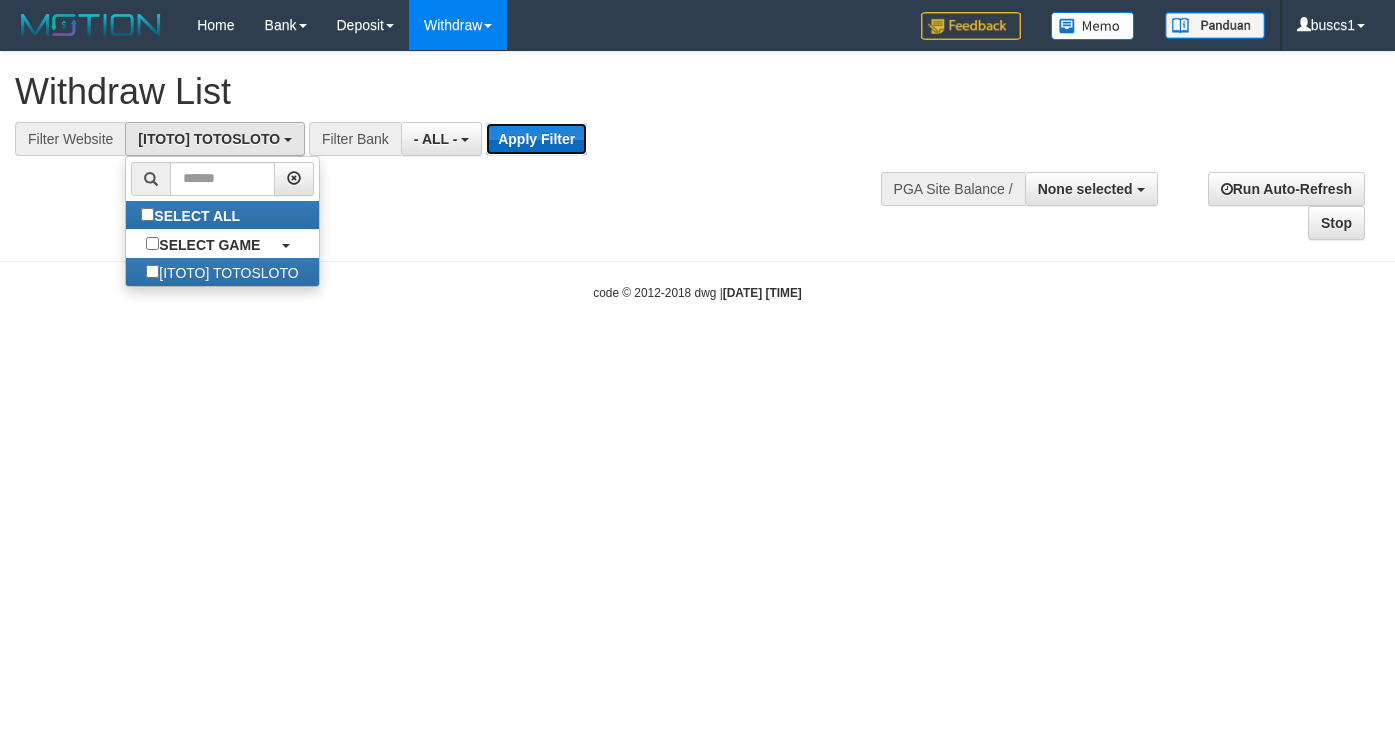drag, startPoint x: 557, startPoint y: 135, endPoint x: 17, endPoint y: 175, distance: 541.47943 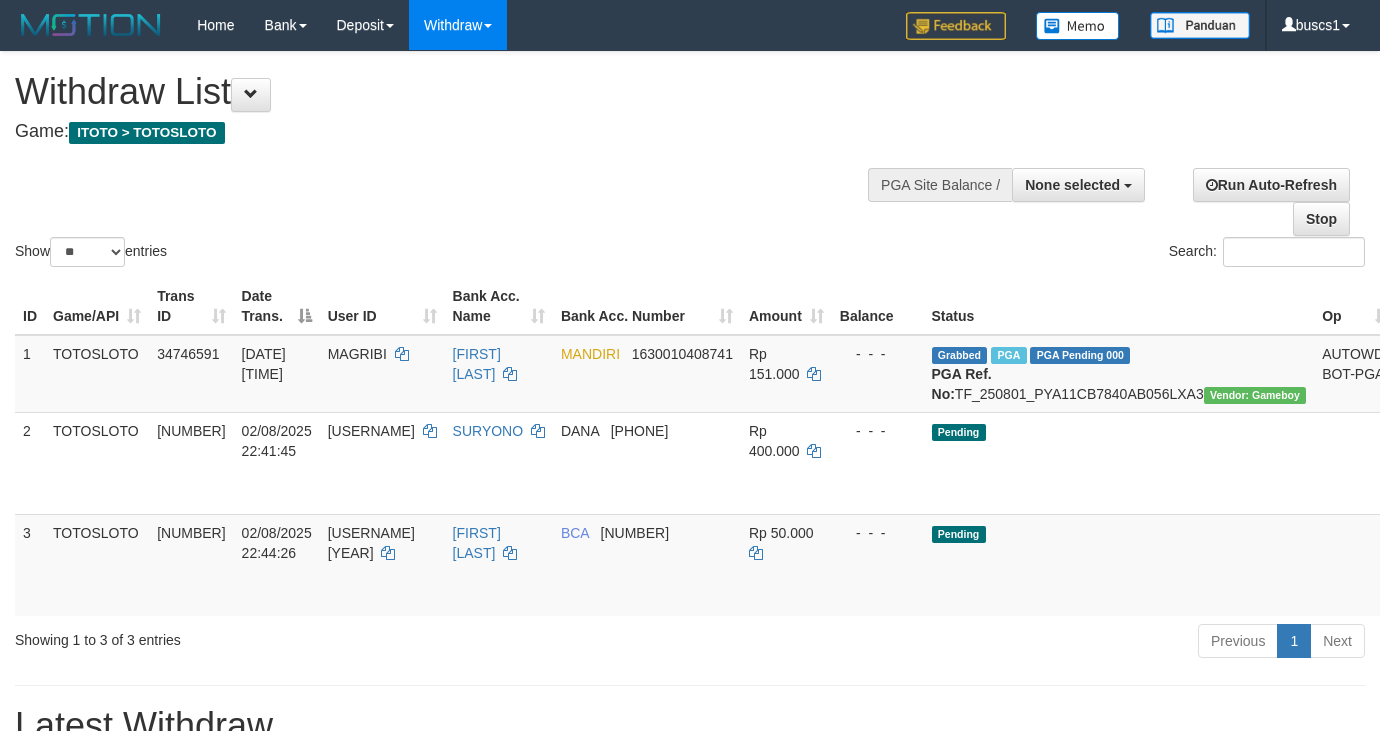 select 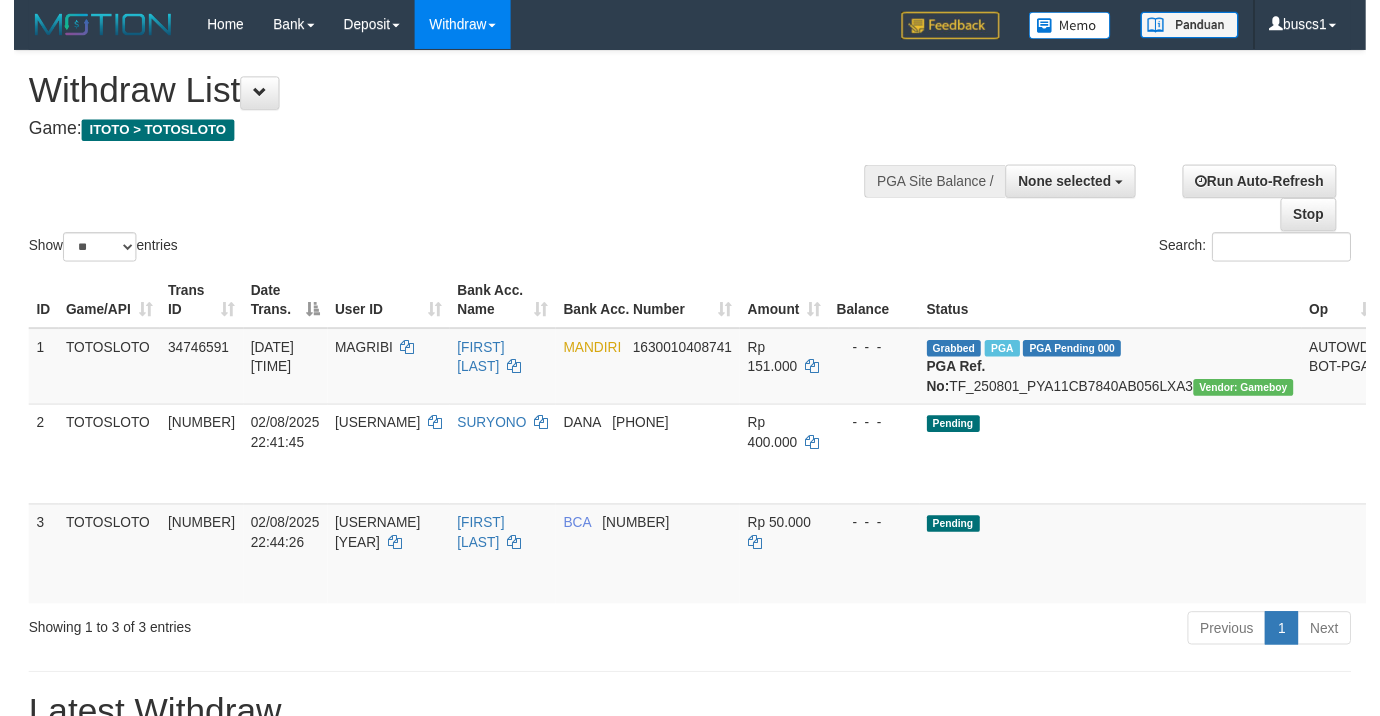 scroll, scrollTop: 0, scrollLeft: 0, axis: both 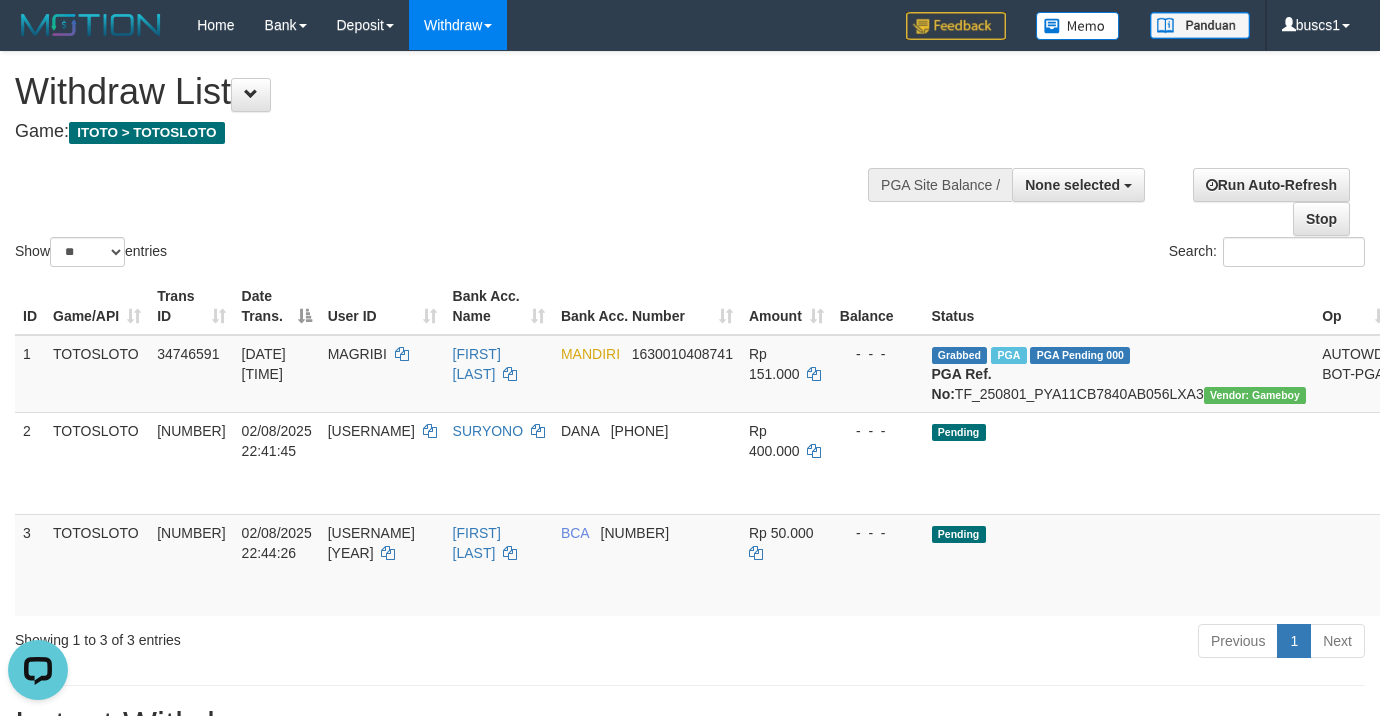 drag, startPoint x: 335, startPoint y: 210, endPoint x: 422, endPoint y: 268, distance: 104.56099 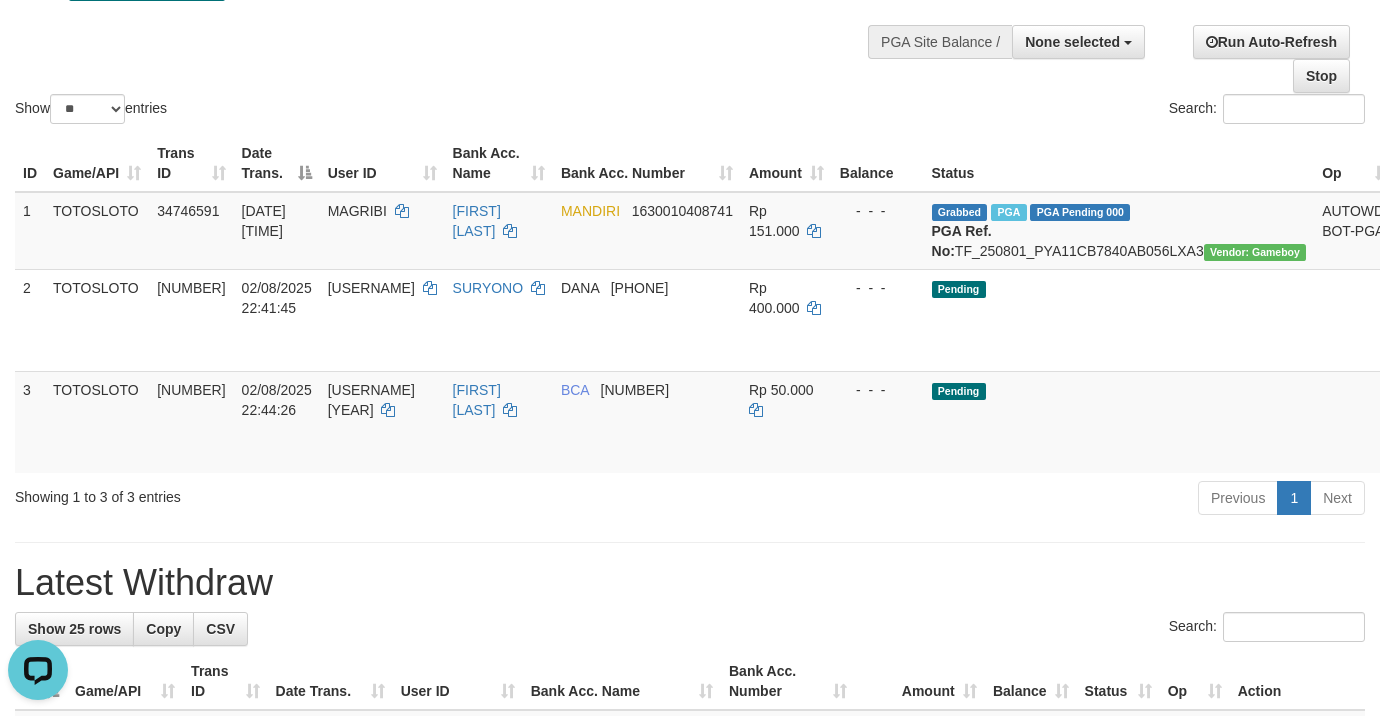 scroll, scrollTop: 400, scrollLeft: 0, axis: vertical 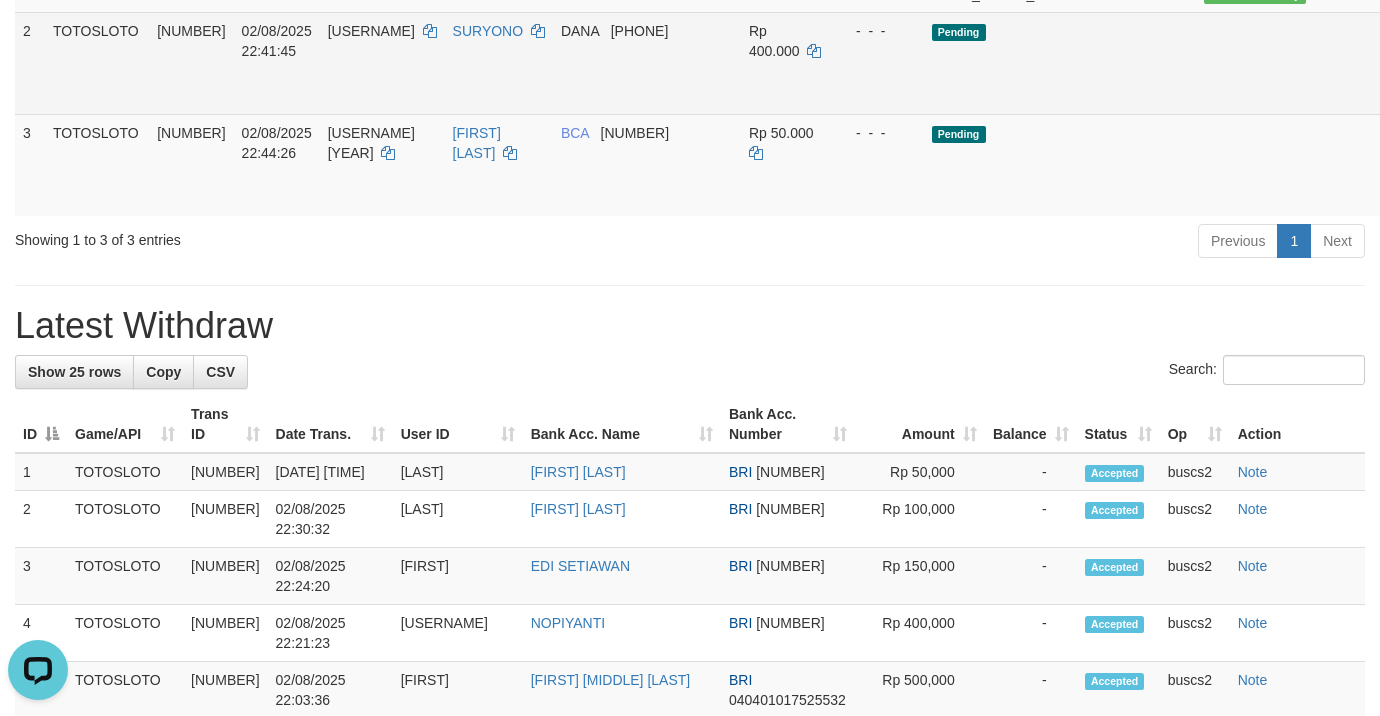click on "35676671" at bounding box center [191, 63] 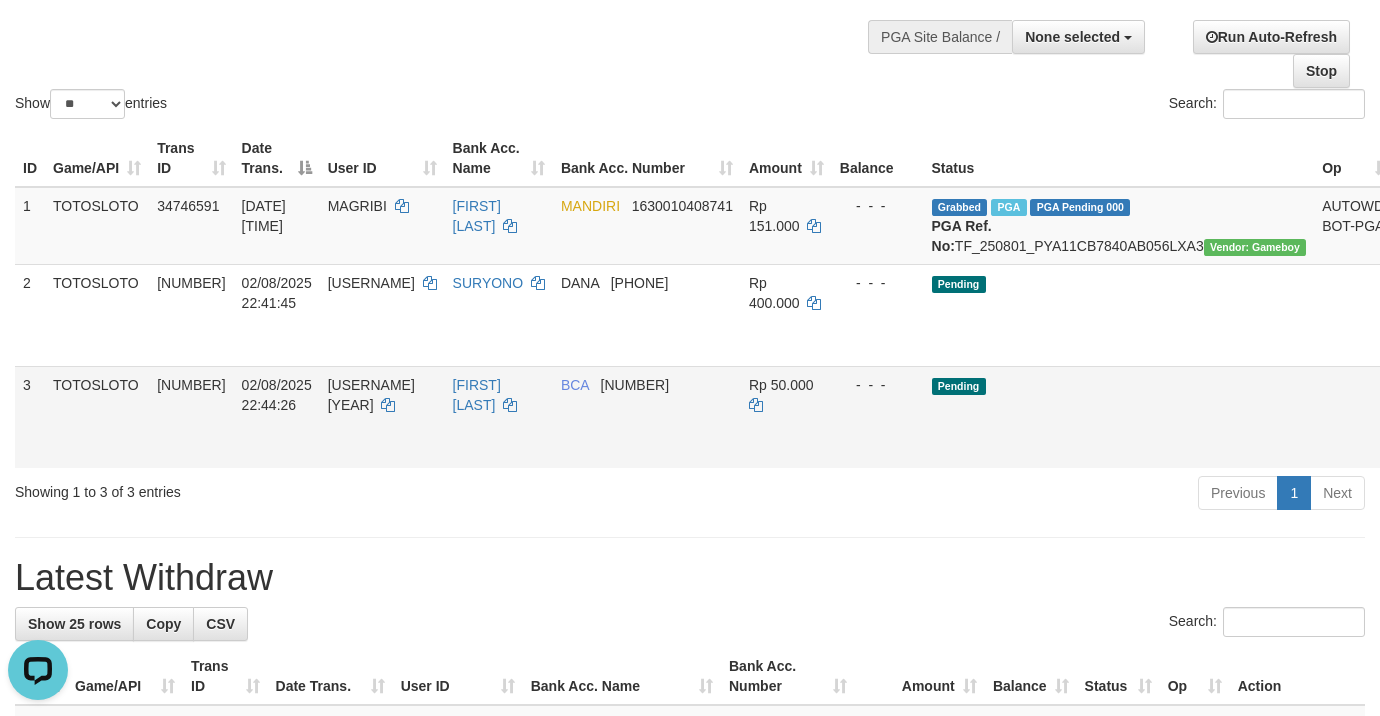 scroll, scrollTop: 100, scrollLeft: 0, axis: vertical 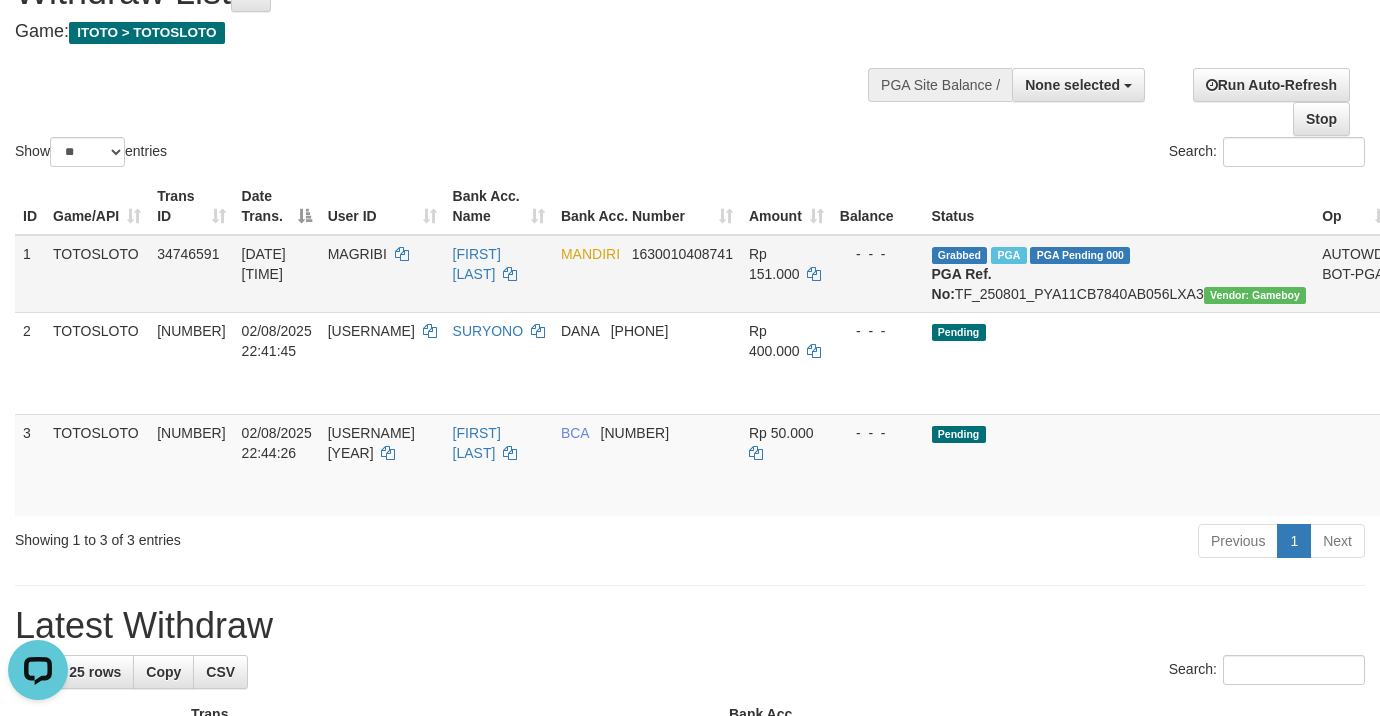 click on "MAGRIBI" at bounding box center [382, 274] 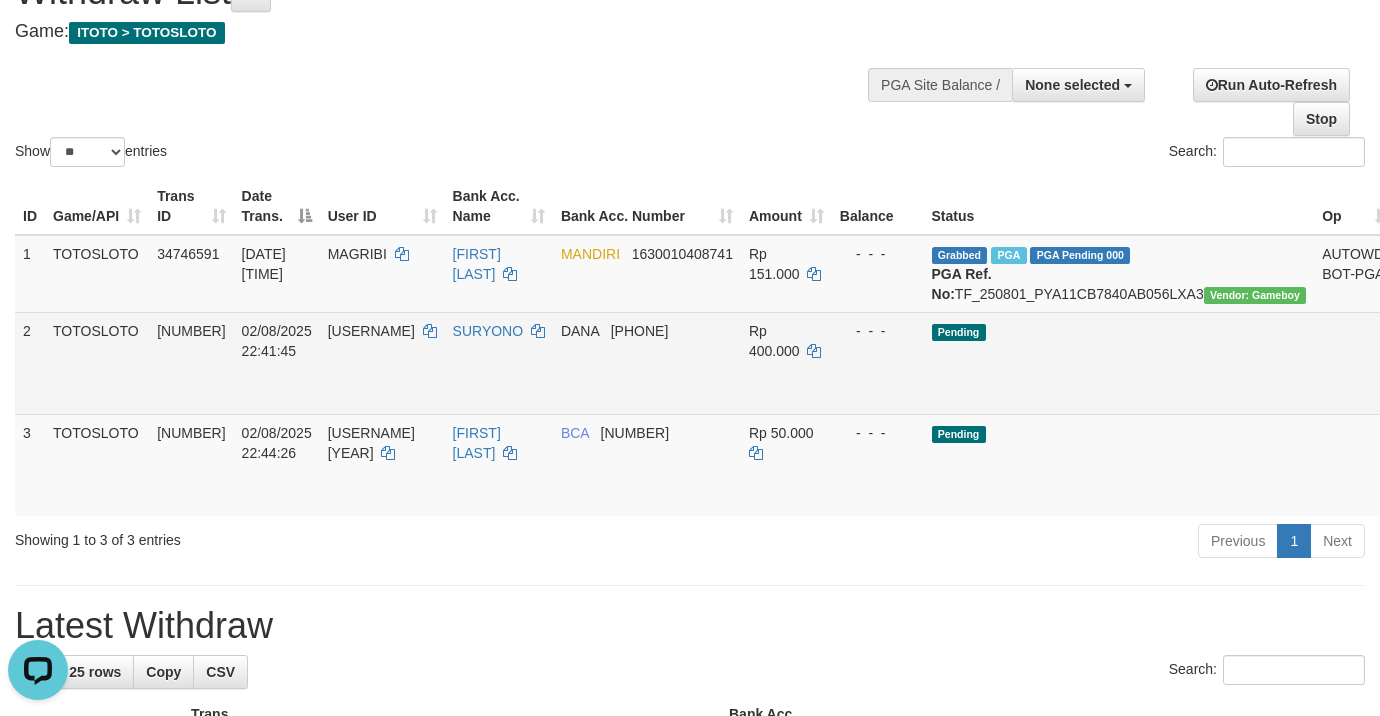 click on "35676671" at bounding box center (191, 363) 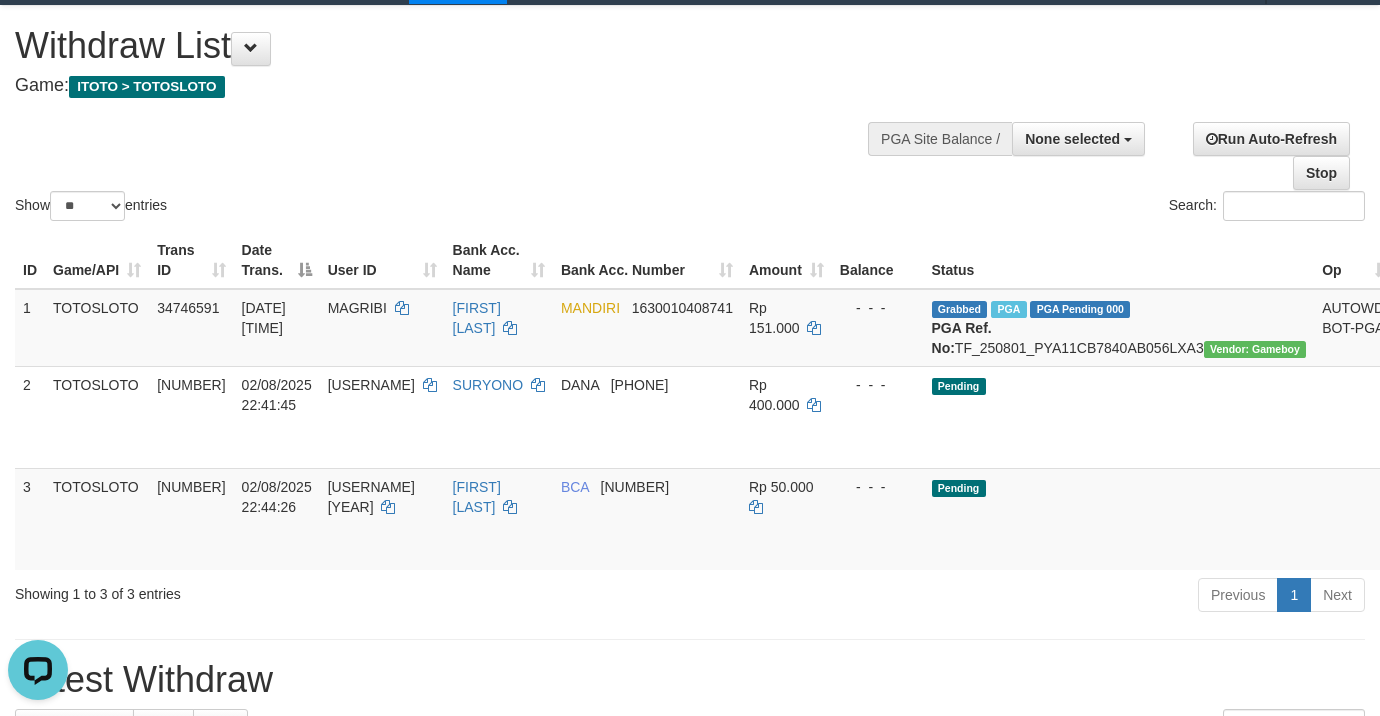 scroll, scrollTop: 0, scrollLeft: 0, axis: both 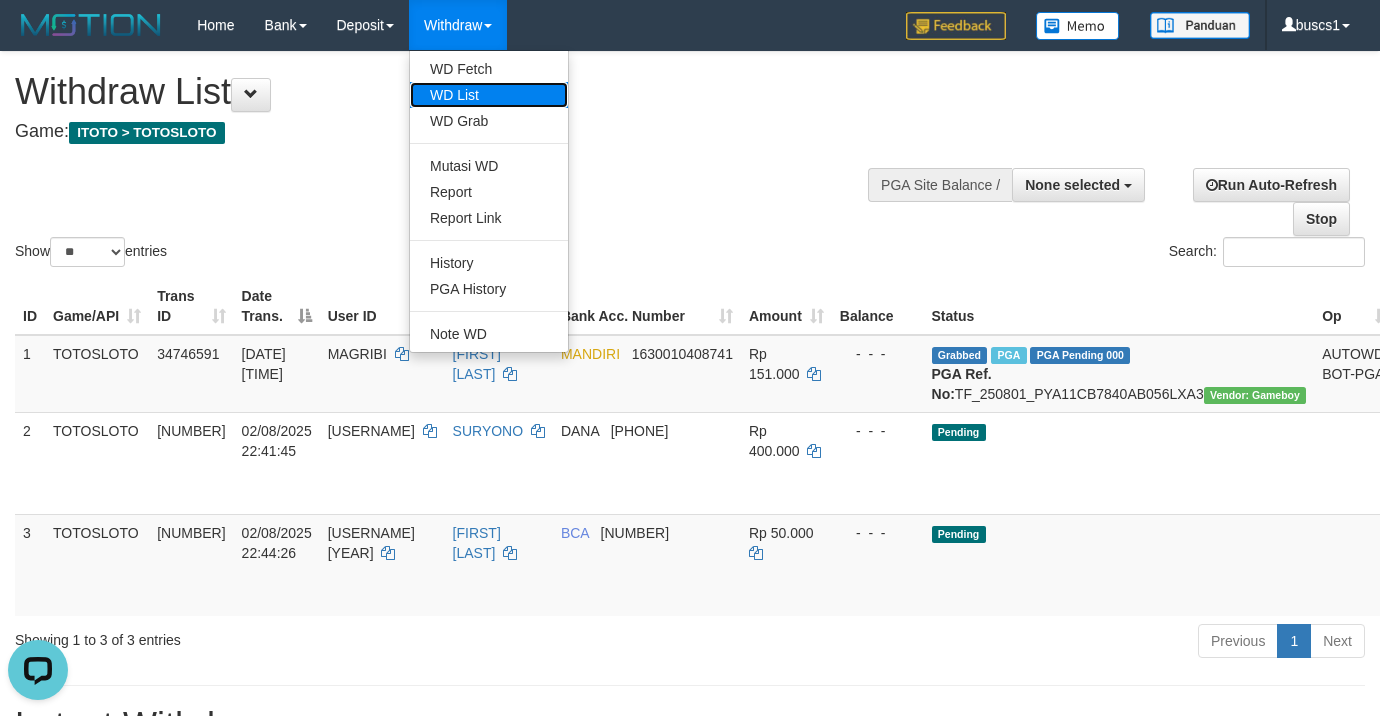 click on "WD List" at bounding box center (489, 95) 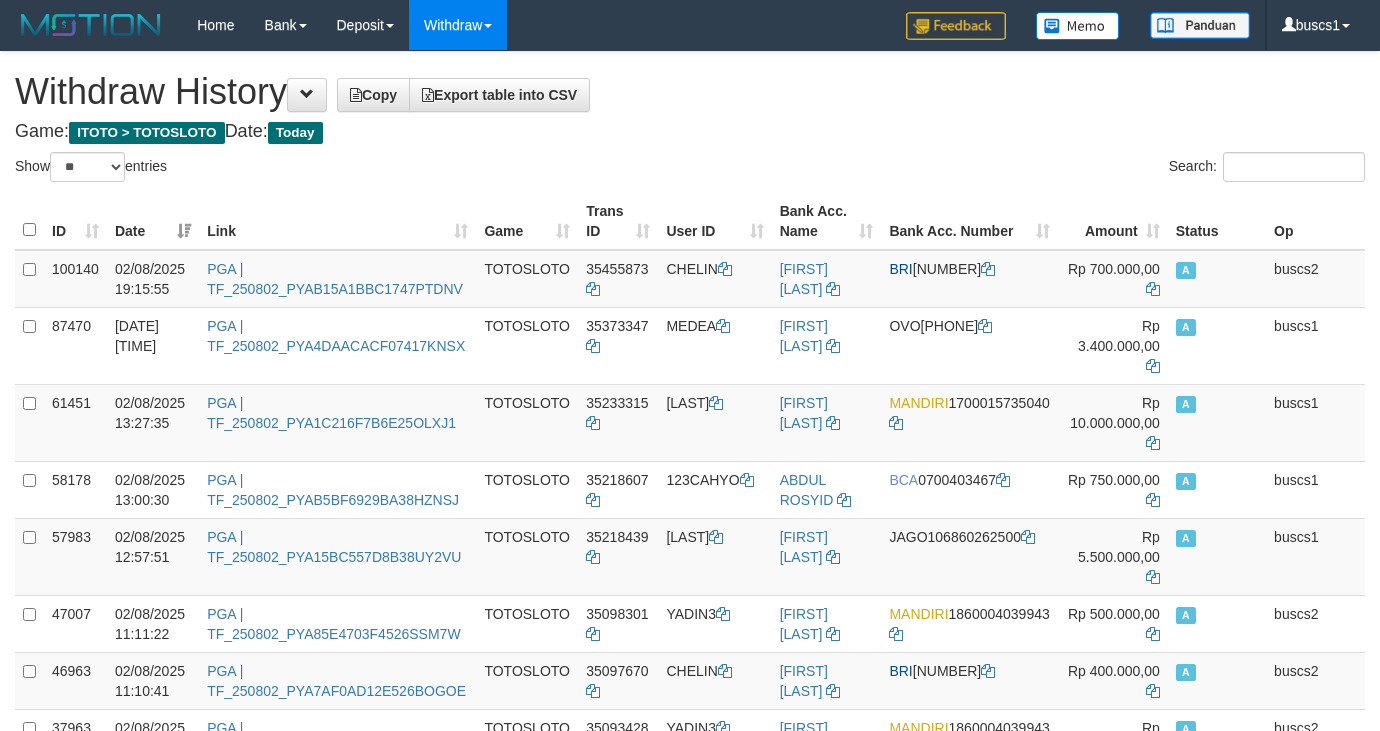 select on "**" 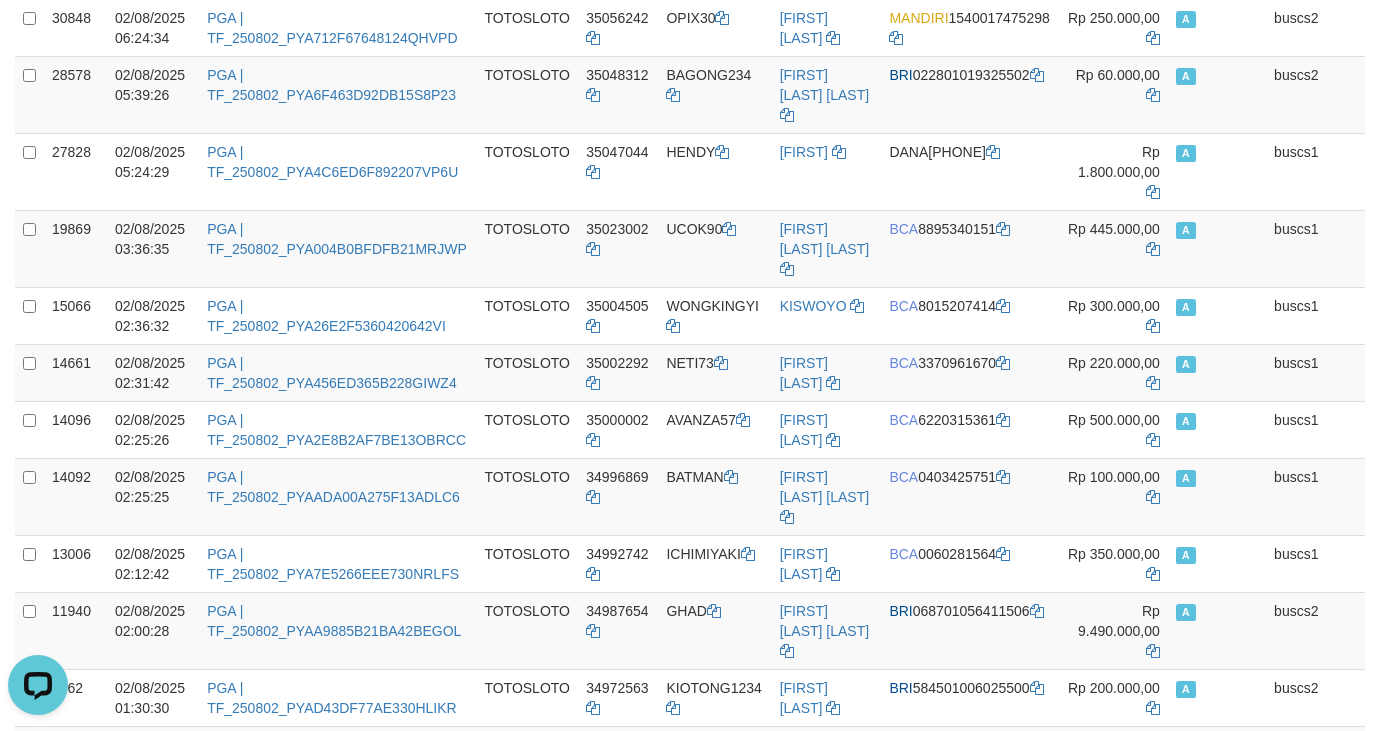 scroll, scrollTop: 0, scrollLeft: 0, axis: both 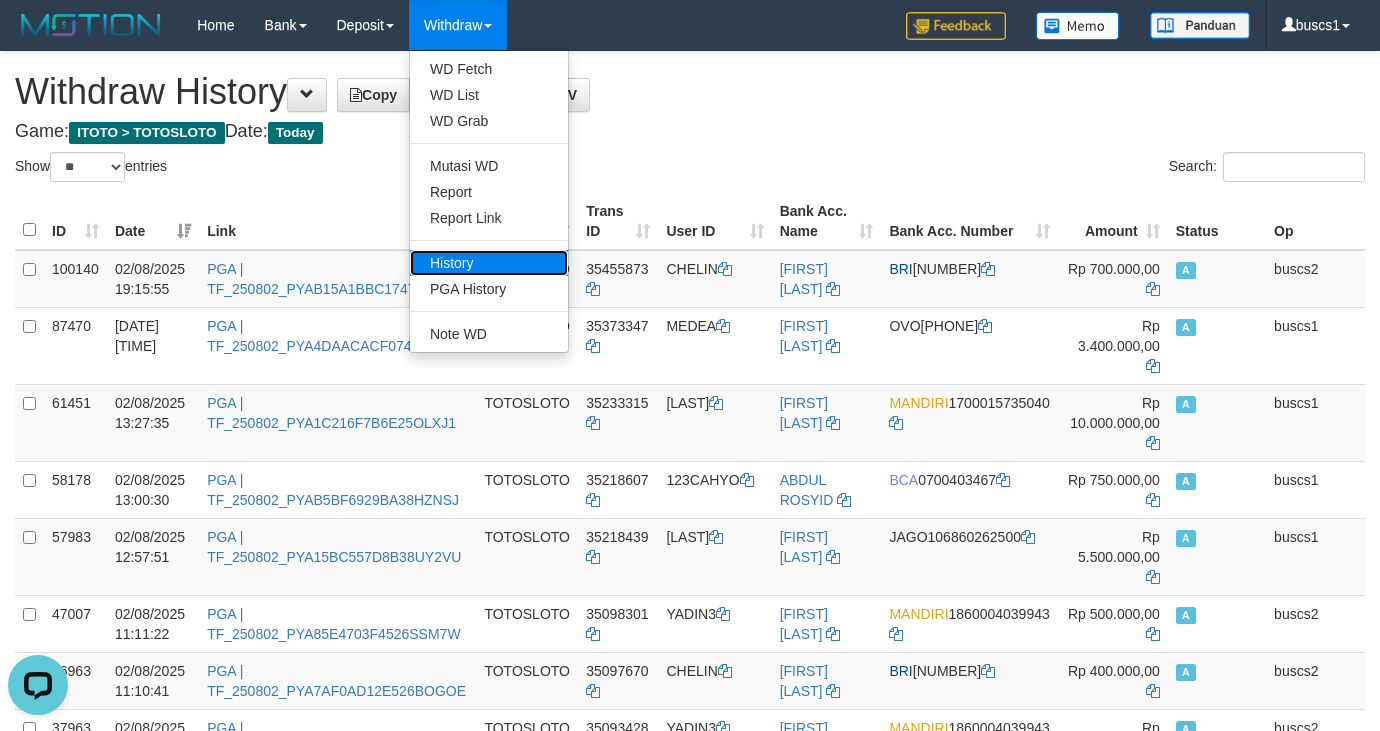click on "History" at bounding box center (489, 263) 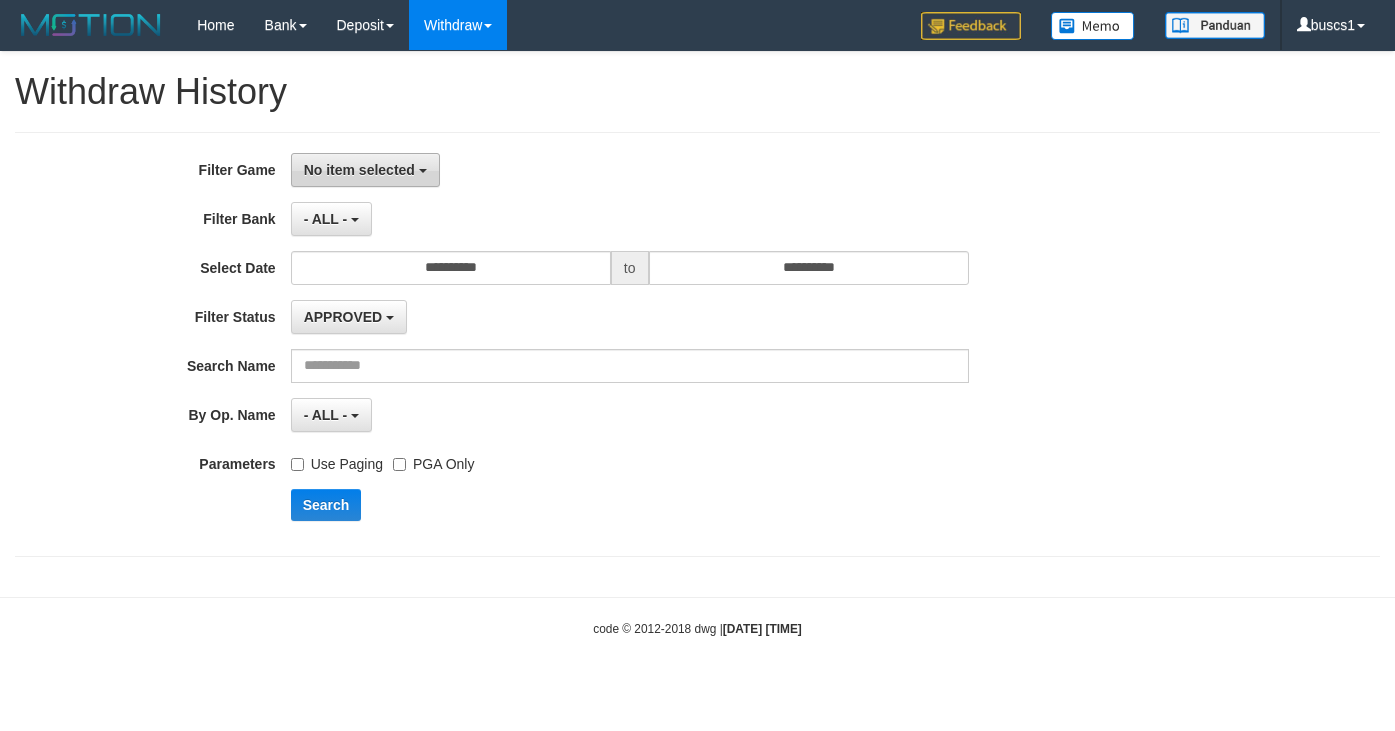 click on "**********" at bounding box center (697, 344) 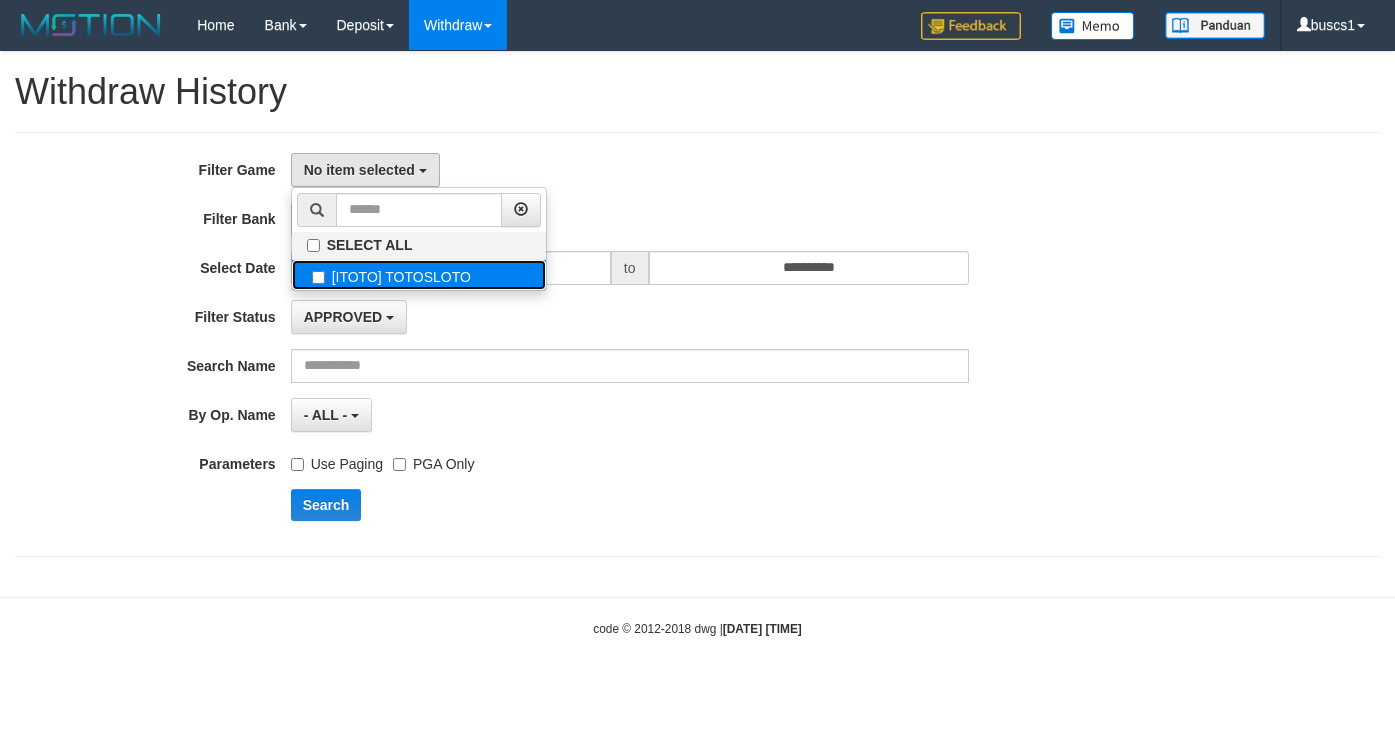 click on "[ITOTO] TOTOSLOTO" at bounding box center (419, 275) 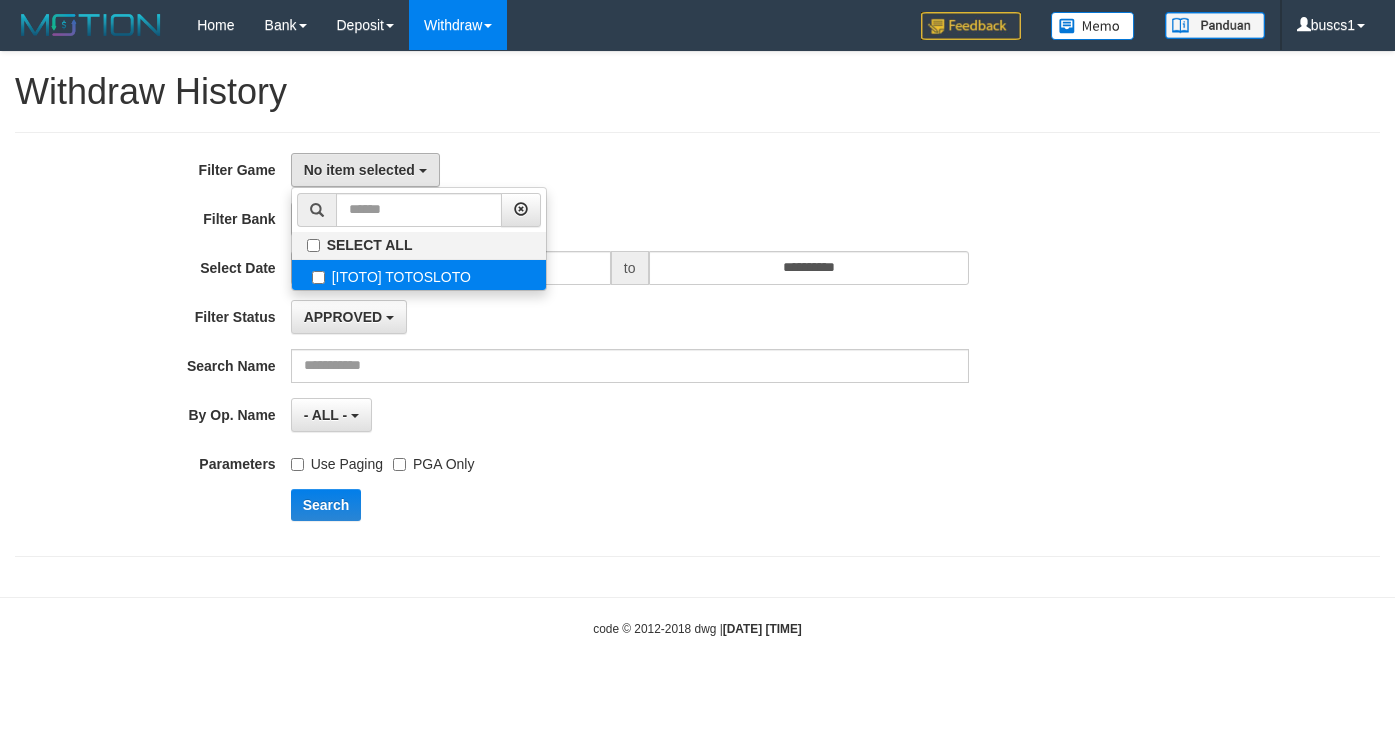 select on "****" 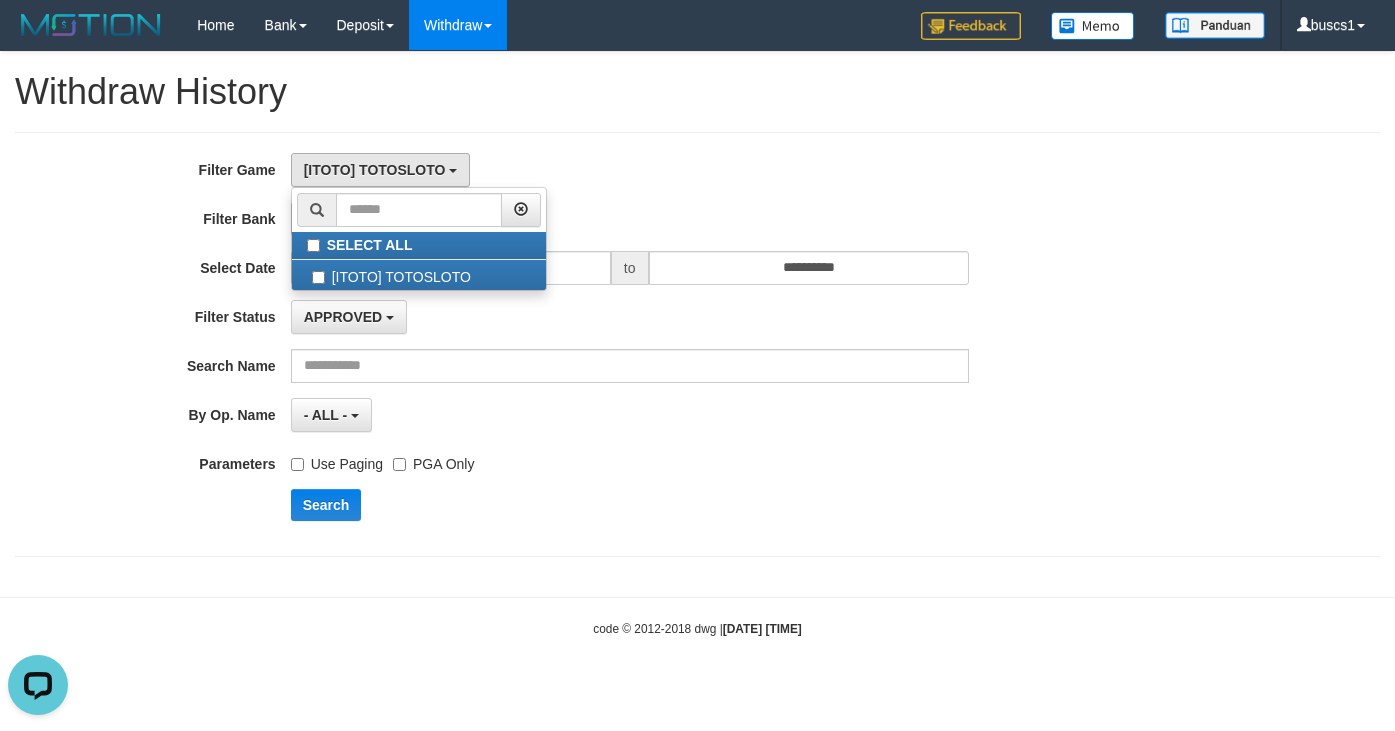 scroll, scrollTop: 0, scrollLeft: 0, axis: both 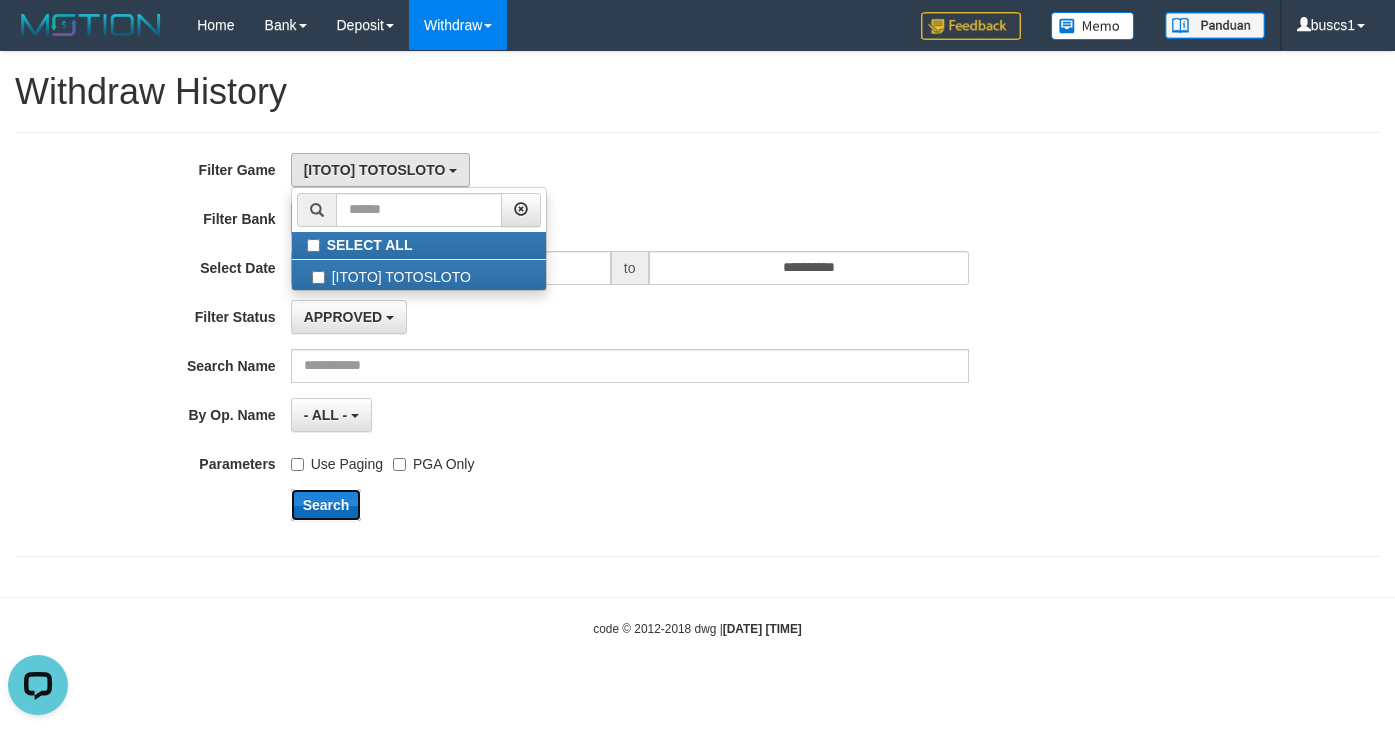 click on "Search" at bounding box center [326, 505] 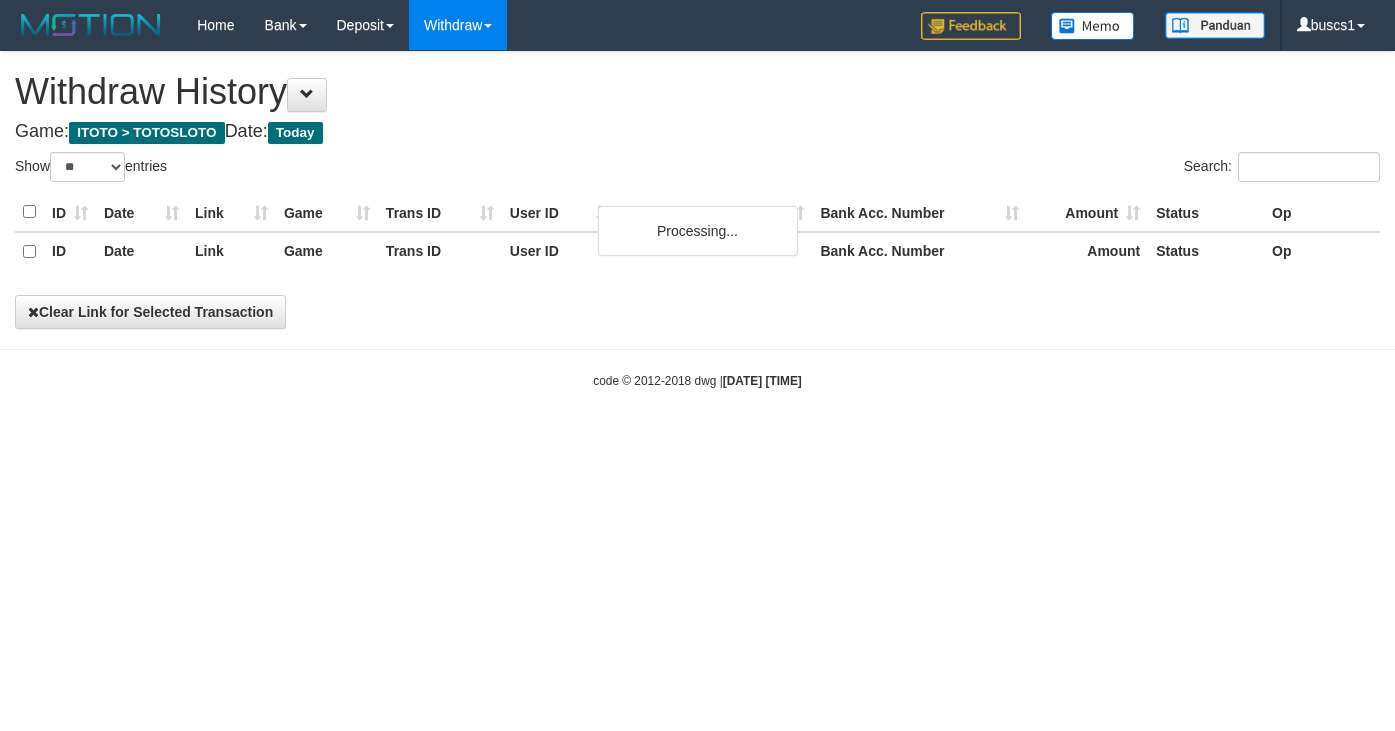 select on "**" 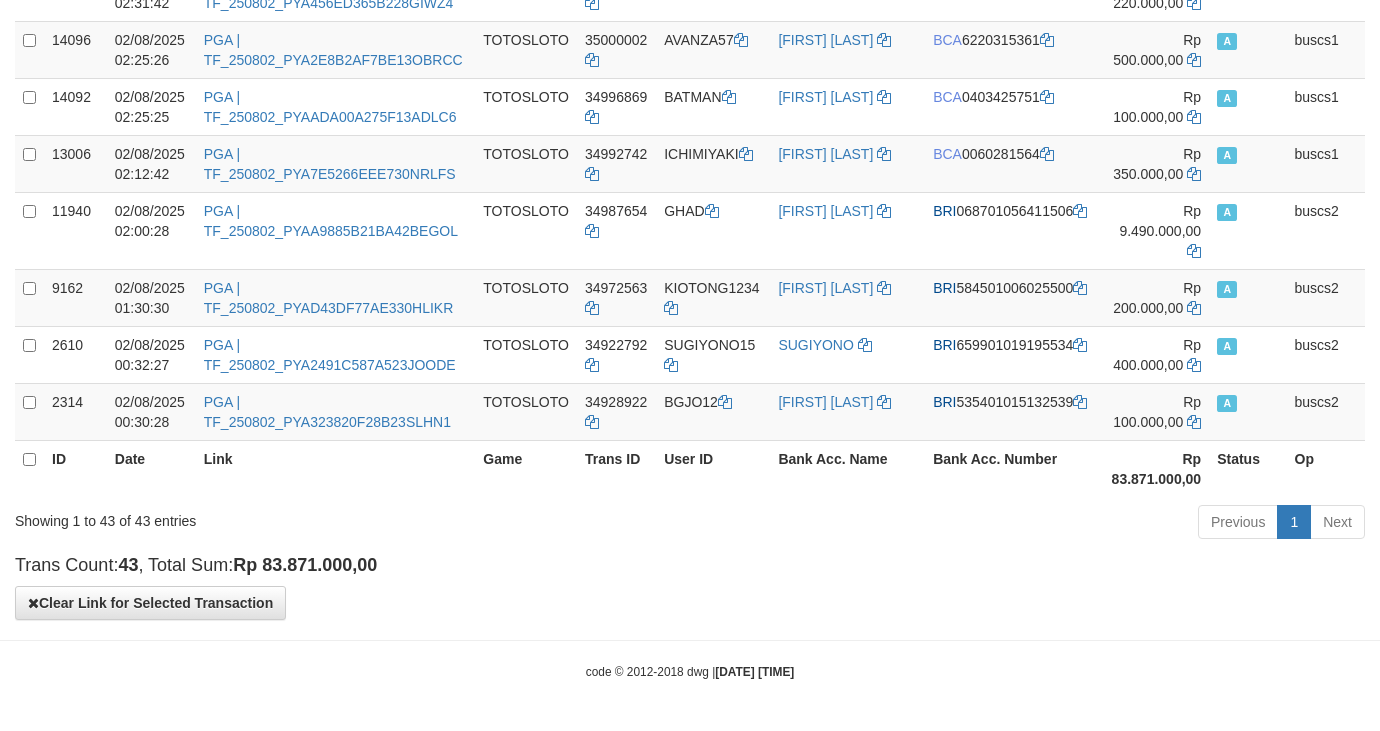scroll, scrollTop: 2981, scrollLeft: 0, axis: vertical 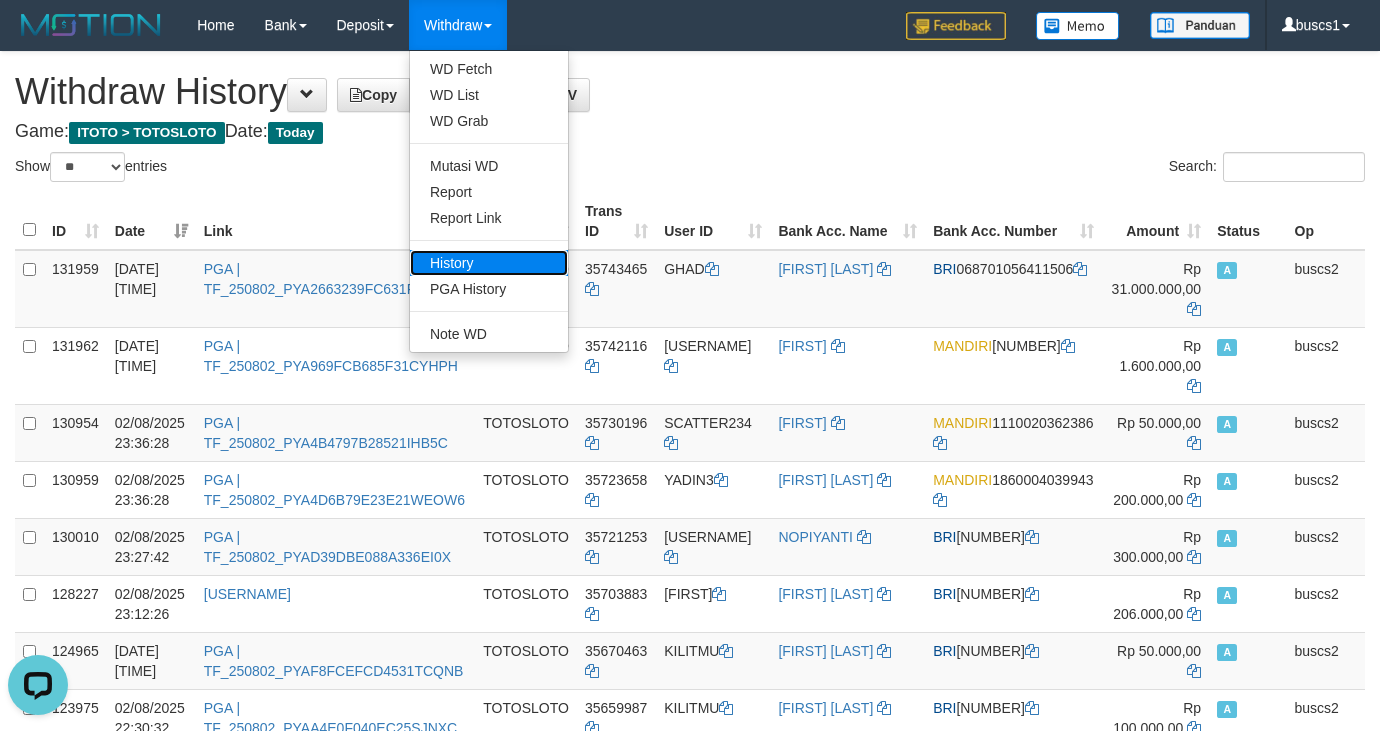 click on "History" at bounding box center [489, 263] 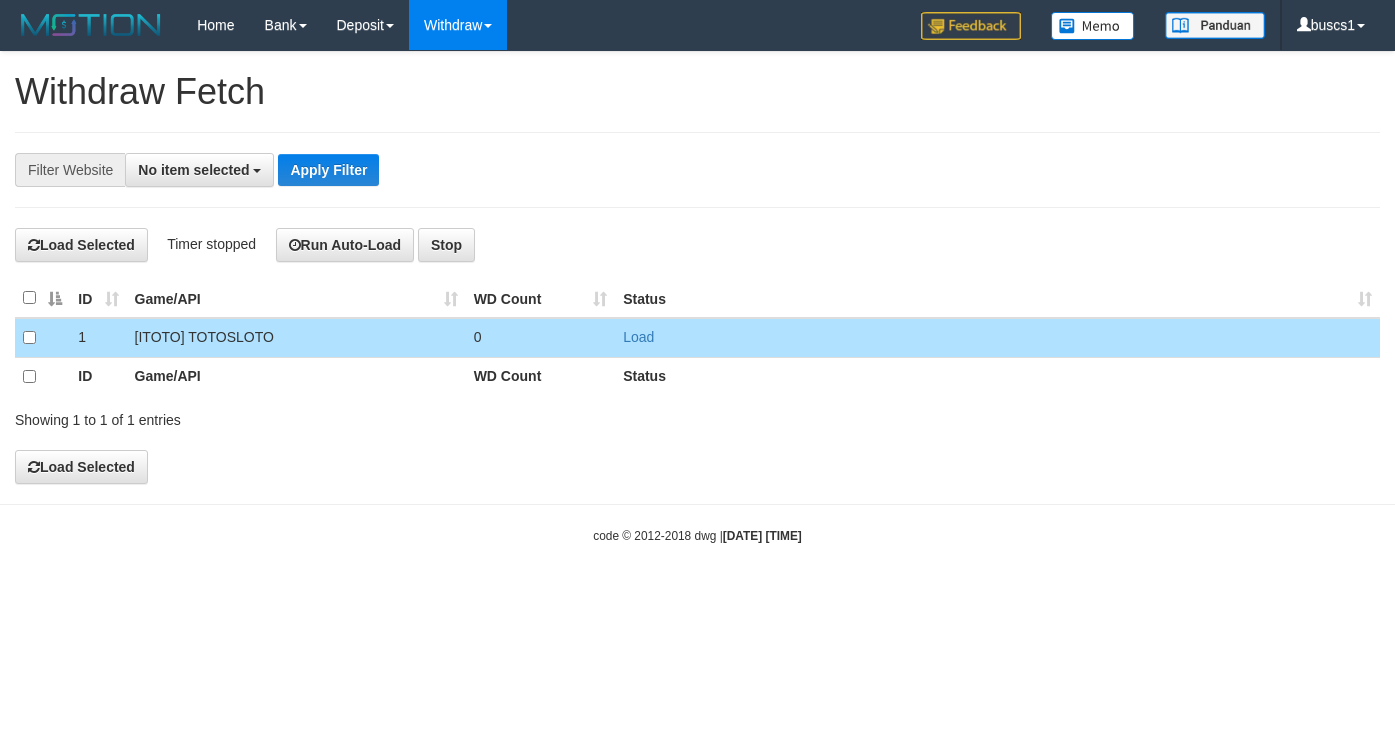 select 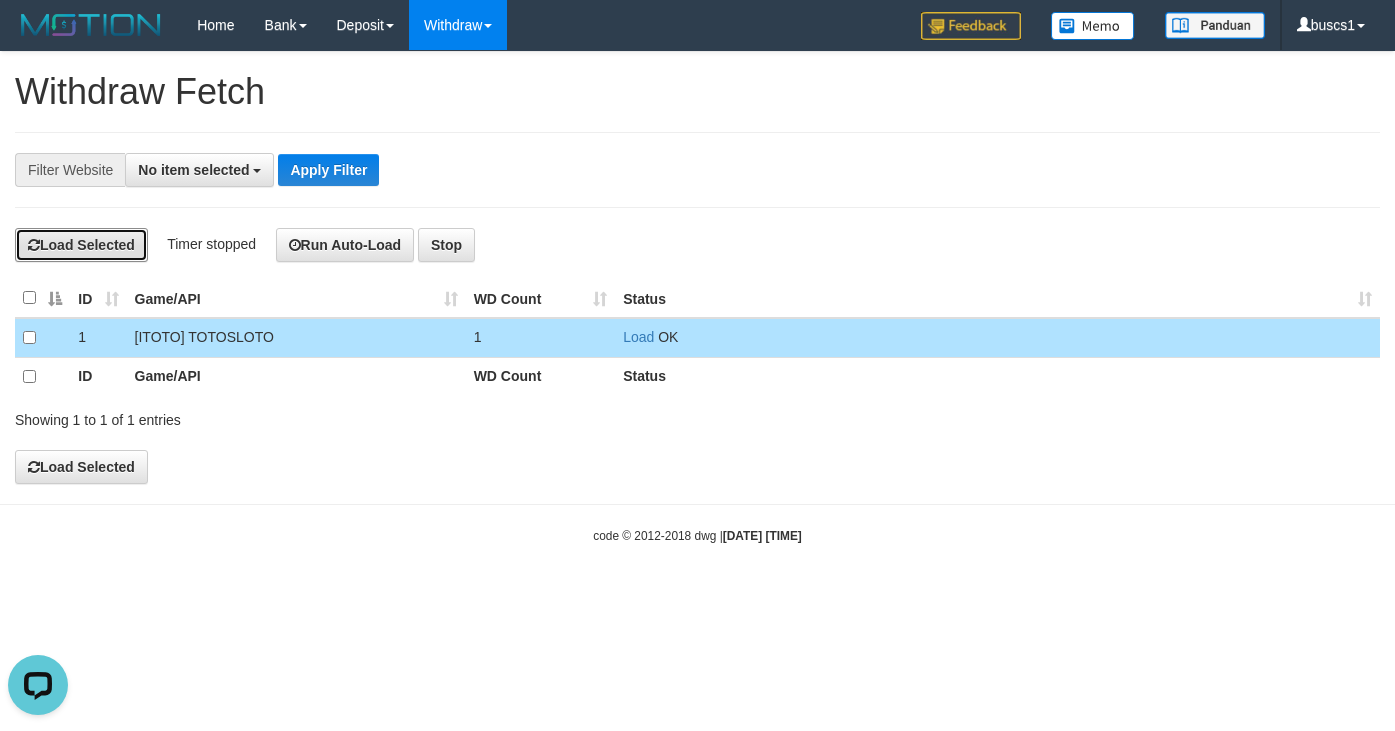 scroll, scrollTop: 0, scrollLeft: 0, axis: both 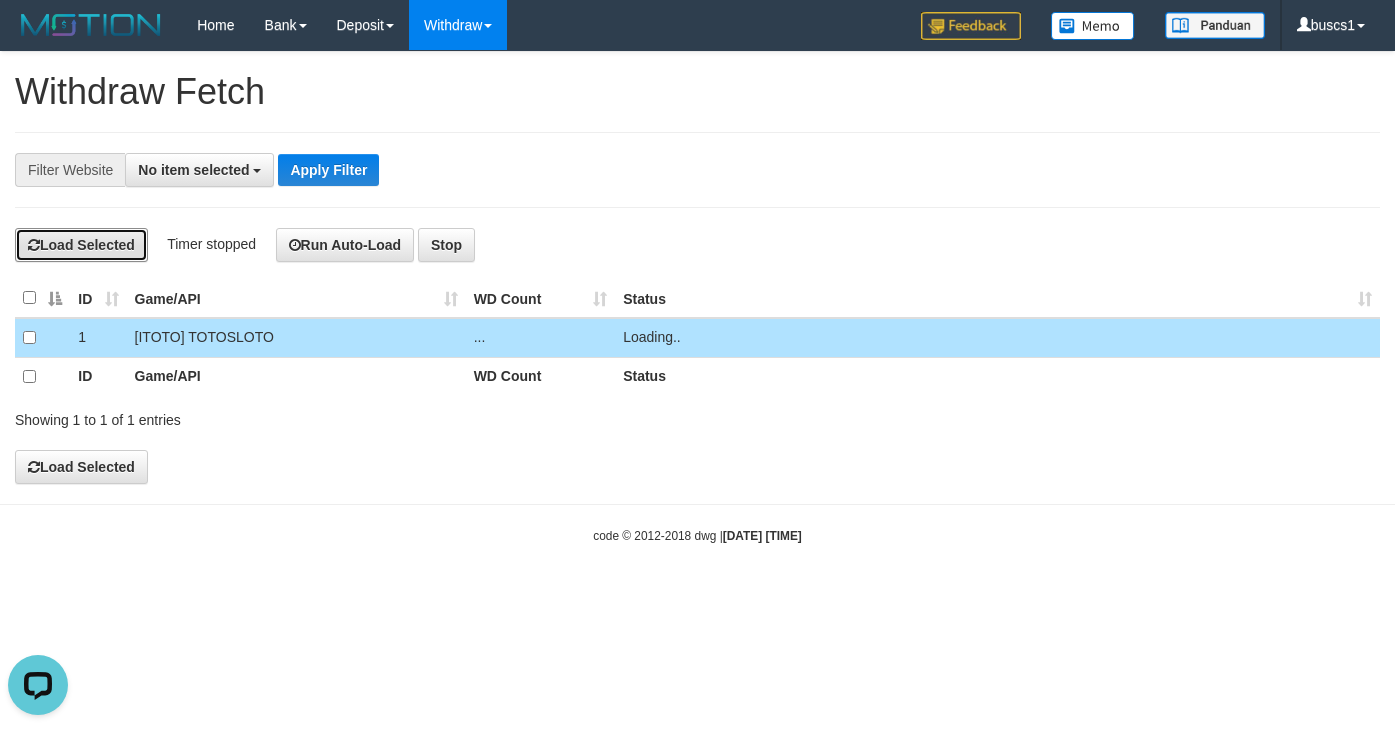 click on "Load Selected" at bounding box center (81, 245) 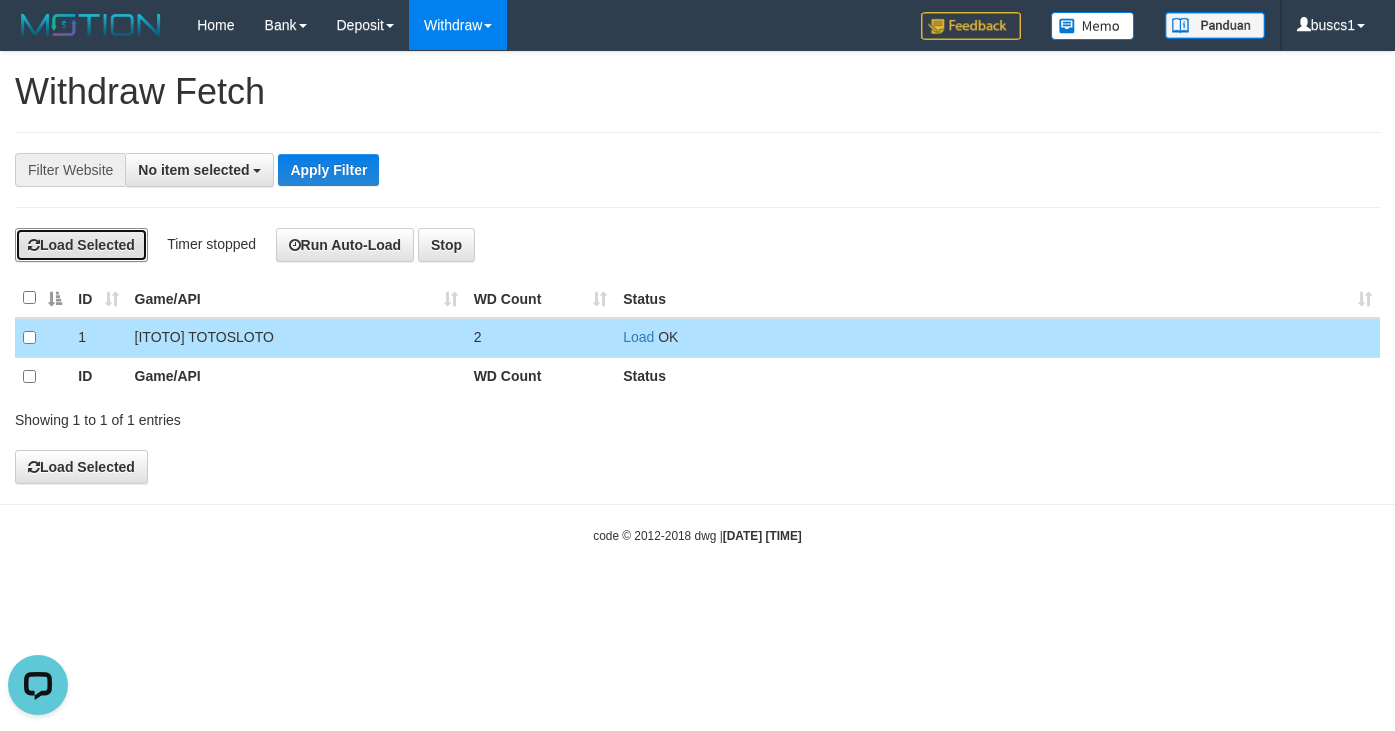 click on "Load Selected" at bounding box center (81, 245) 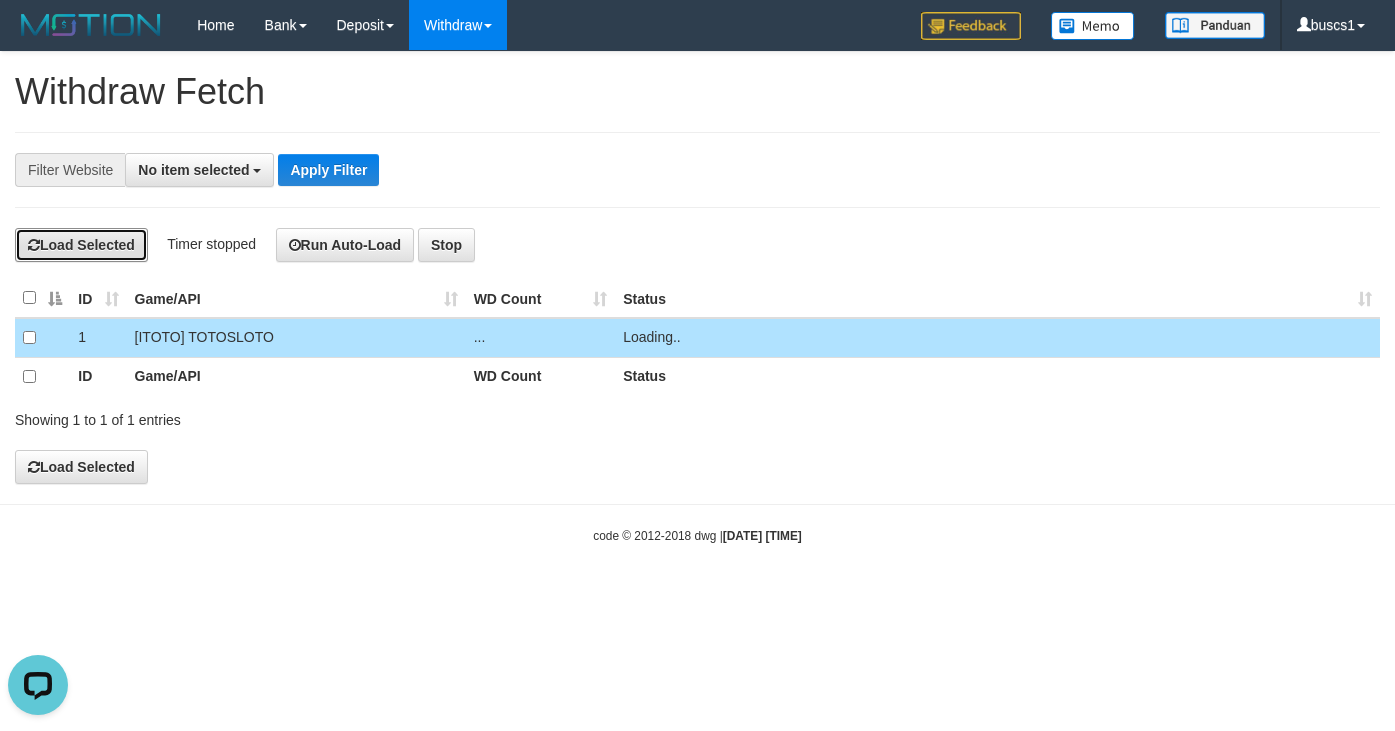 click on "Load Selected" at bounding box center [81, 245] 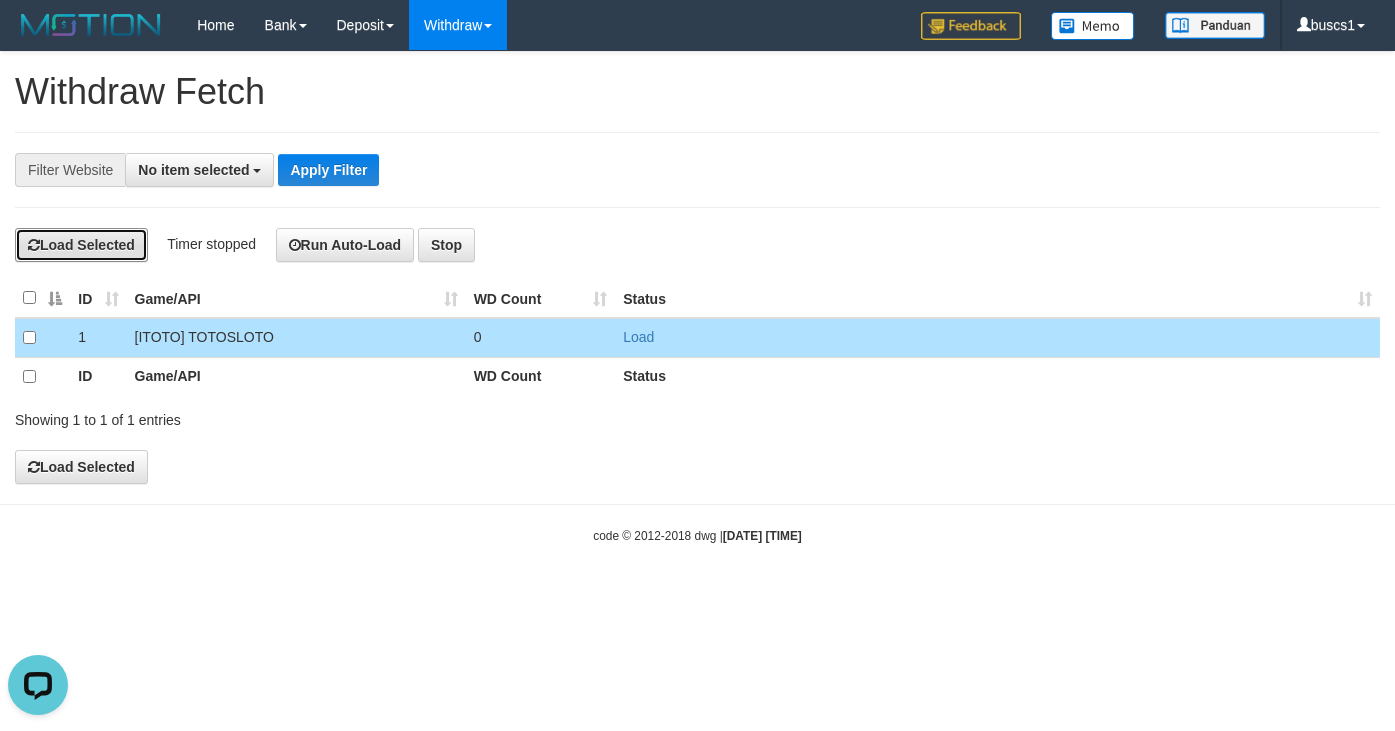 click on "Load Selected" at bounding box center [81, 245] 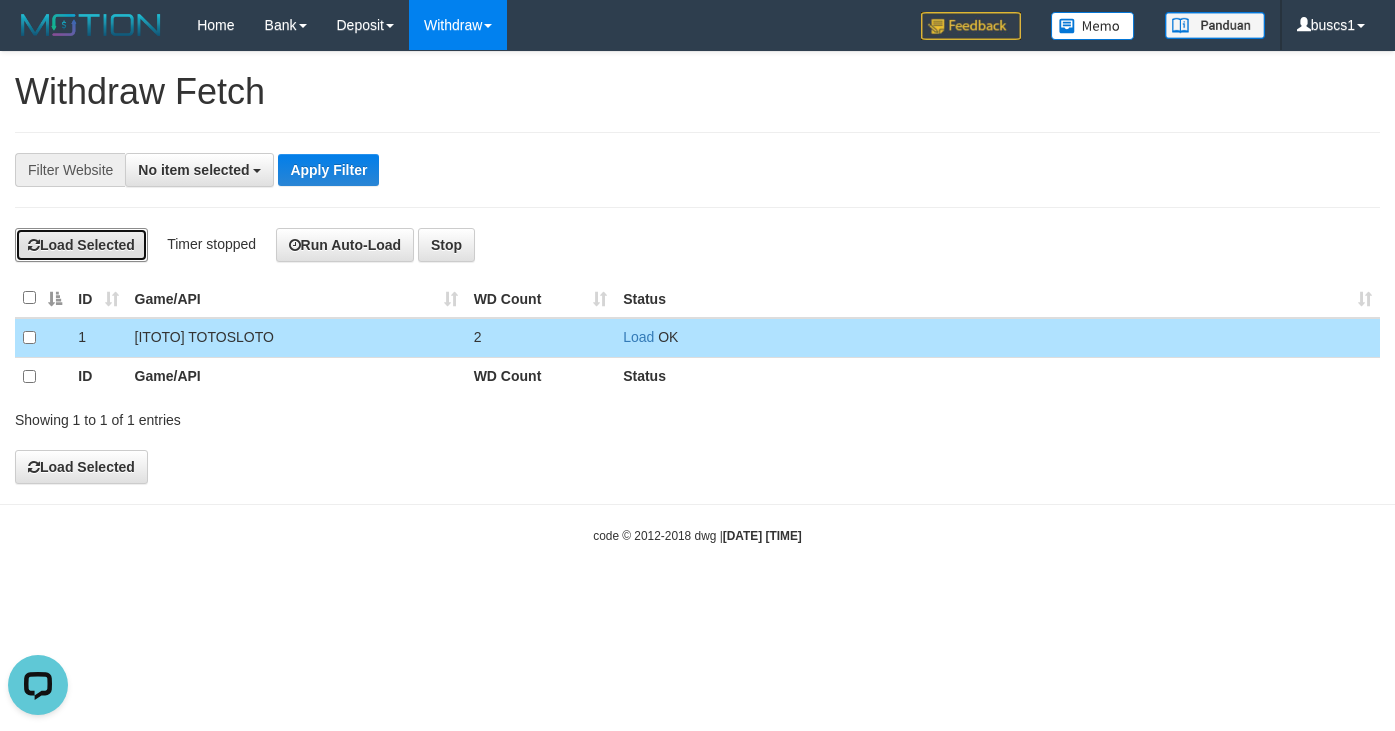 click on "Load Selected" at bounding box center [81, 245] 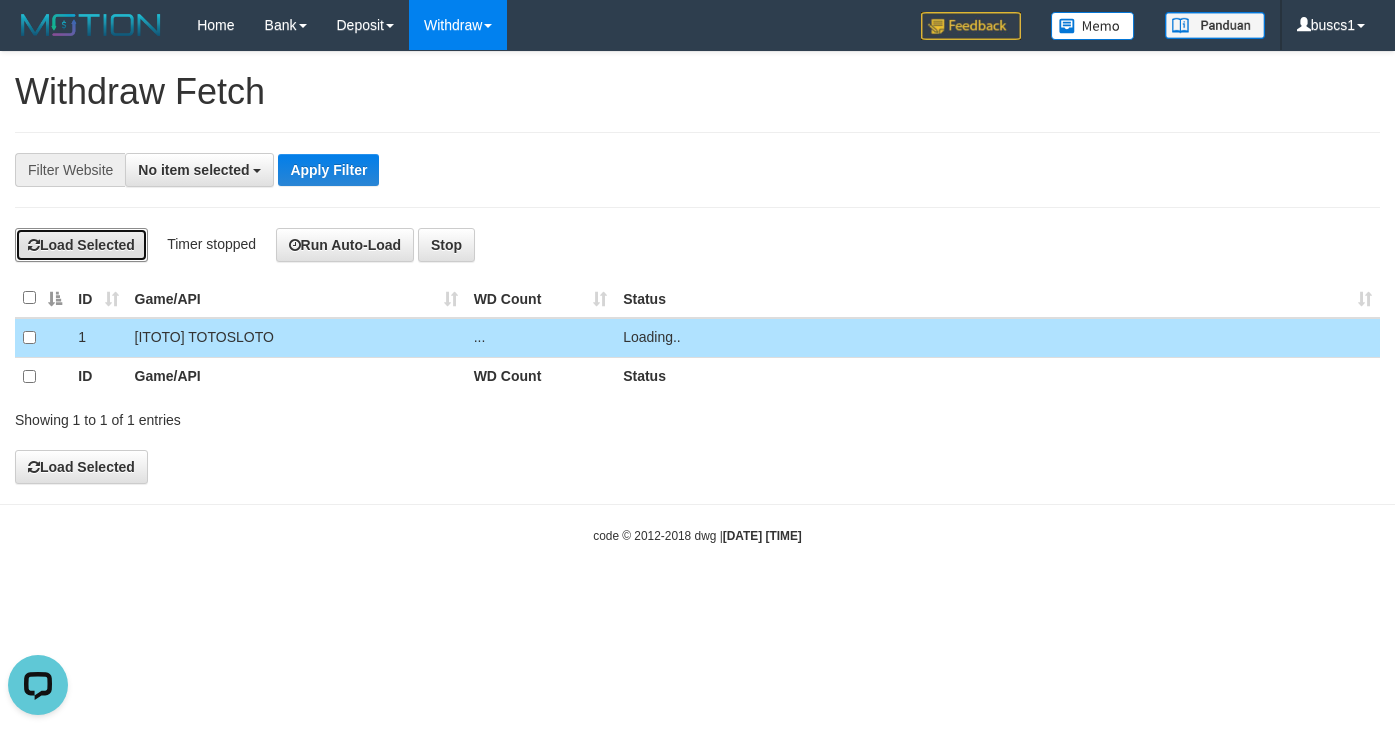 click on "Load Selected" at bounding box center [81, 245] 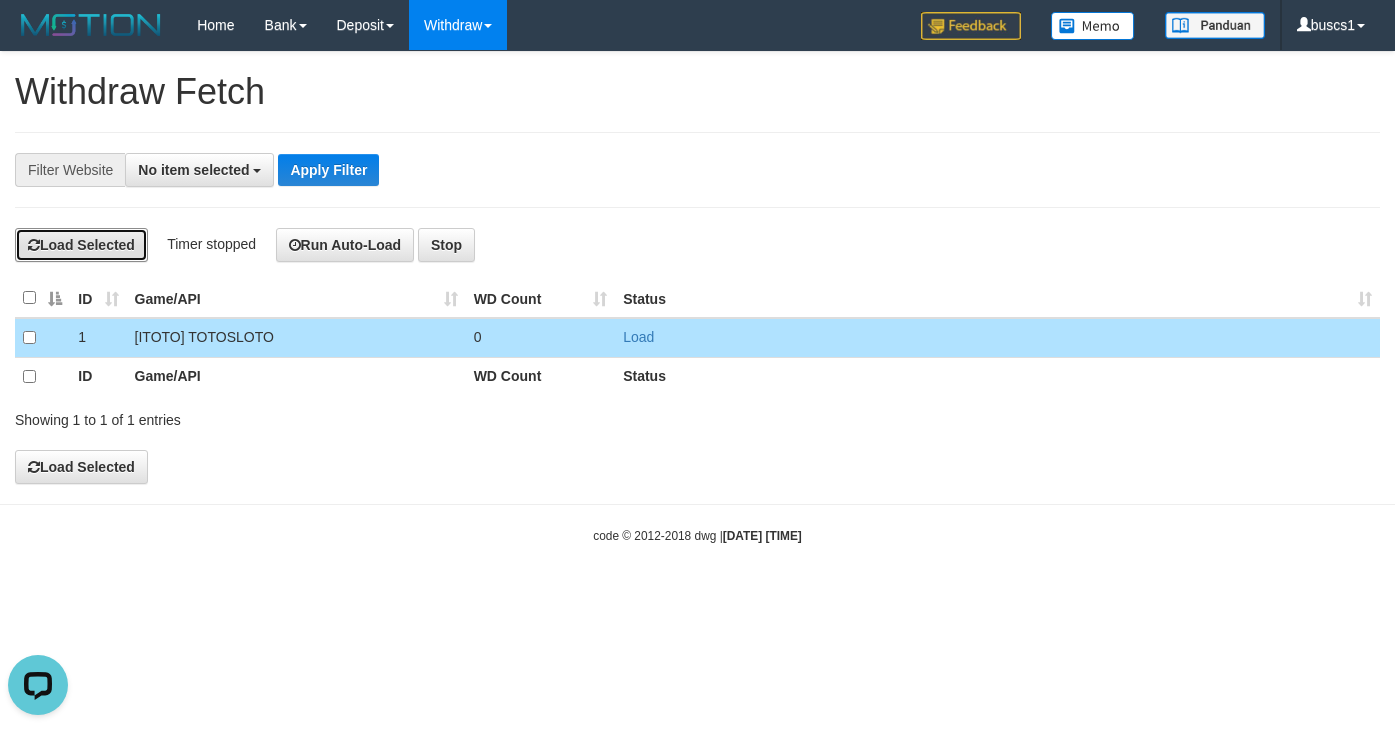 click on "Load Selected" at bounding box center [81, 245] 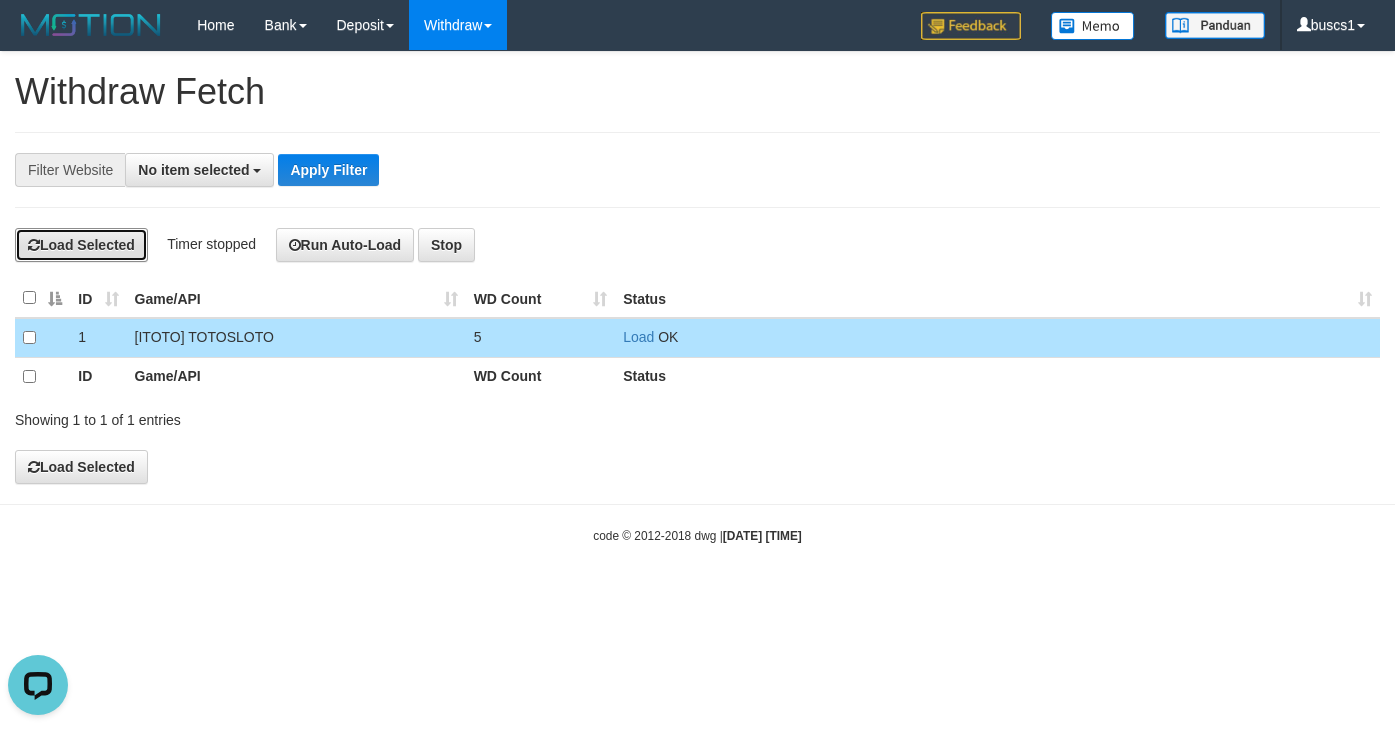 click on "Load Selected" at bounding box center (81, 245) 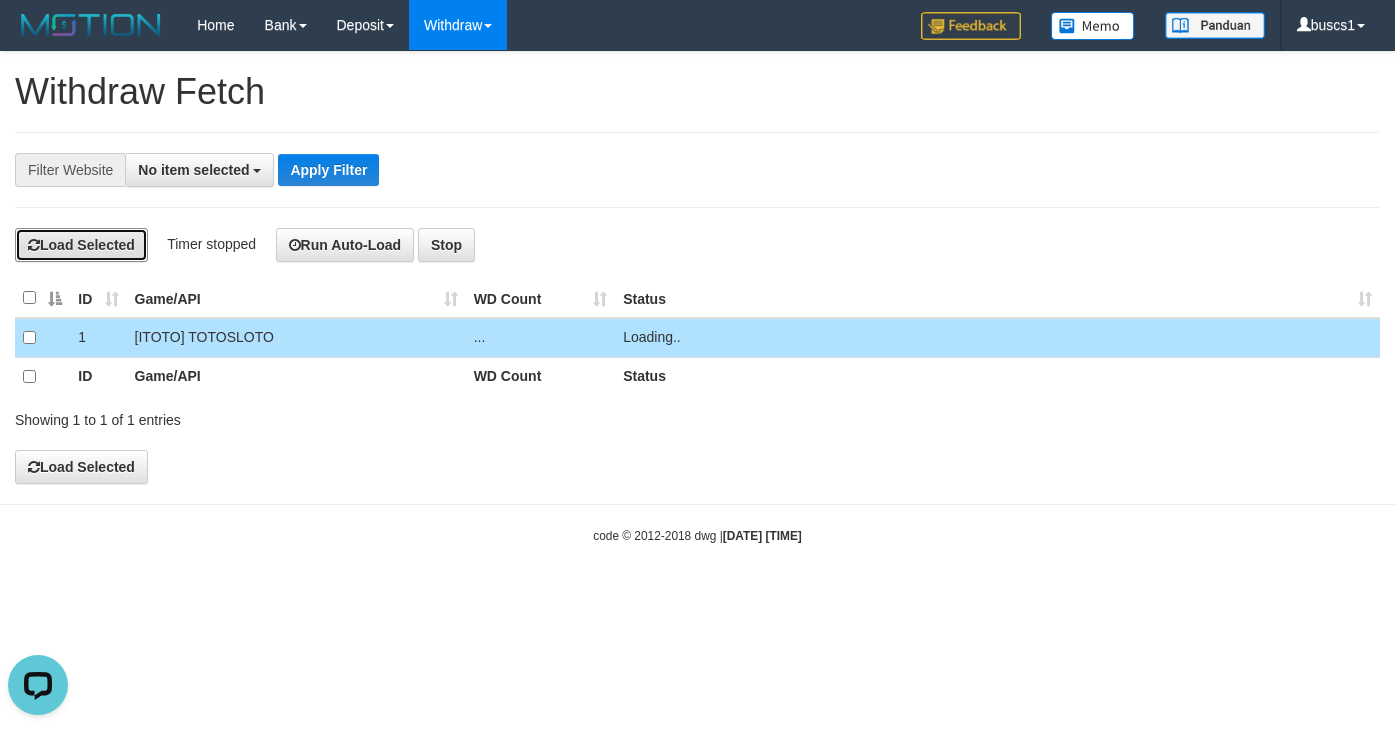 click on "Load Selected" at bounding box center [81, 245] 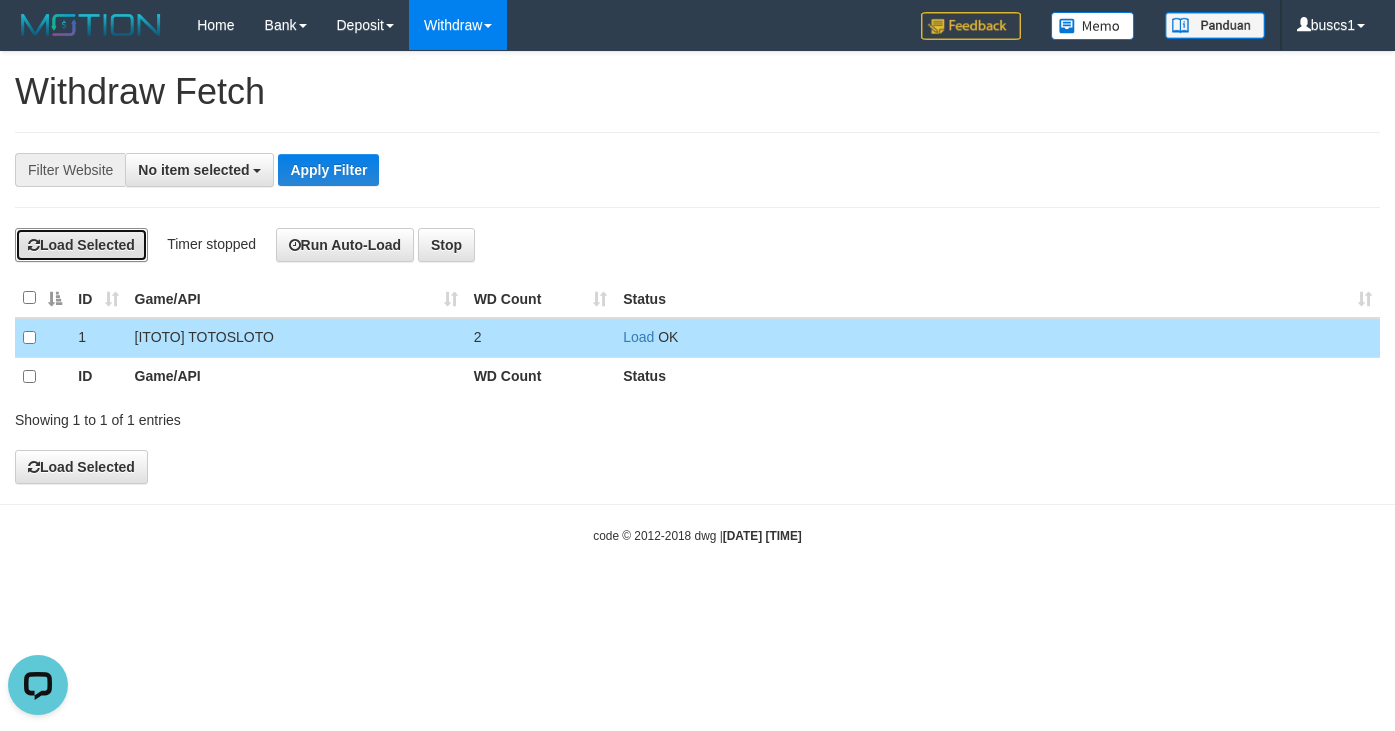 click on "Load Selected" at bounding box center (81, 245) 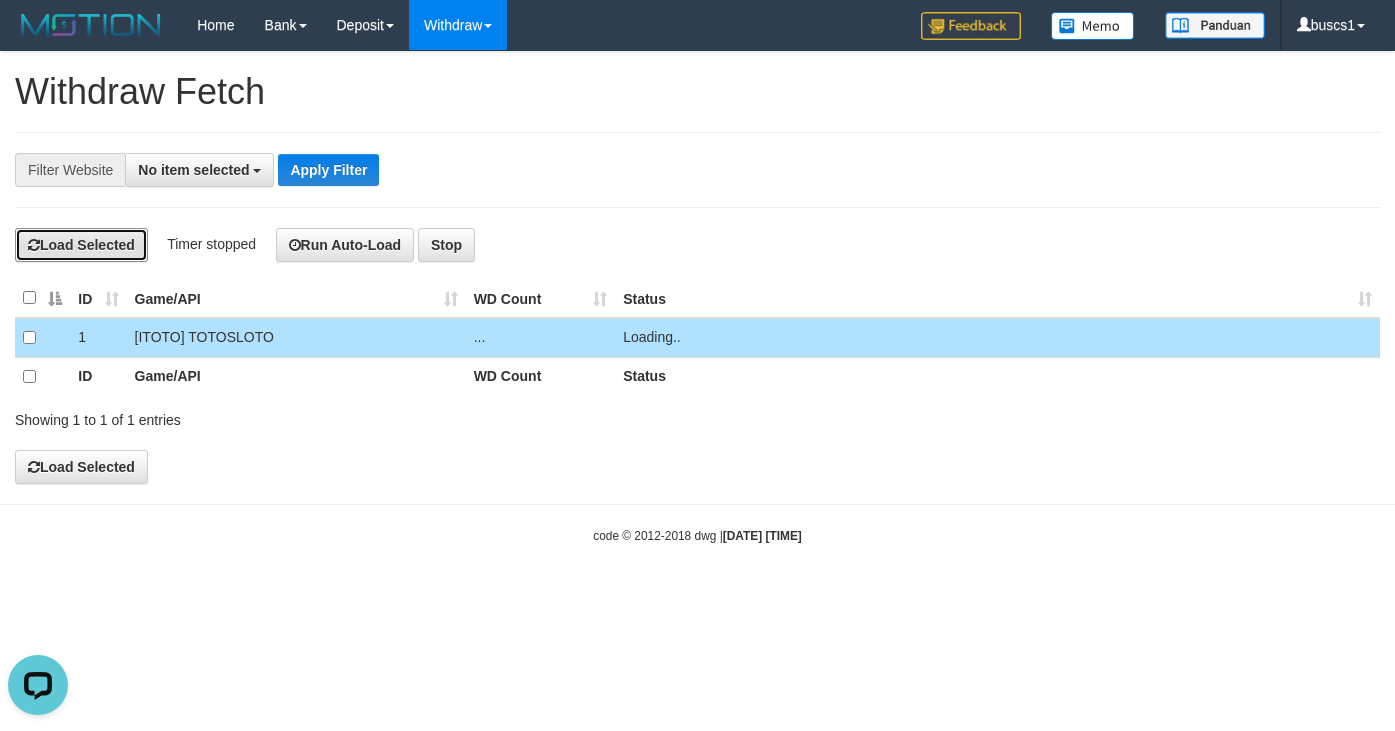 click on "Load Selected" at bounding box center (81, 245) 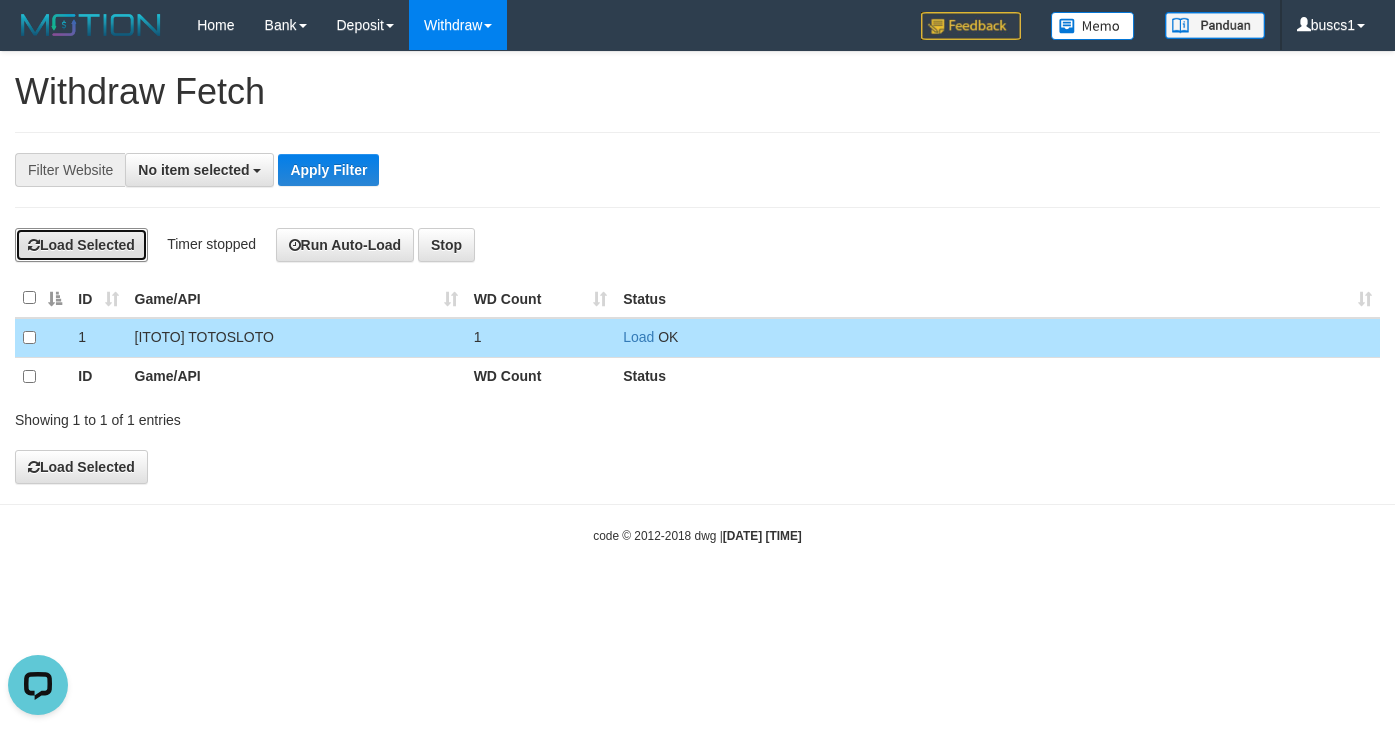 click on "Load Selected" at bounding box center (81, 245) 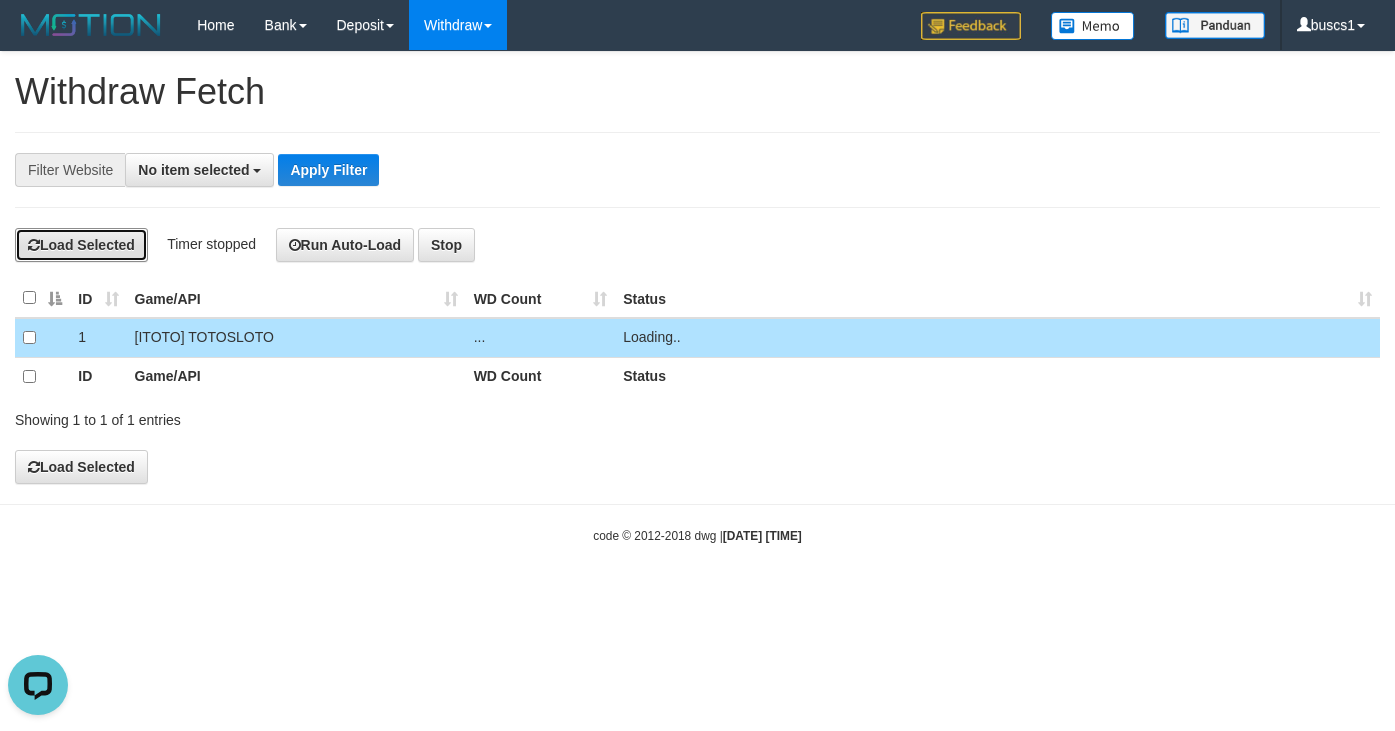 click on "Load Selected" at bounding box center (81, 245) 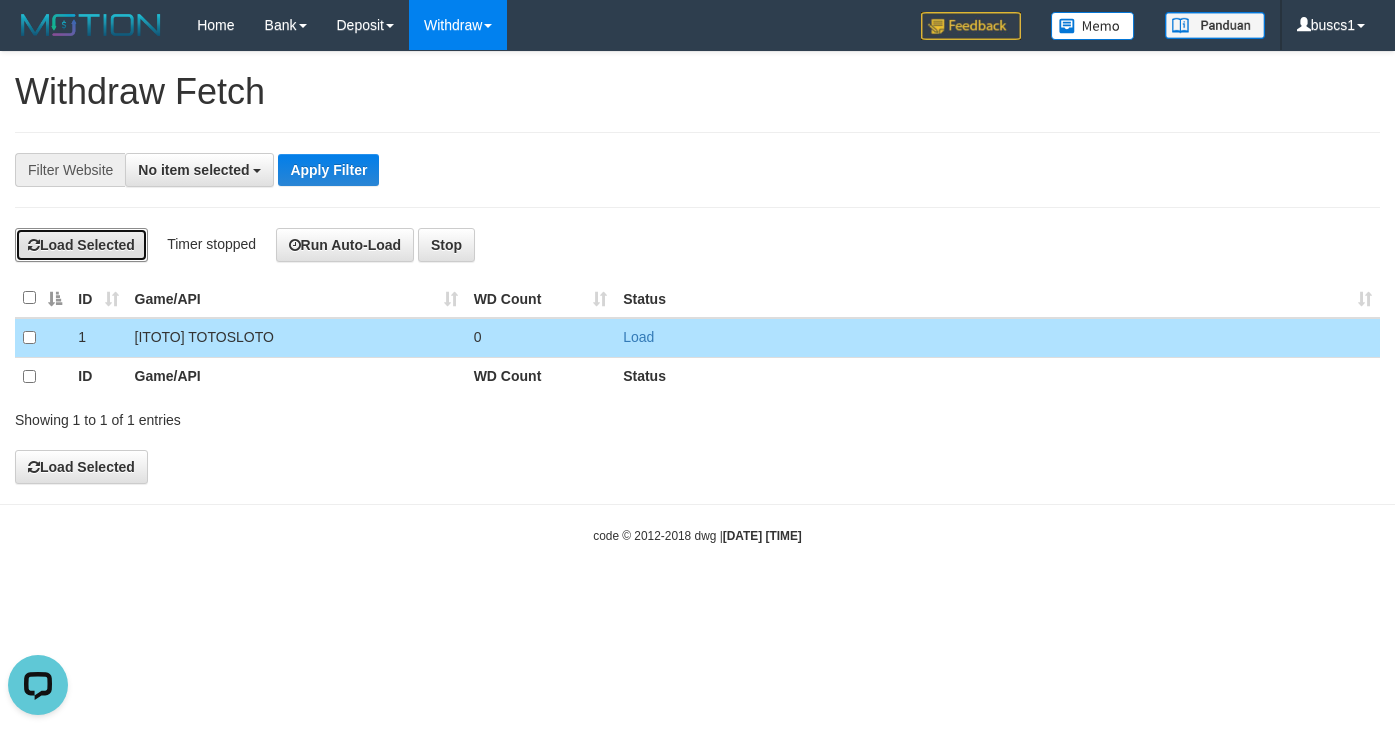 click on "Load Selected" at bounding box center (81, 245) 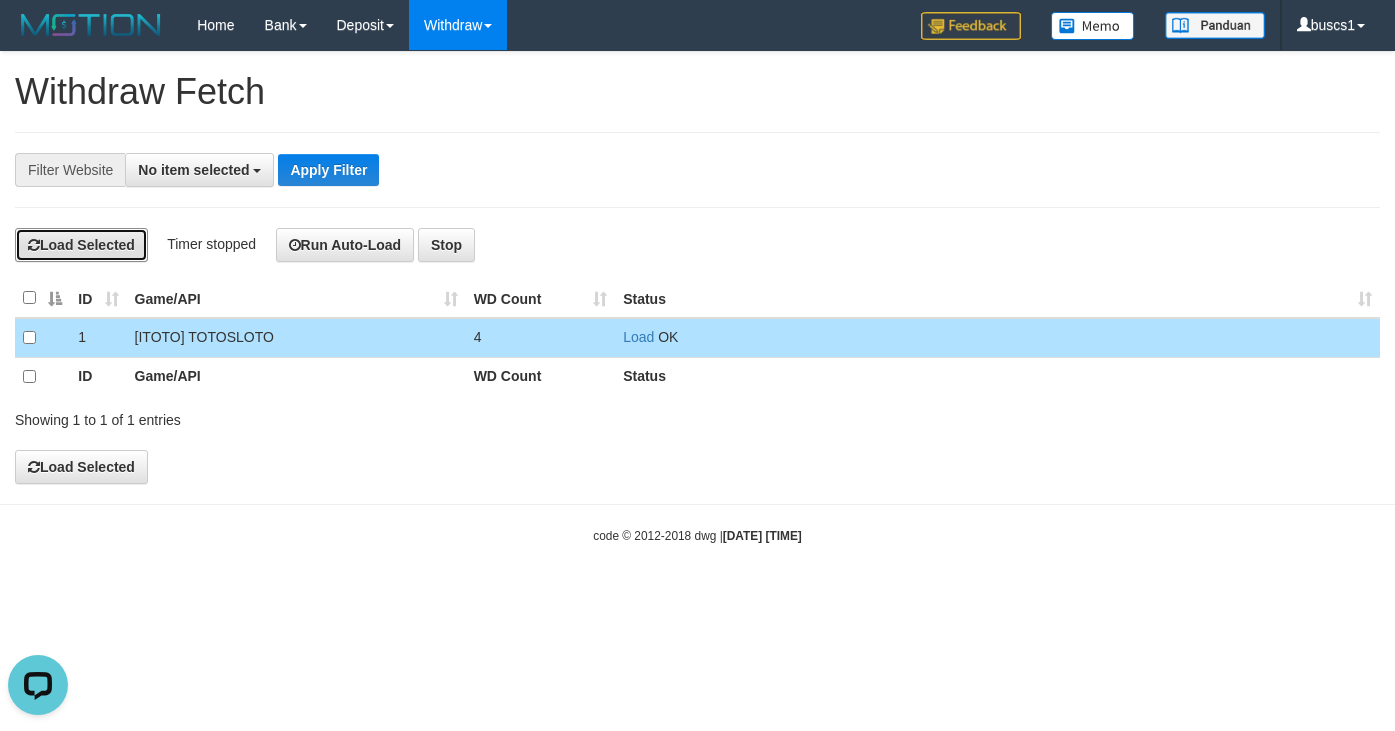 click on "Load Selected" at bounding box center (81, 245) 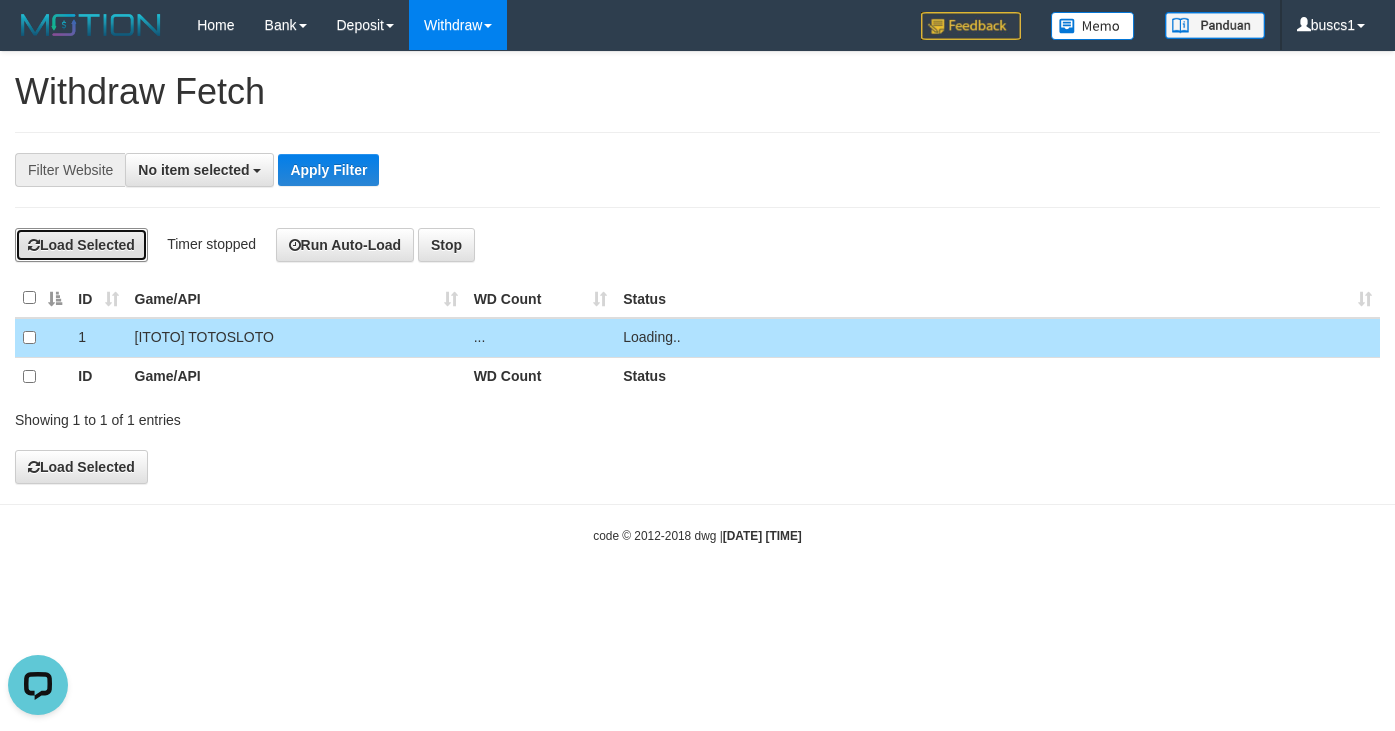 click on "Load Selected" at bounding box center [81, 245] 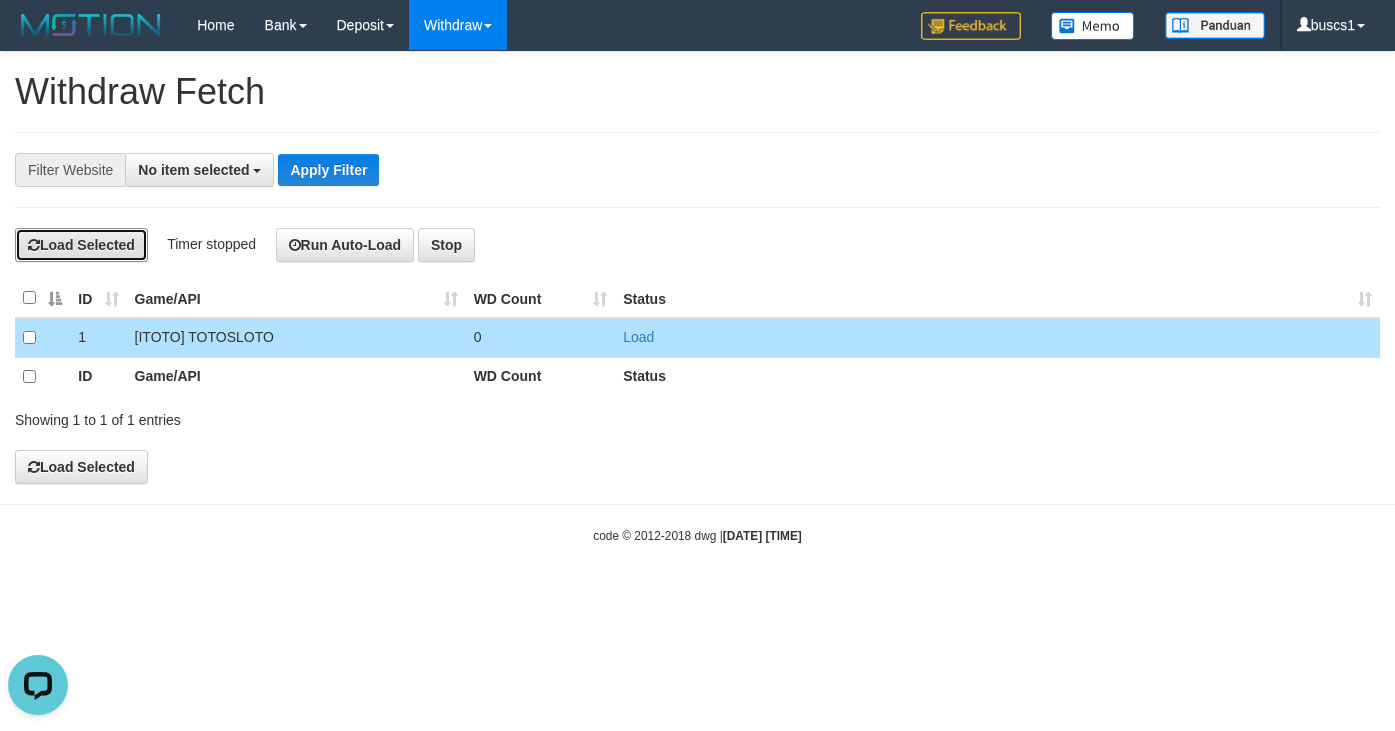 click on "Load Selected" at bounding box center (81, 245) 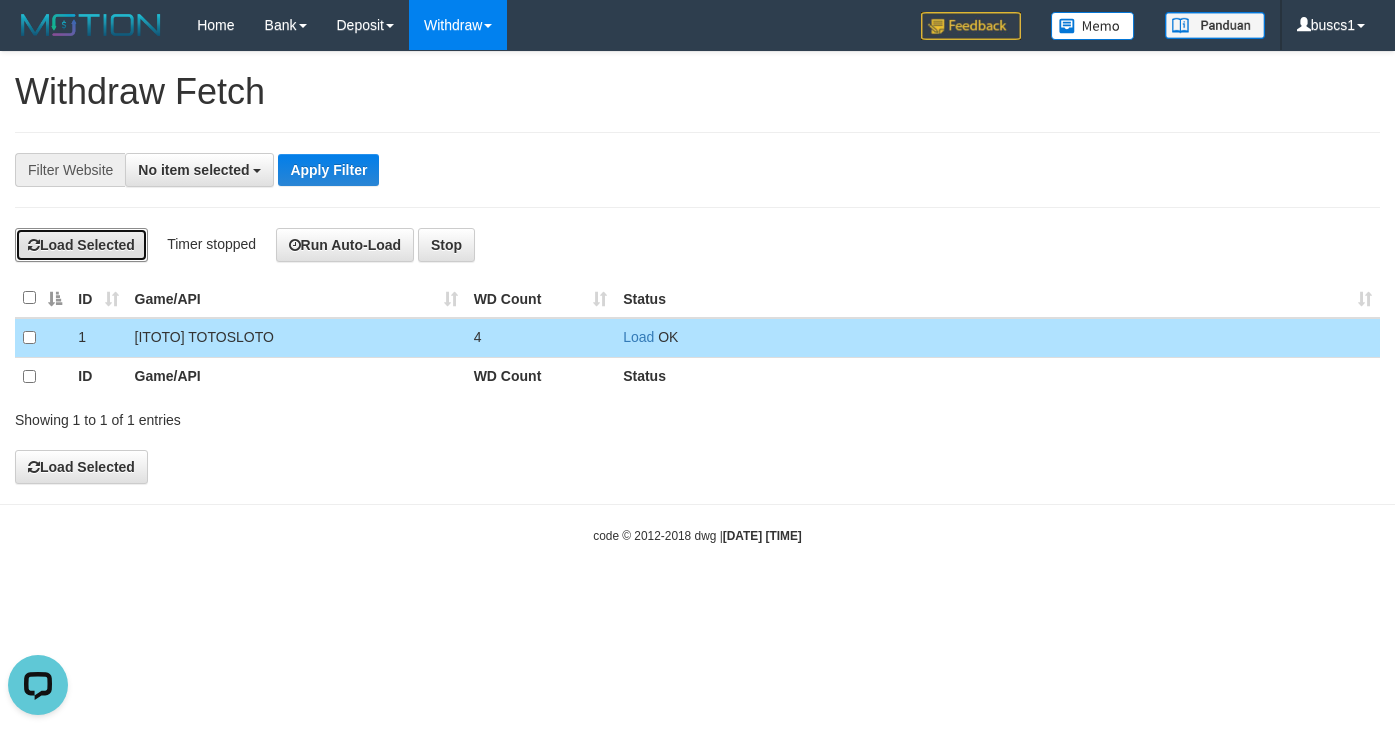 click on "Load Selected" at bounding box center (81, 245) 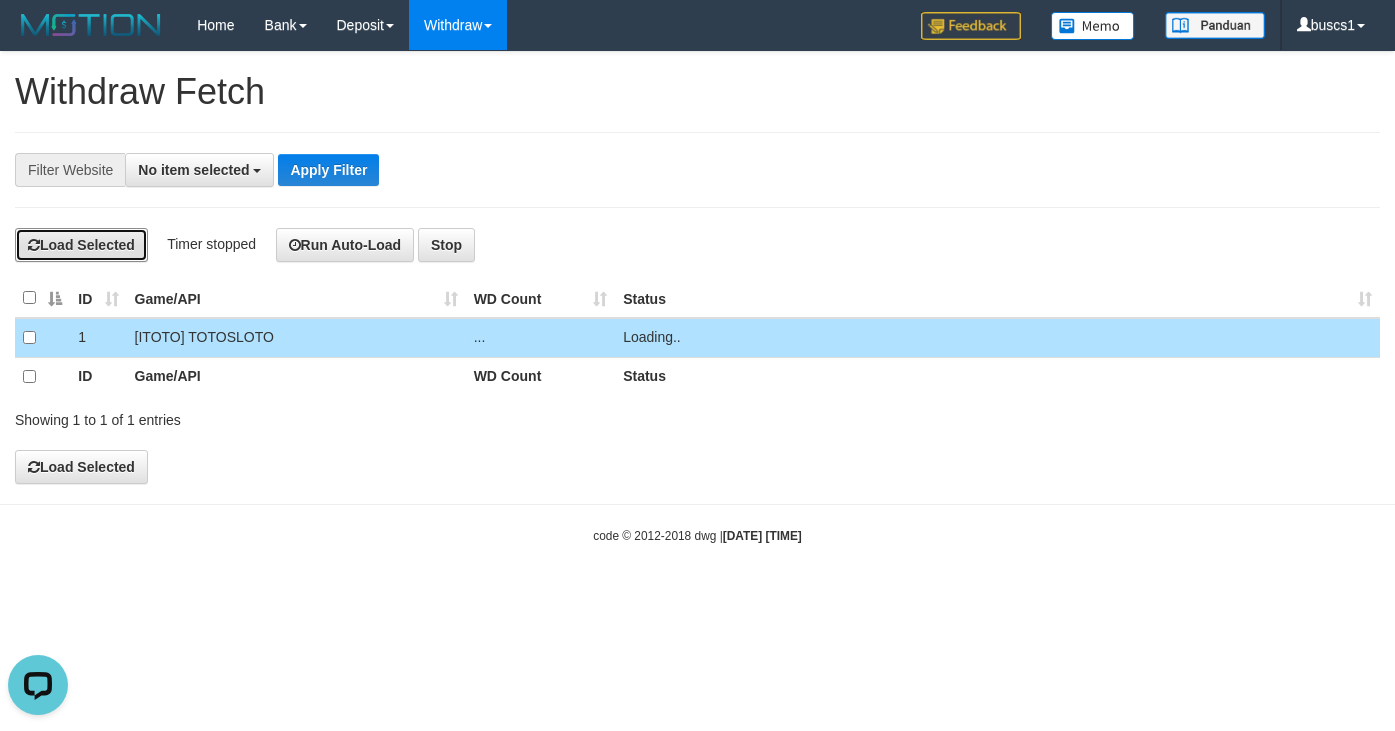 click on "Load Selected" at bounding box center (81, 245) 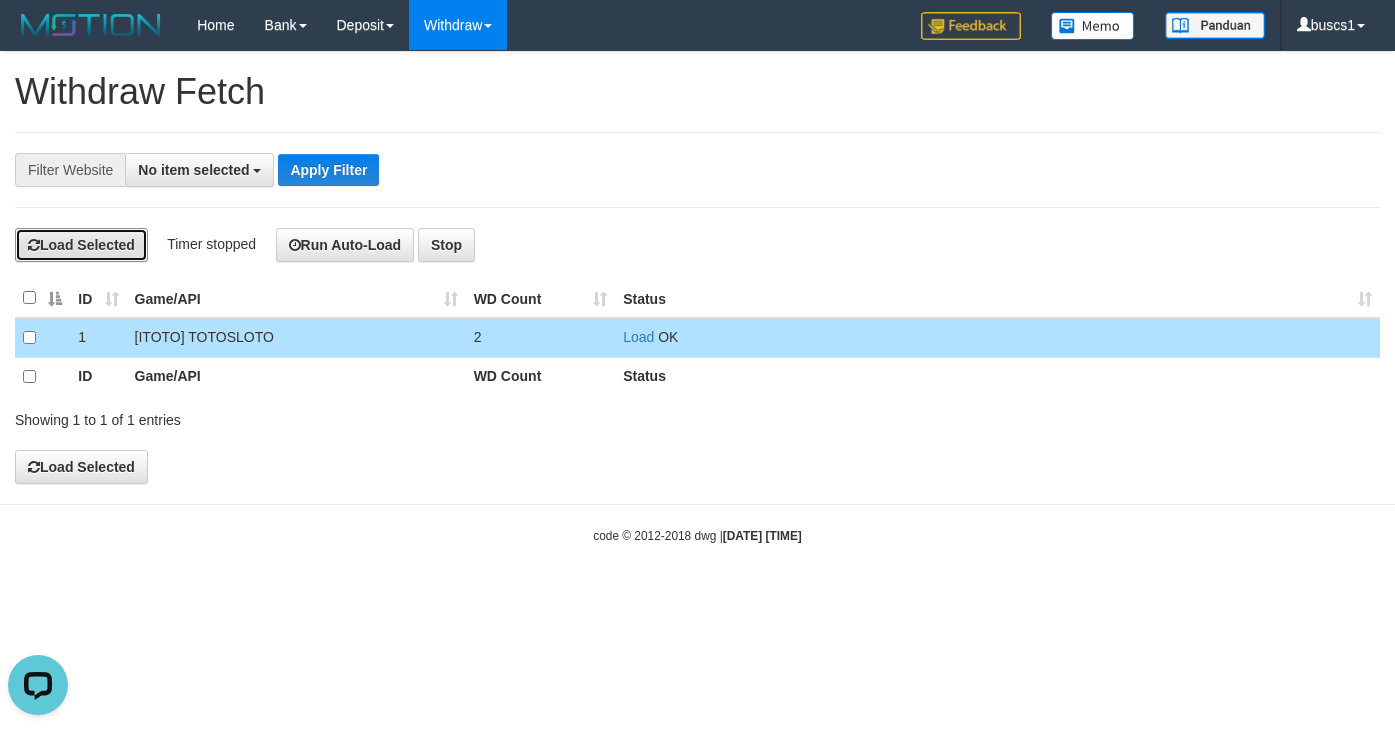 click on "Load Selected" at bounding box center (81, 245) 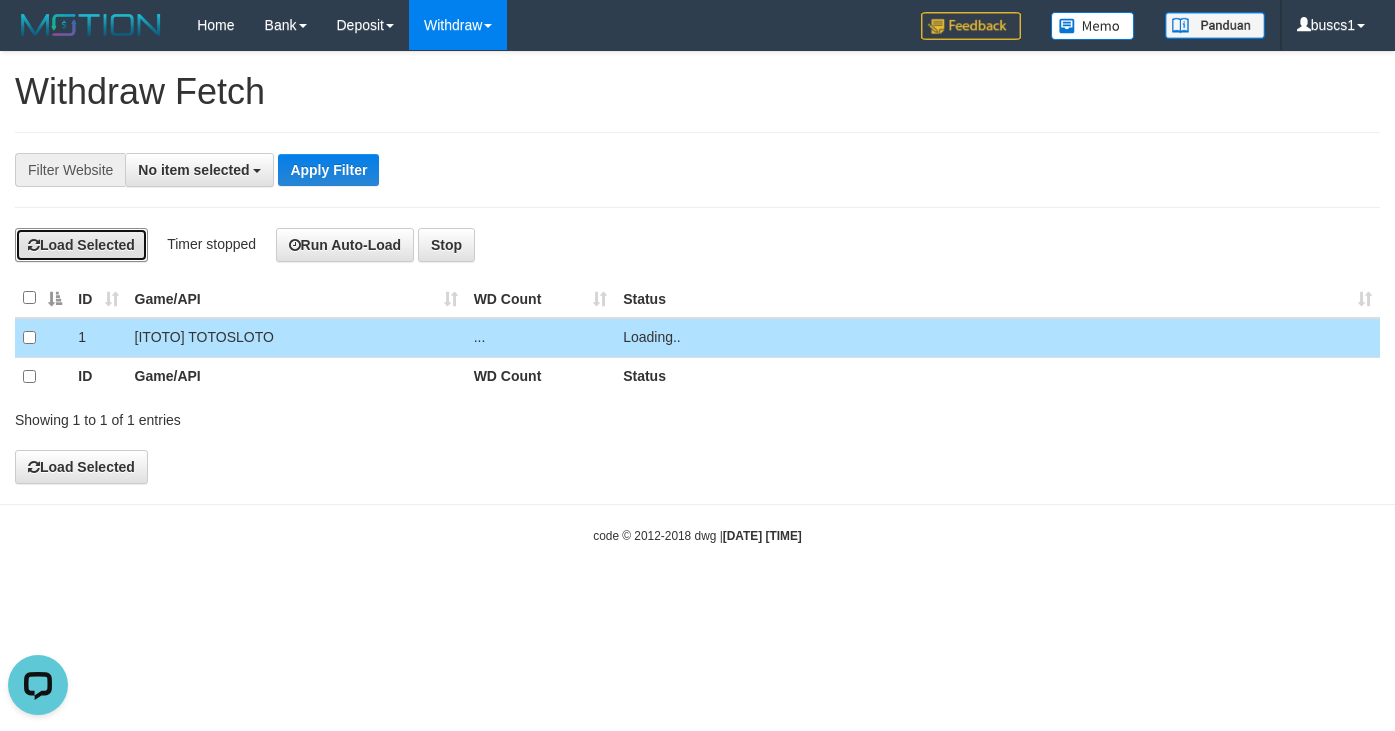 click on "Load Selected" at bounding box center [81, 245] 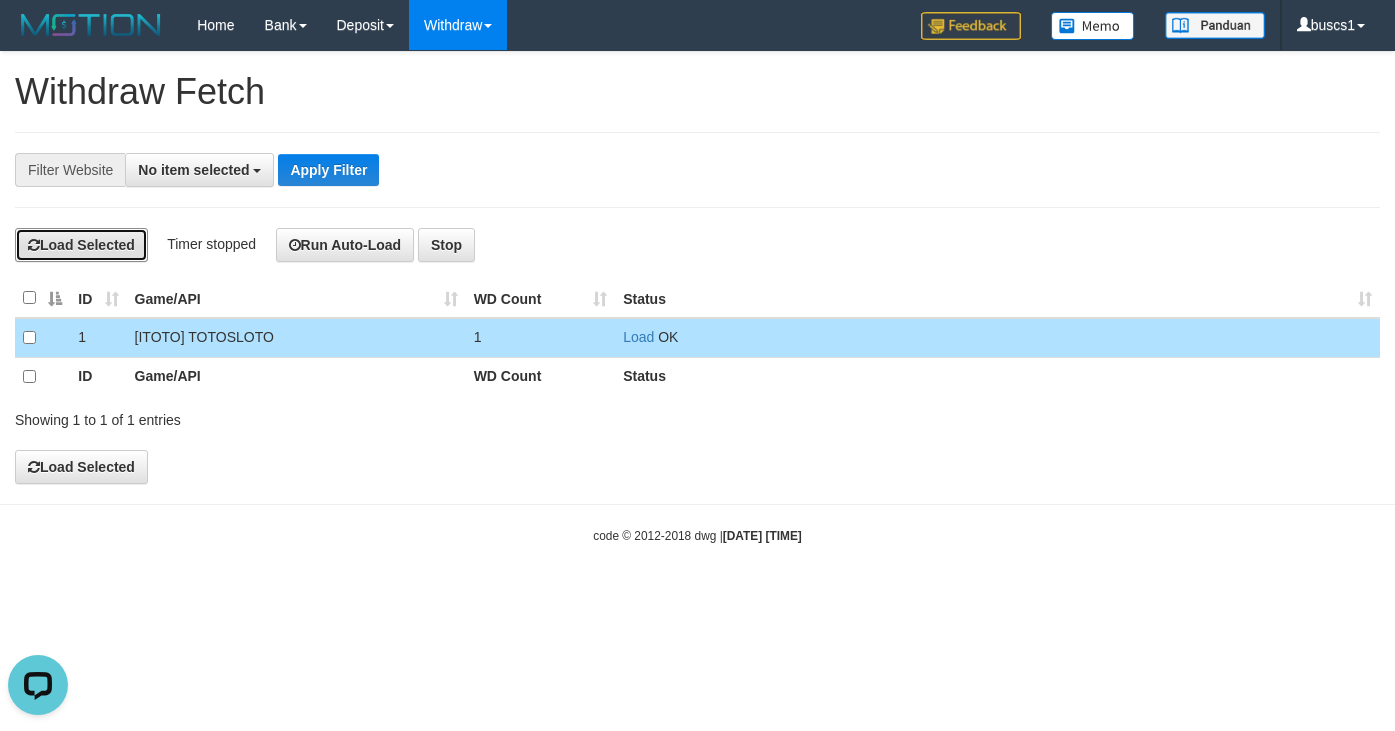 click on "Load Selected" at bounding box center (81, 245) 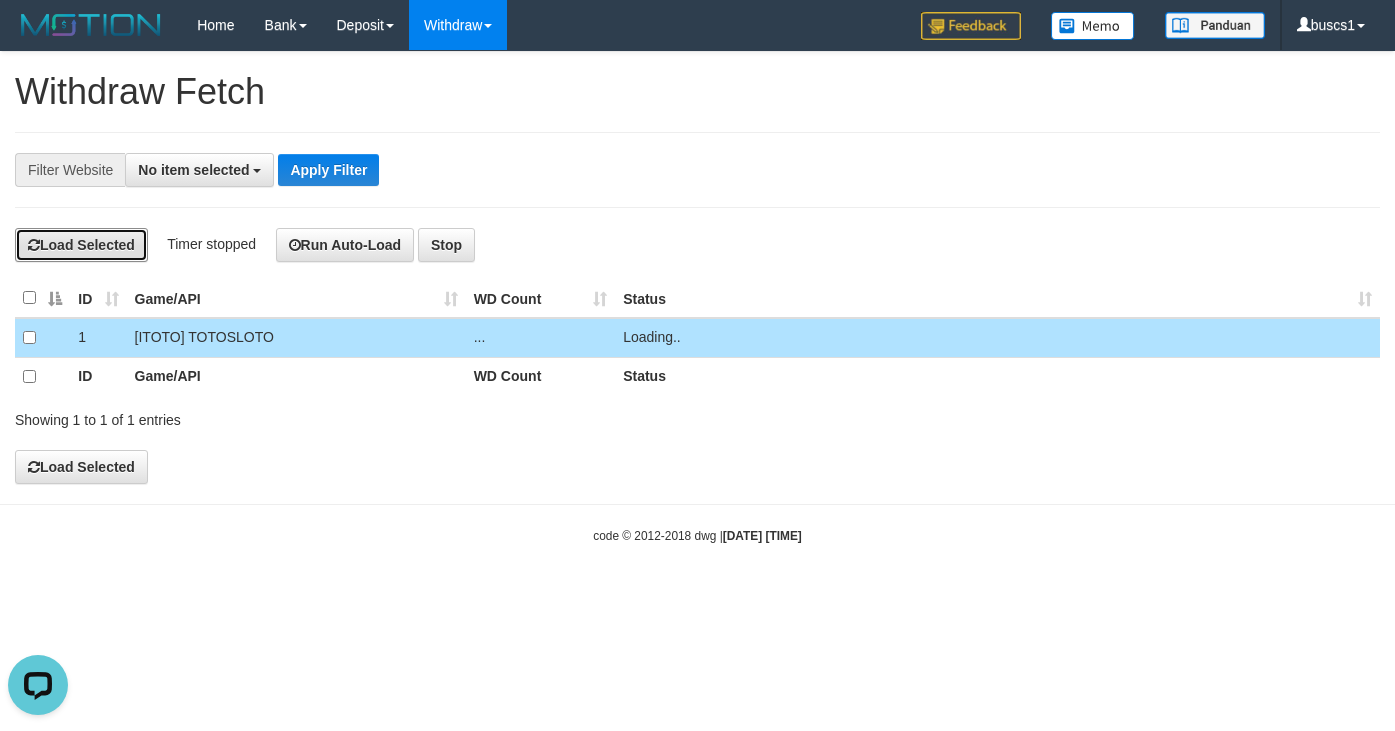 click on "Load Selected" at bounding box center [81, 245] 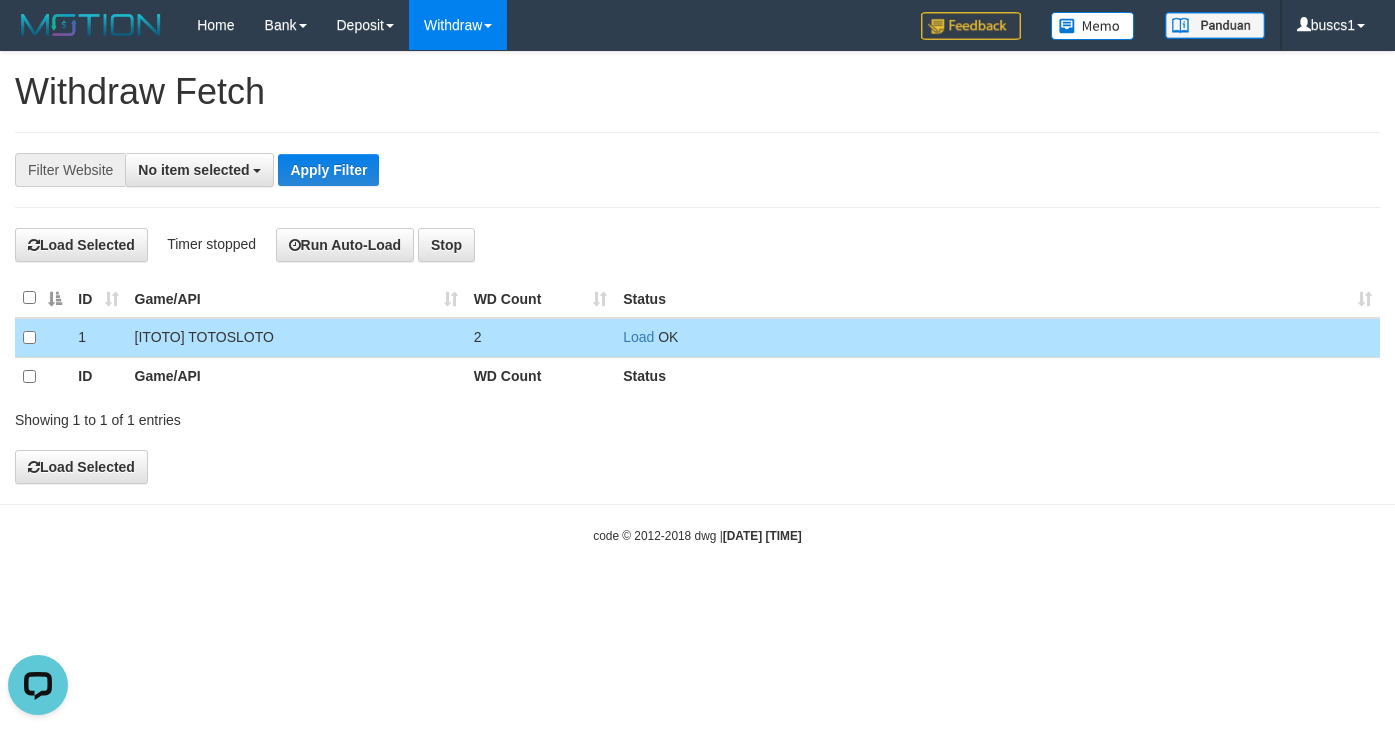 click on "**********" at bounding box center (697, 268) 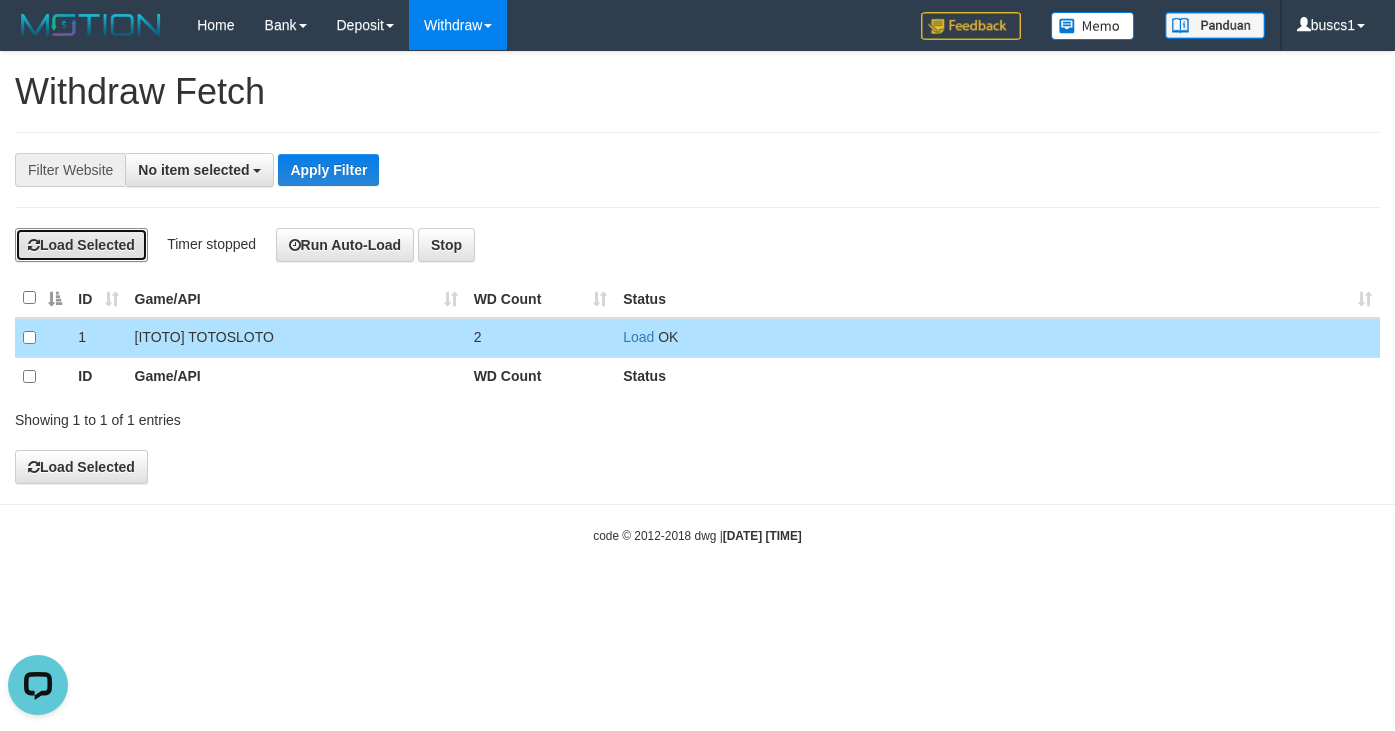 click on "Load Selected" at bounding box center (81, 245) 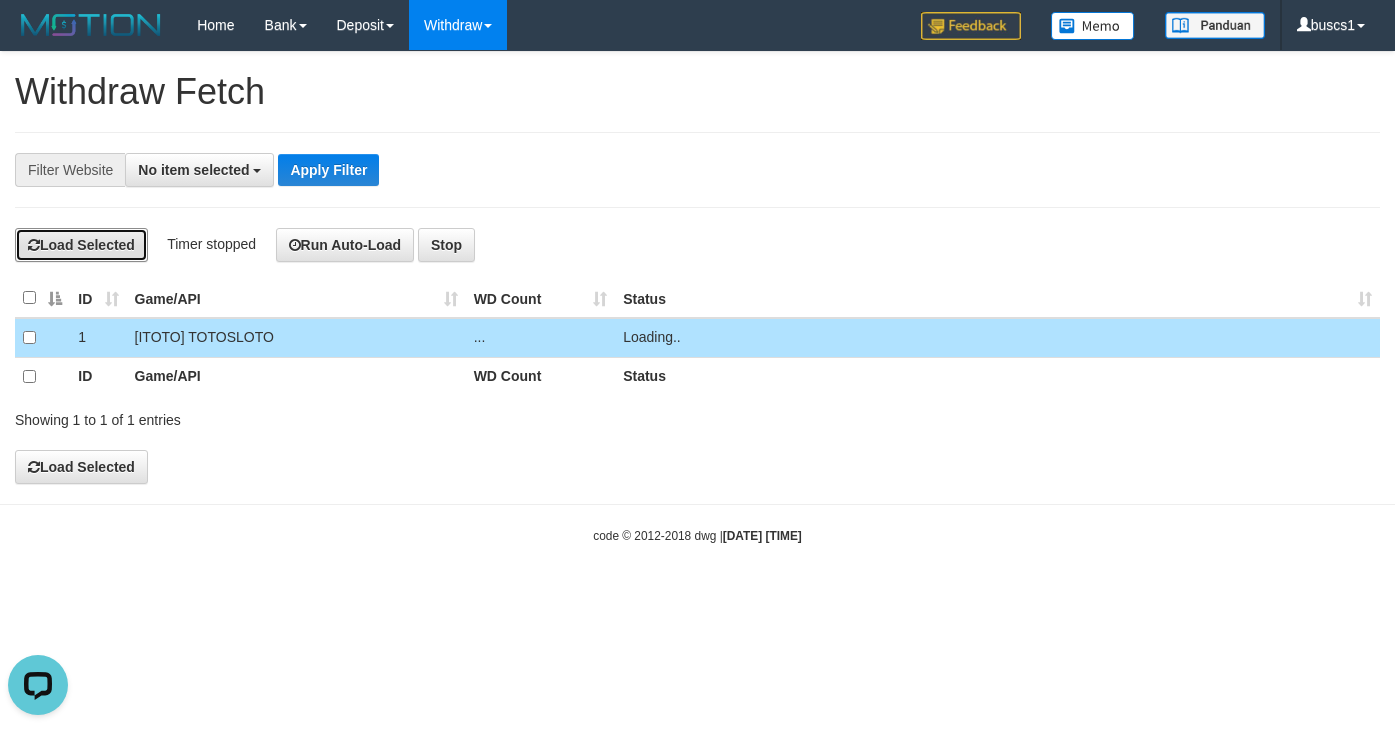 click on "Load Selected" at bounding box center [81, 245] 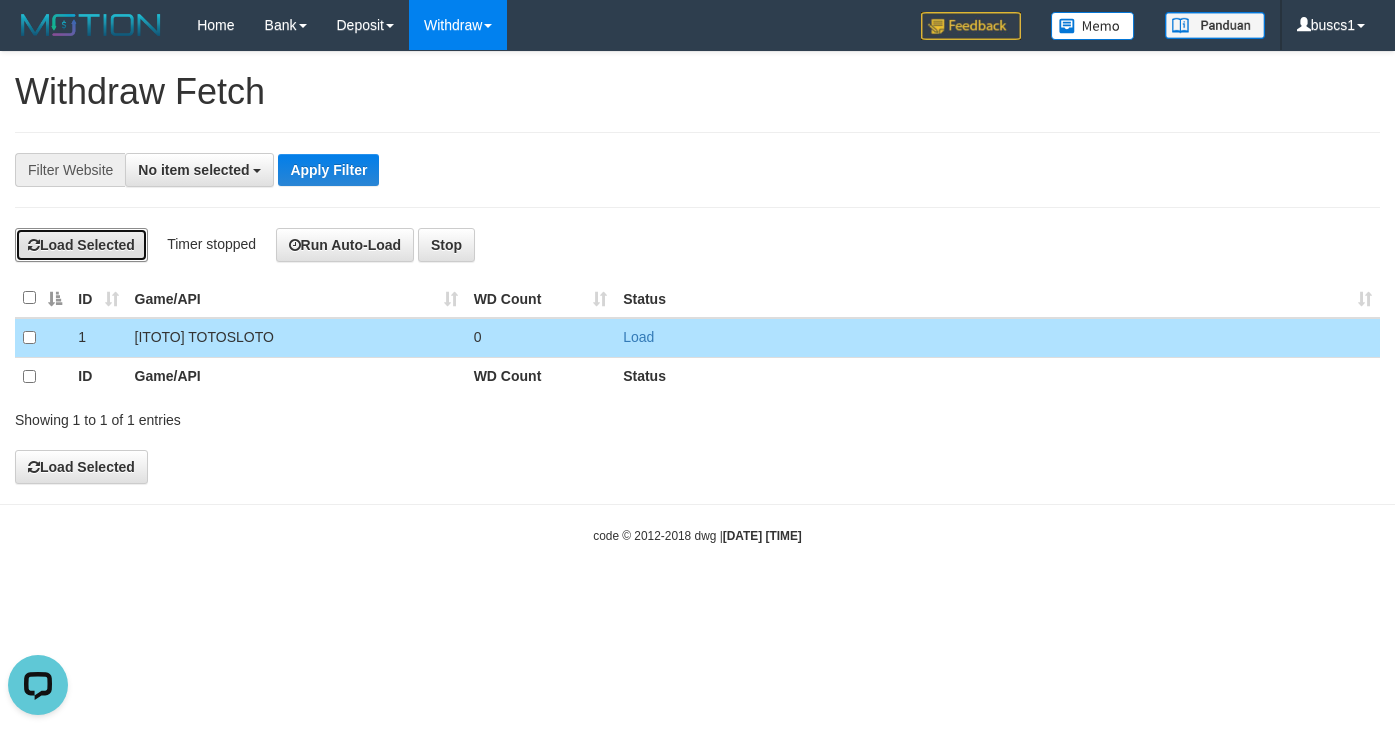 click on "Load Selected" at bounding box center (81, 245) 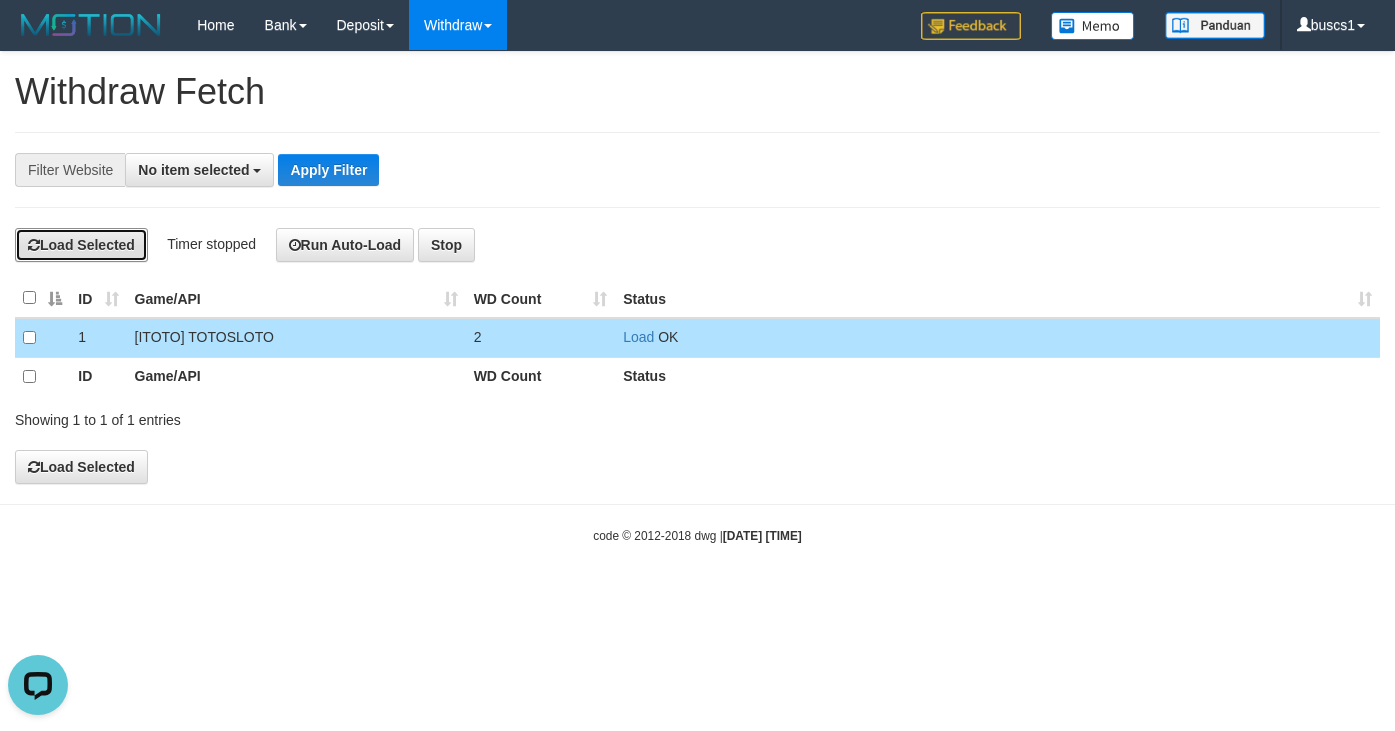 click on "Load Selected" at bounding box center [81, 245] 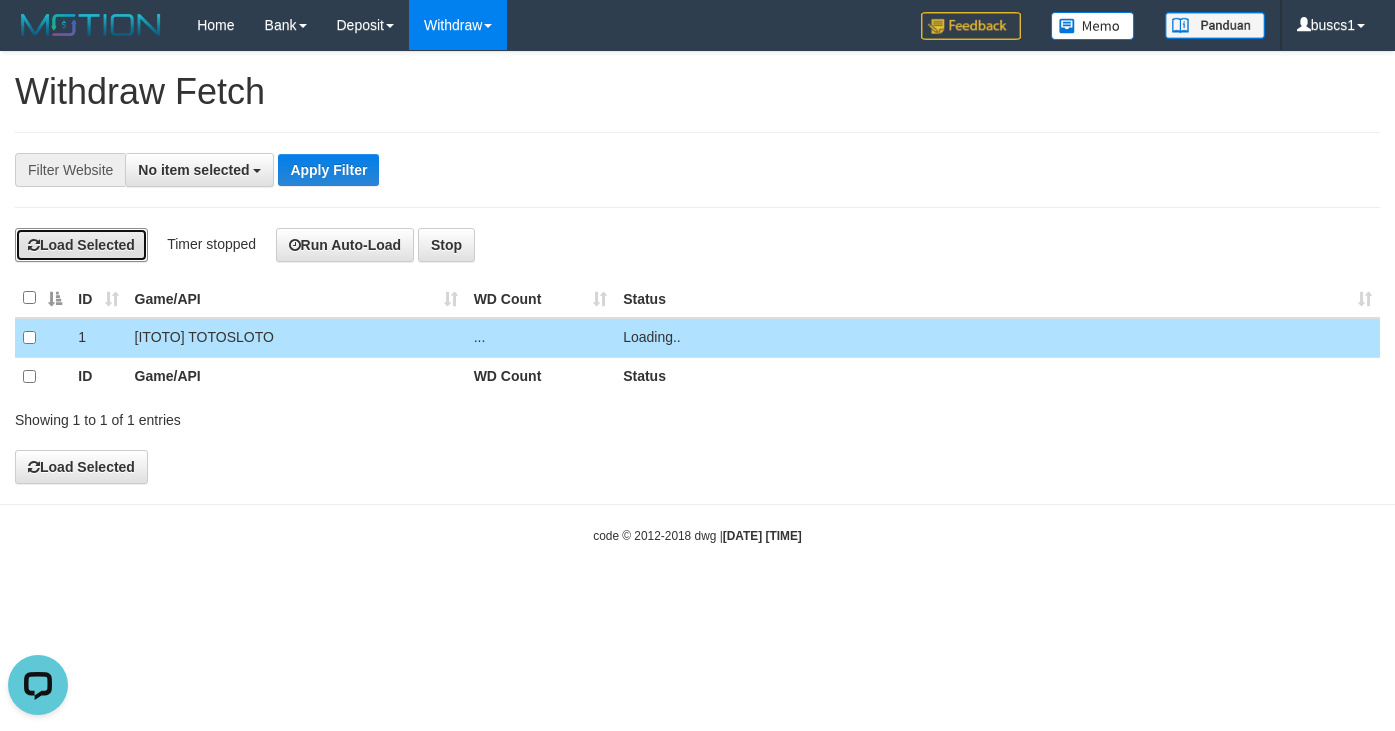 click on "Load Selected" at bounding box center (81, 245) 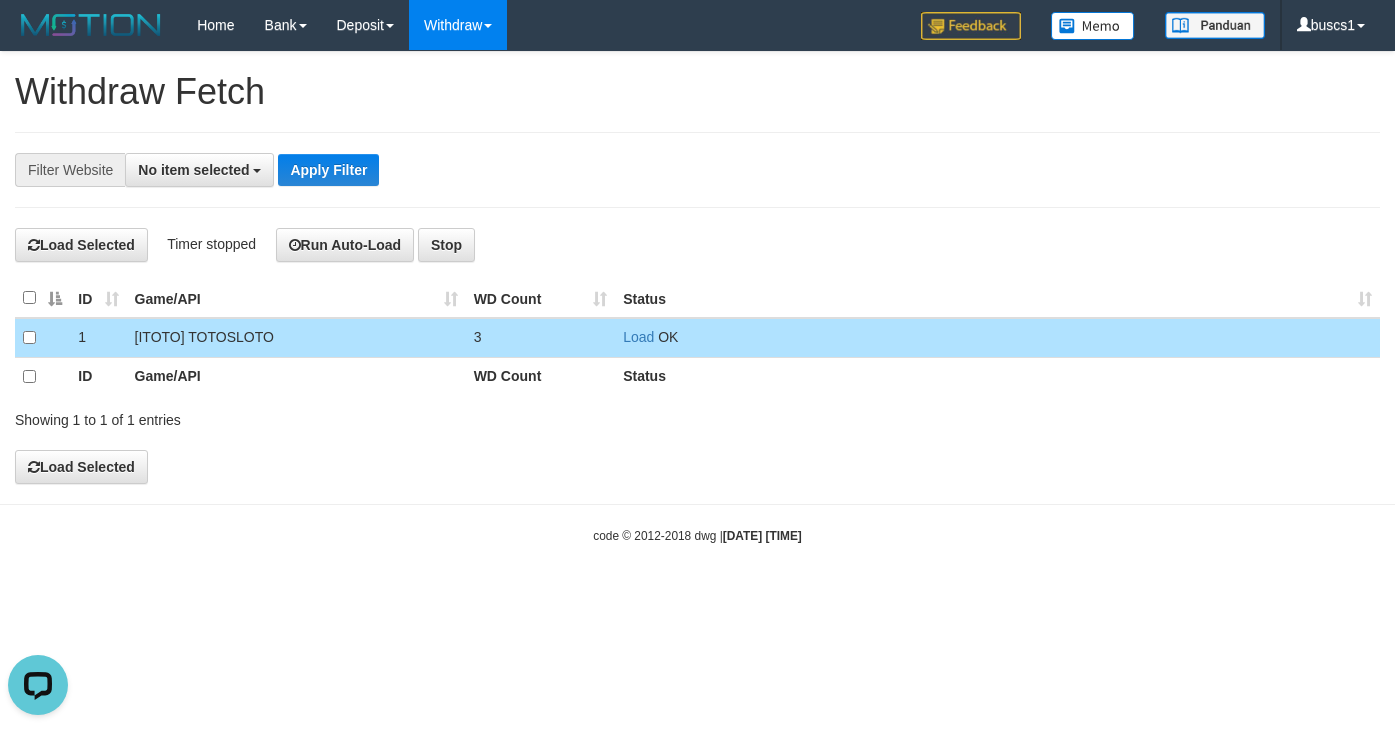 drag, startPoint x: 308, startPoint y: 498, endPoint x: 566, endPoint y: 301, distance: 324.6121 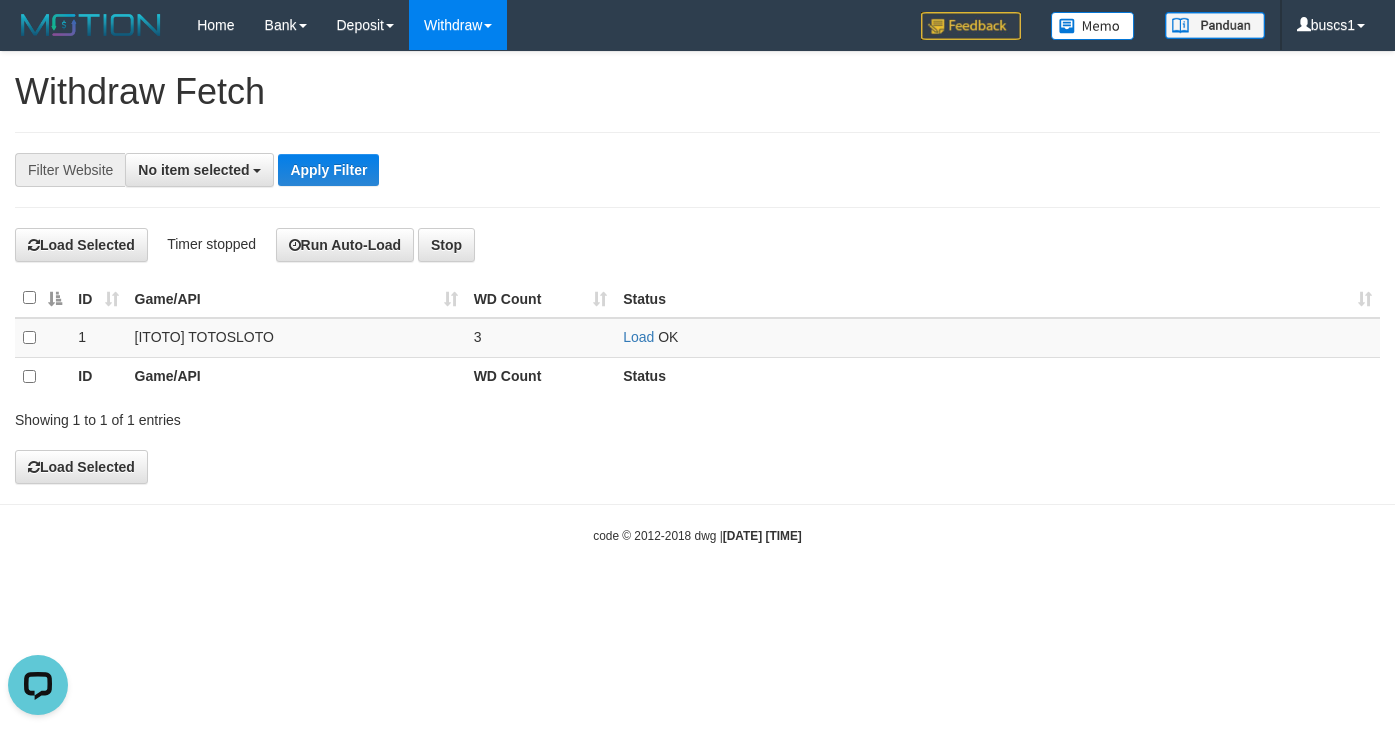 click on "Showing 1 to 1 of 1 entries" at bounding box center (290, 416) 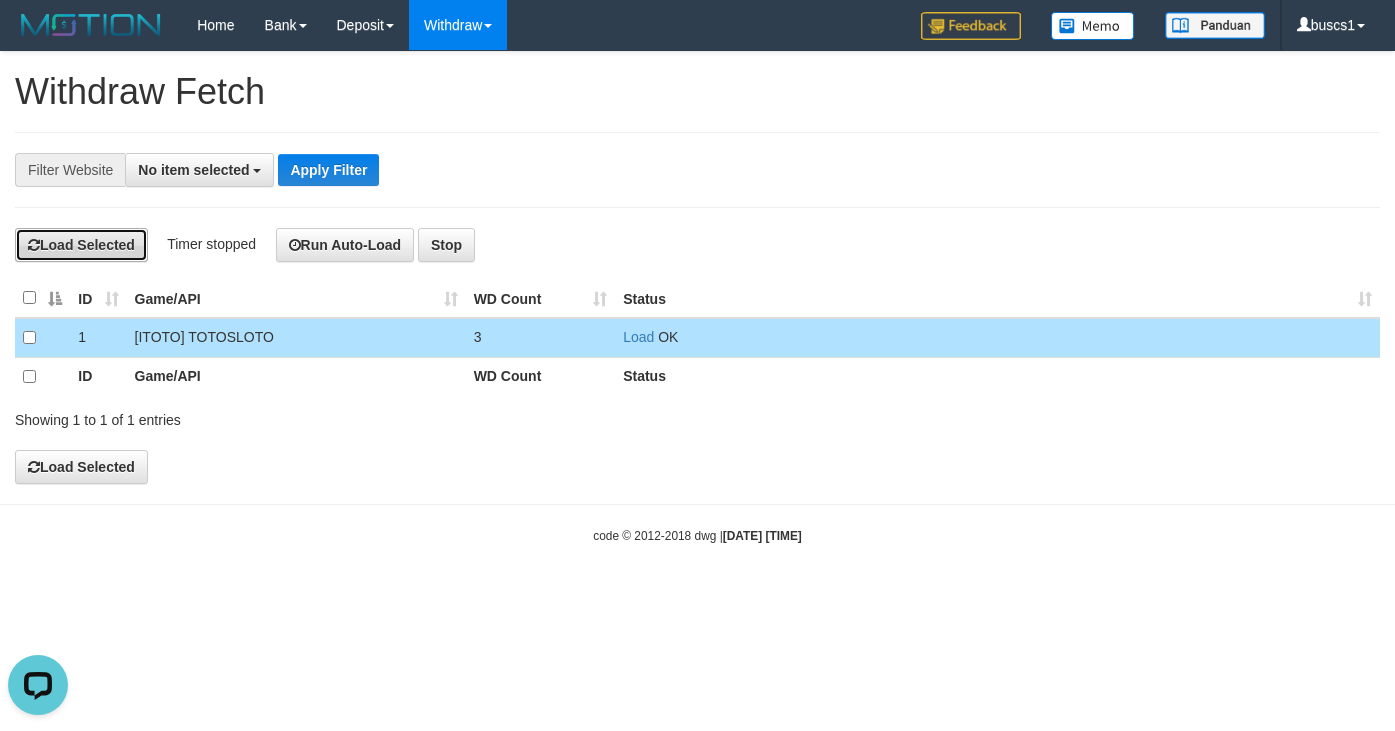 click on "Load Selected" at bounding box center [81, 245] 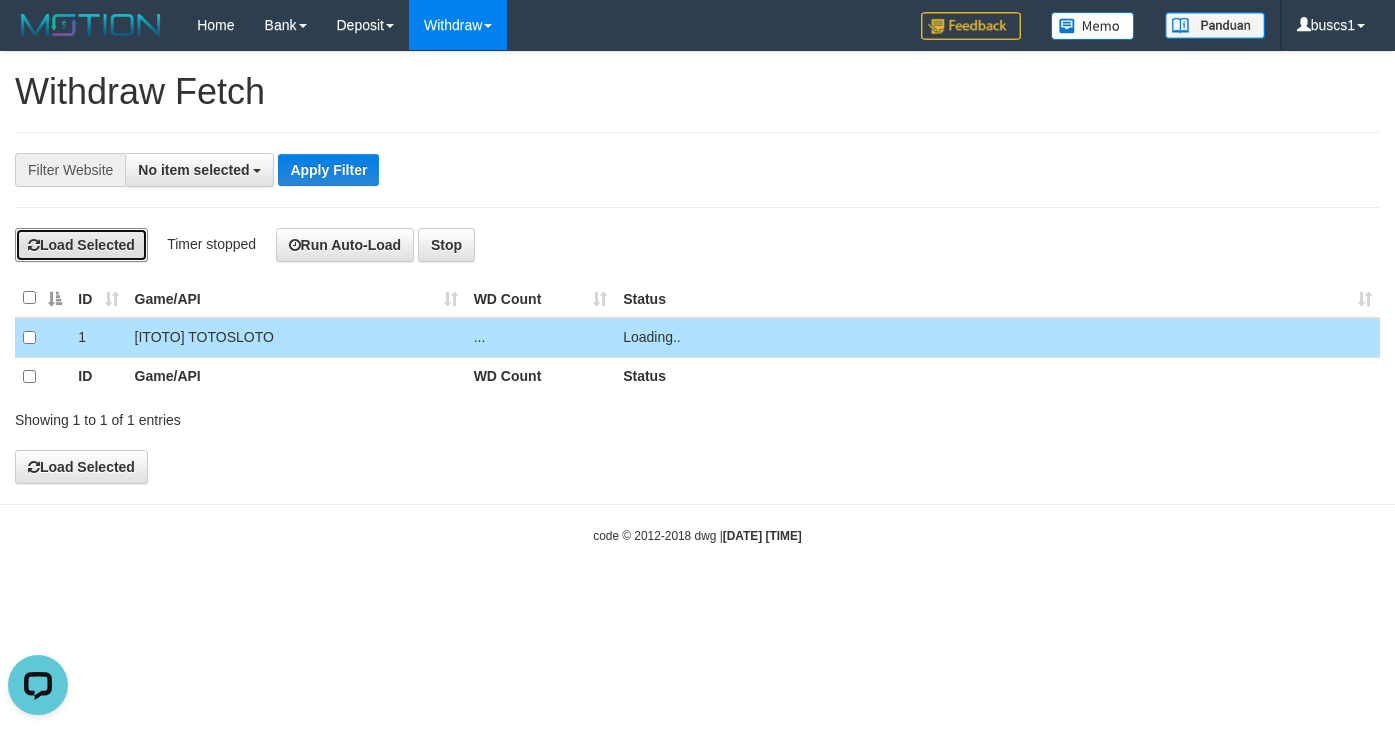 click on "Load Selected" at bounding box center (81, 245) 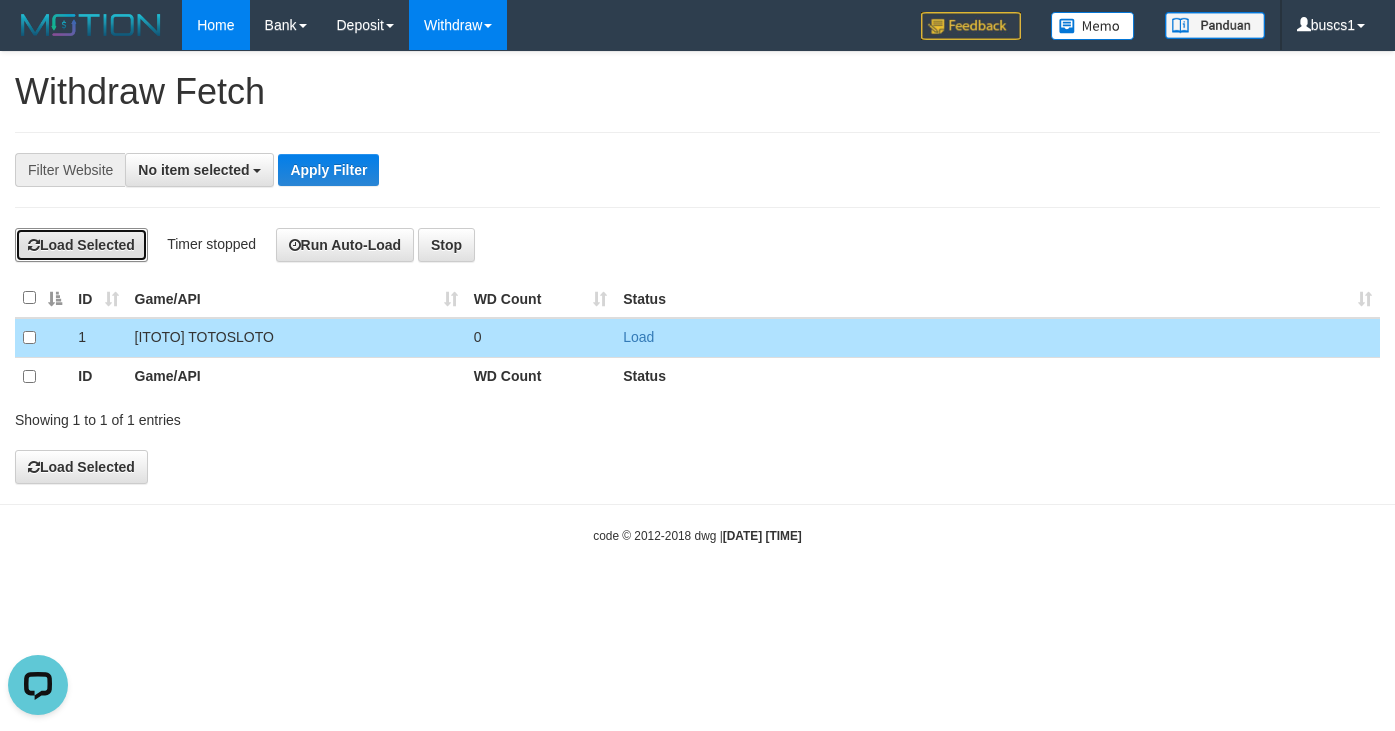click on "Load Selected" at bounding box center [81, 245] 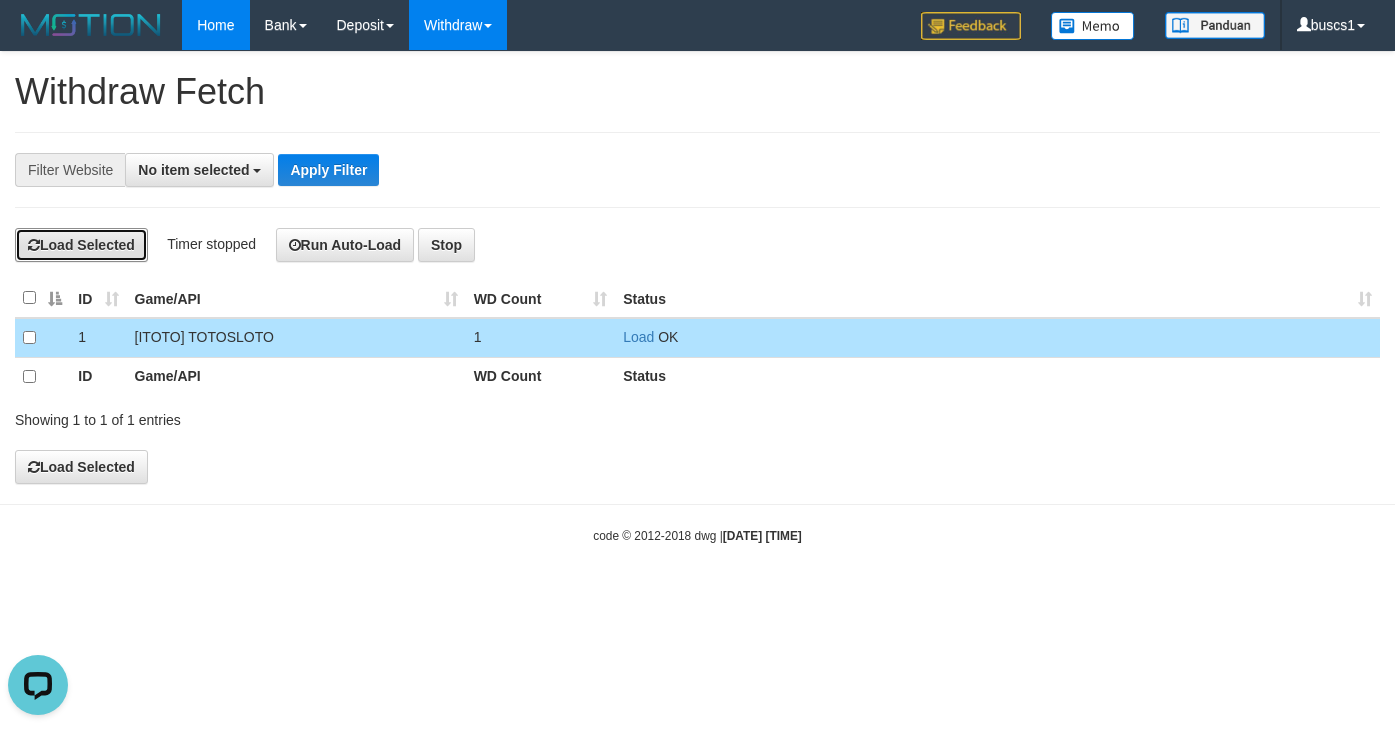click on "Load Selected" at bounding box center [81, 245] 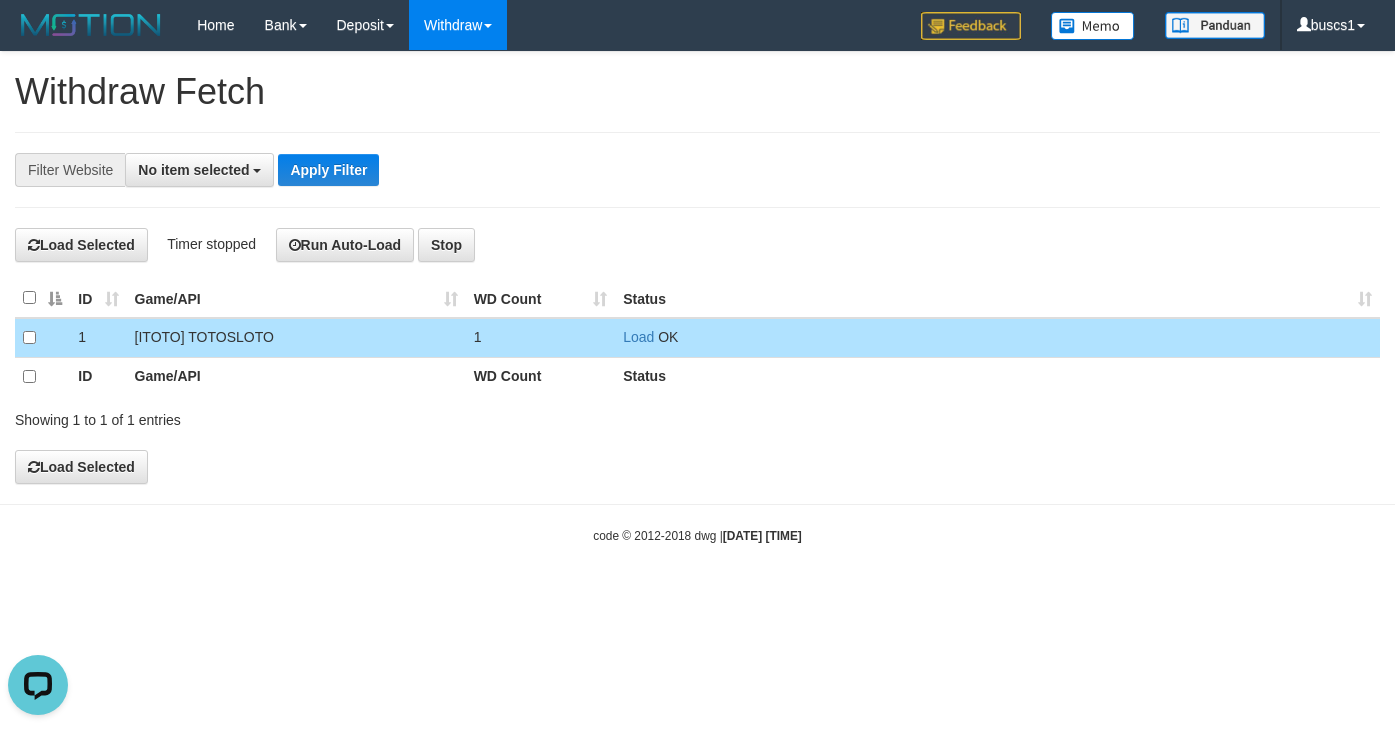 click on "Withdraw Fetch" at bounding box center [697, 92] 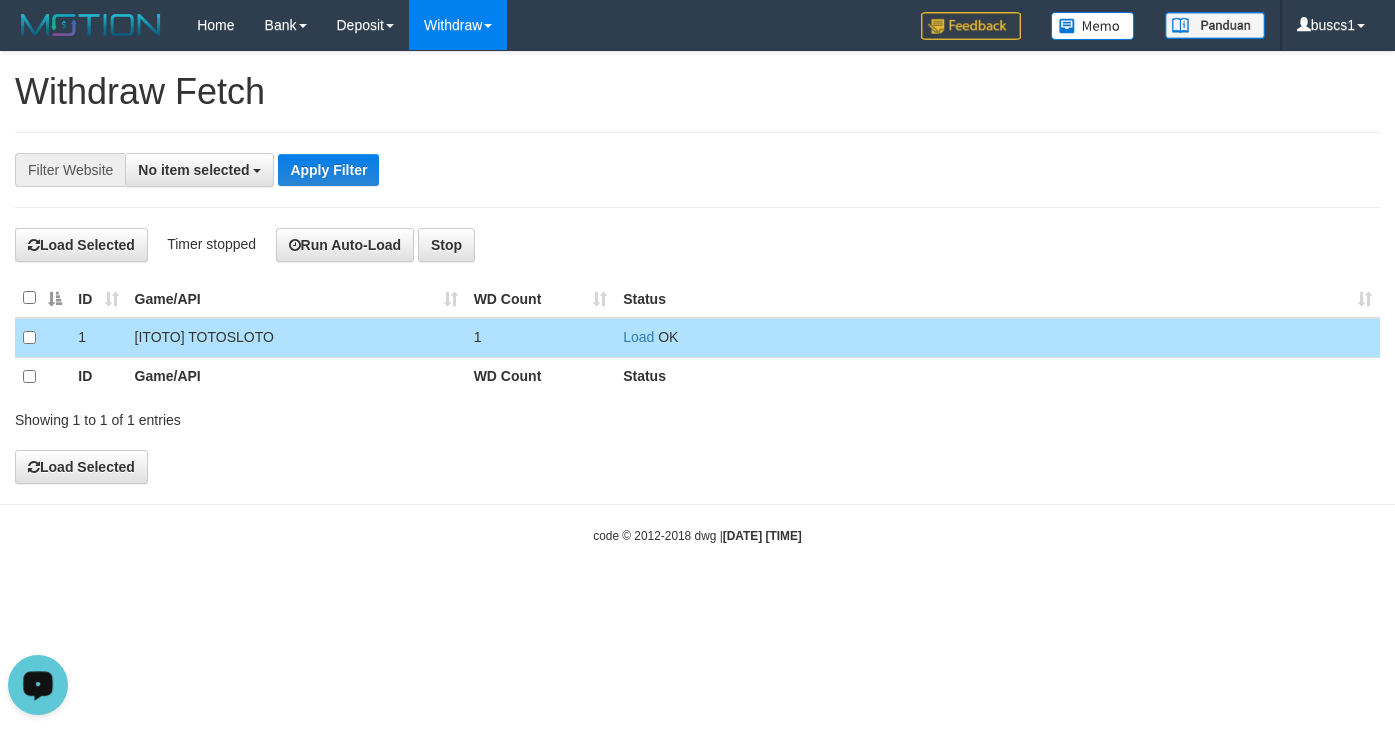 drag, startPoint x: 145, startPoint y: 552, endPoint x: 226, endPoint y: 515, distance: 89.050545 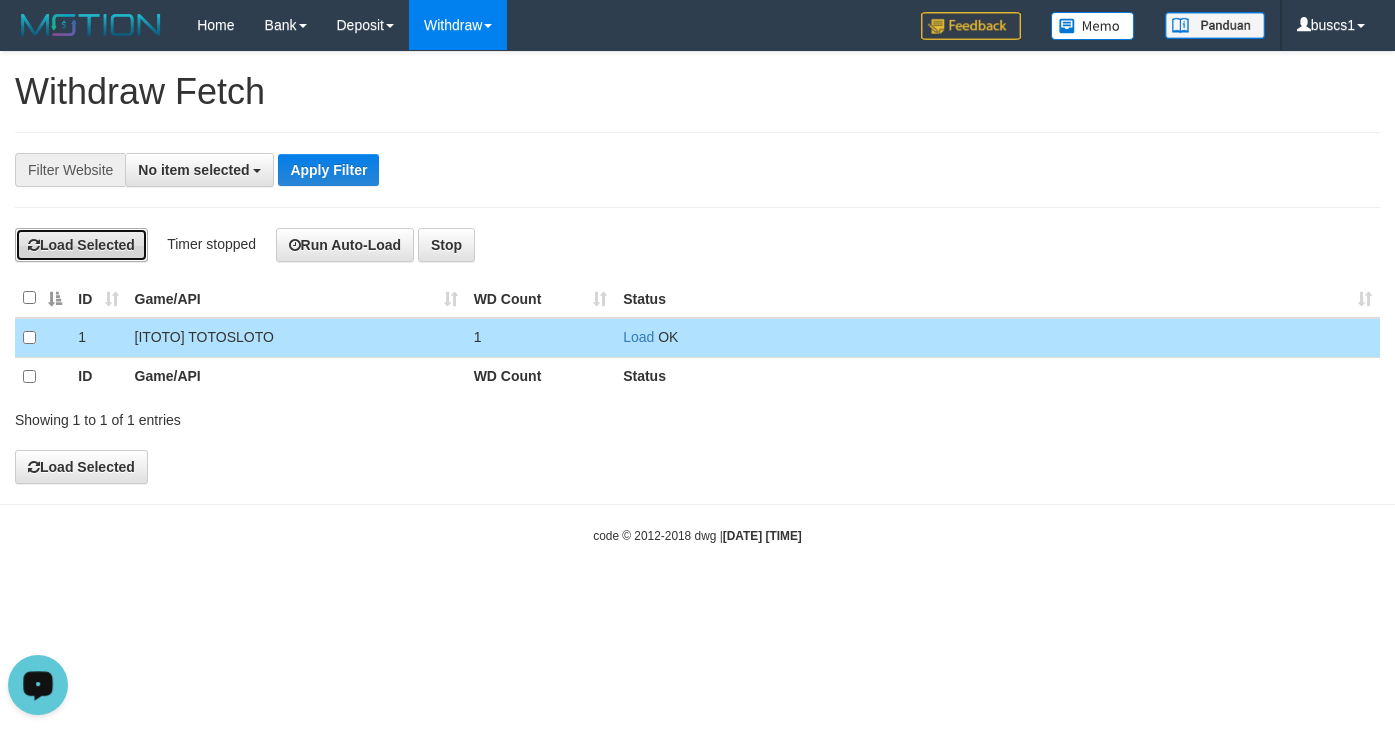click on "Load Selected" at bounding box center [81, 245] 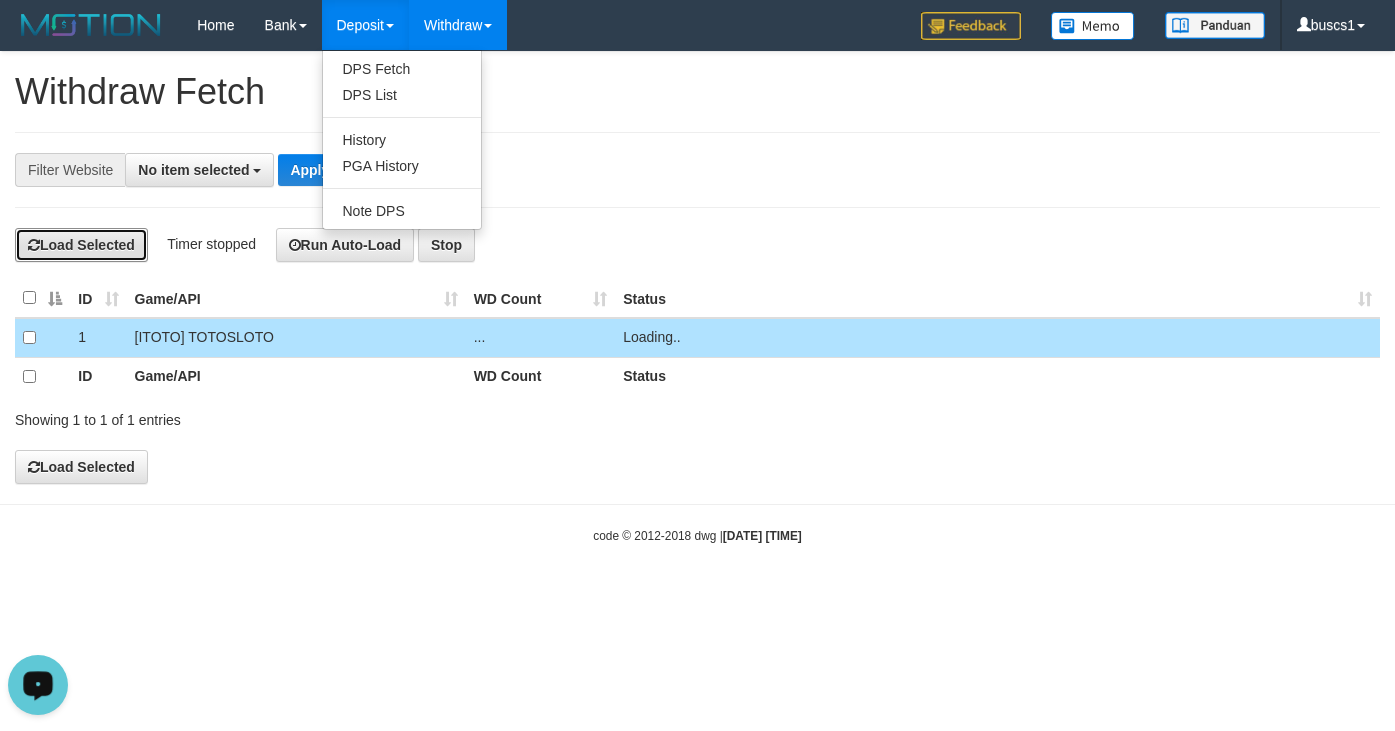 click on "Load Selected" at bounding box center [81, 245] 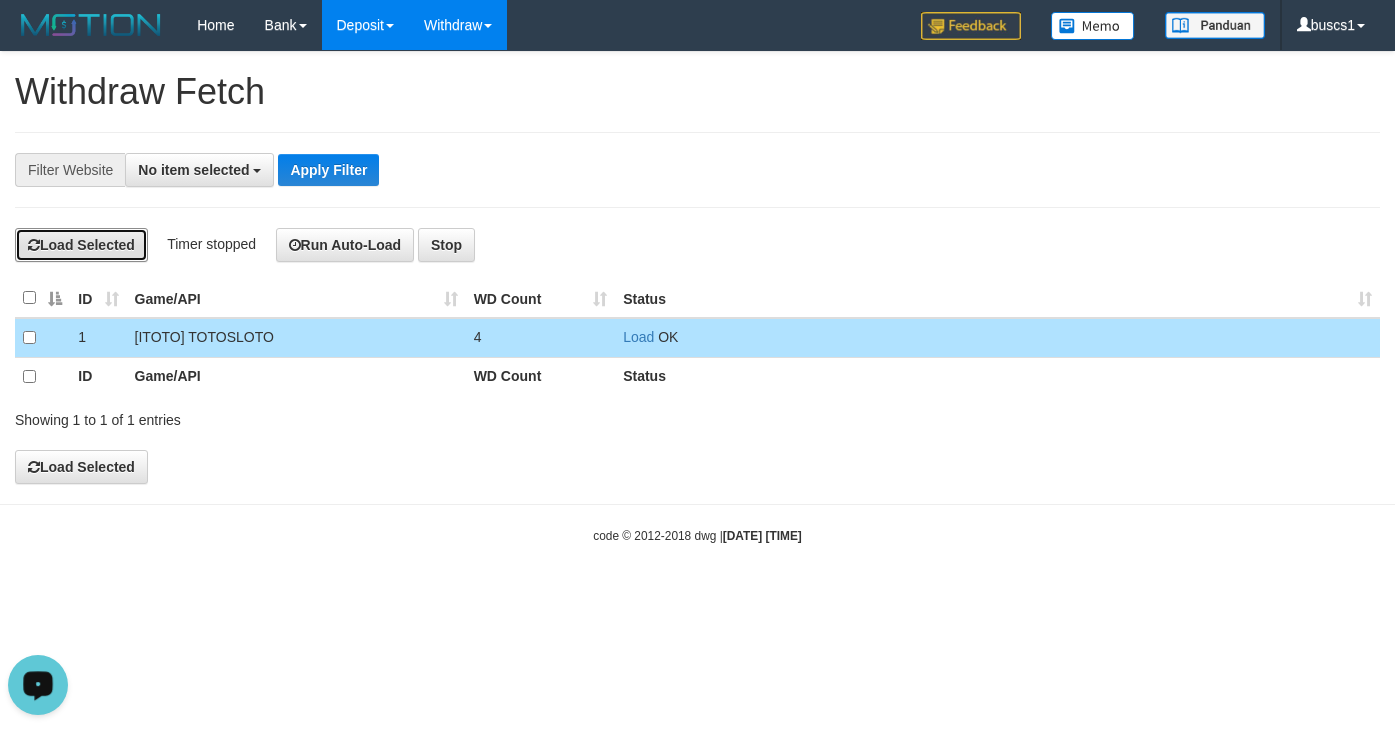 click on "Load Selected" at bounding box center [81, 245] 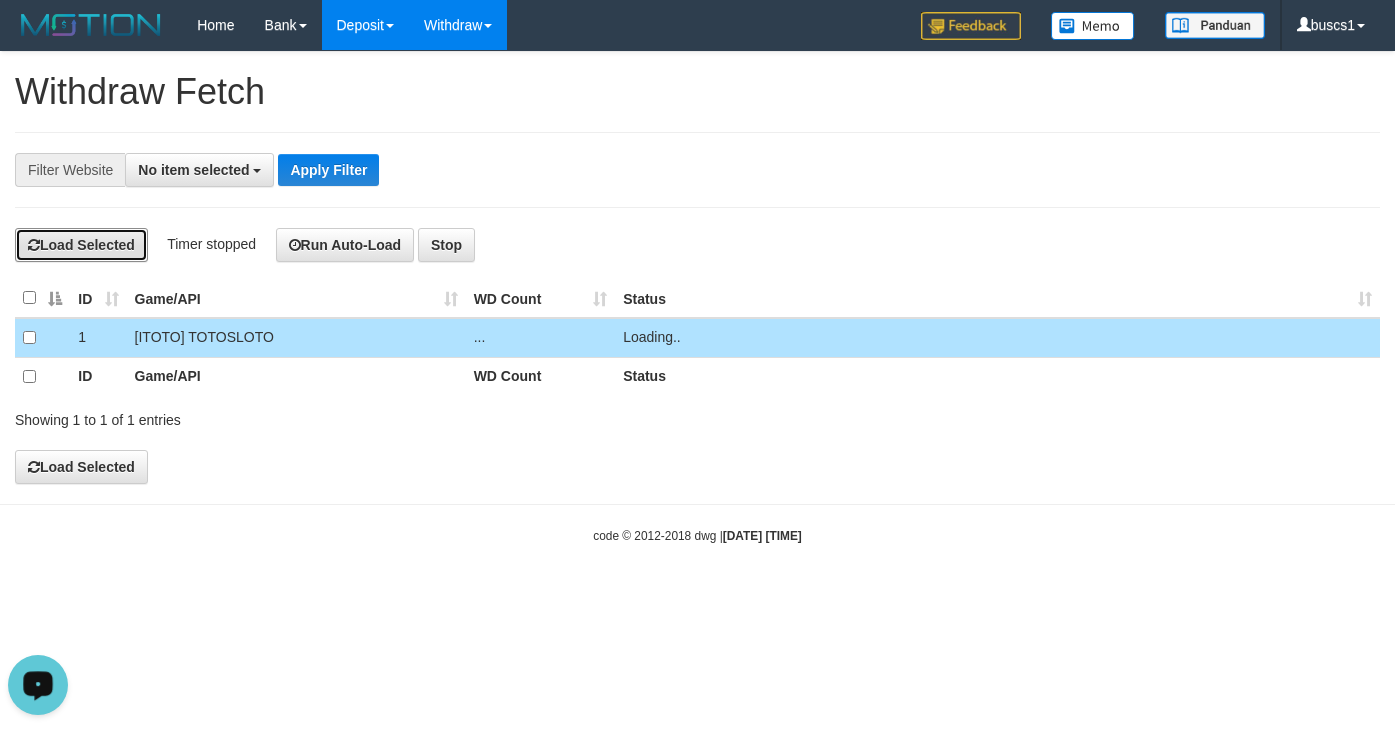 click on "Load Selected" at bounding box center [81, 245] 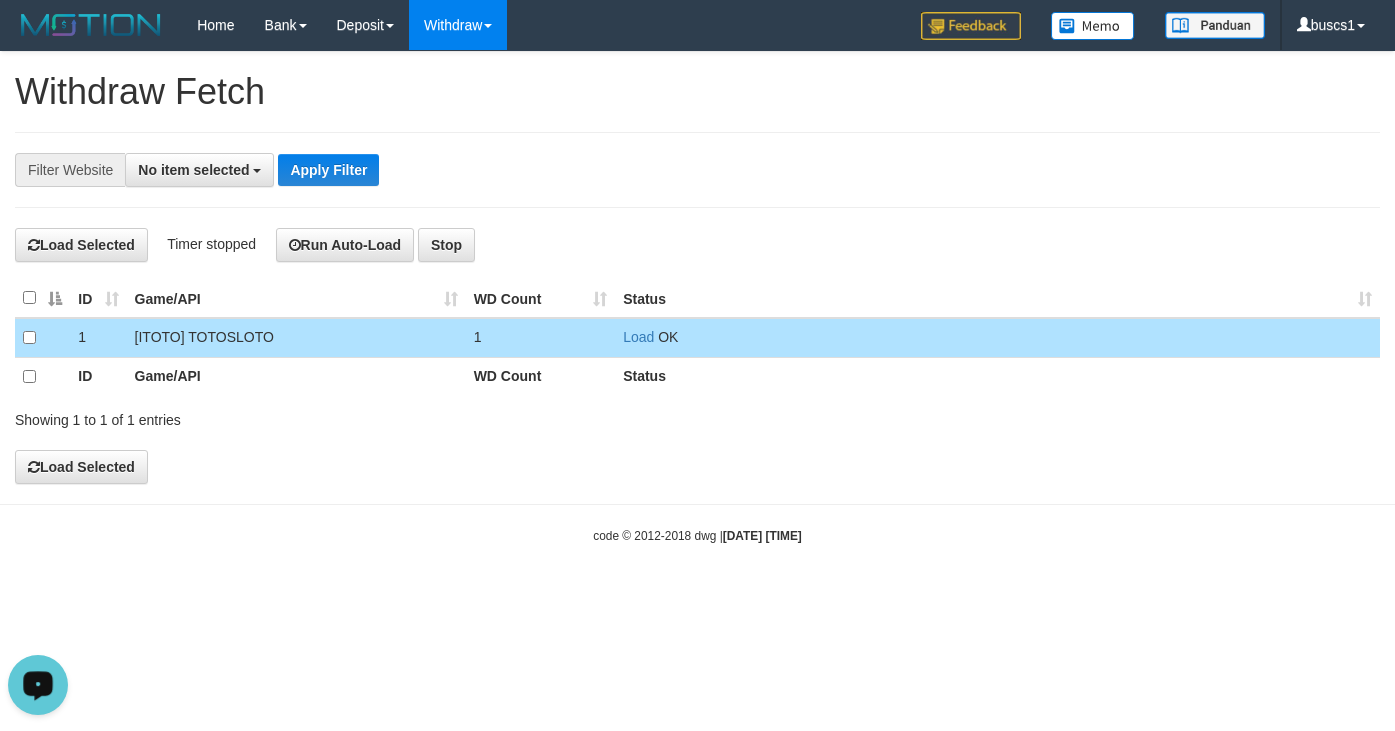 click on "Toggle navigation
Home
Bank
Account List
Load
By Website
Group
[ITOTO]													TOTOSLOTO
Mutasi Bank
Search
Sync
Note Mutasi
Deposit
DPS Fetch
DPS List
History
PGA History
Note DPS" at bounding box center [697, 297] 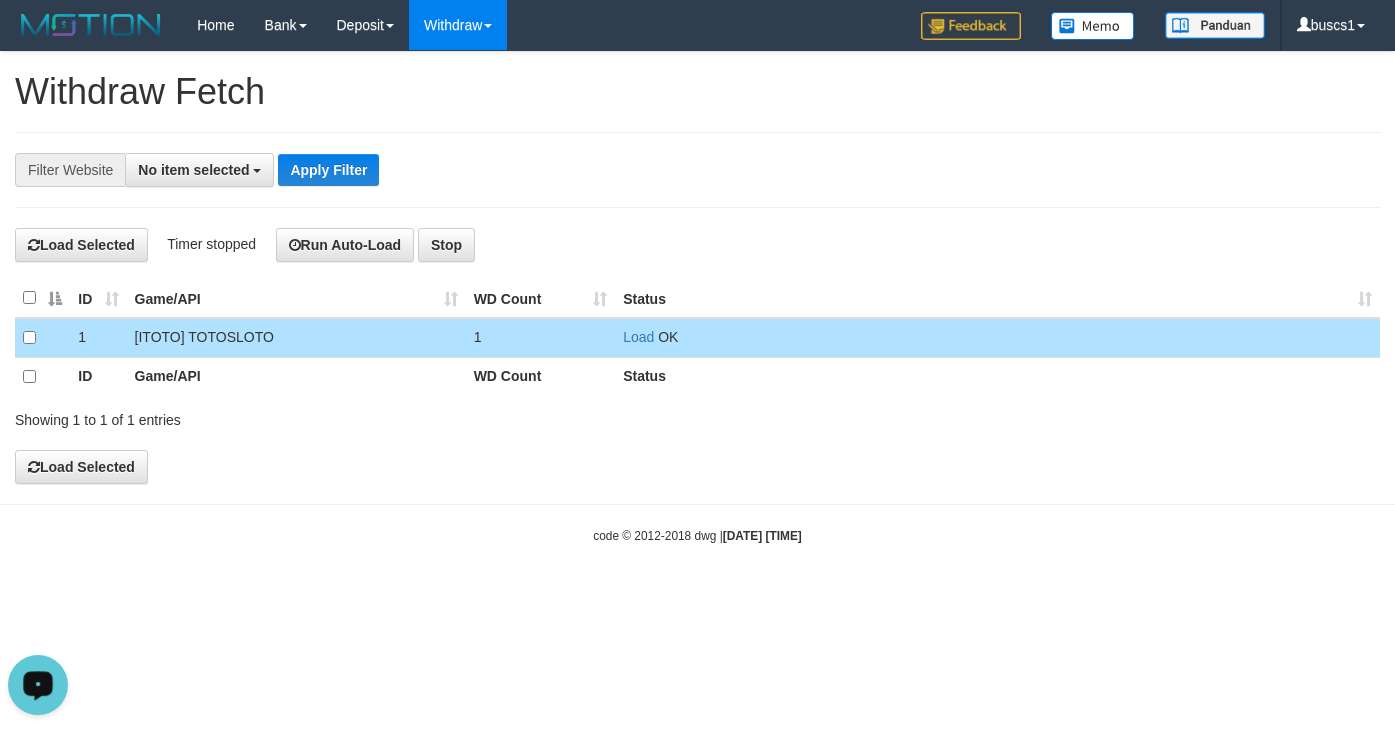click on "**********" at bounding box center (697, 268) 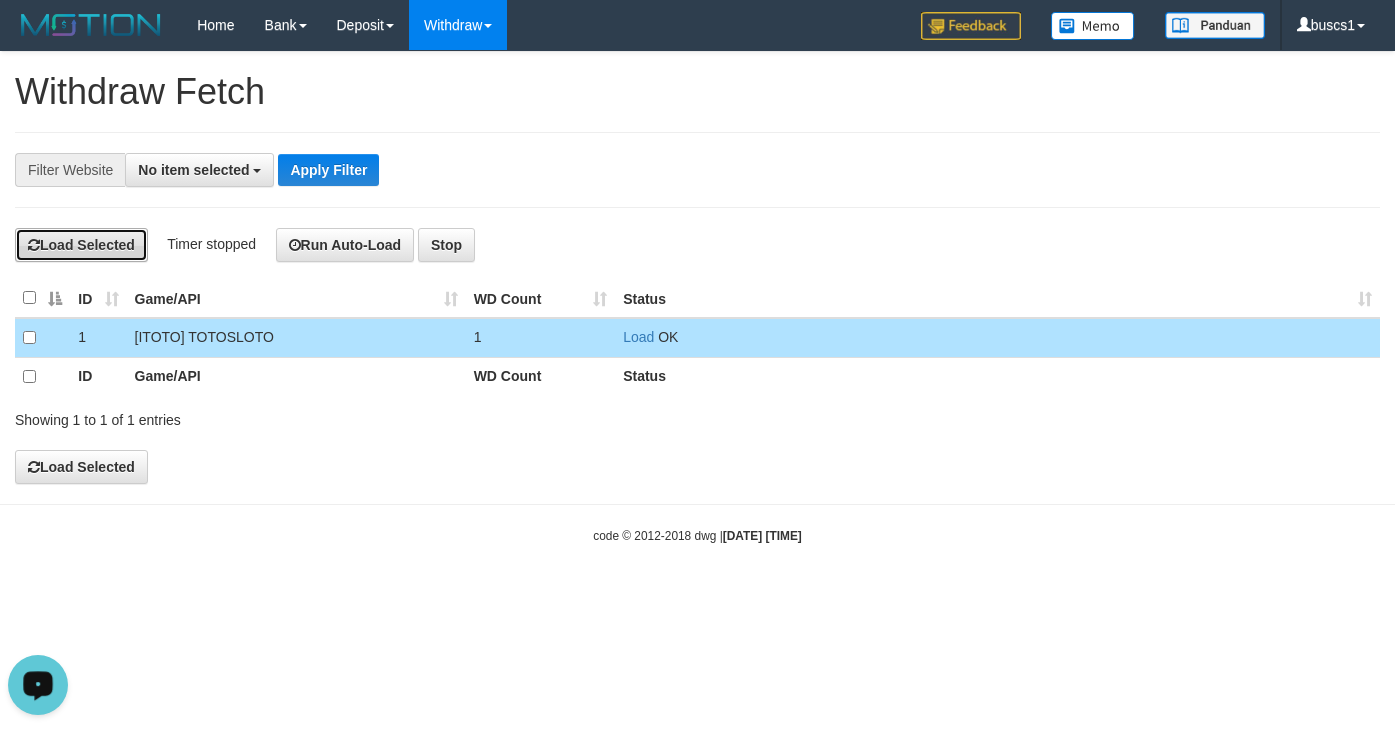 click on "Load Selected" at bounding box center (81, 245) 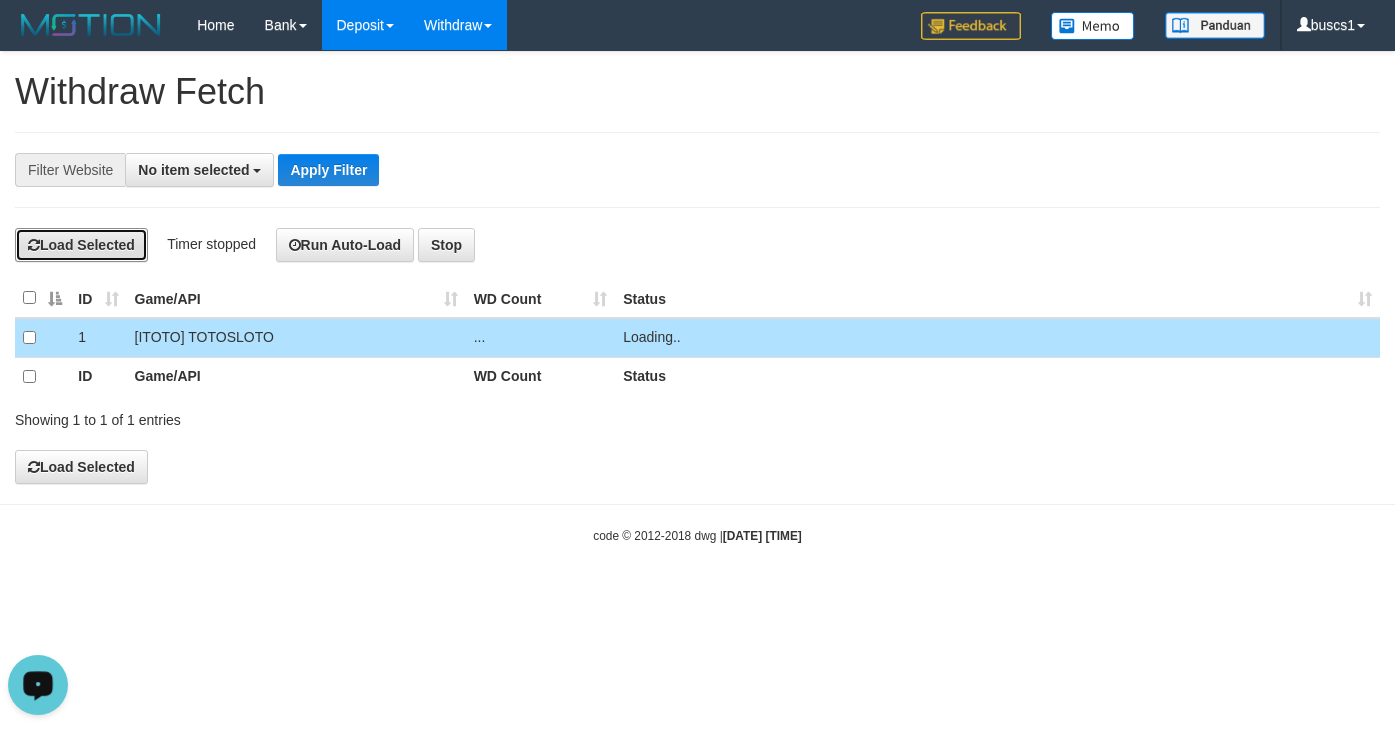 click on "Load Selected" at bounding box center (81, 245) 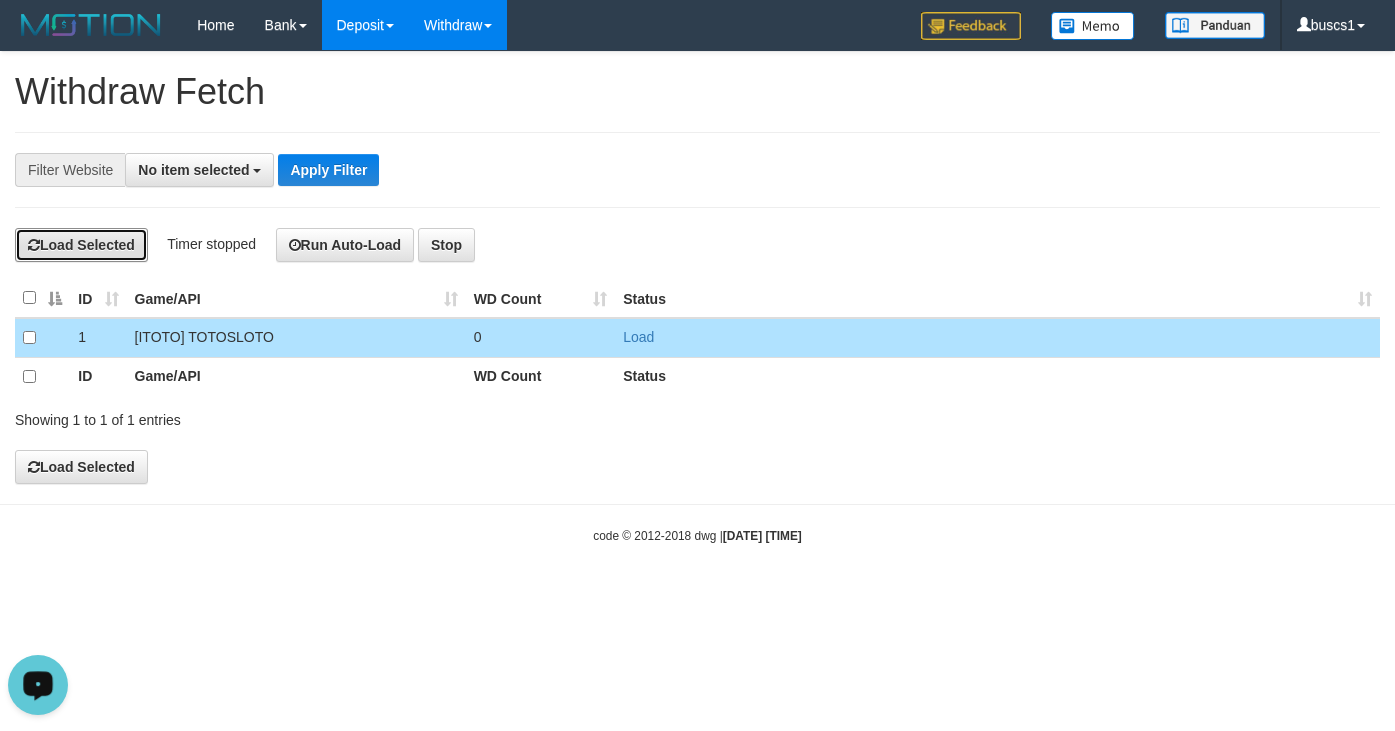 click on "Load Selected" at bounding box center [81, 245] 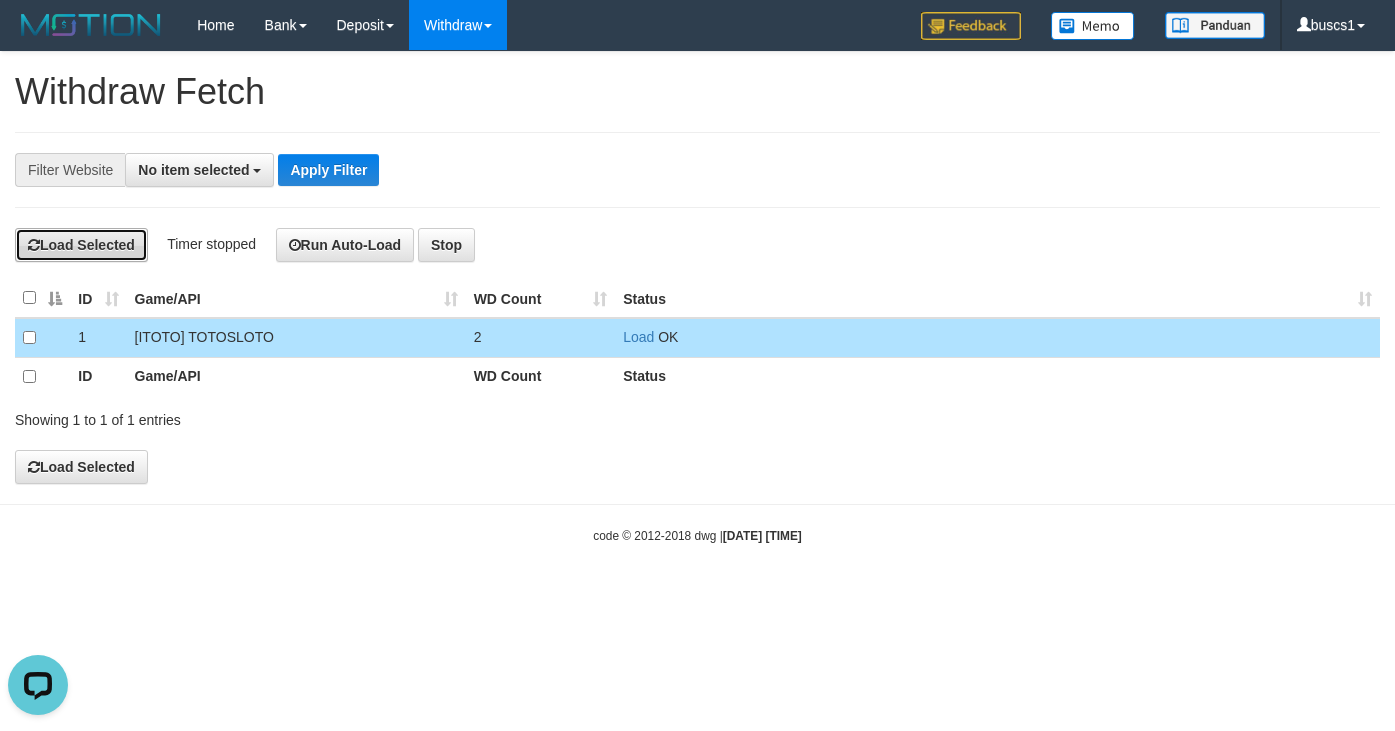 click on "Load Selected" at bounding box center (81, 245) 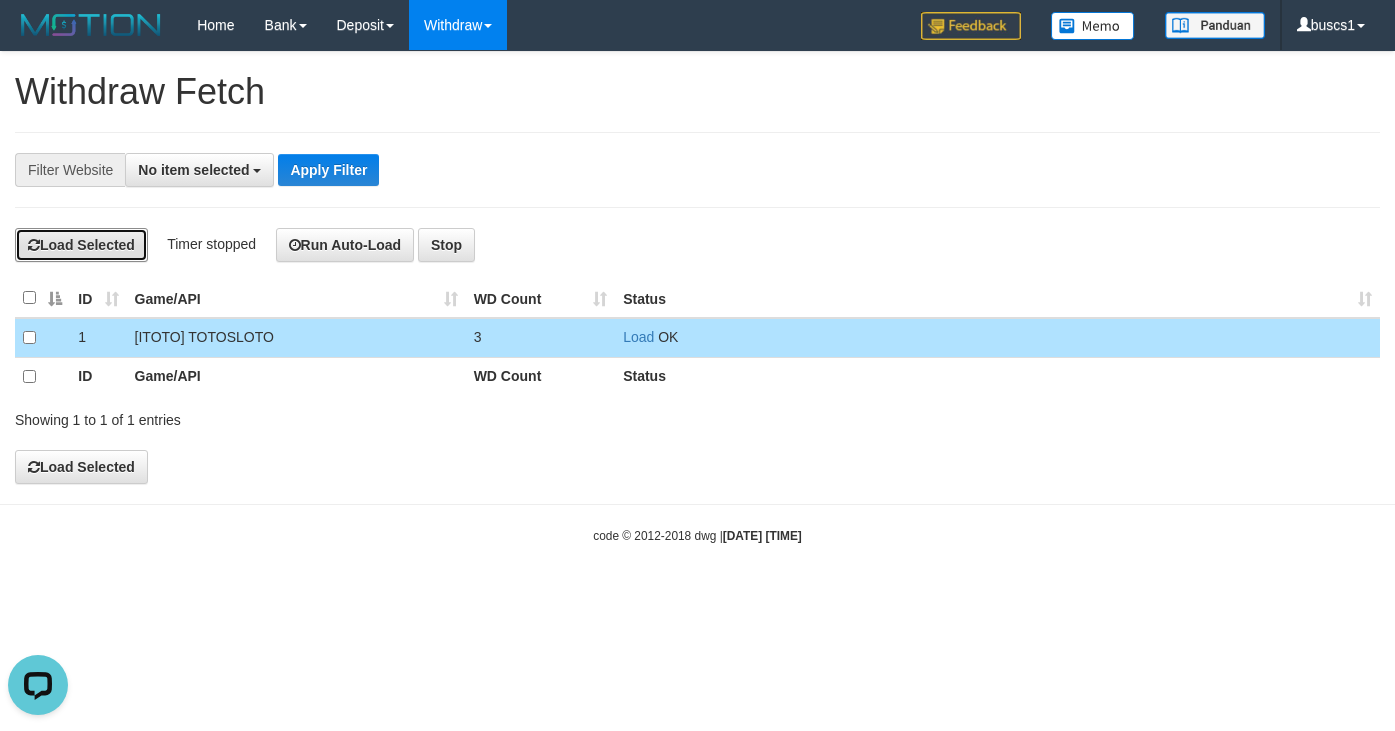 click on "Load Selected" at bounding box center (81, 245) 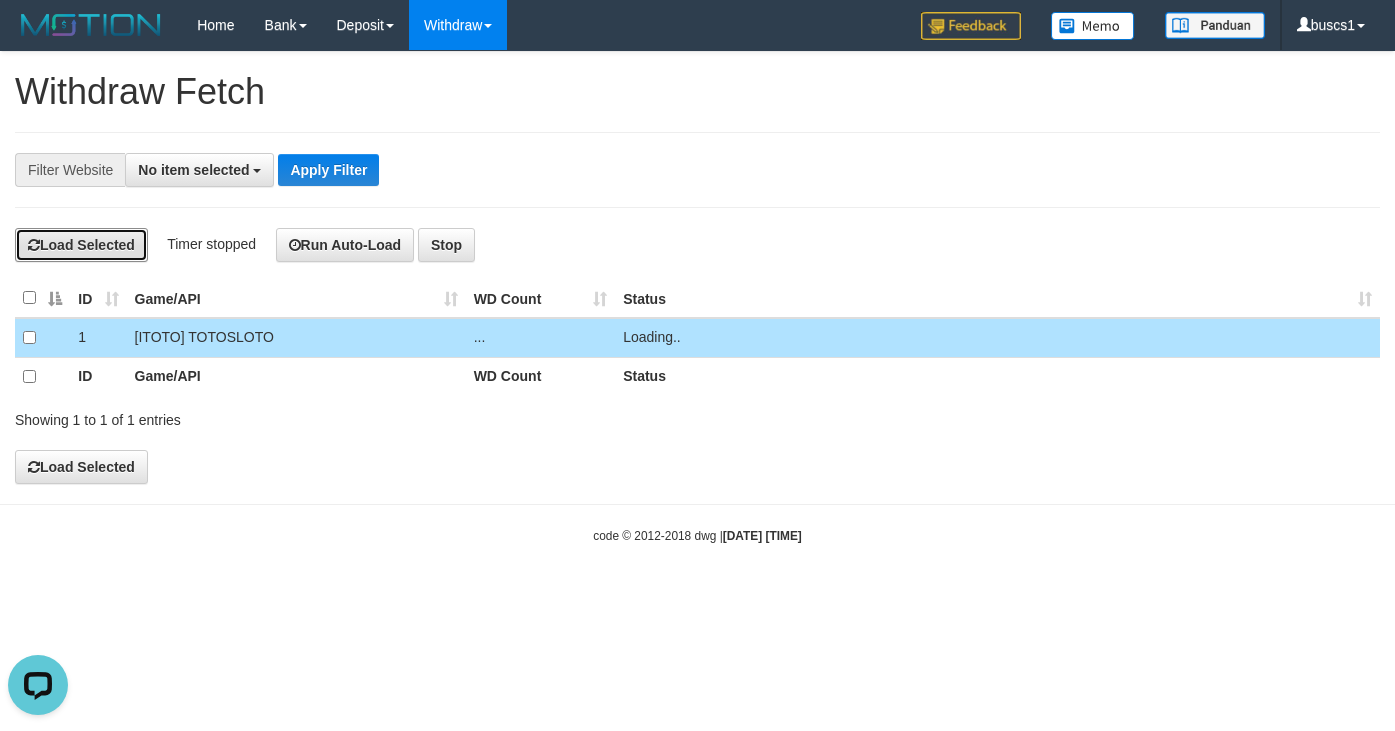 click on "Load Selected" at bounding box center [81, 245] 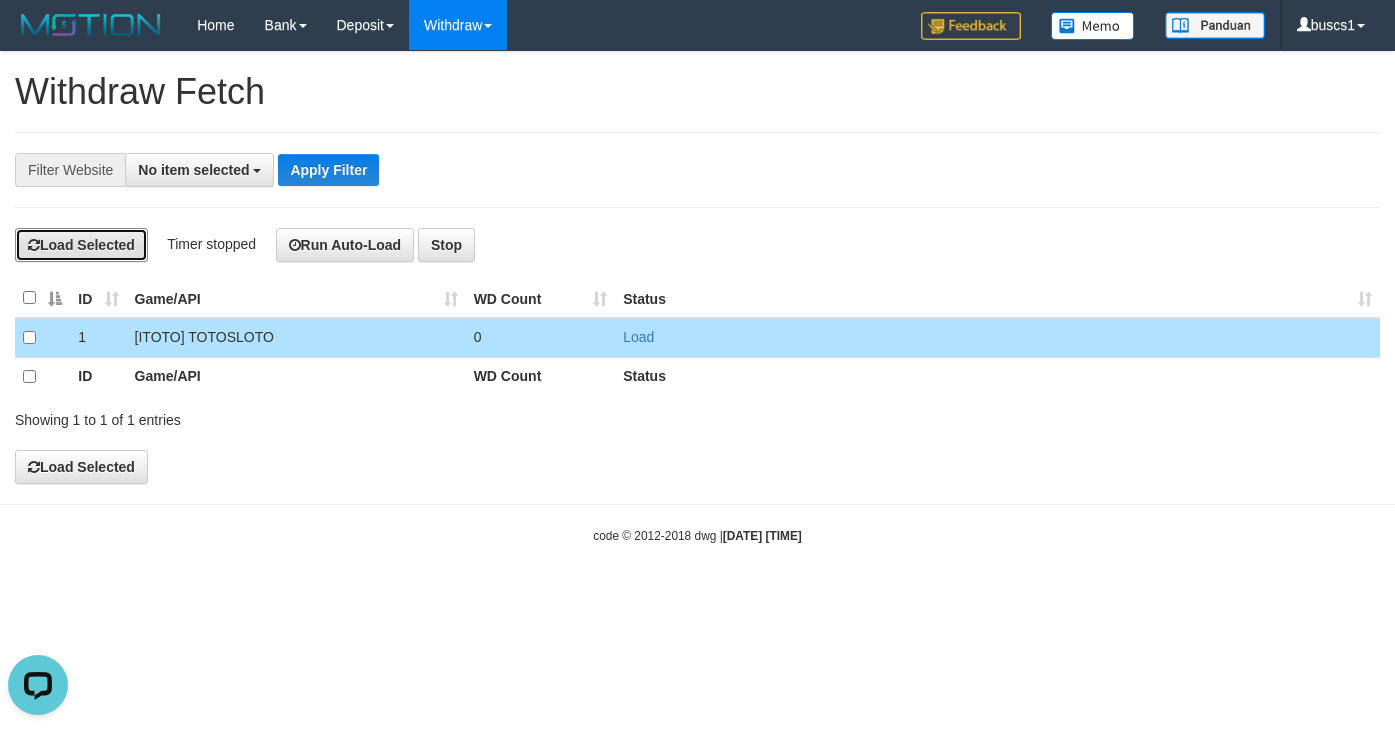 click on "Load Selected" at bounding box center [81, 245] 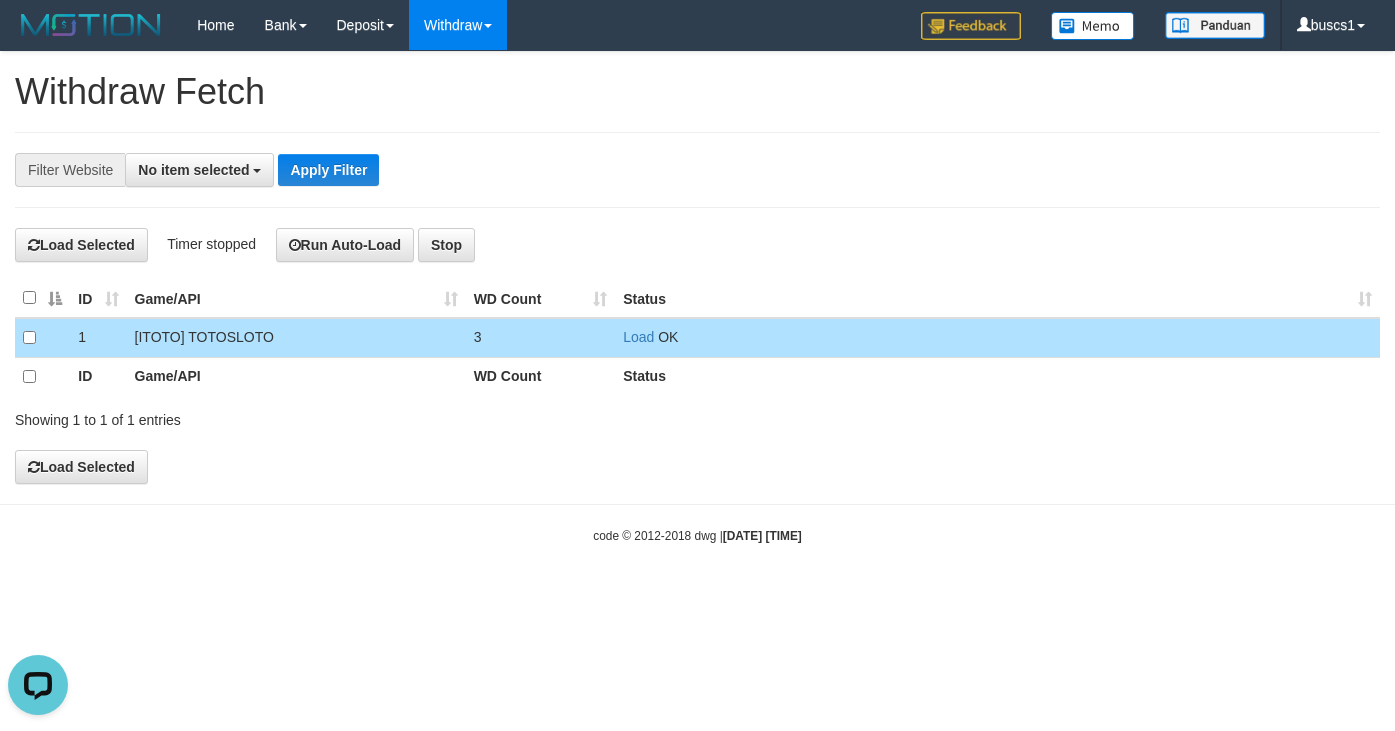 drag, startPoint x: 185, startPoint y: 524, endPoint x: 190, endPoint y: 502, distance: 22.561028 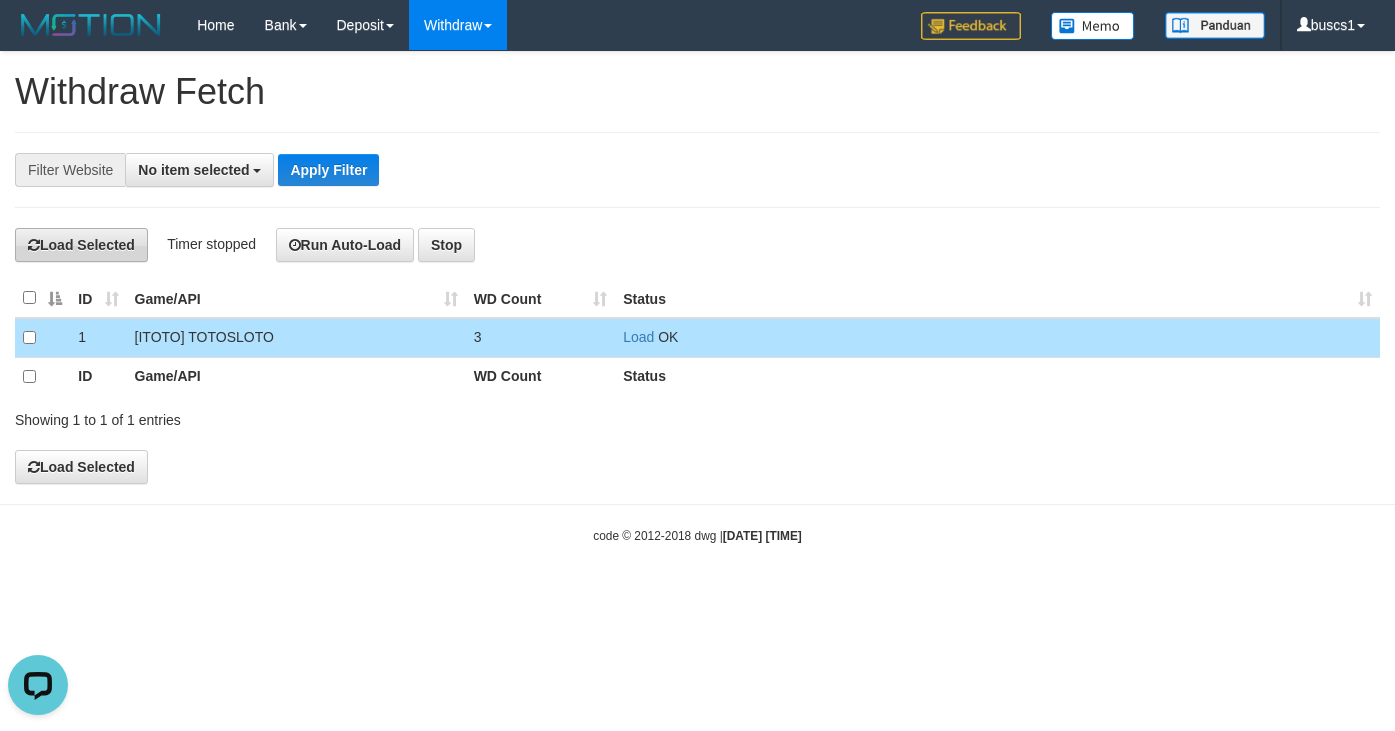drag, startPoint x: 61, startPoint y: 268, endPoint x: 29, endPoint y: 250, distance: 36.71512 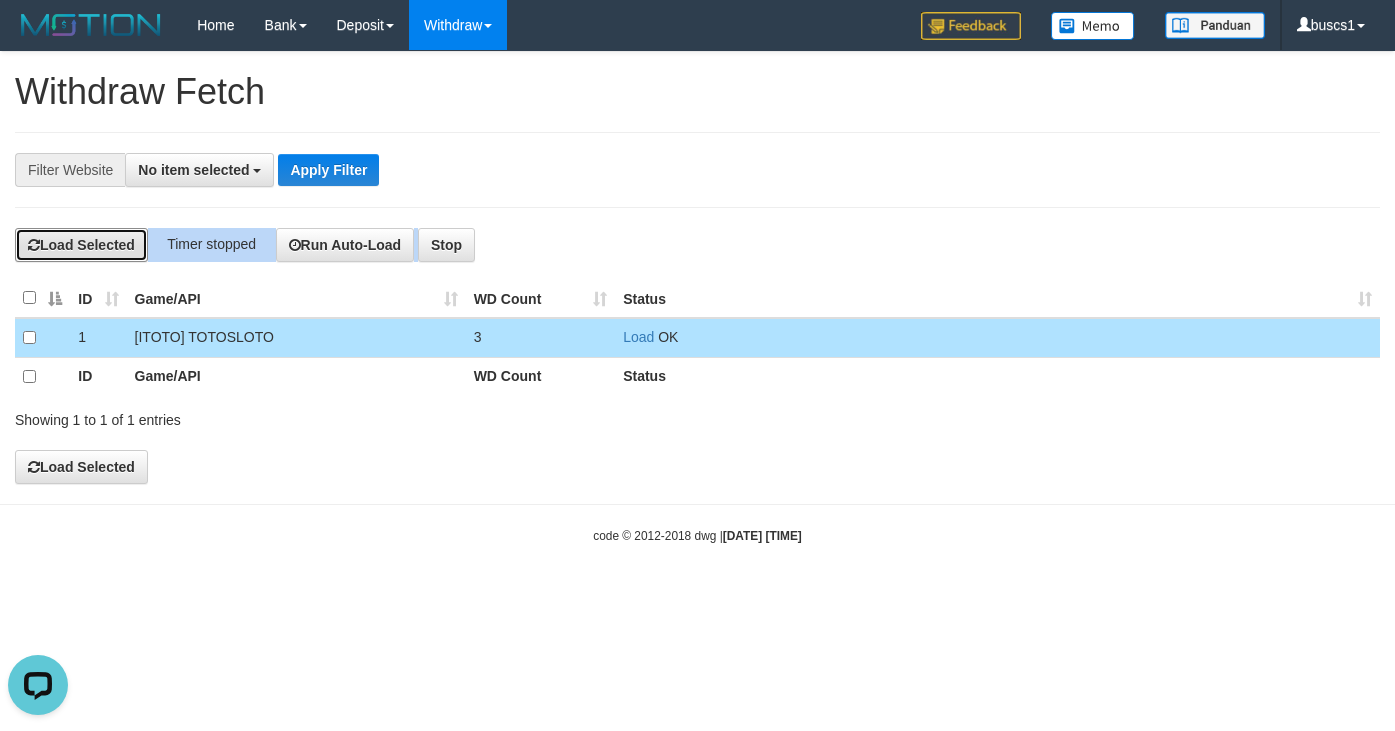 drag, startPoint x: 86, startPoint y: 238, endPoint x: 199, endPoint y: 137, distance: 151.55856 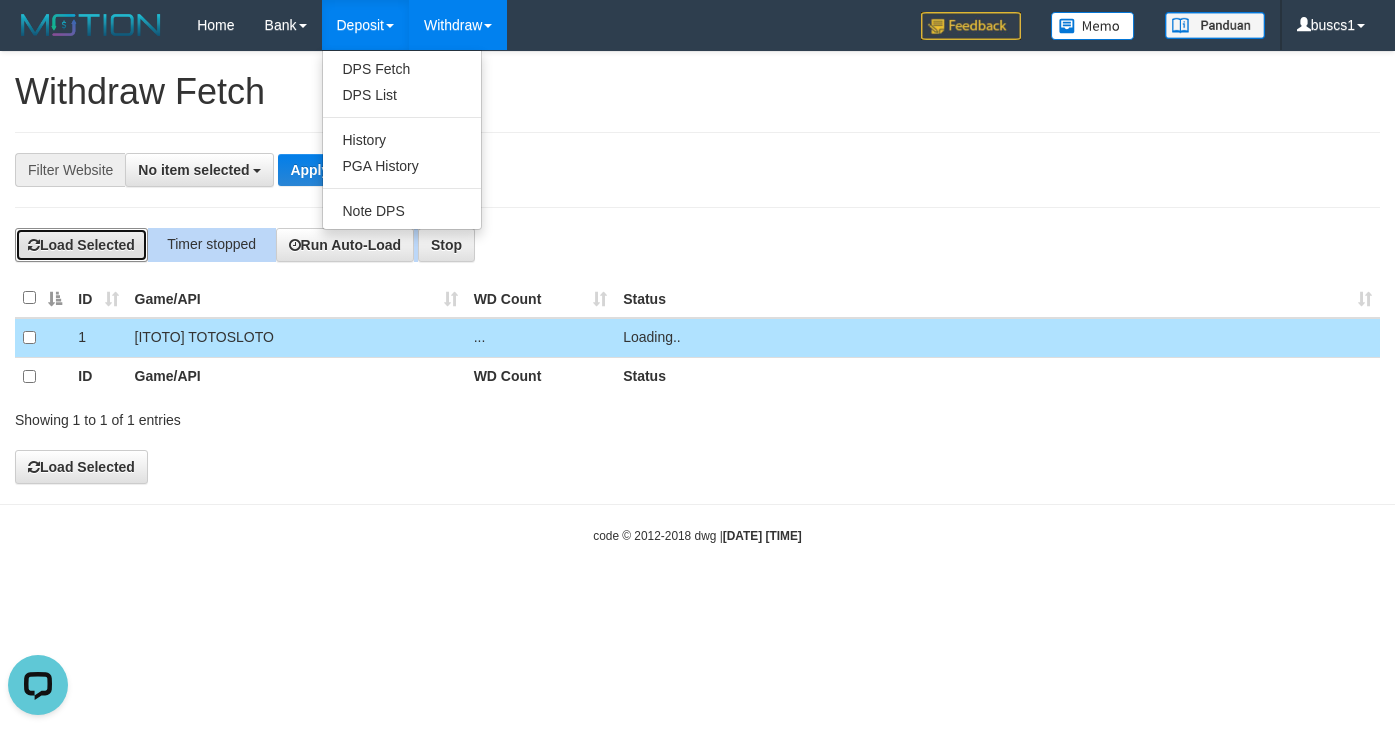 click on "Load Selected" at bounding box center [81, 245] 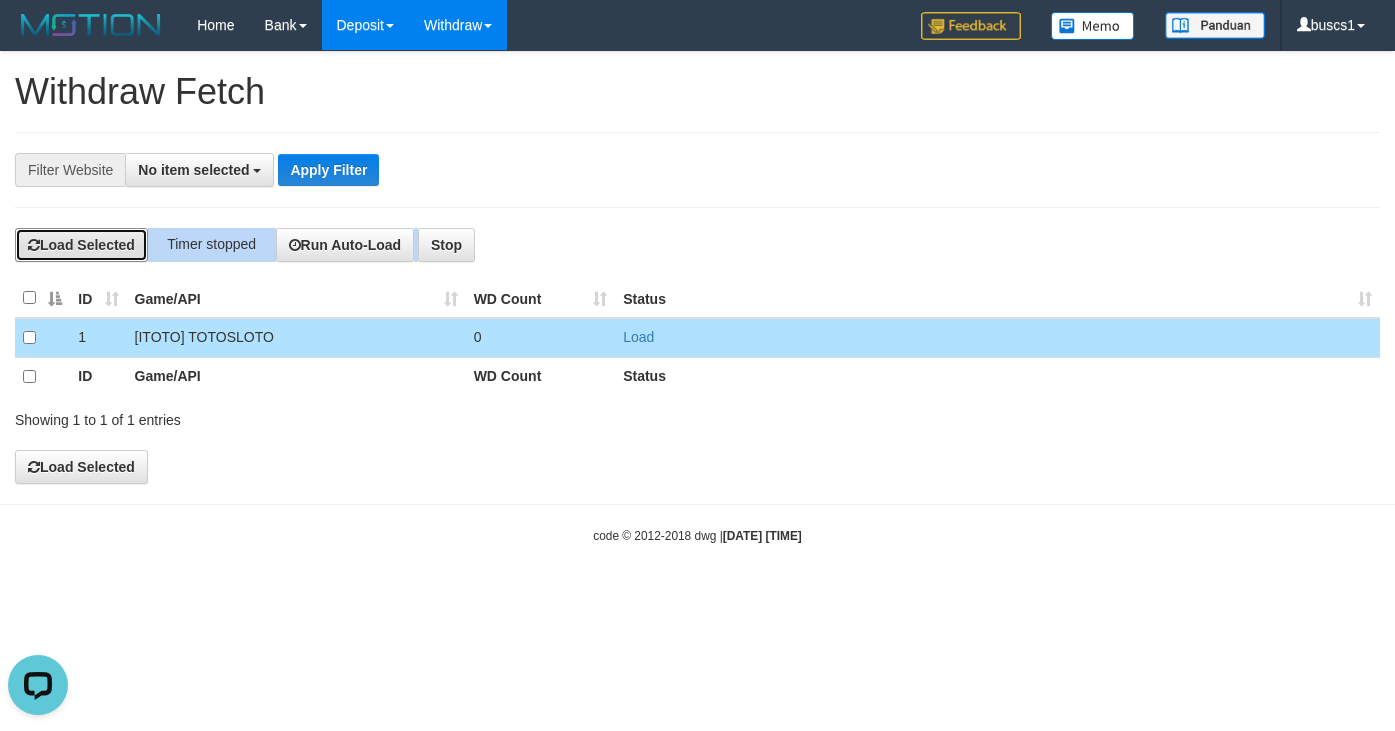 click on "Load Selected" at bounding box center [81, 245] 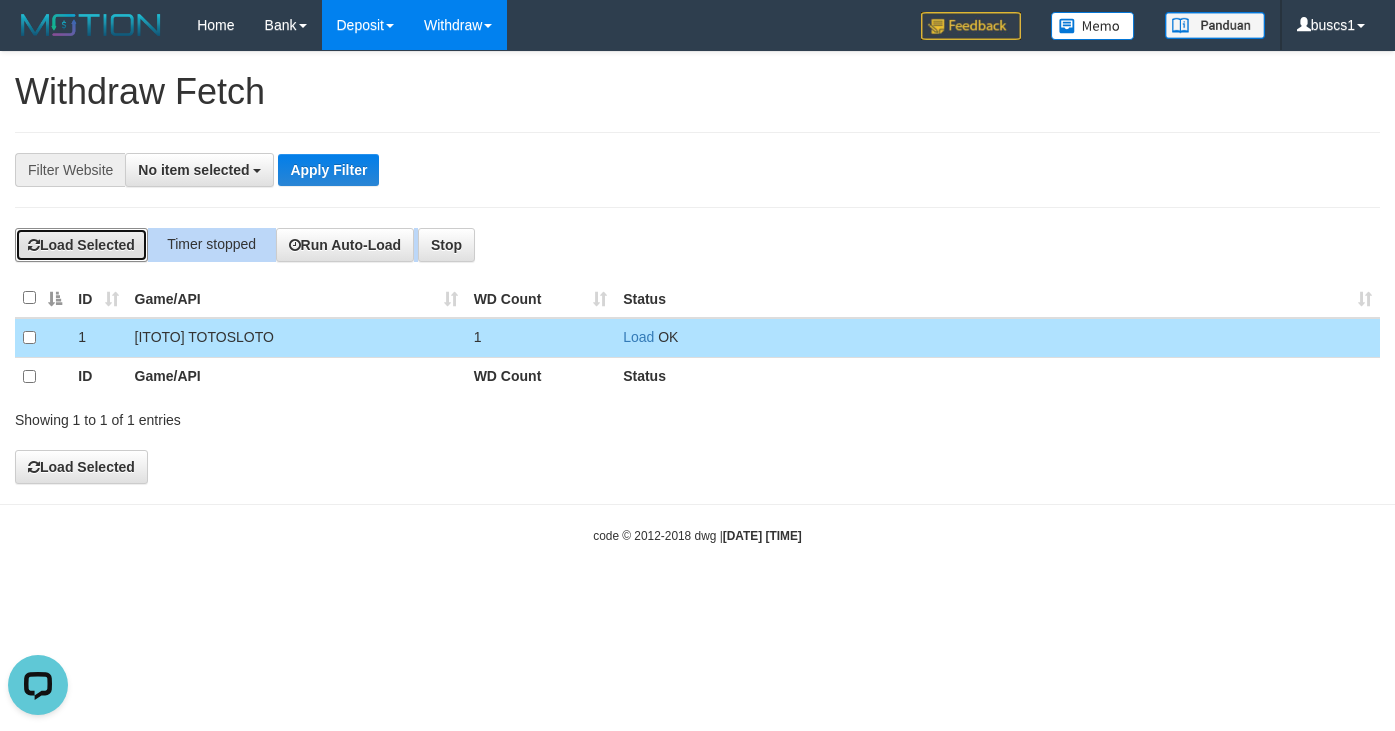click on "Load Selected" at bounding box center [81, 245] 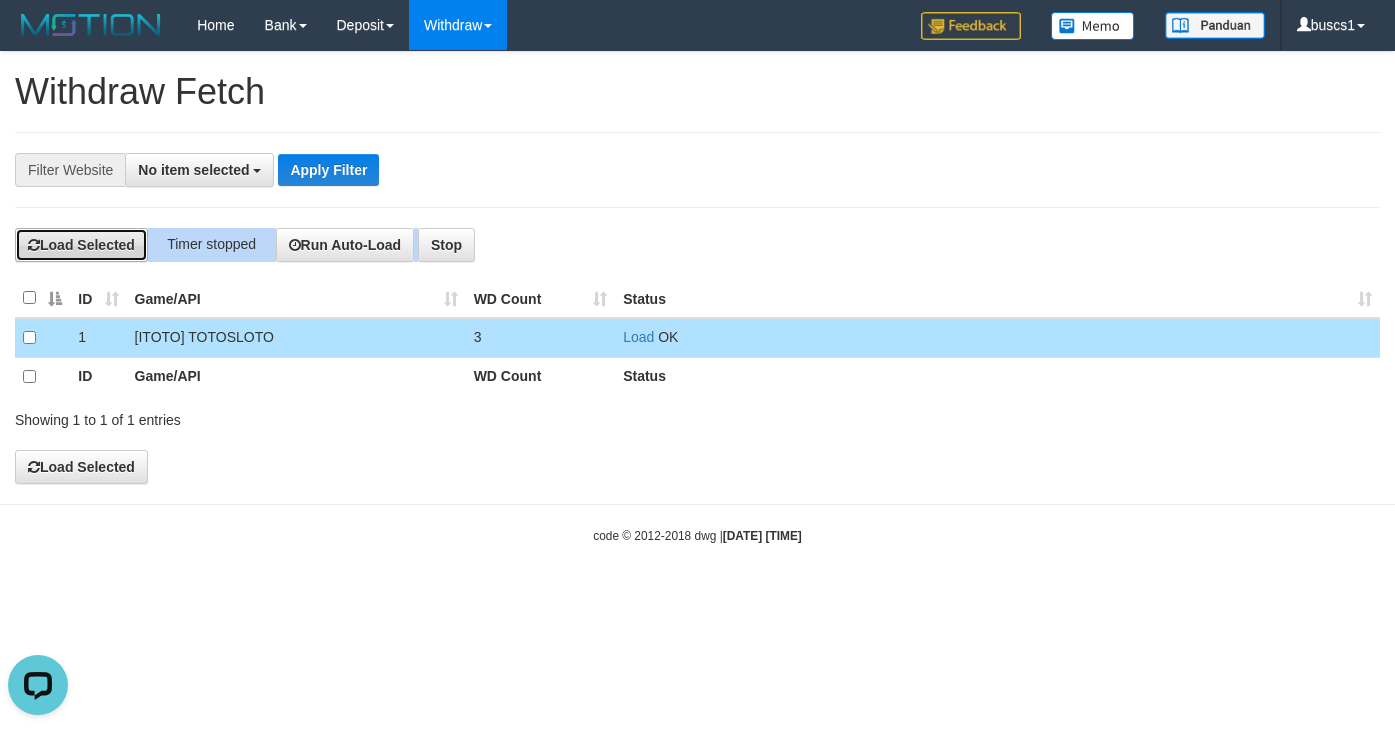 click on "Load Selected" at bounding box center (81, 245) 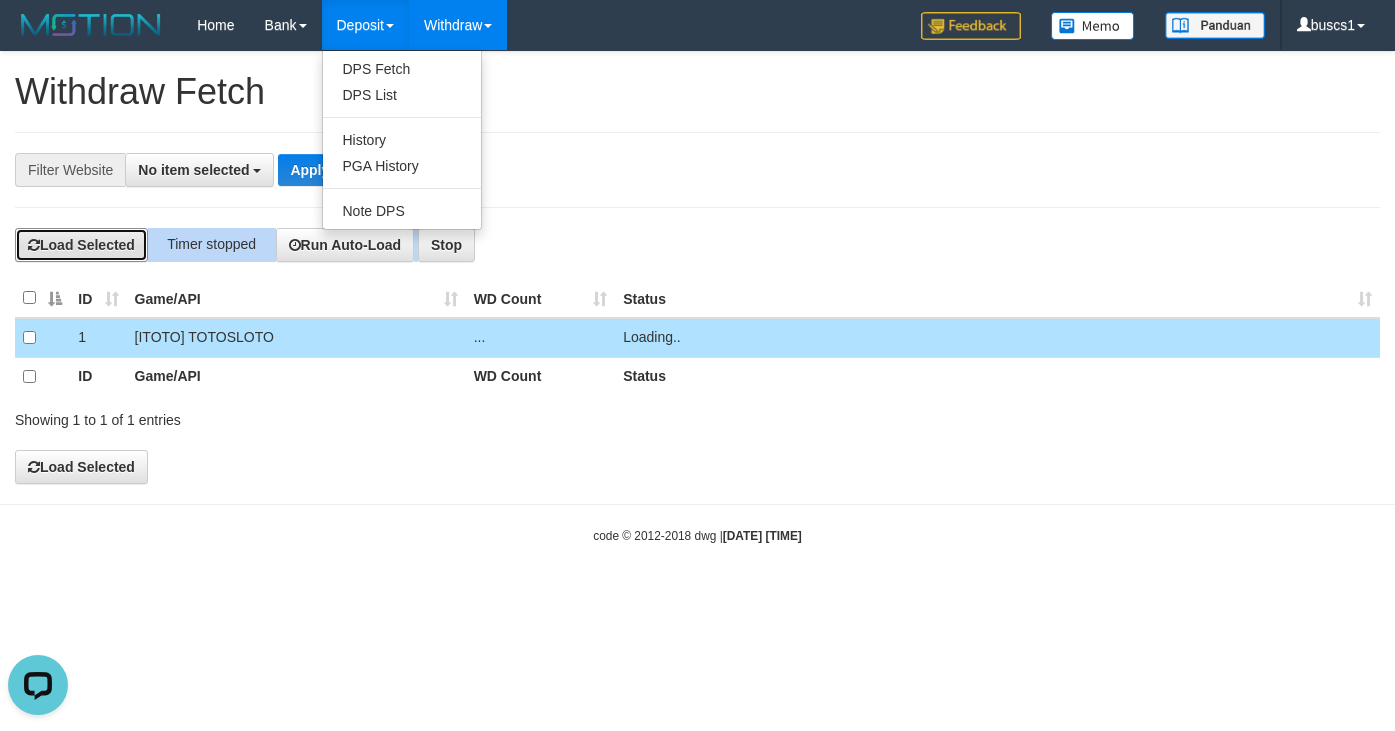 click on "Load Selected" at bounding box center (81, 245) 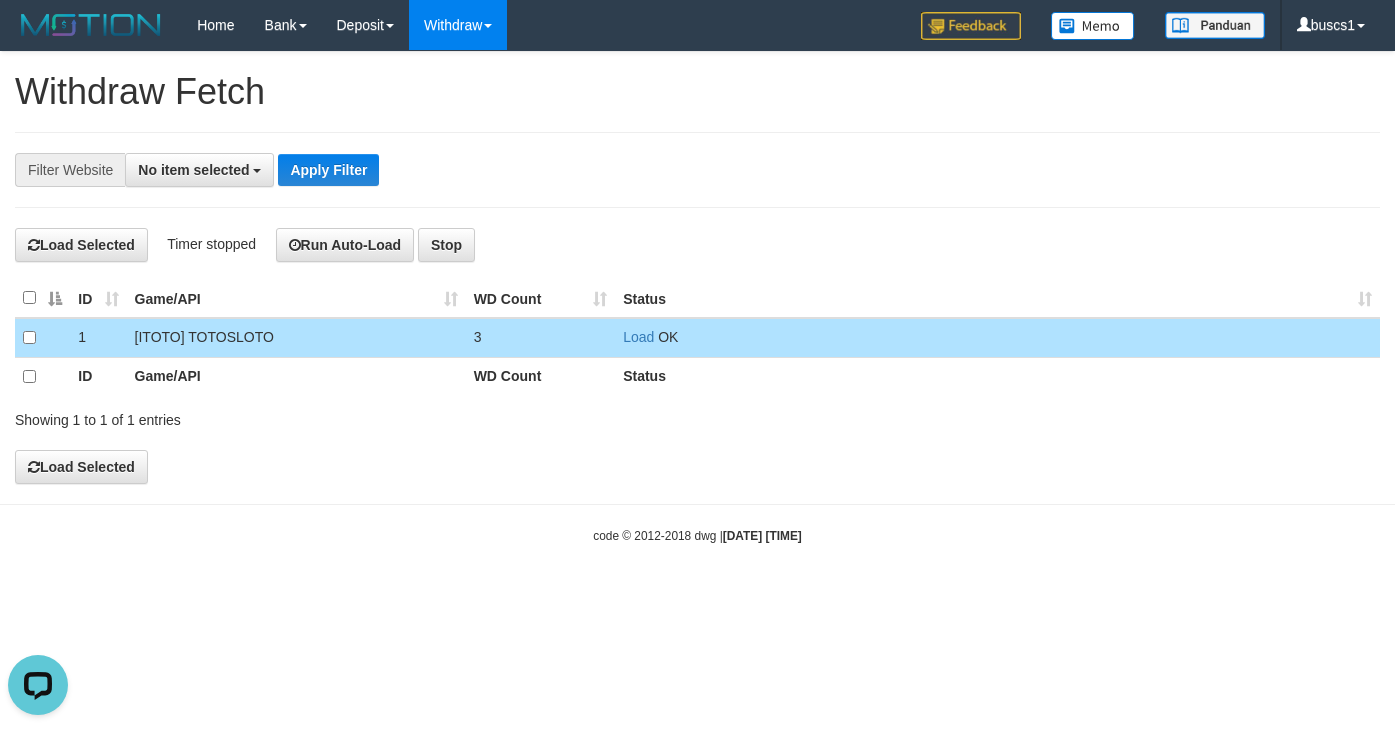 drag, startPoint x: 404, startPoint y: 504, endPoint x: 136, endPoint y: 409, distance: 284.3396 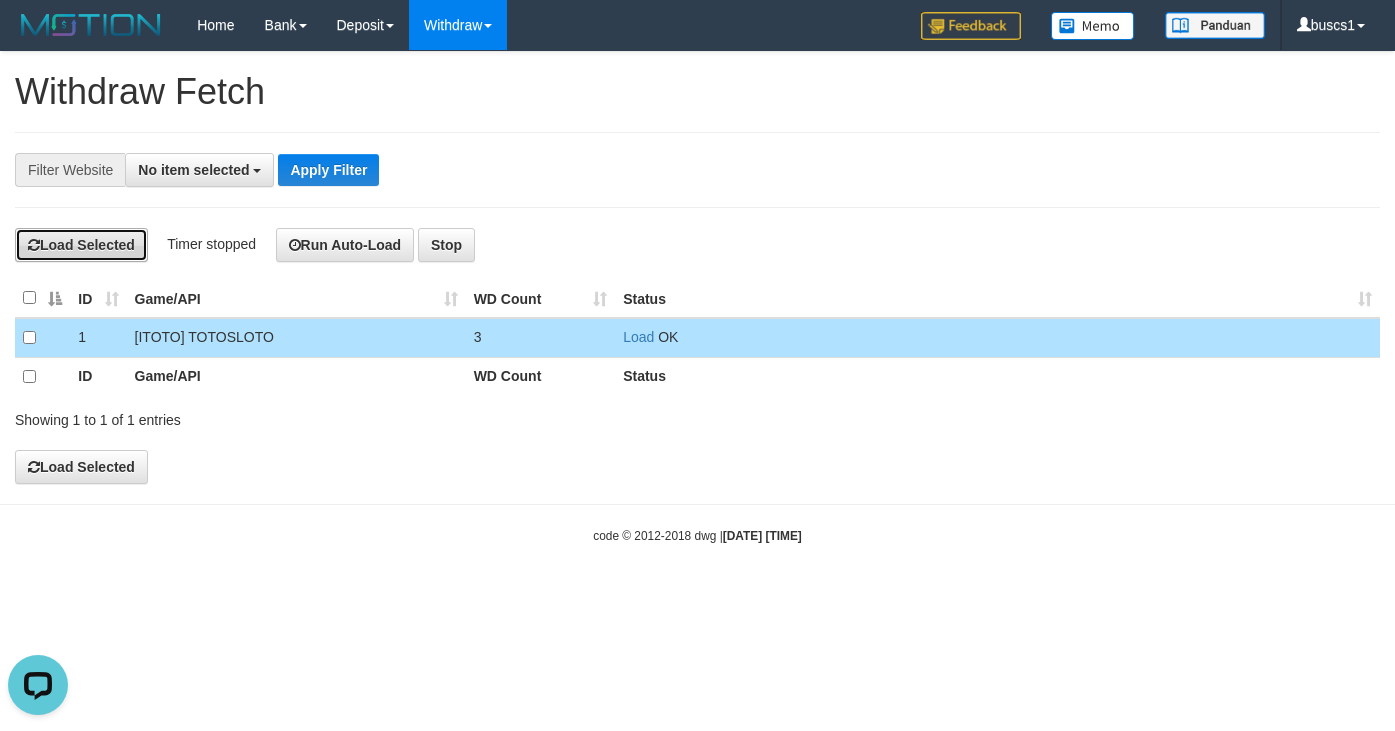 click on "Load Selected" at bounding box center (81, 245) 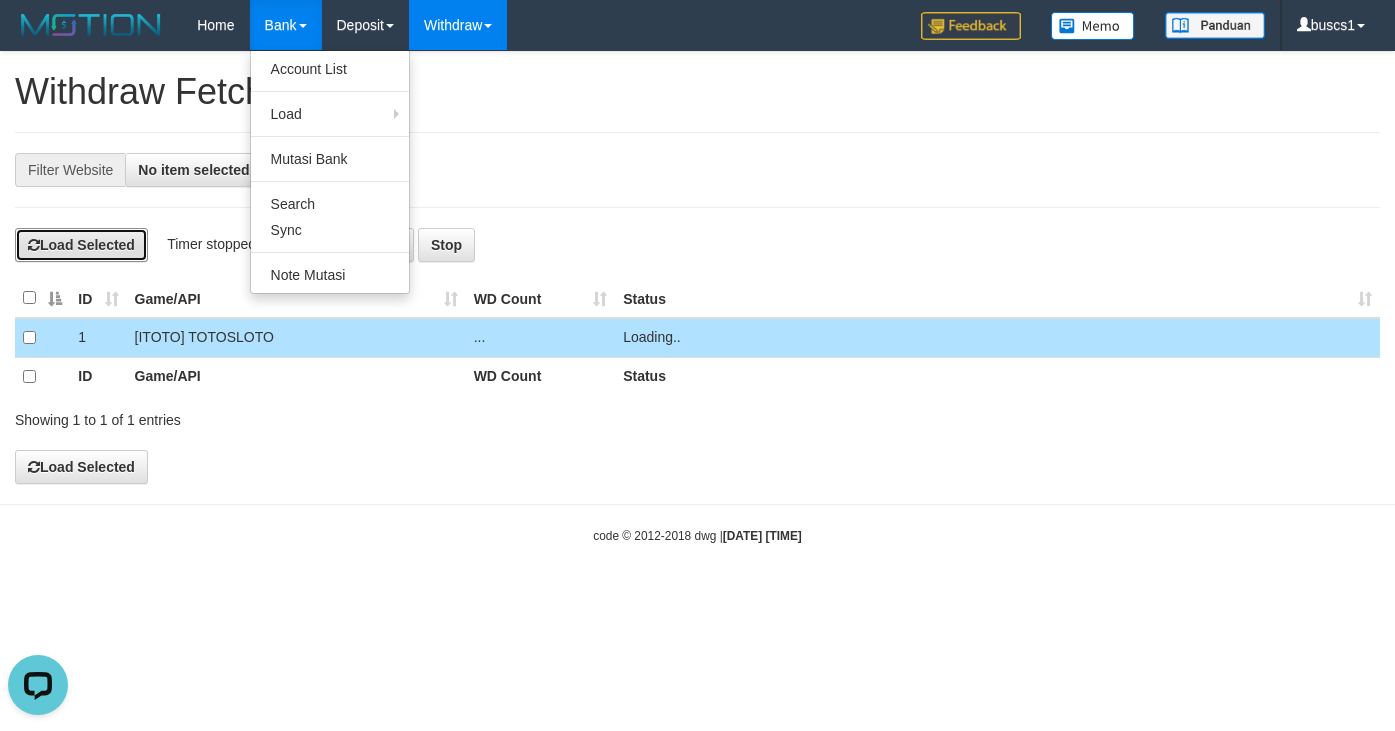 click on "Load Selected" at bounding box center [81, 245] 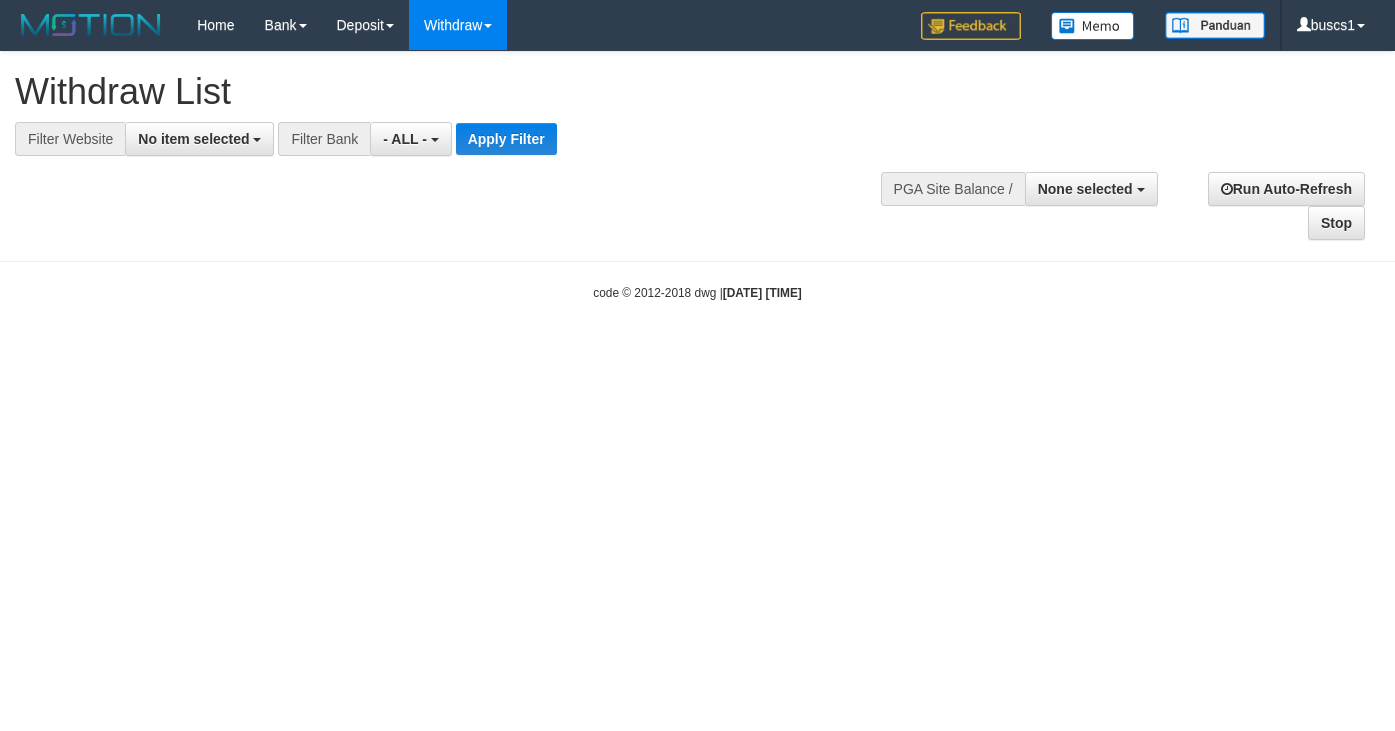 select 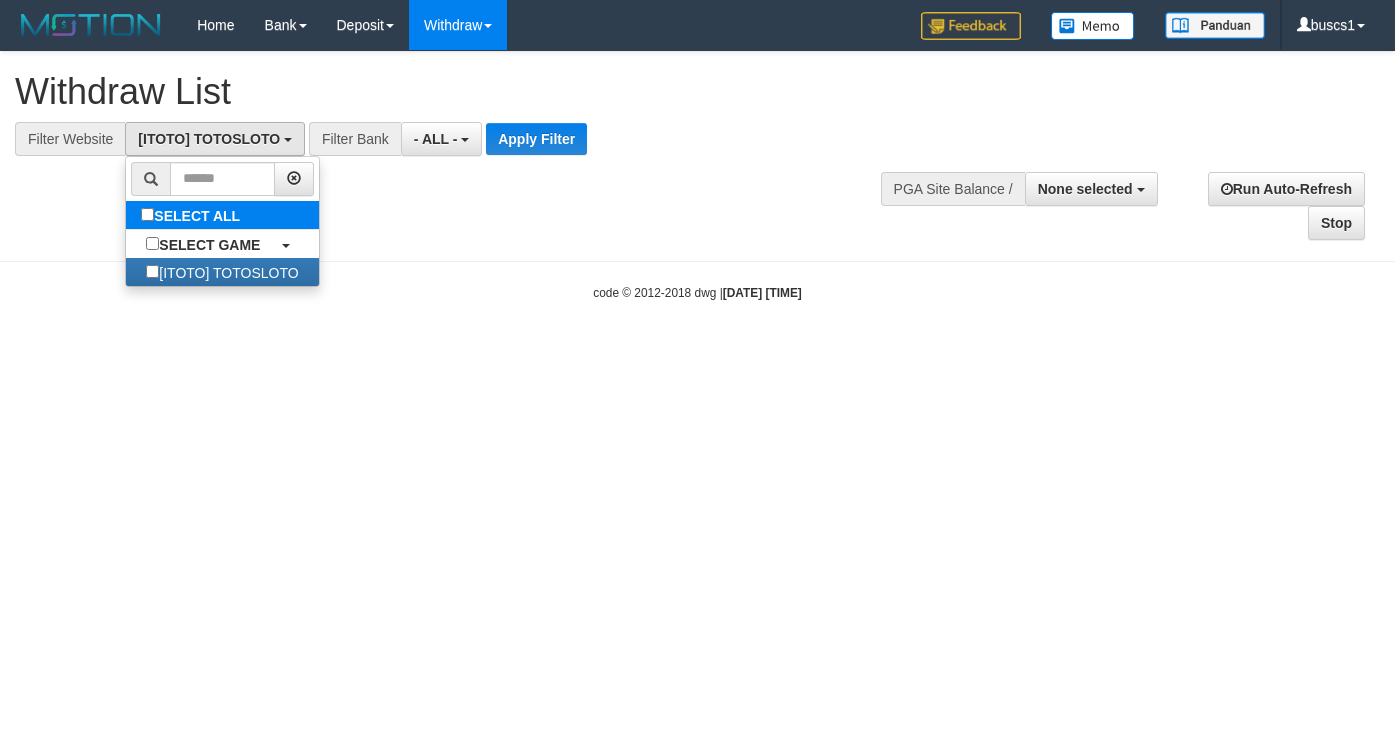 select on "****" 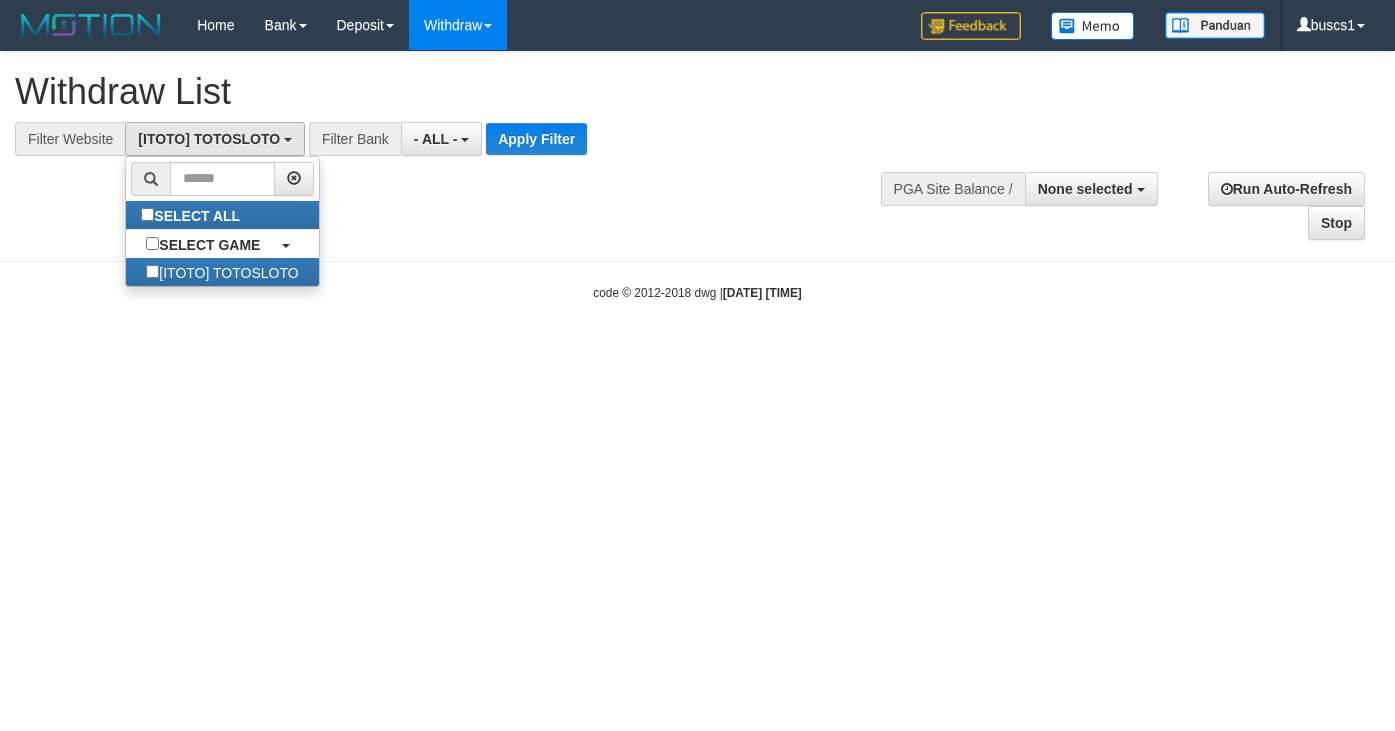 scroll, scrollTop: 18, scrollLeft: 0, axis: vertical 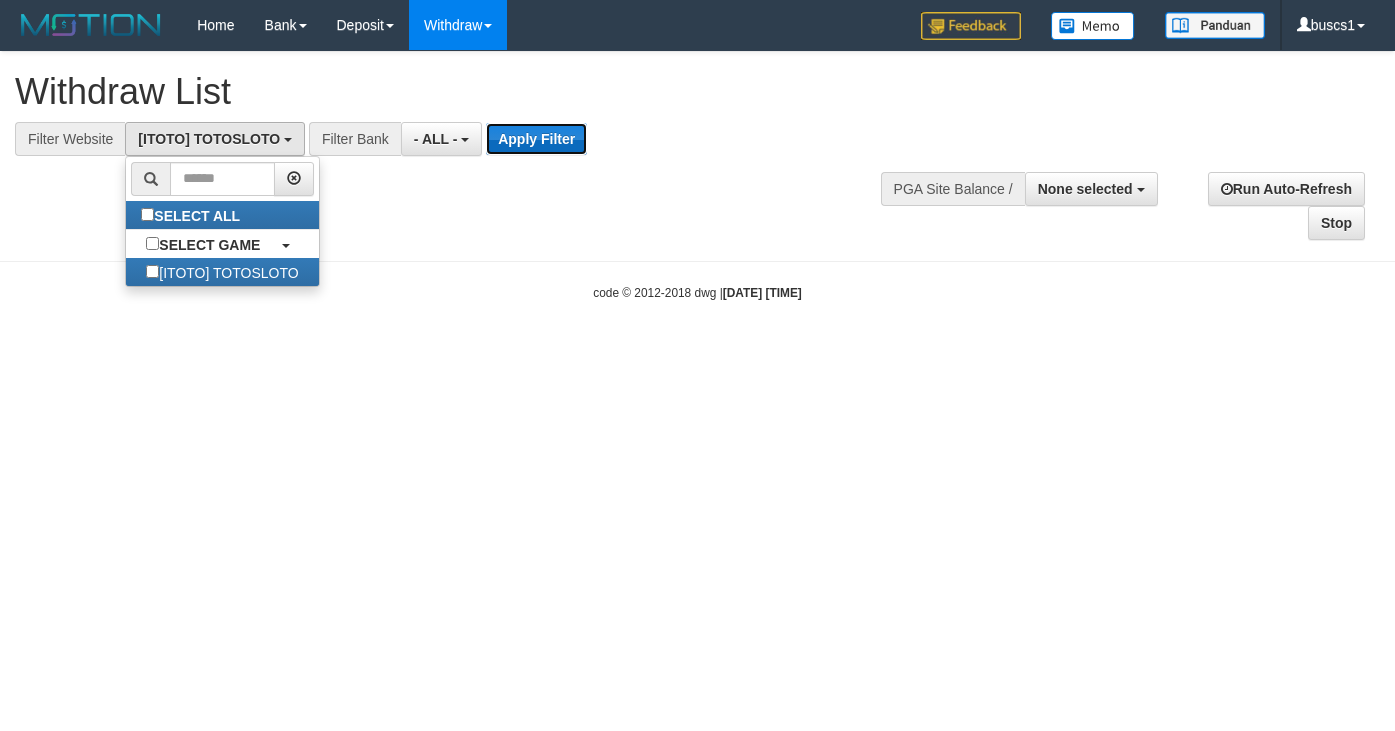 click on "Apply Filter" at bounding box center [536, 139] 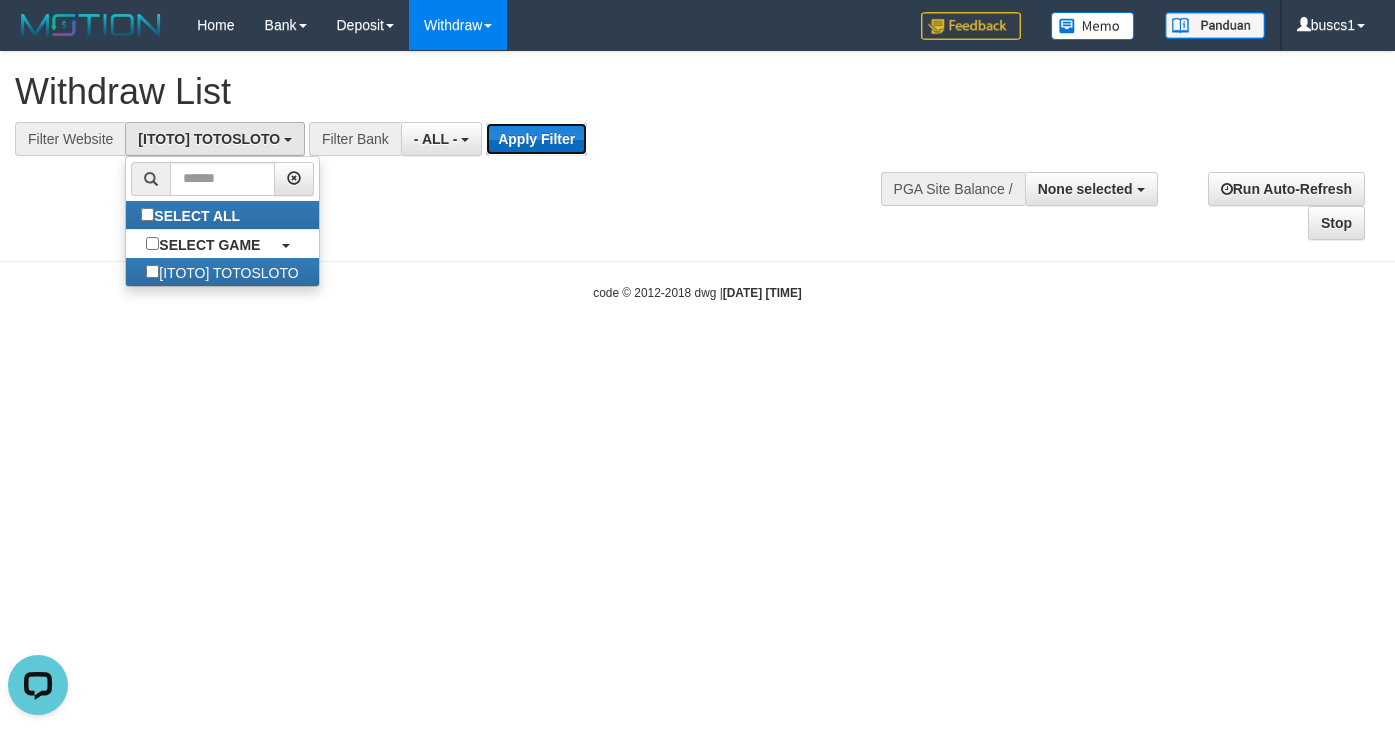 scroll, scrollTop: 0, scrollLeft: 0, axis: both 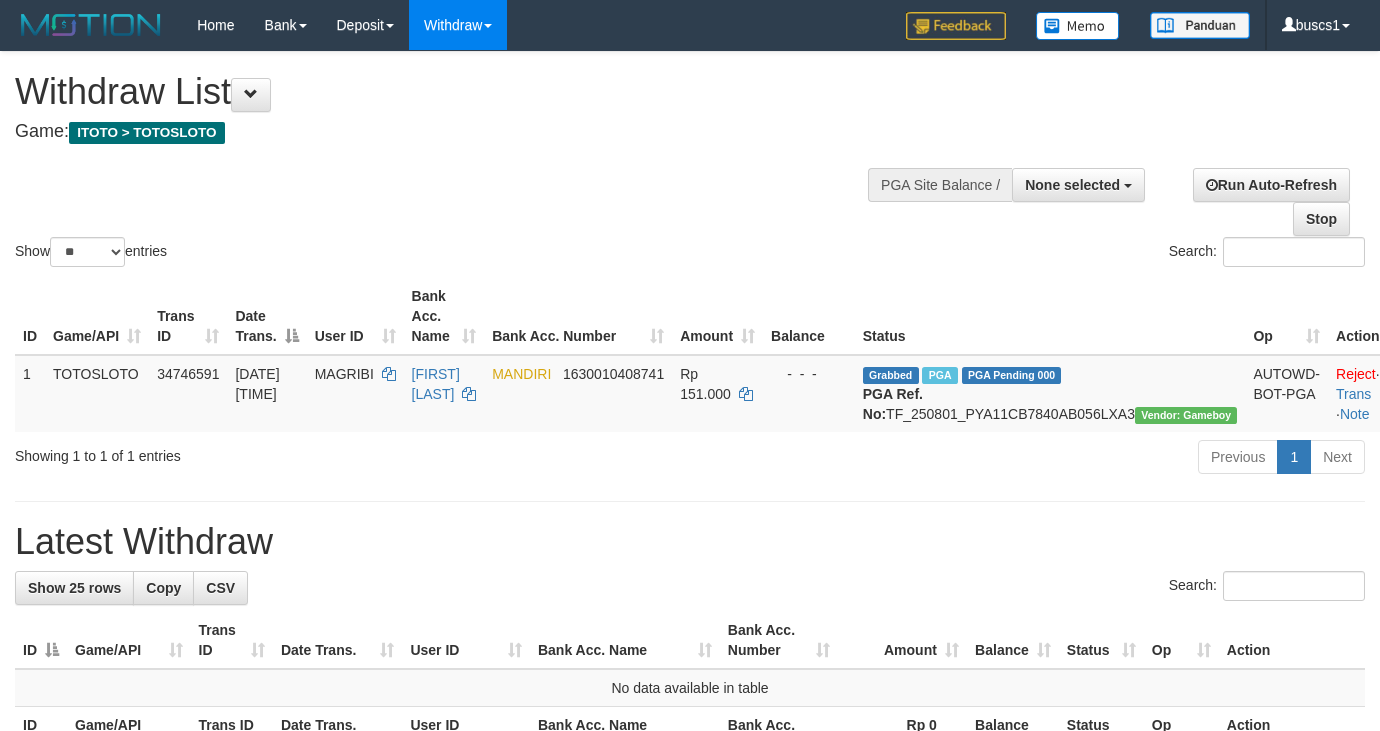 select 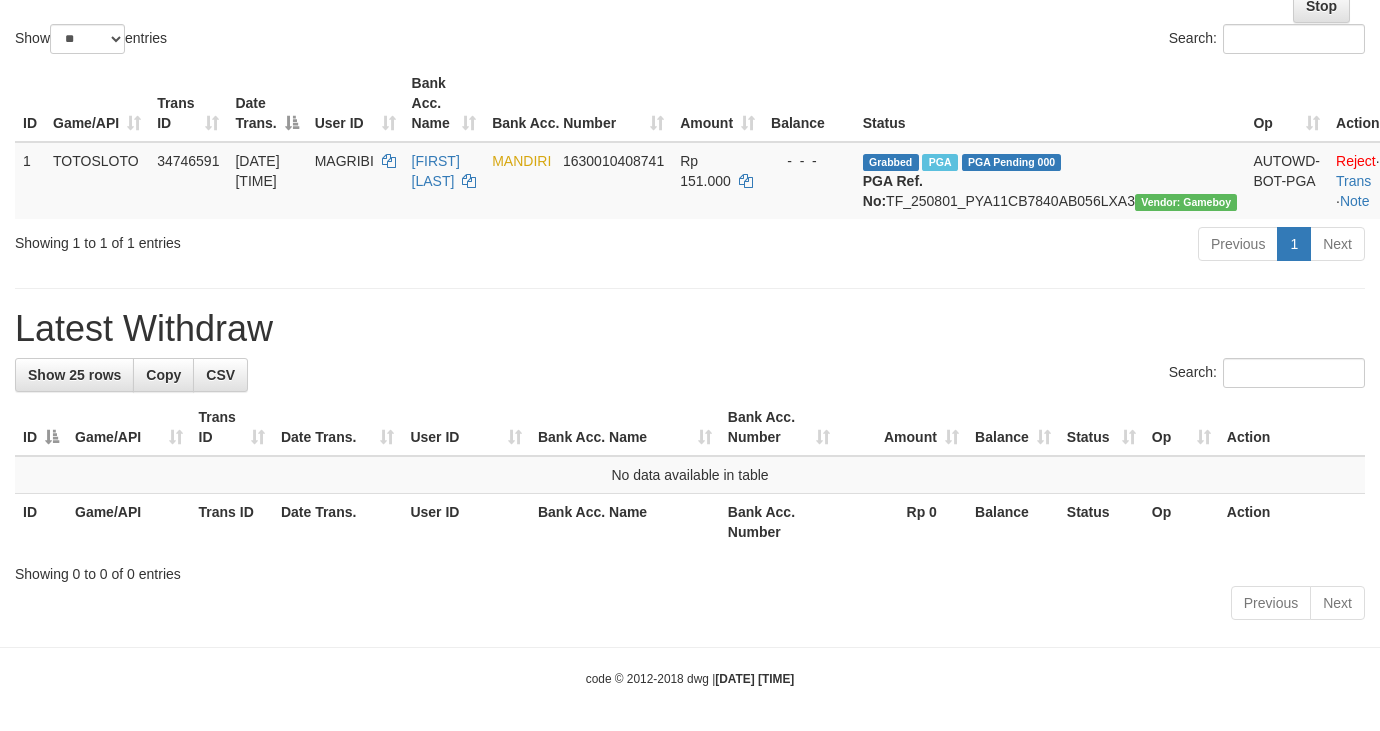 scroll, scrollTop: 220, scrollLeft: 0, axis: vertical 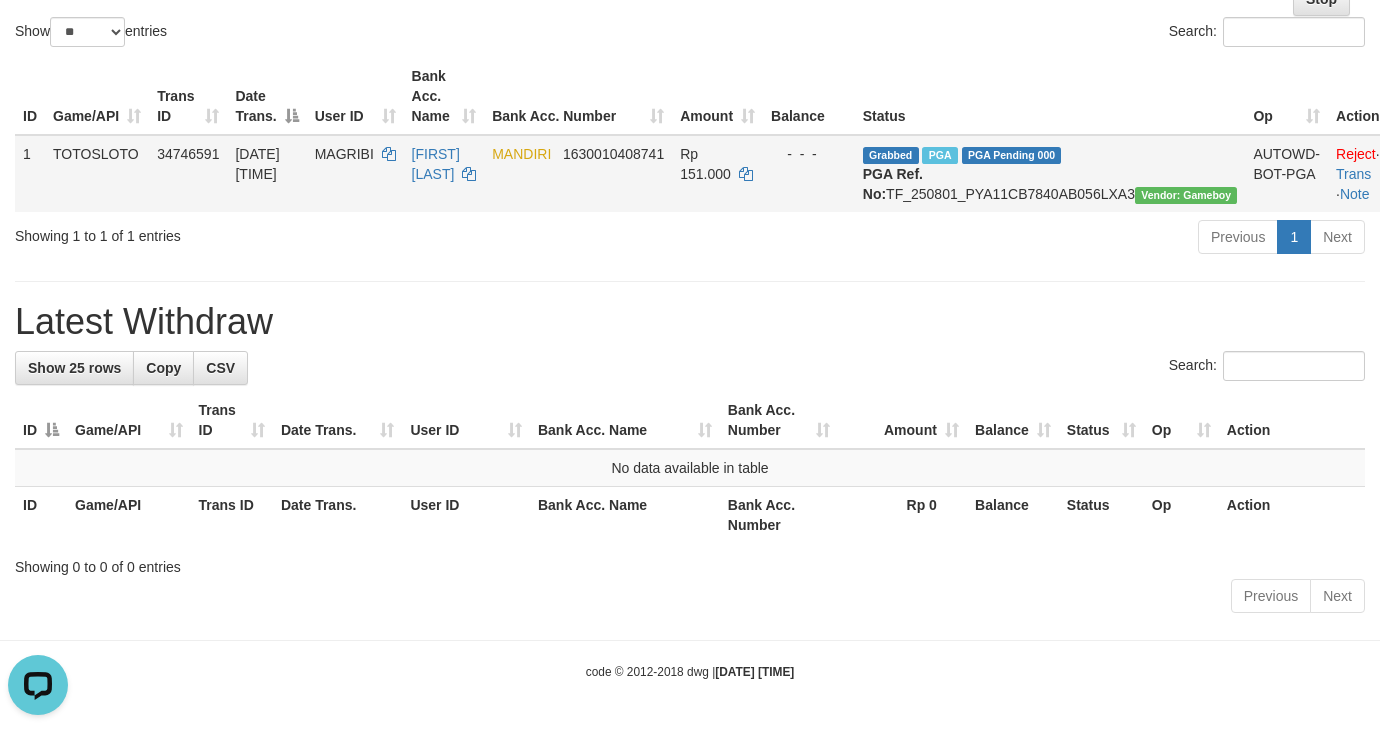 click on "TOTOSLOTO" at bounding box center (97, 173) 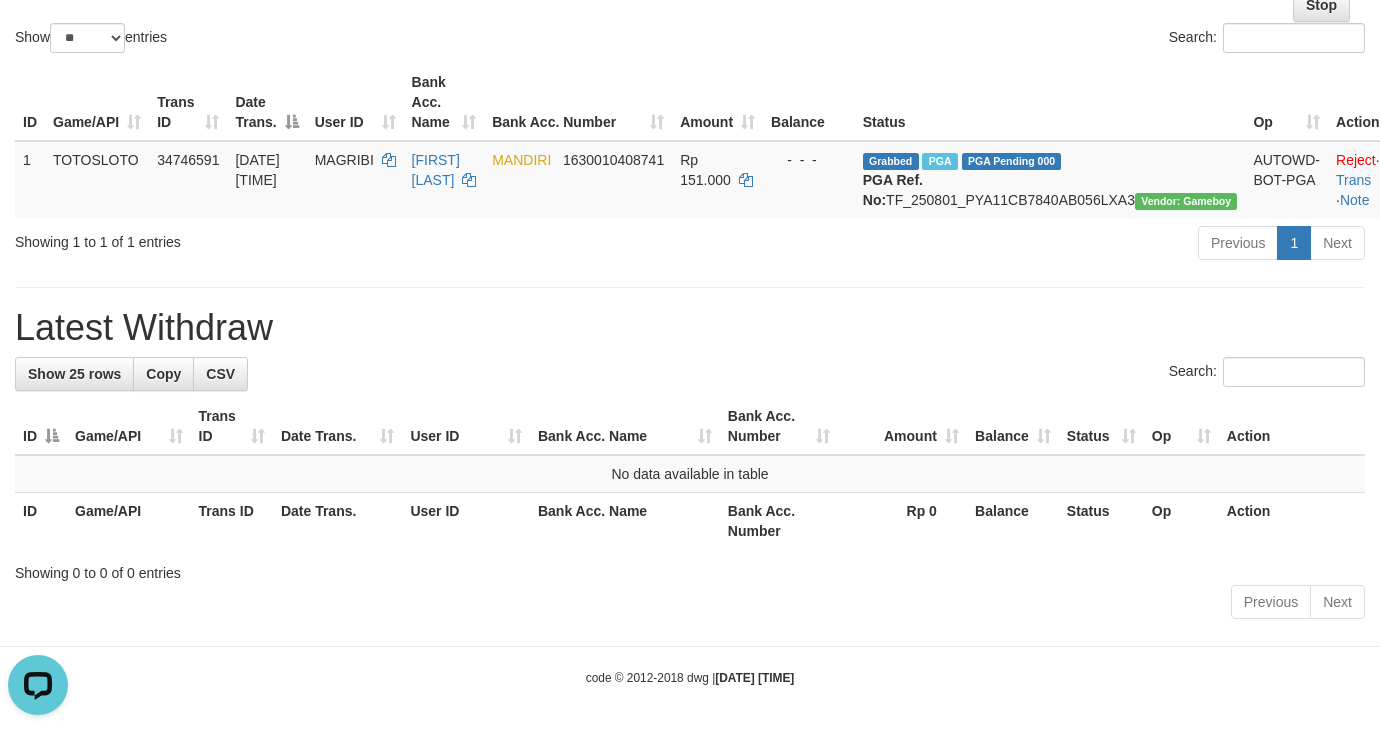scroll, scrollTop: 0, scrollLeft: 0, axis: both 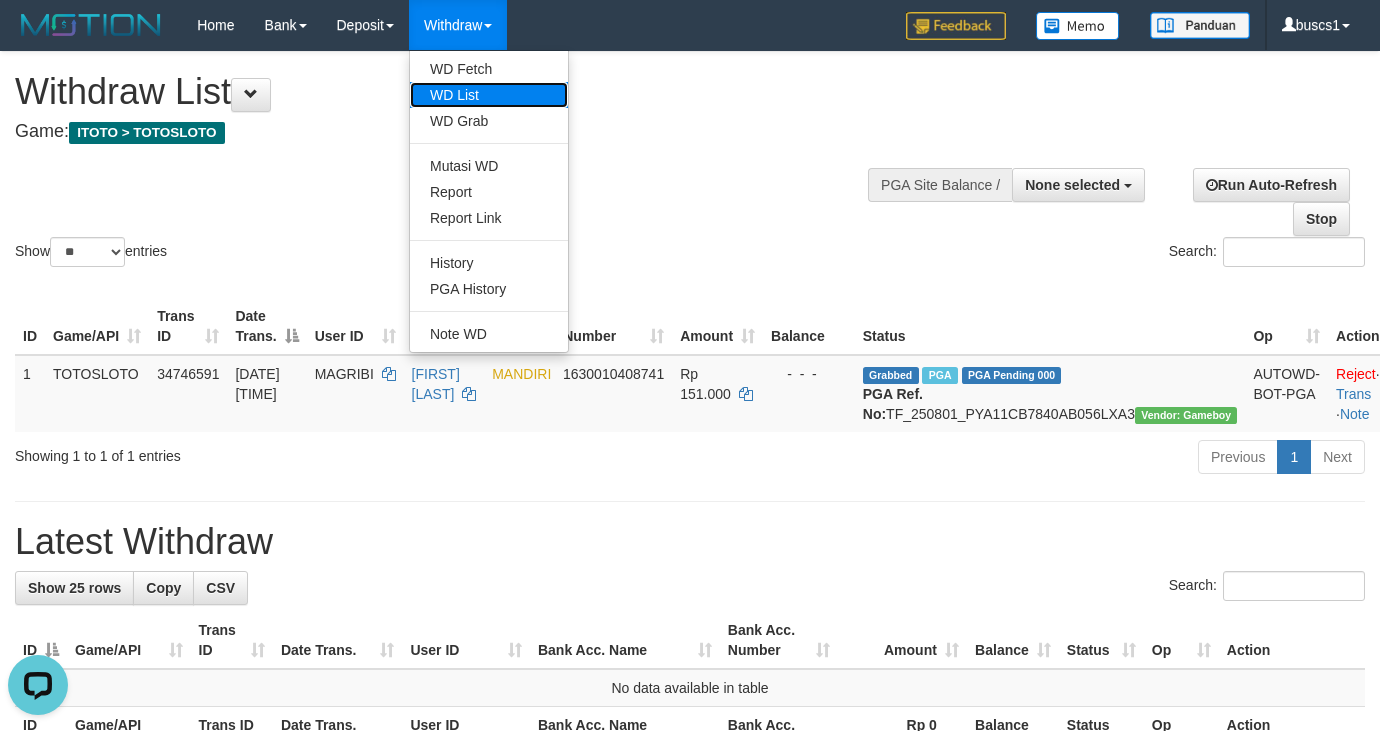 click on "WD List" at bounding box center [489, 95] 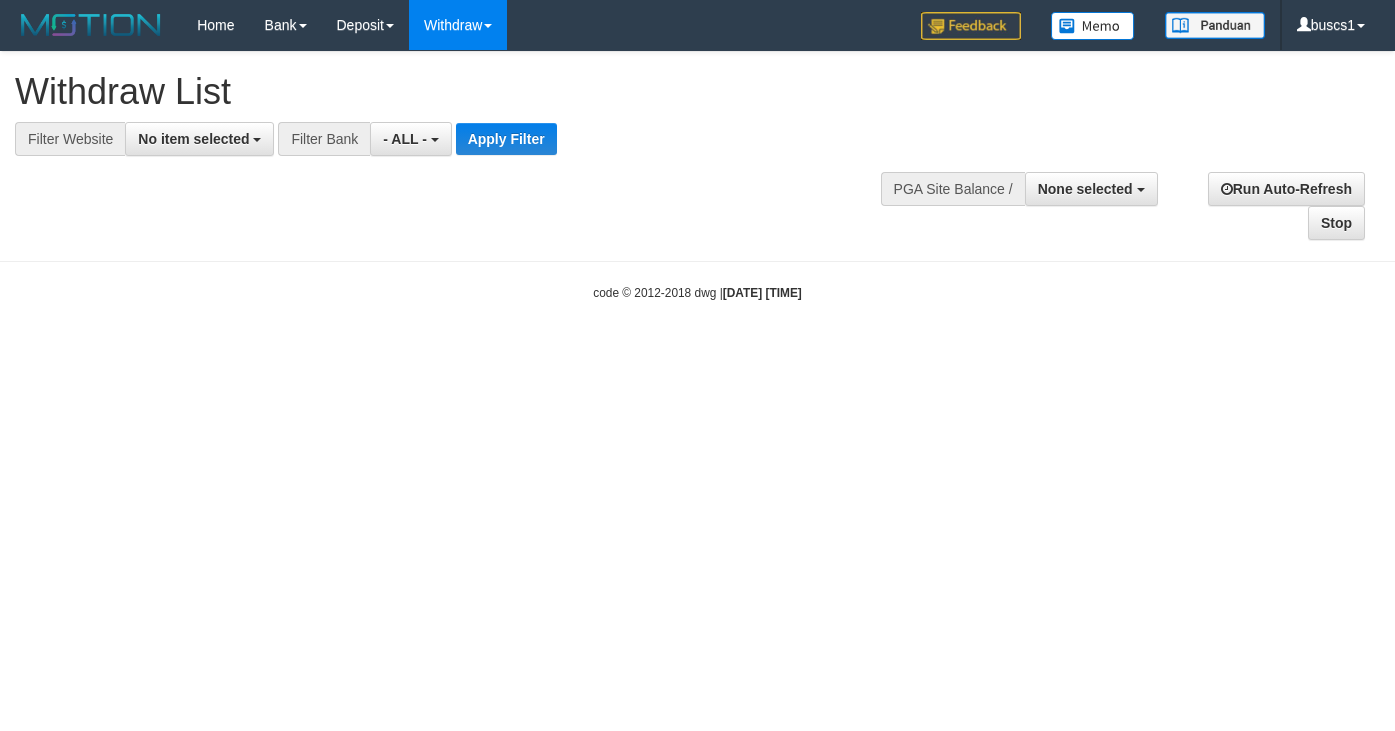 select 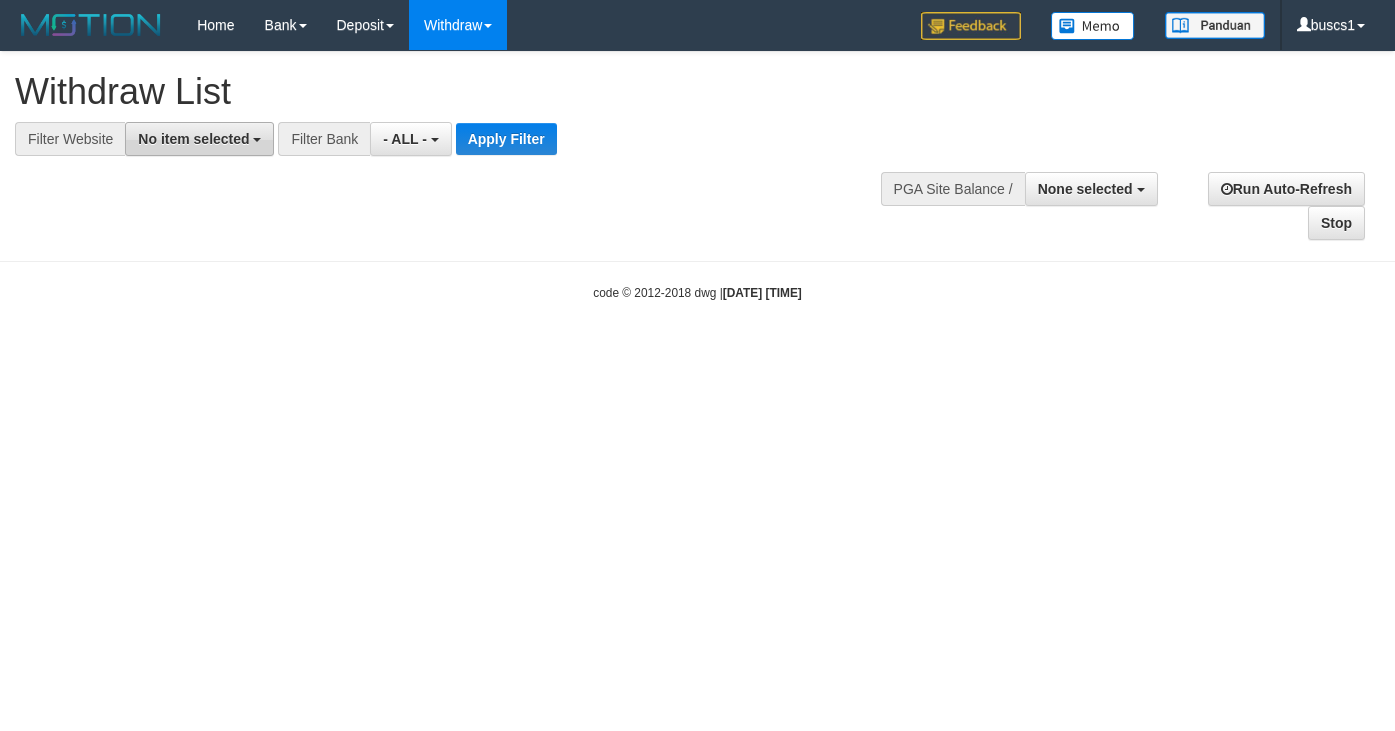scroll, scrollTop: 0, scrollLeft: 0, axis: both 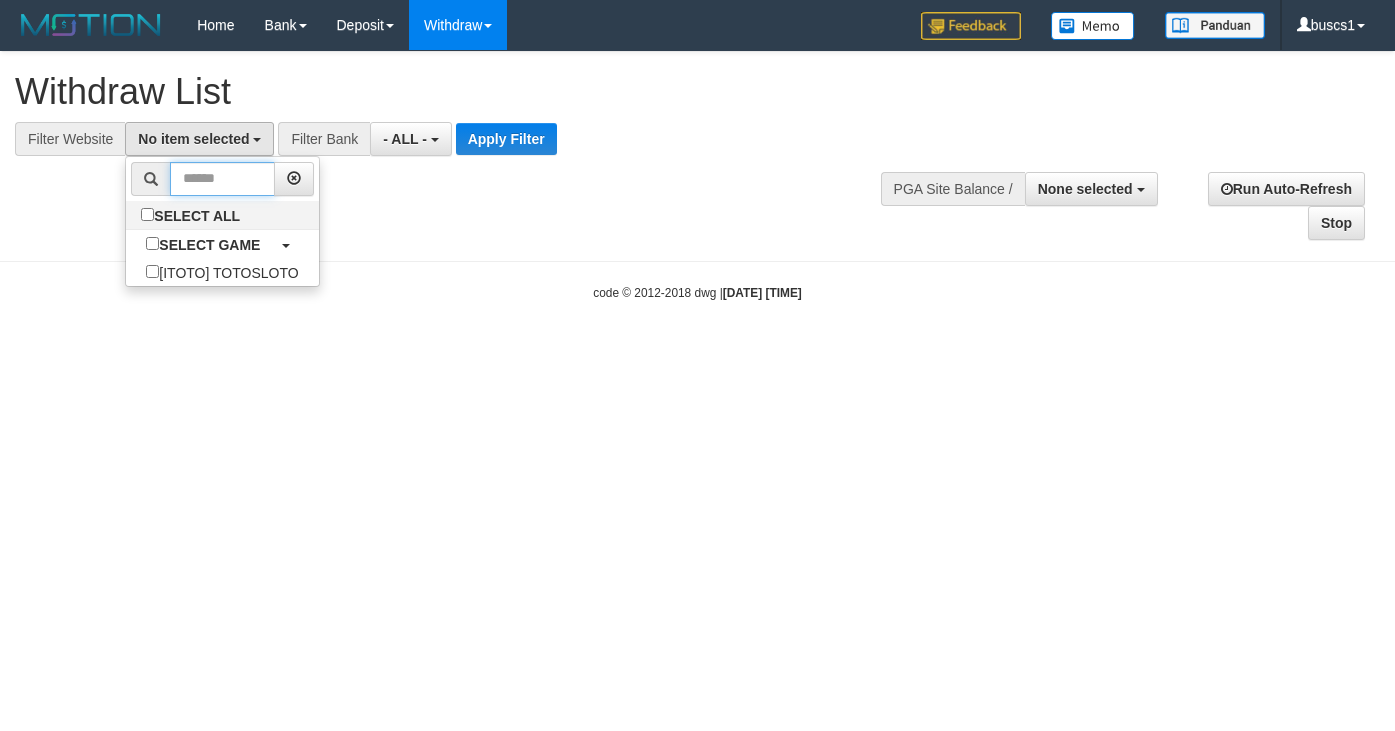 click at bounding box center [222, 179] 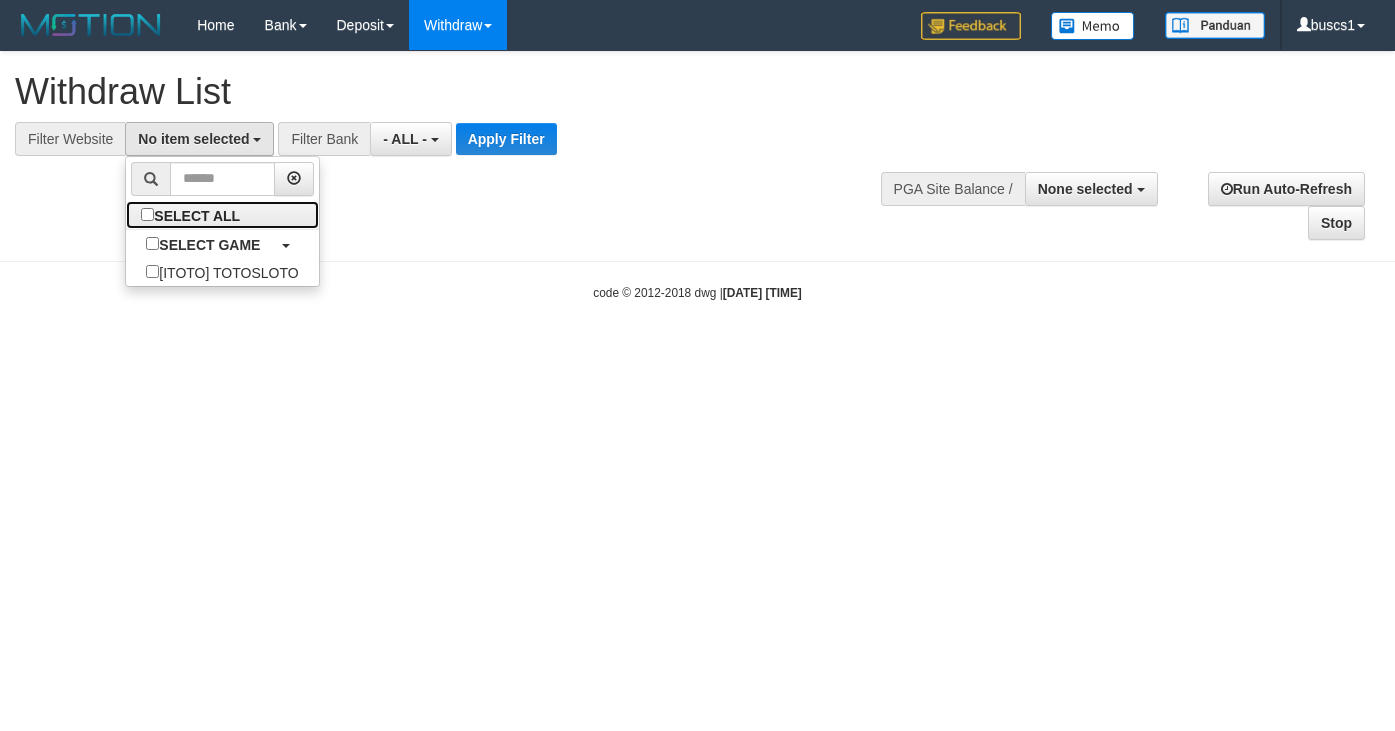 click on "SELECT ALL" at bounding box center [193, 215] 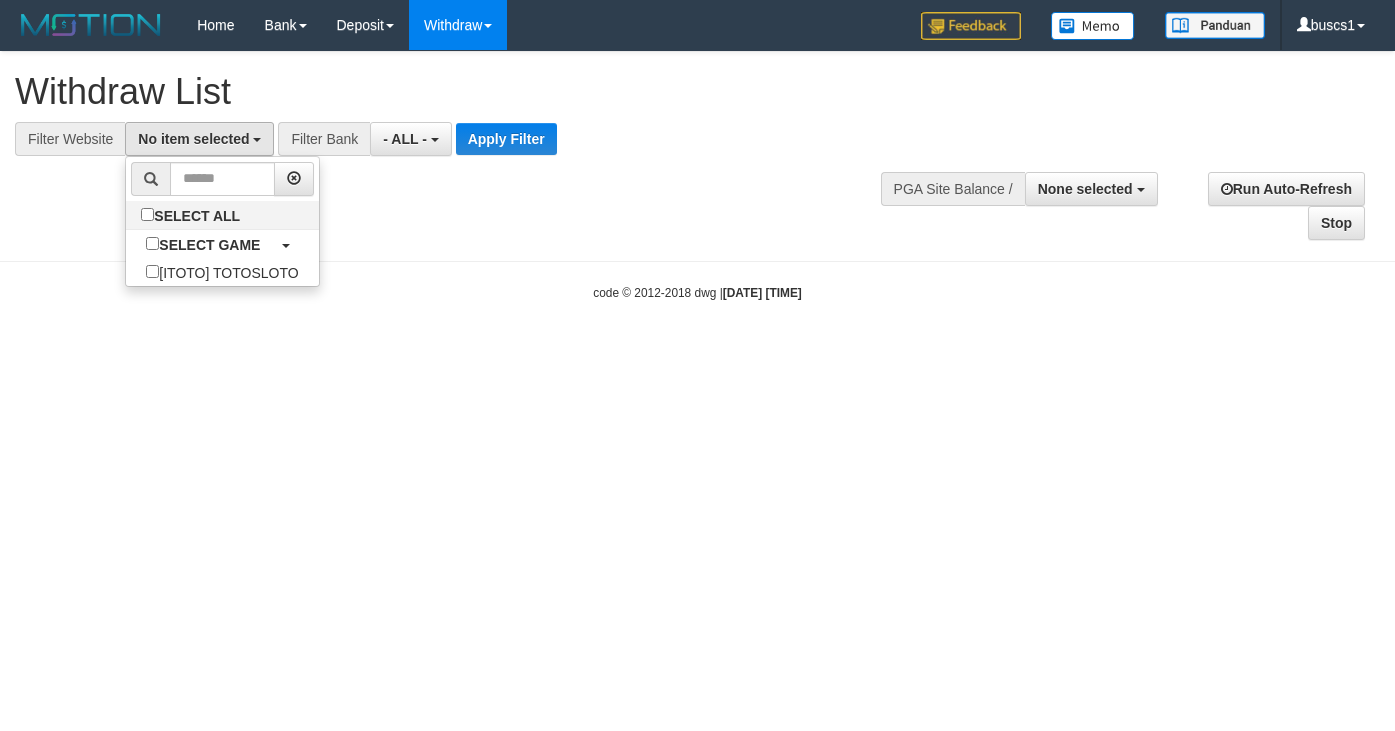 select on "****" 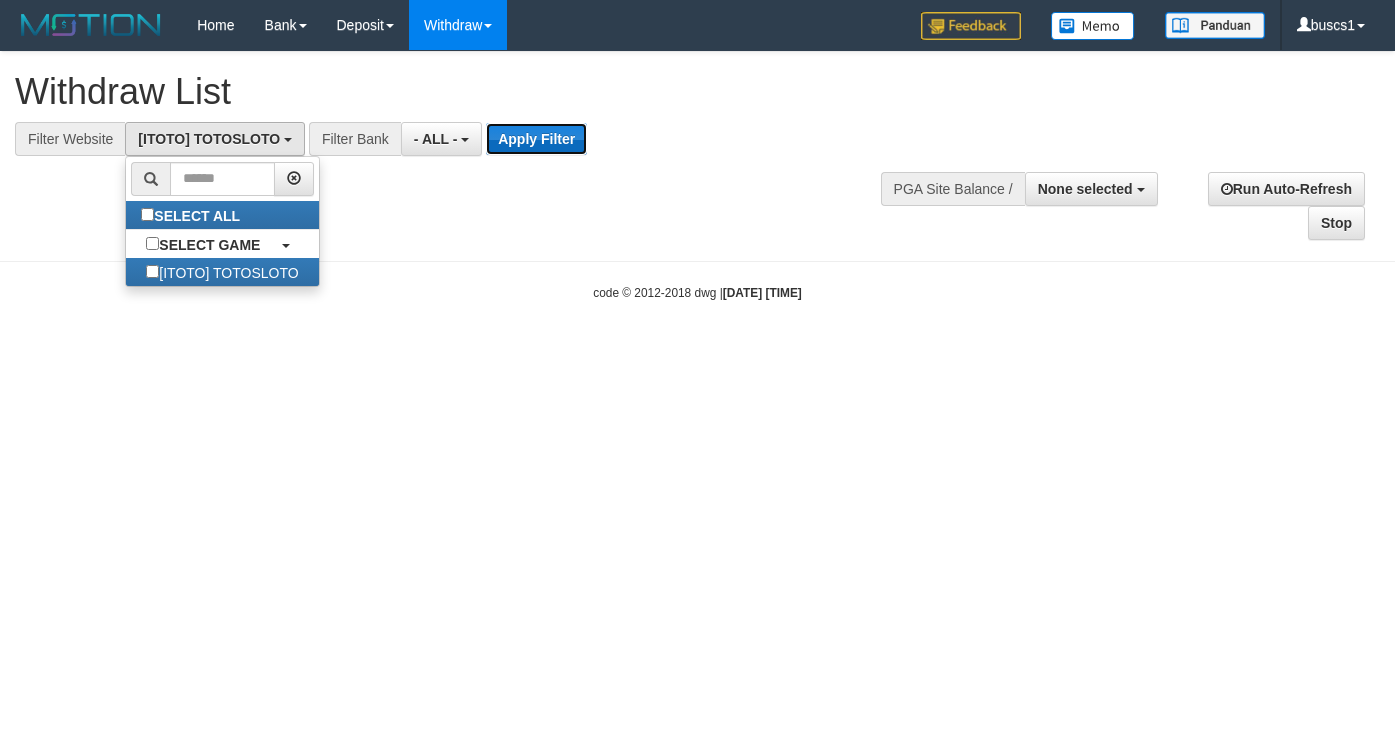 click on "Apply Filter" at bounding box center (536, 139) 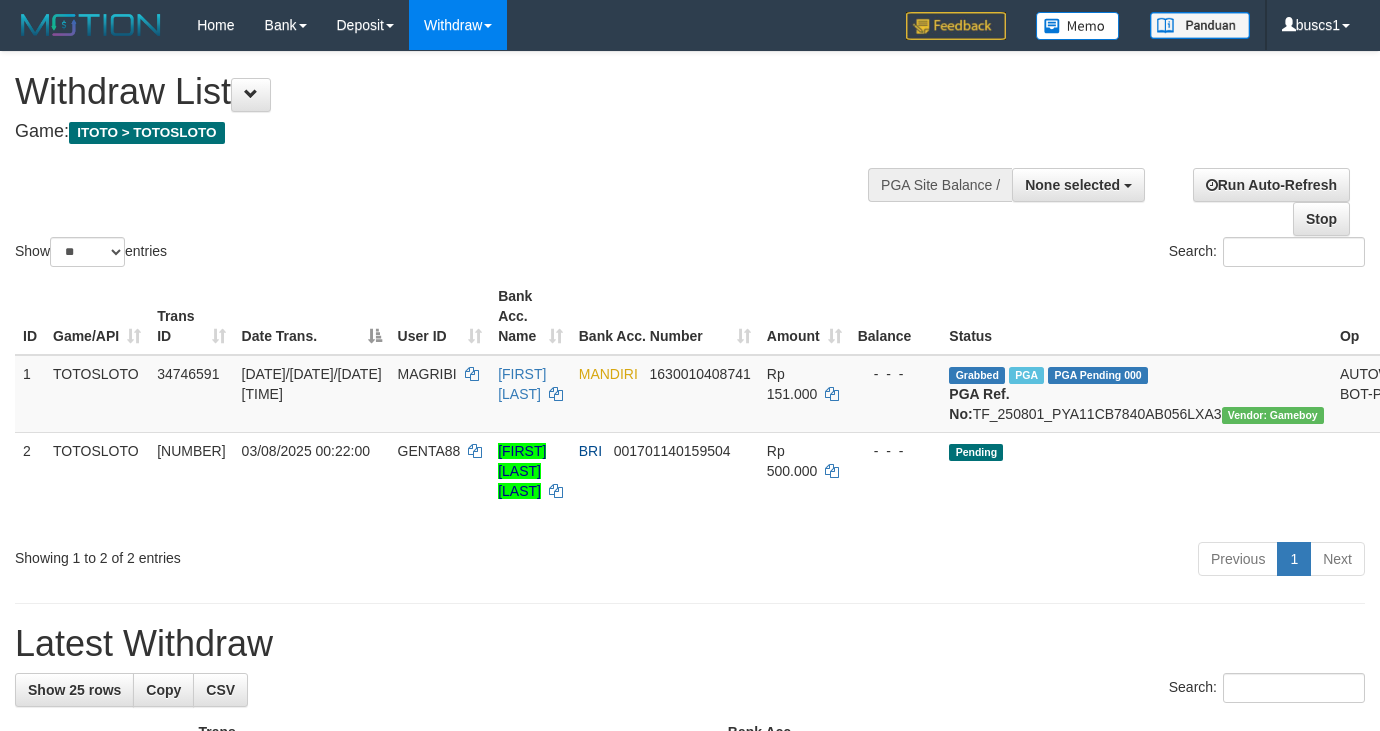 select 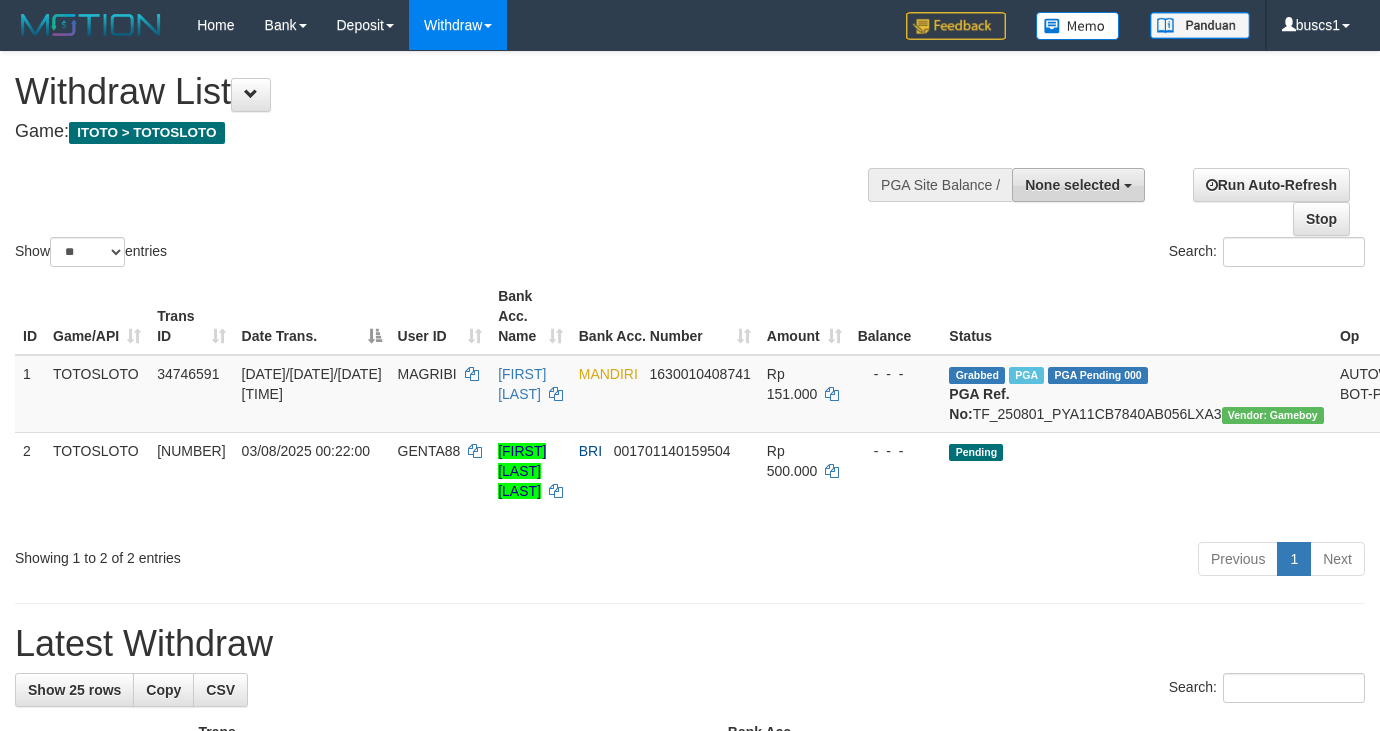 click on "None selected" at bounding box center [1072, 185] 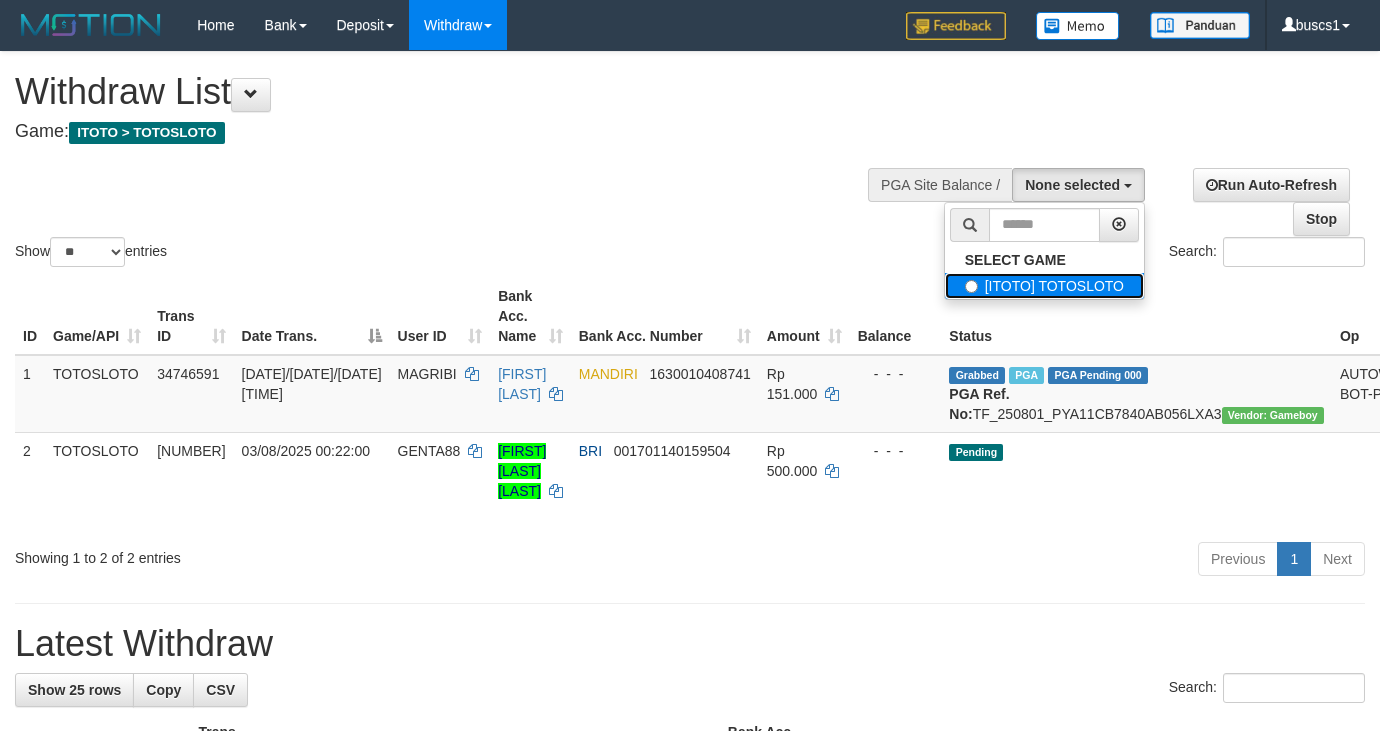 click on "[ITOTO] TOTOSLOTO" at bounding box center (1044, 286) 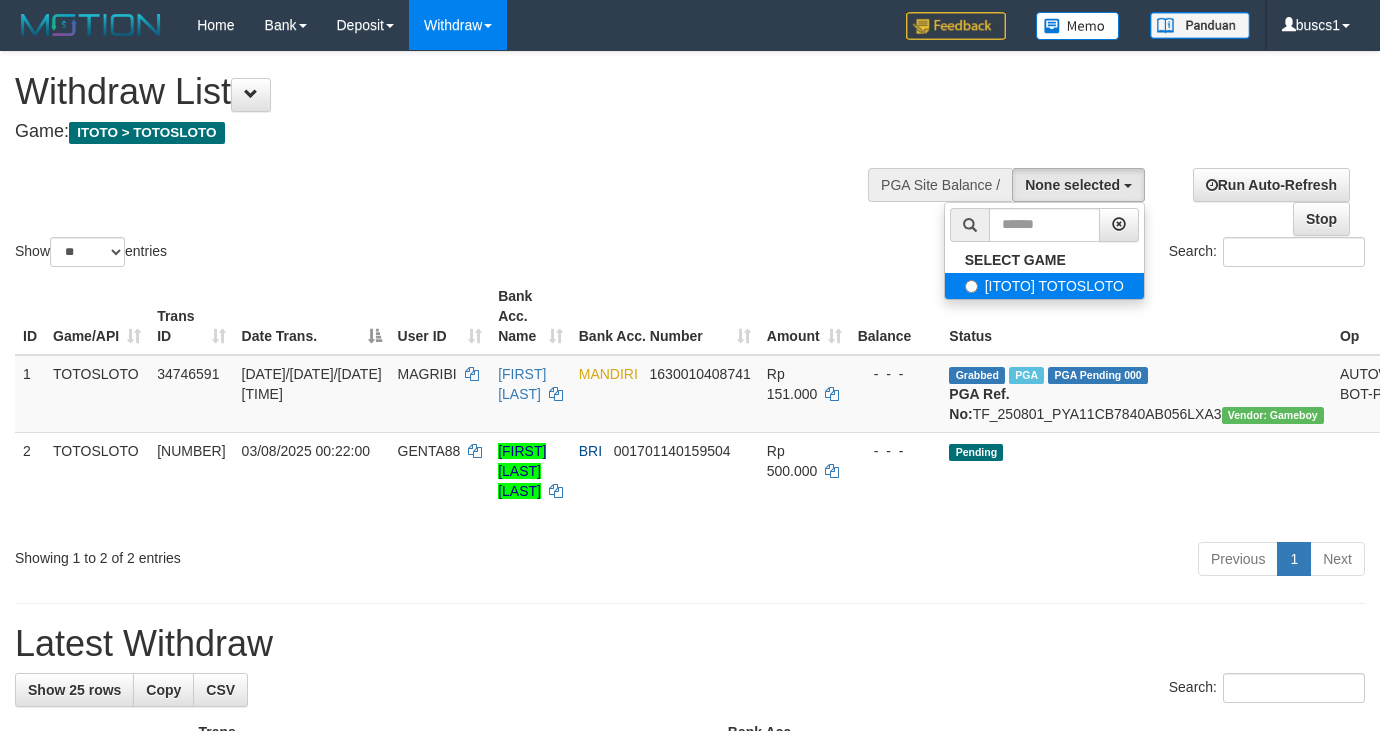 select on "****" 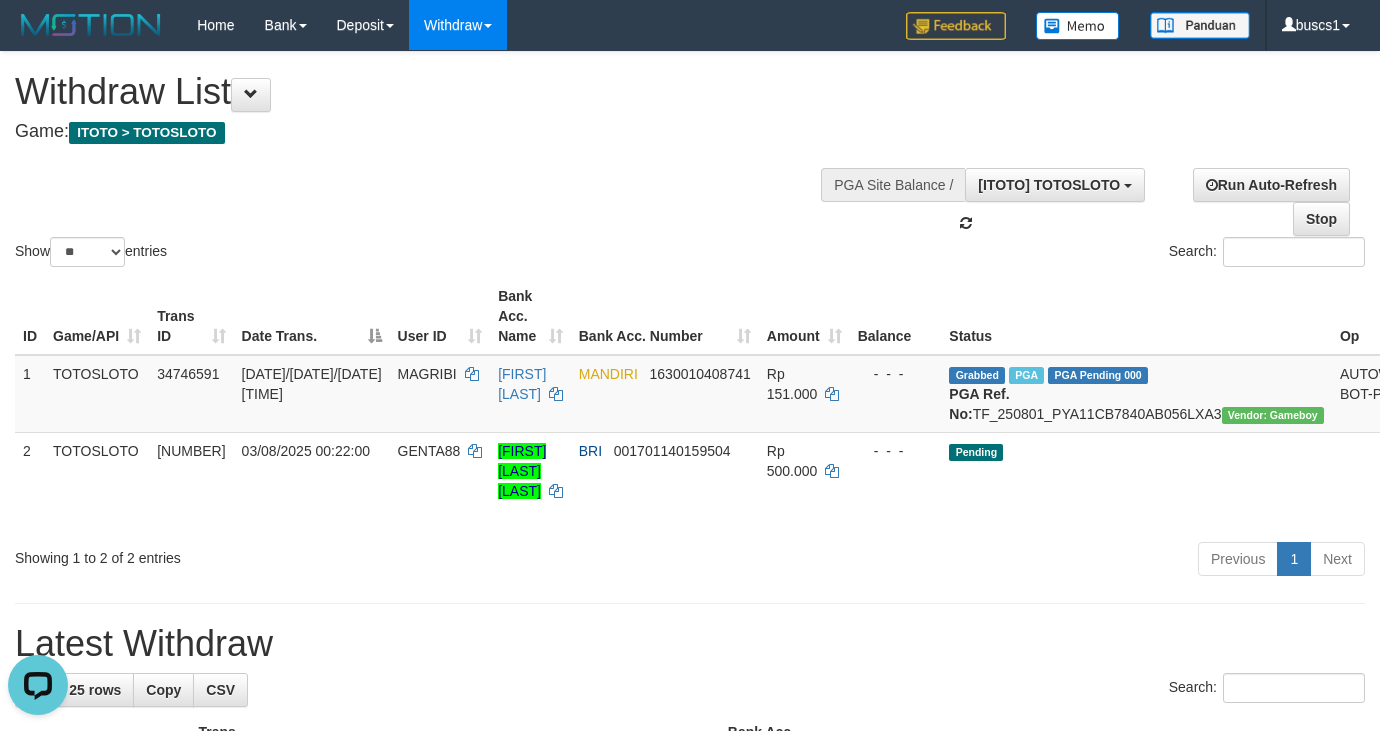 scroll, scrollTop: 0, scrollLeft: 0, axis: both 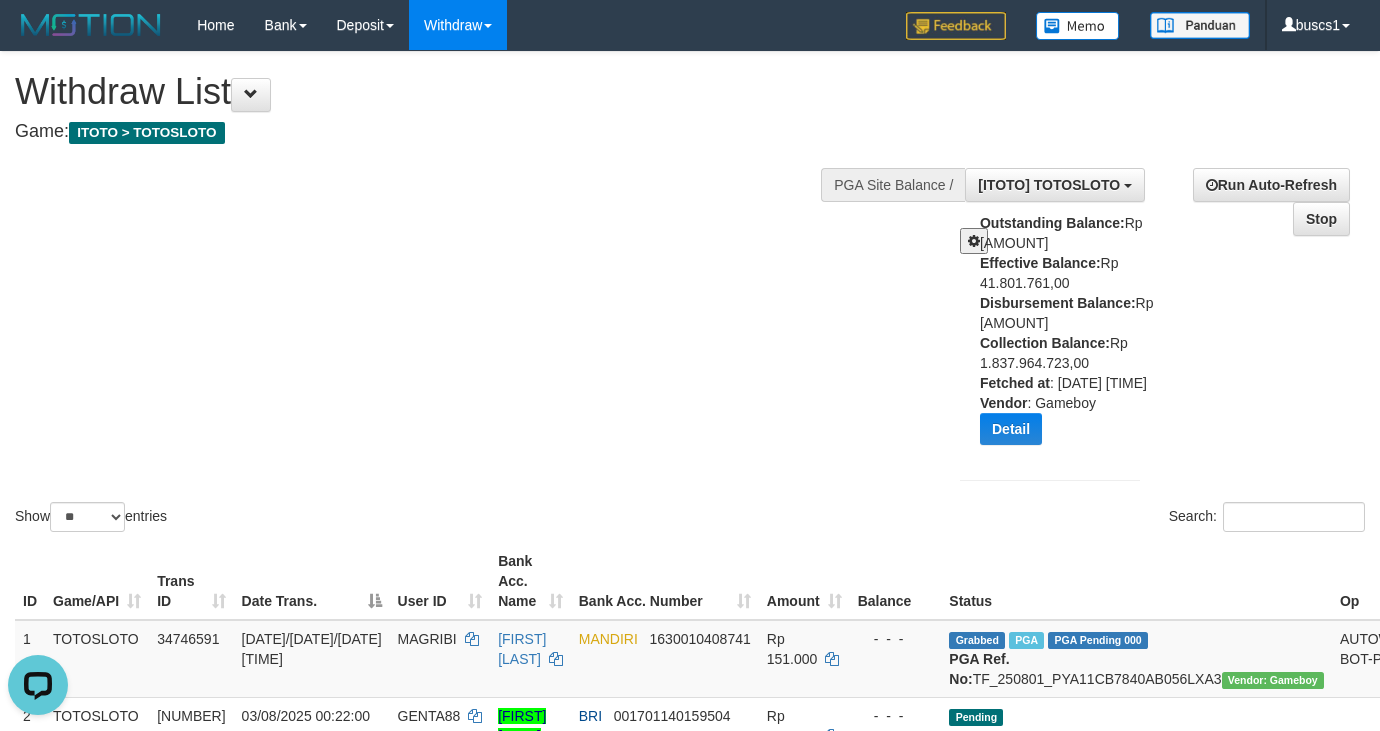click at bounding box center [974, 241] 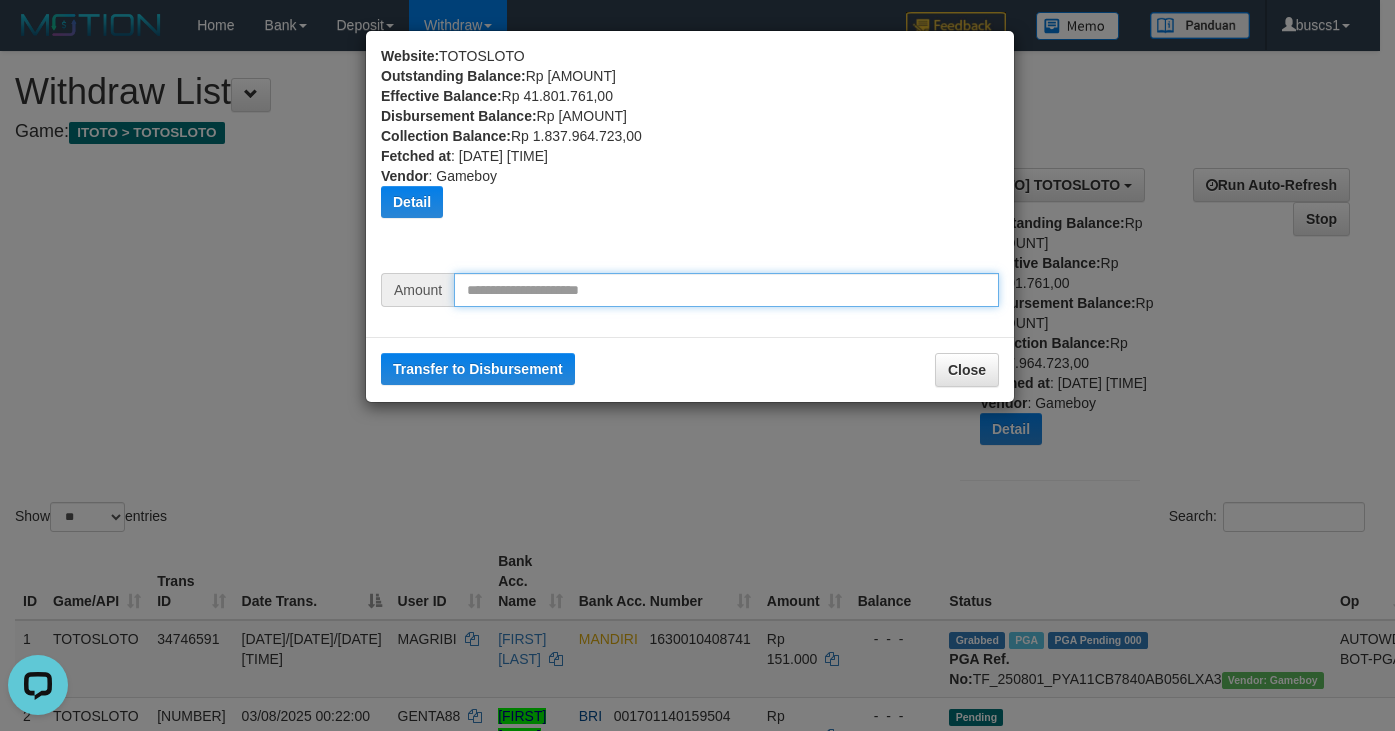 click at bounding box center [726, 290] 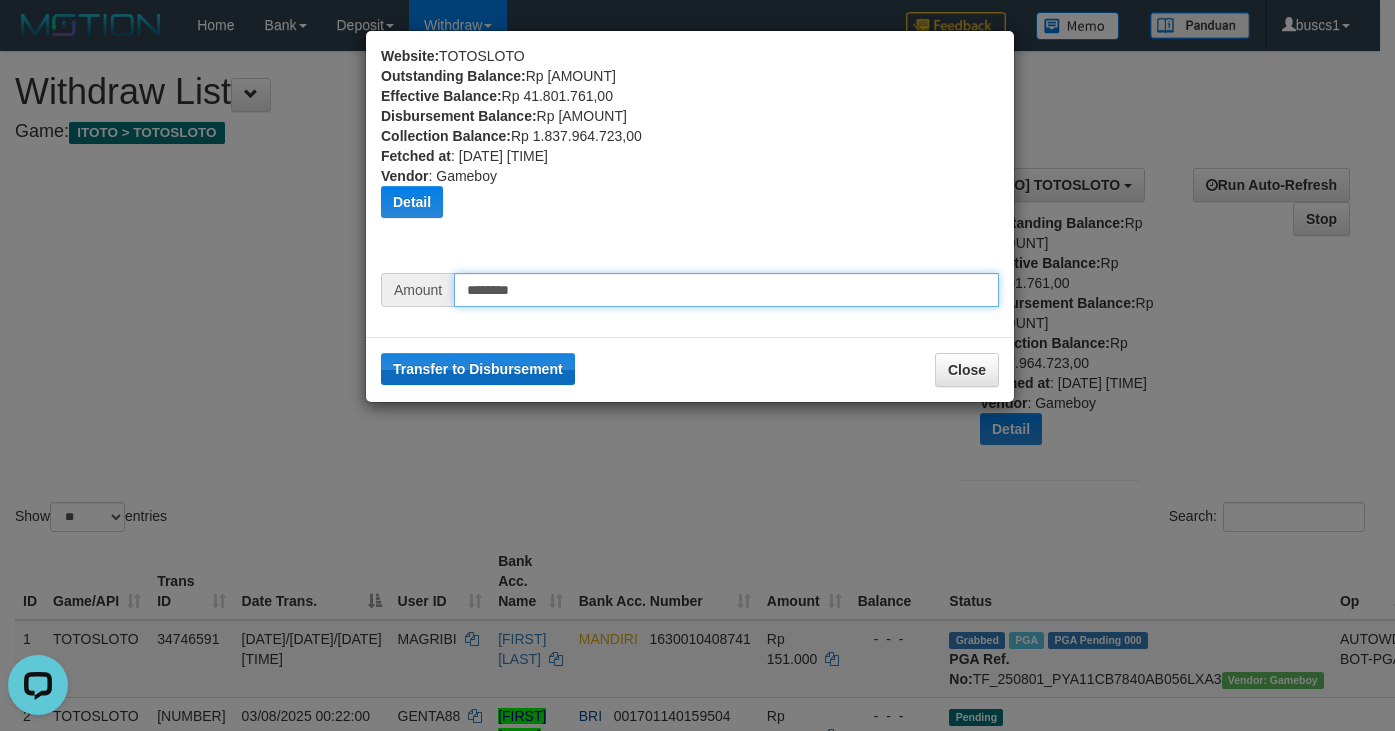 type on "********" 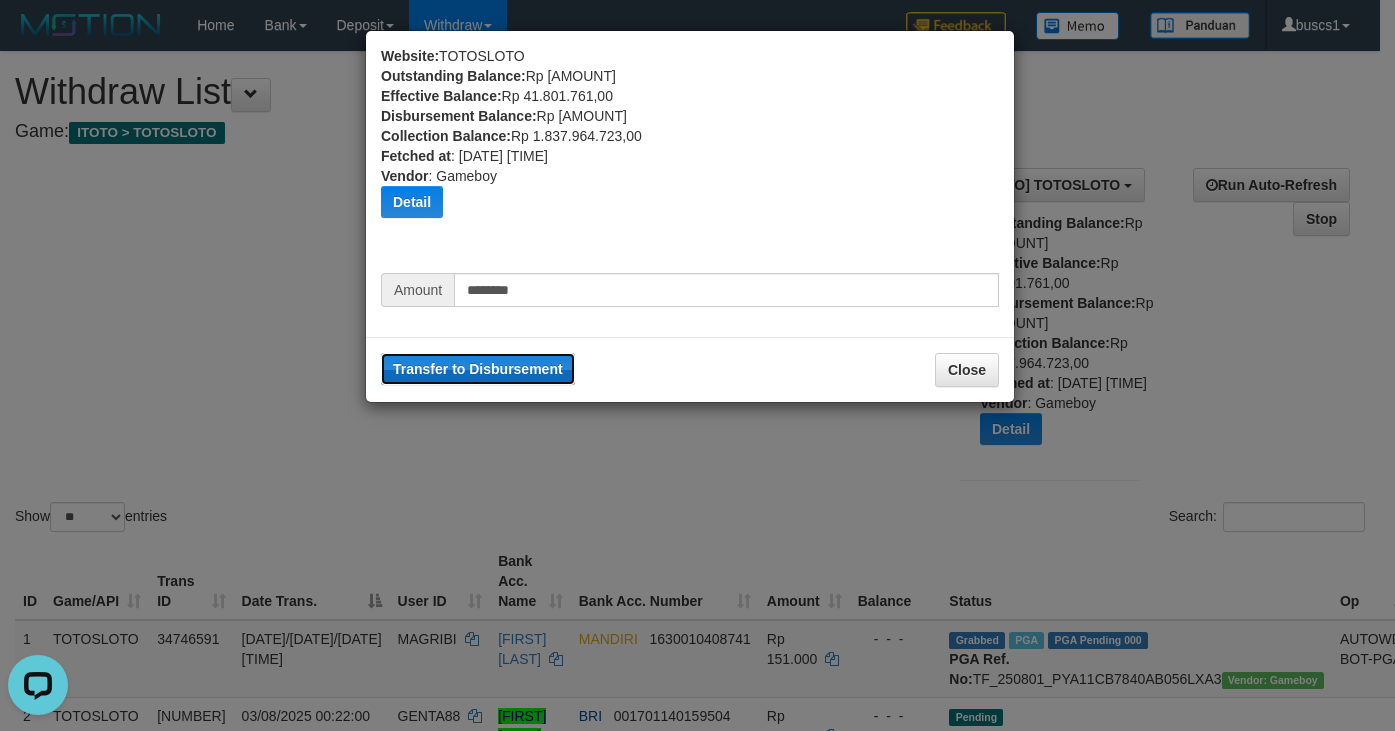 click on "Transfer to Disbursement" at bounding box center (478, 369) 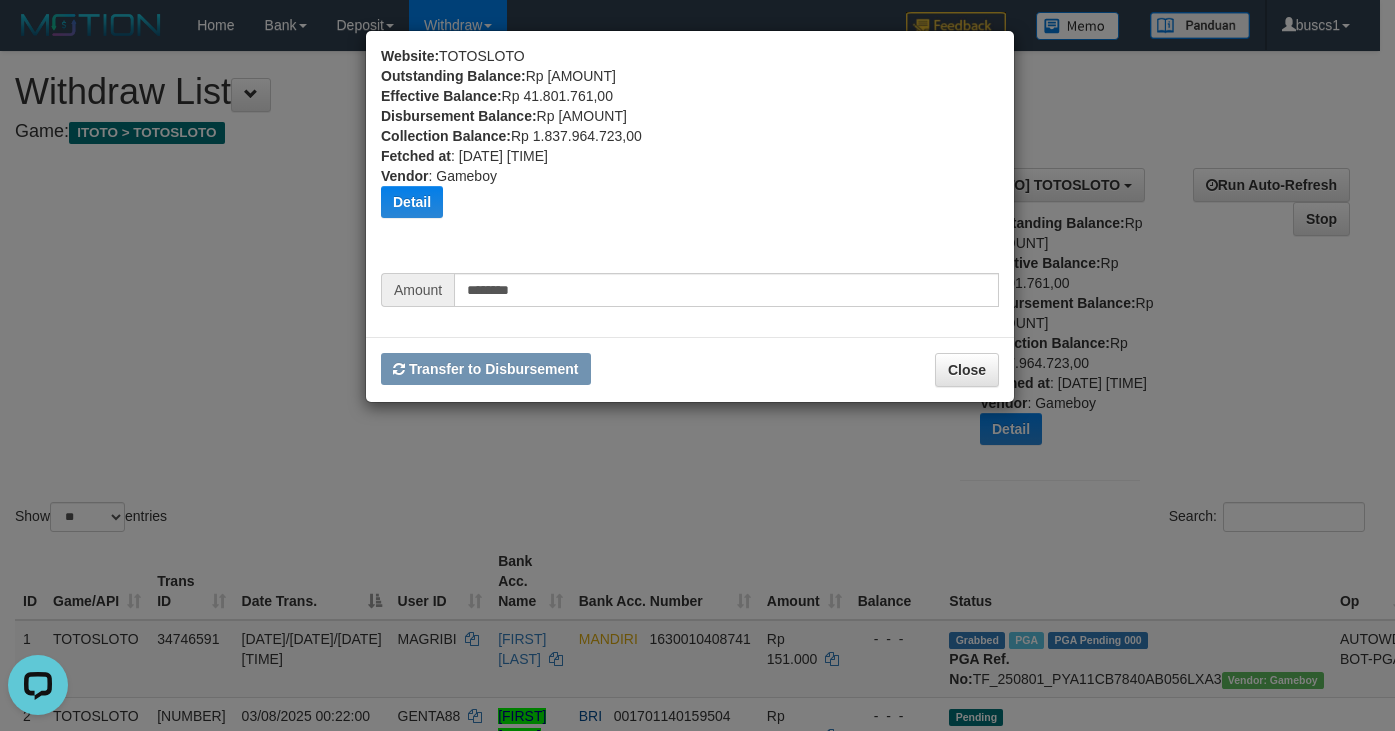 type 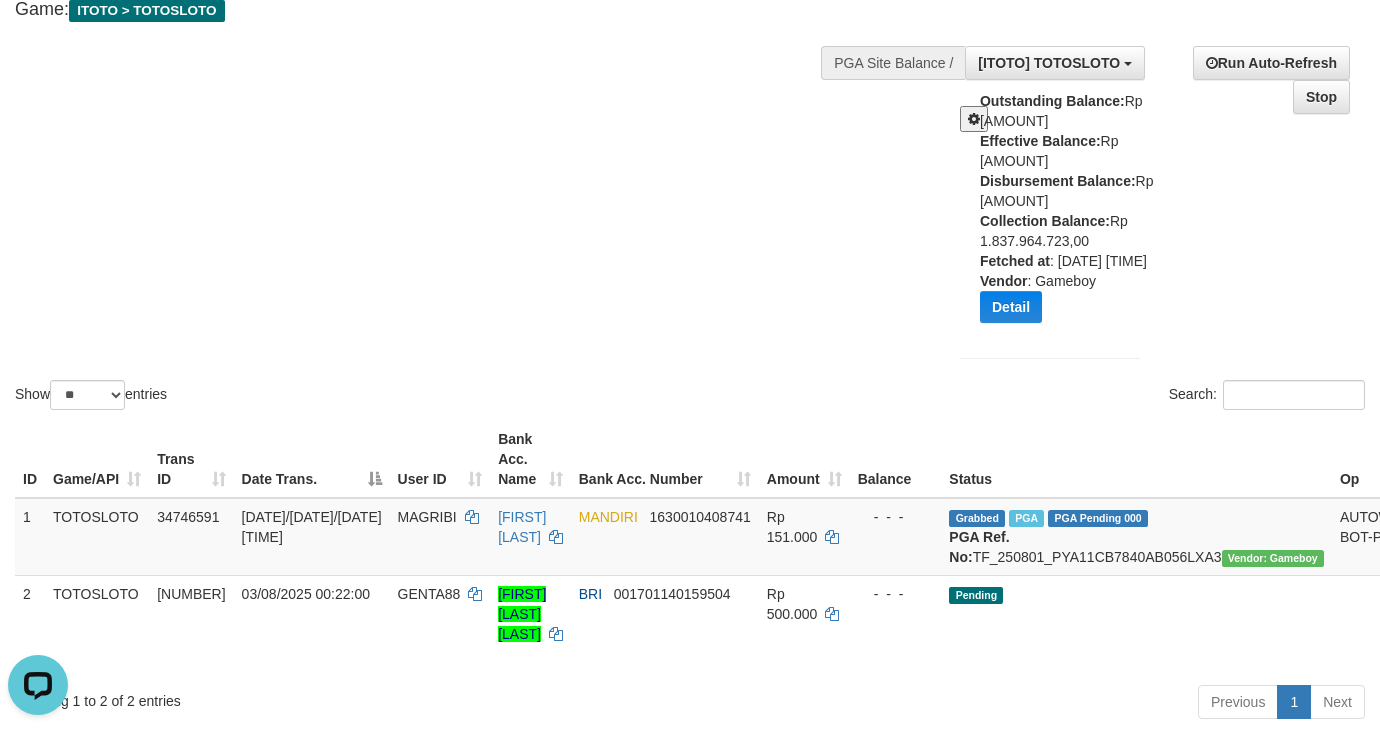 scroll, scrollTop: 300, scrollLeft: 0, axis: vertical 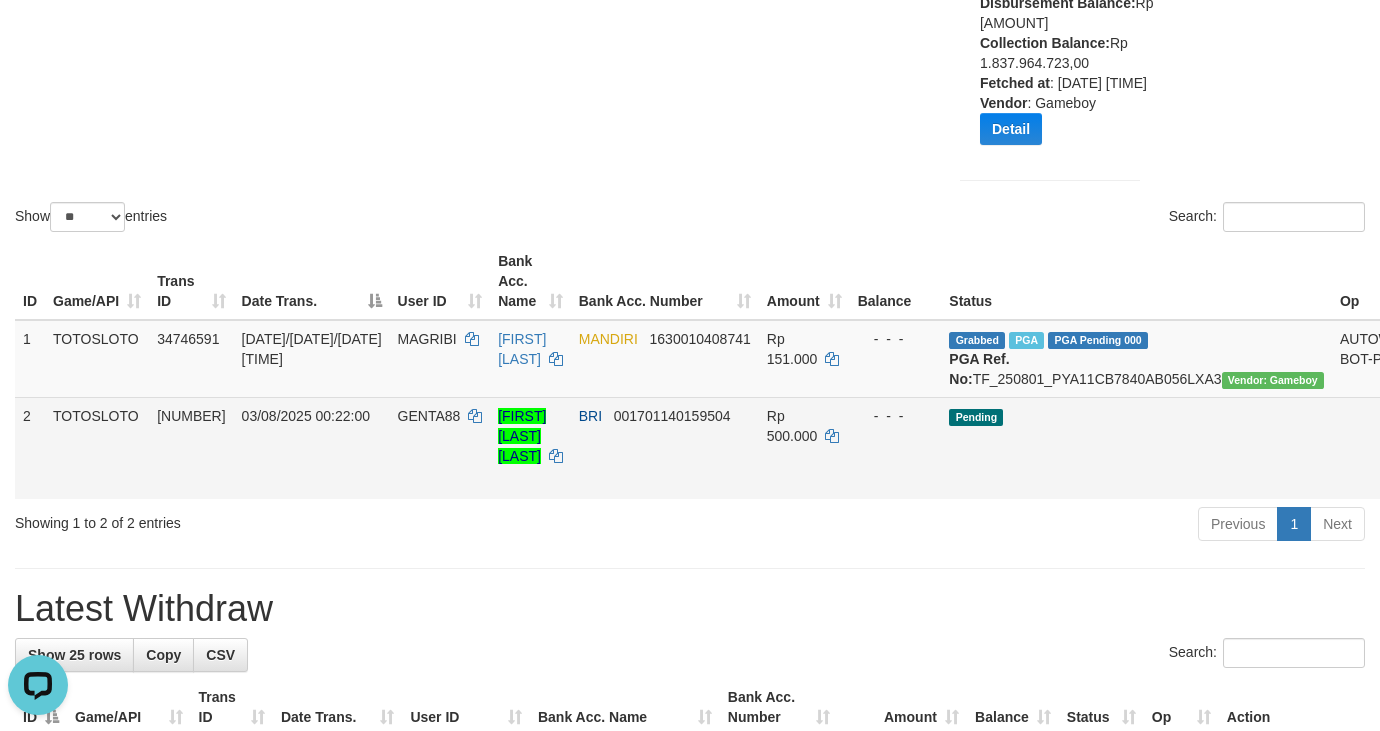click on "Send PGA" at bounding box center (1439, 471) 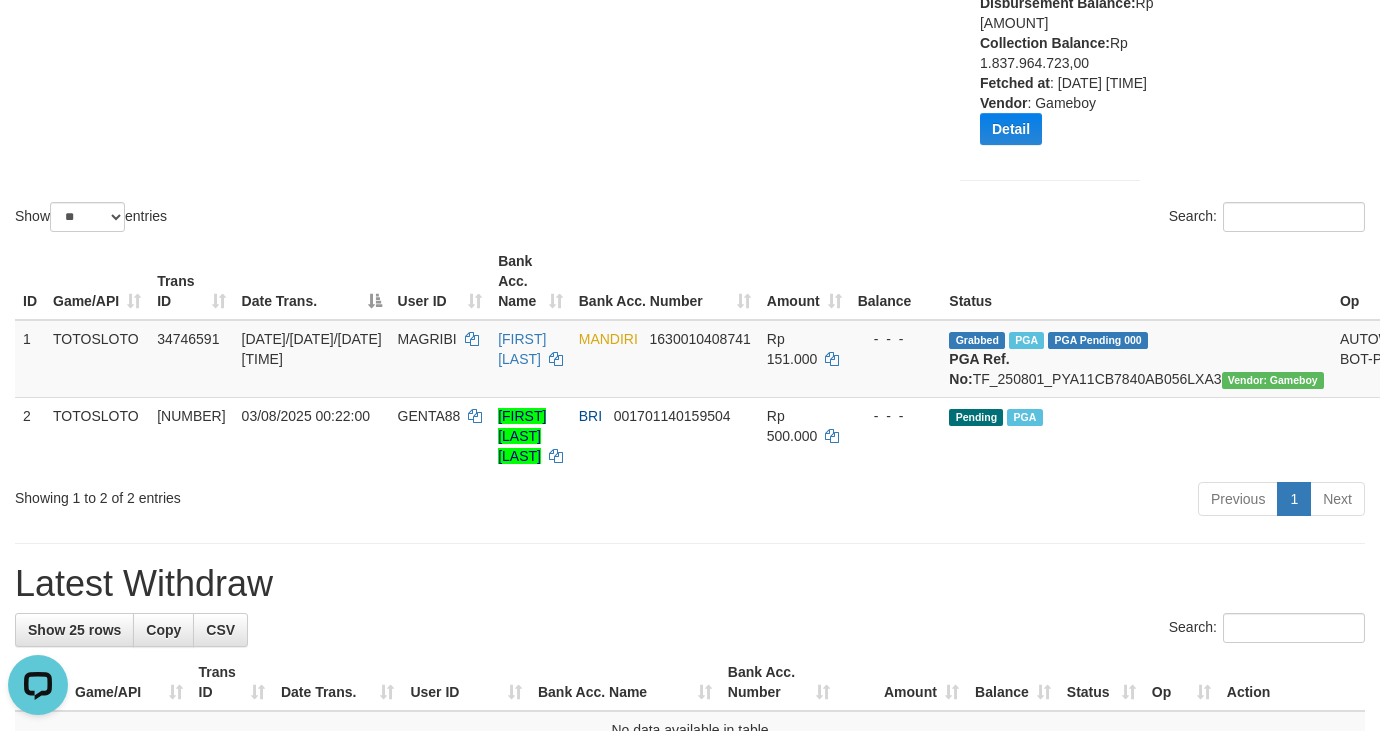 drag, startPoint x: 326, startPoint y: 520, endPoint x: 833, endPoint y: 516, distance: 507.01578 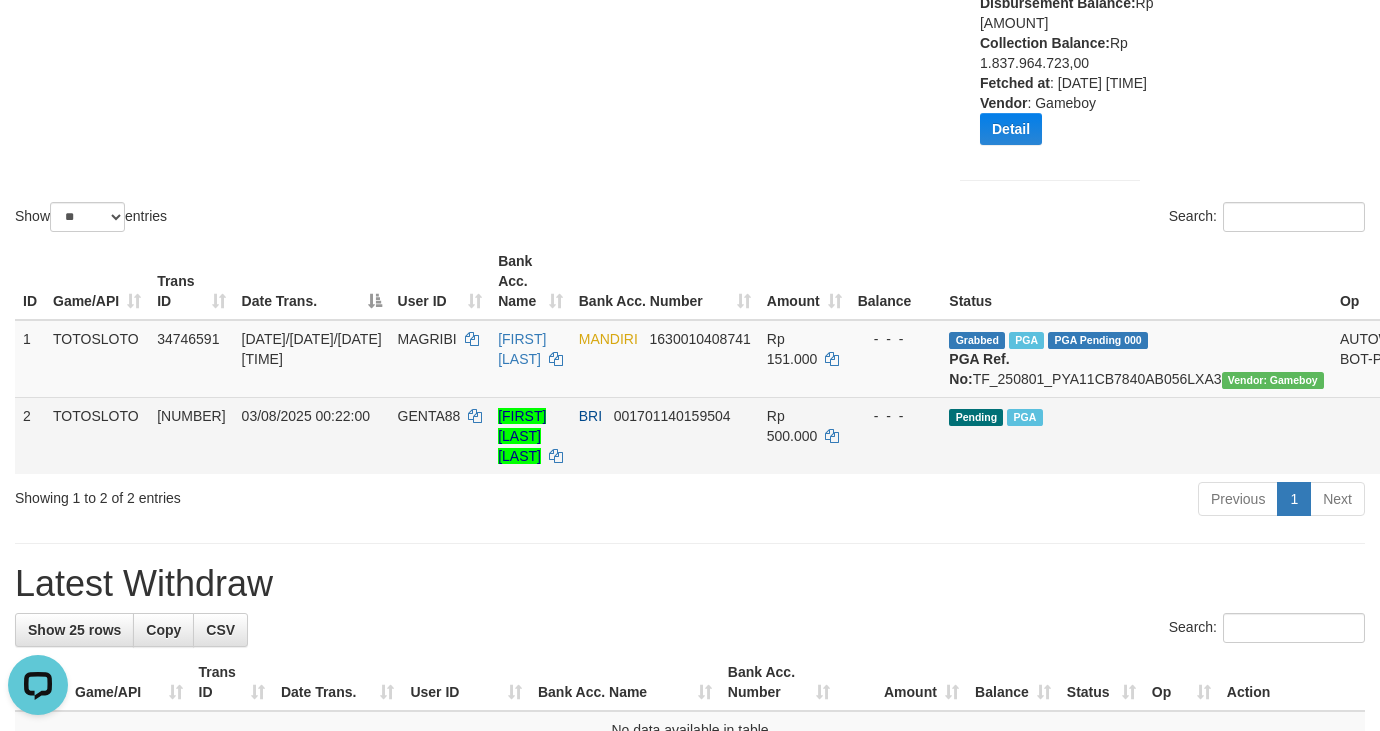 click on "Reject" at bounding box center (1443, 416) 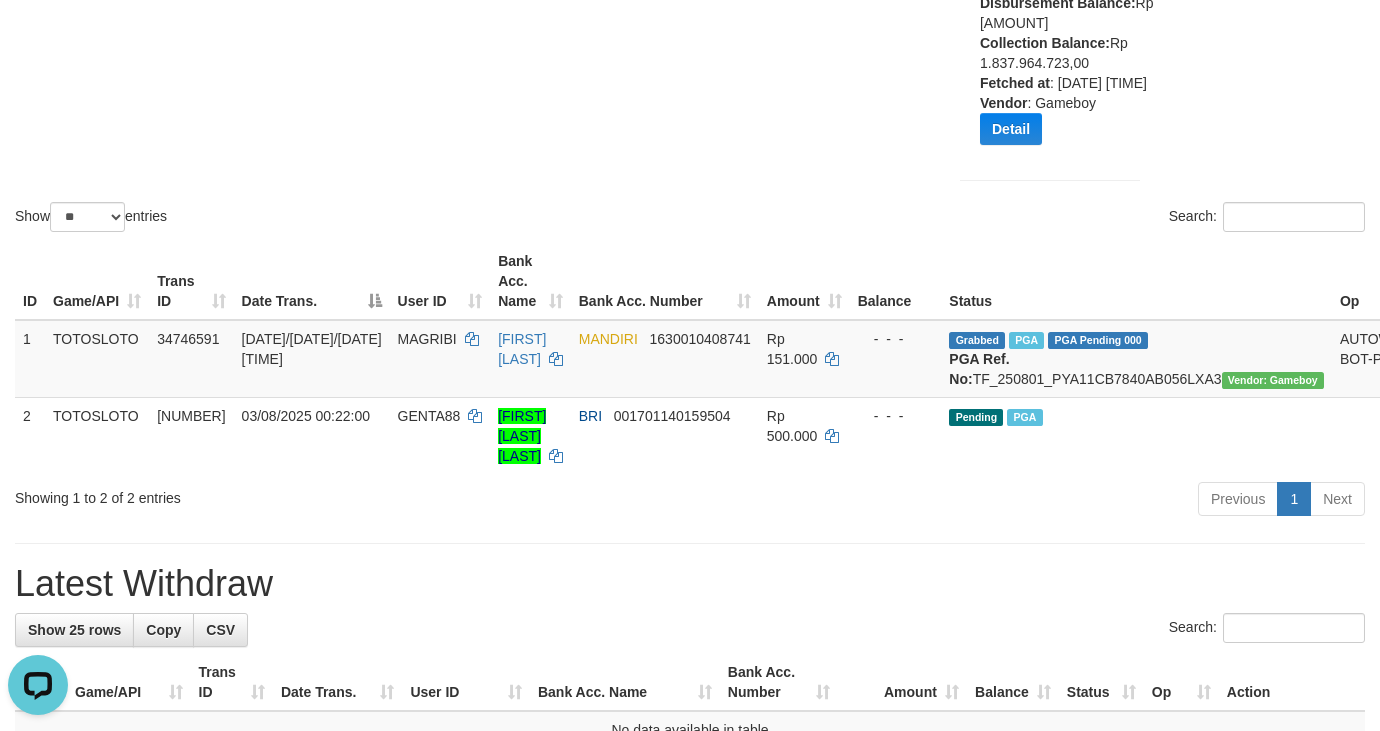 click on "Search:" at bounding box center (1035, 219) 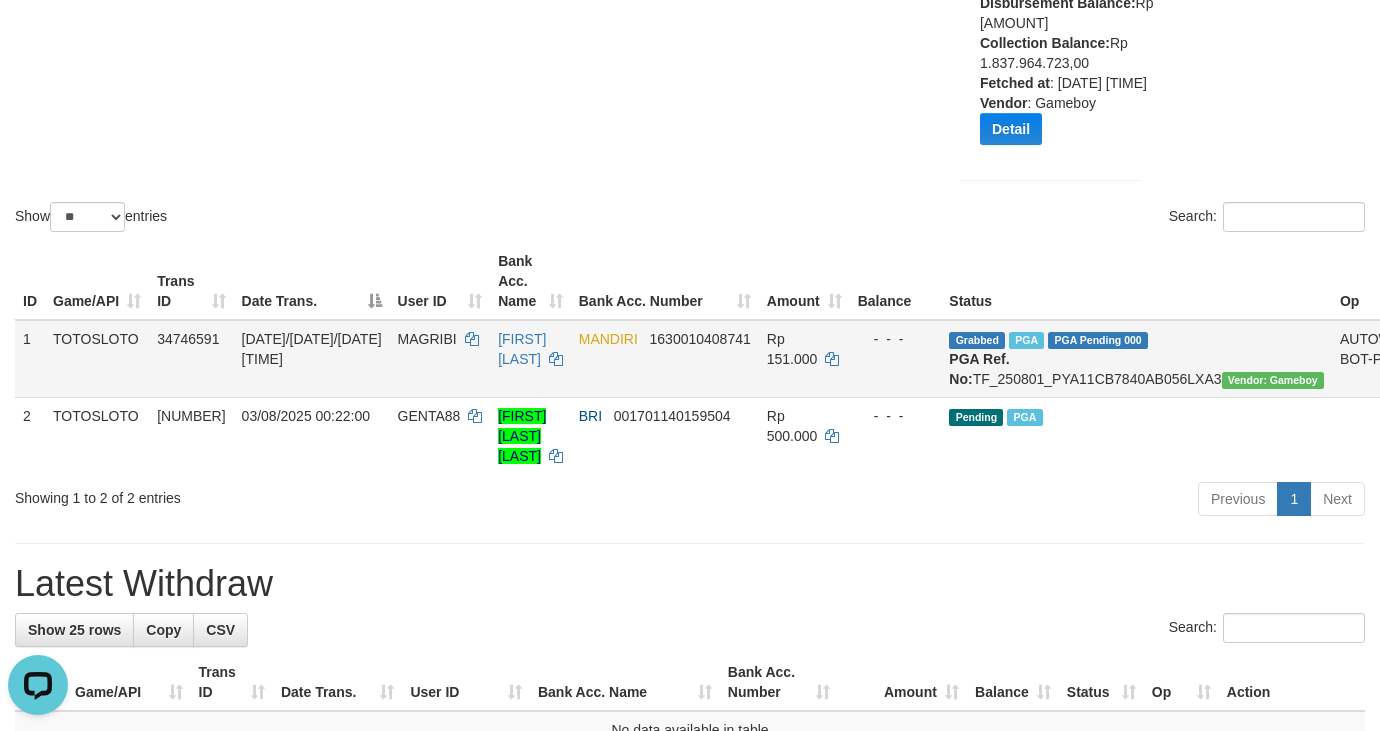 drag, startPoint x: 788, startPoint y: 237, endPoint x: 944, endPoint y: 373, distance: 206.95894 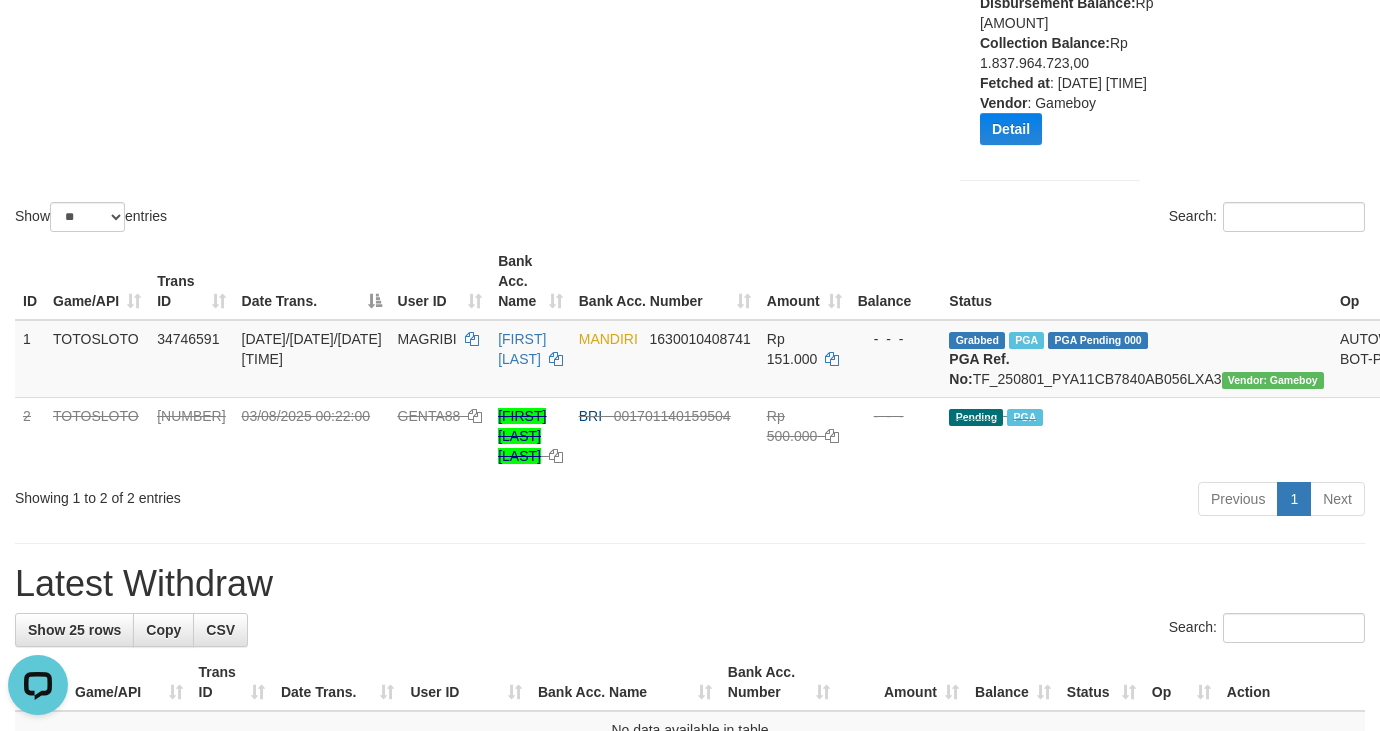 click on "Previous 1 Next" at bounding box center (977, 501) 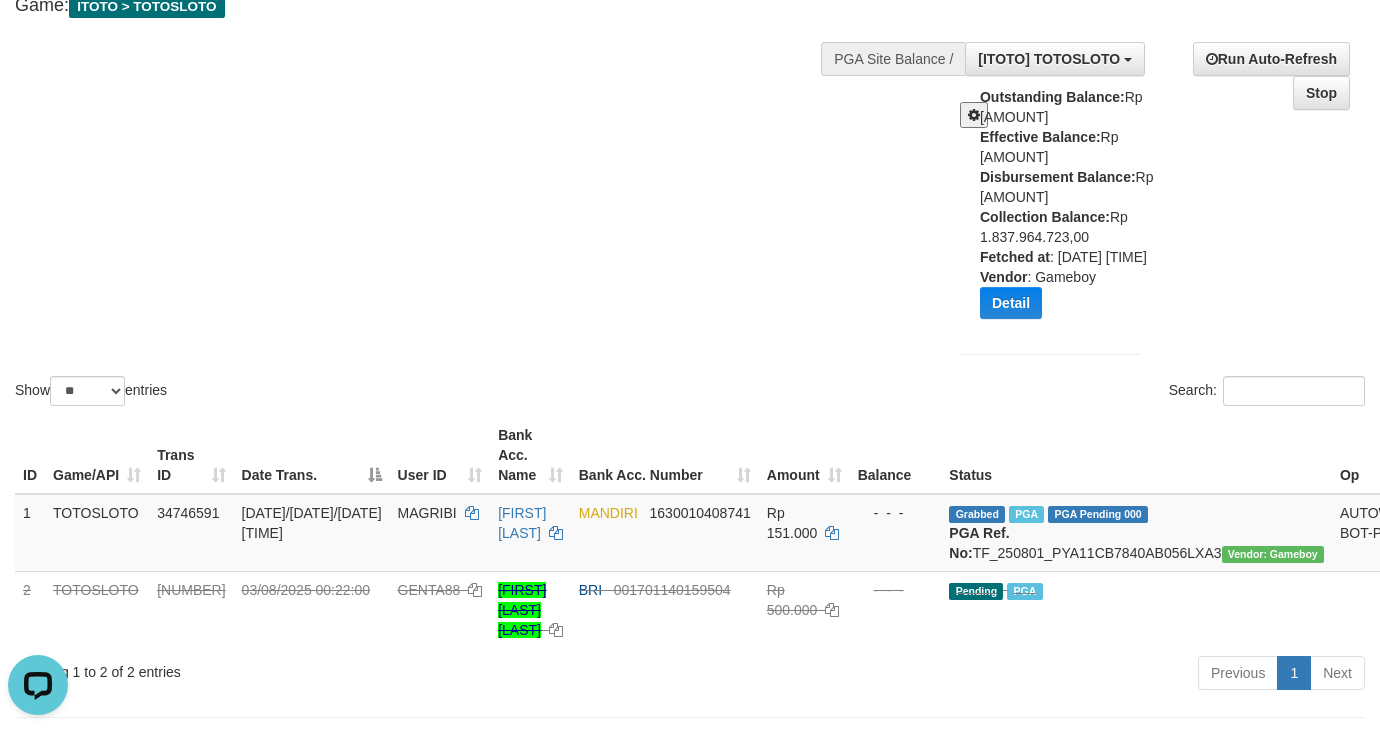 scroll, scrollTop: 0, scrollLeft: 0, axis: both 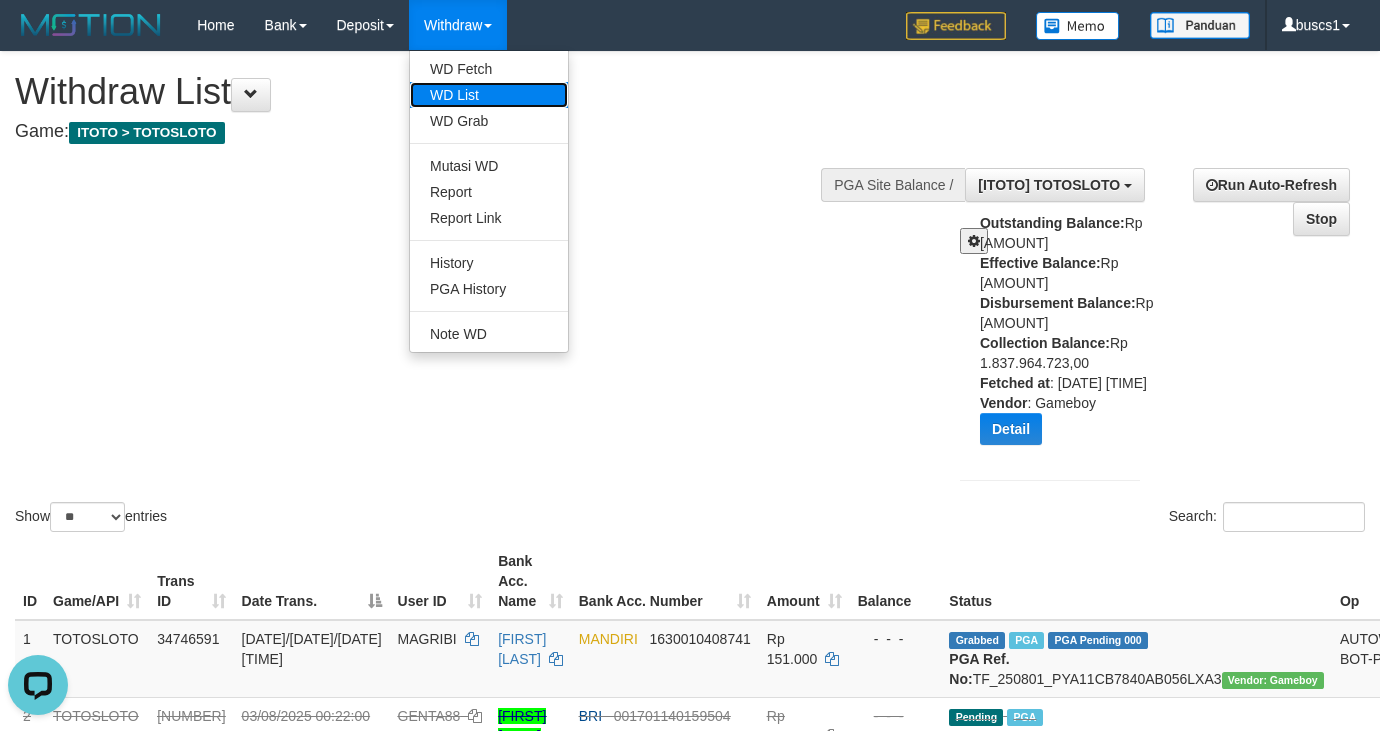 click on "WD List" at bounding box center (489, 95) 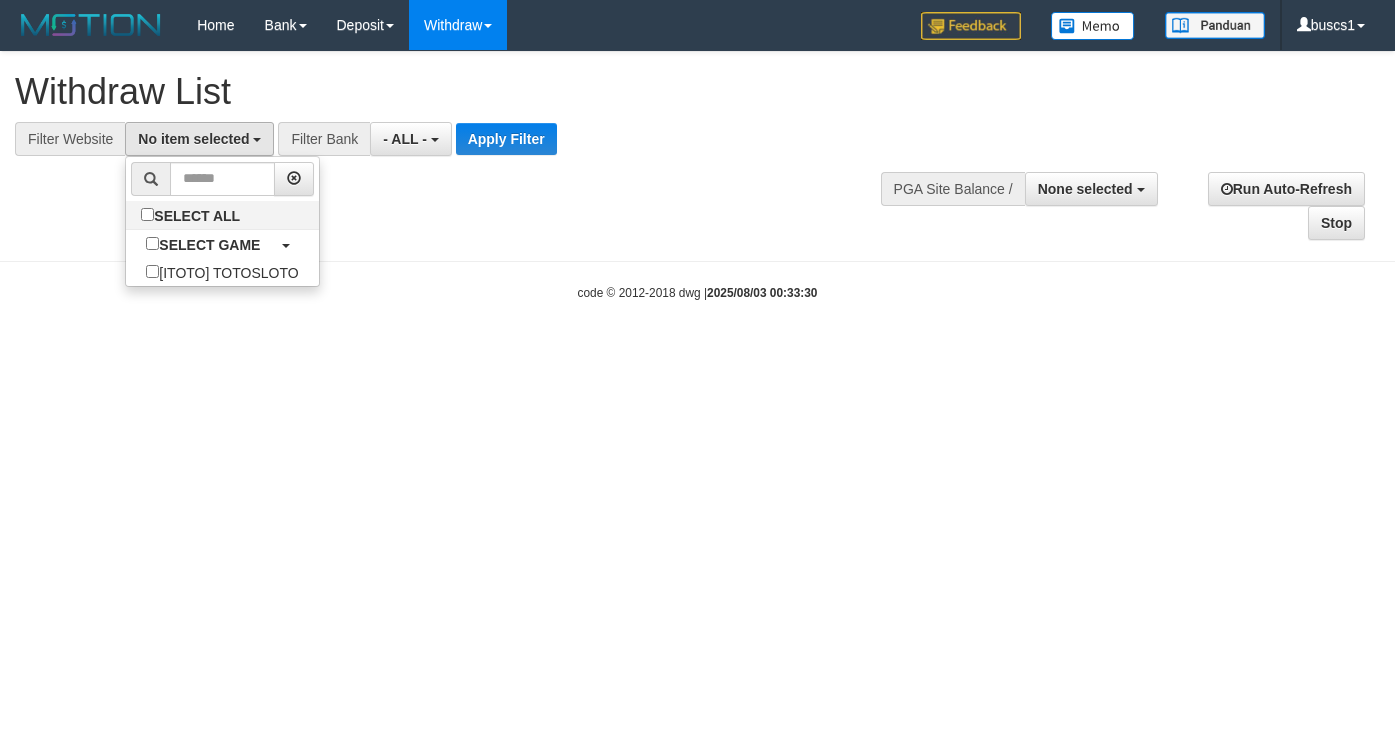 select 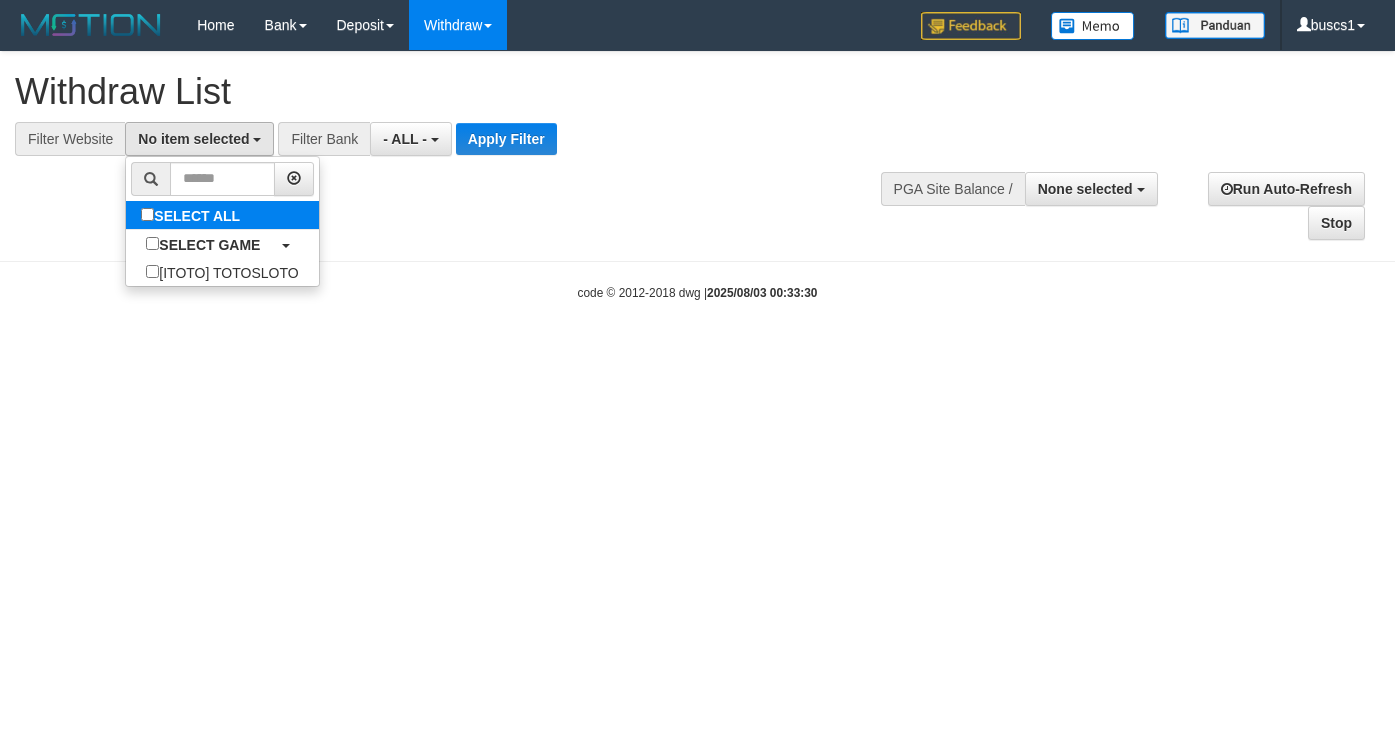 scroll, scrollTop: 0, scrollLeft: 0, axis: both 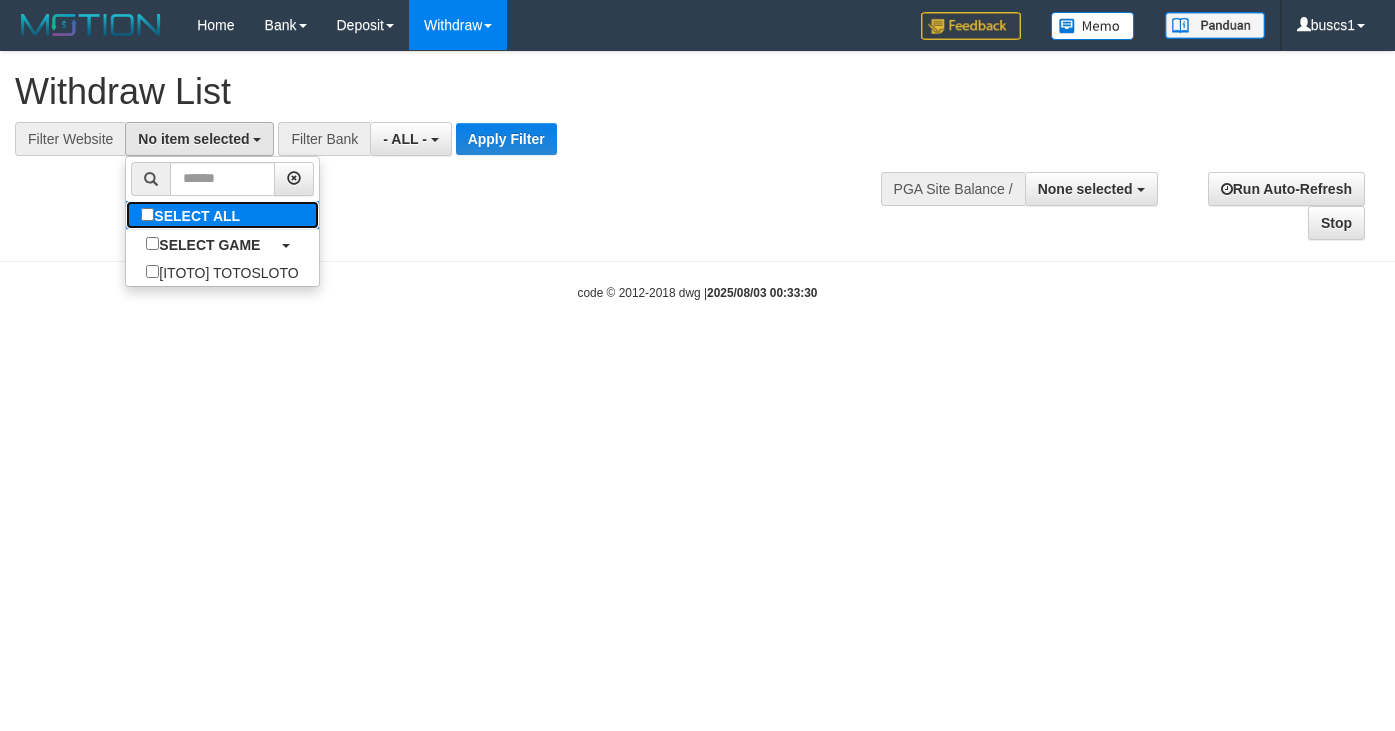 click on "SELECT ALL" at bounding box center (193, 215) 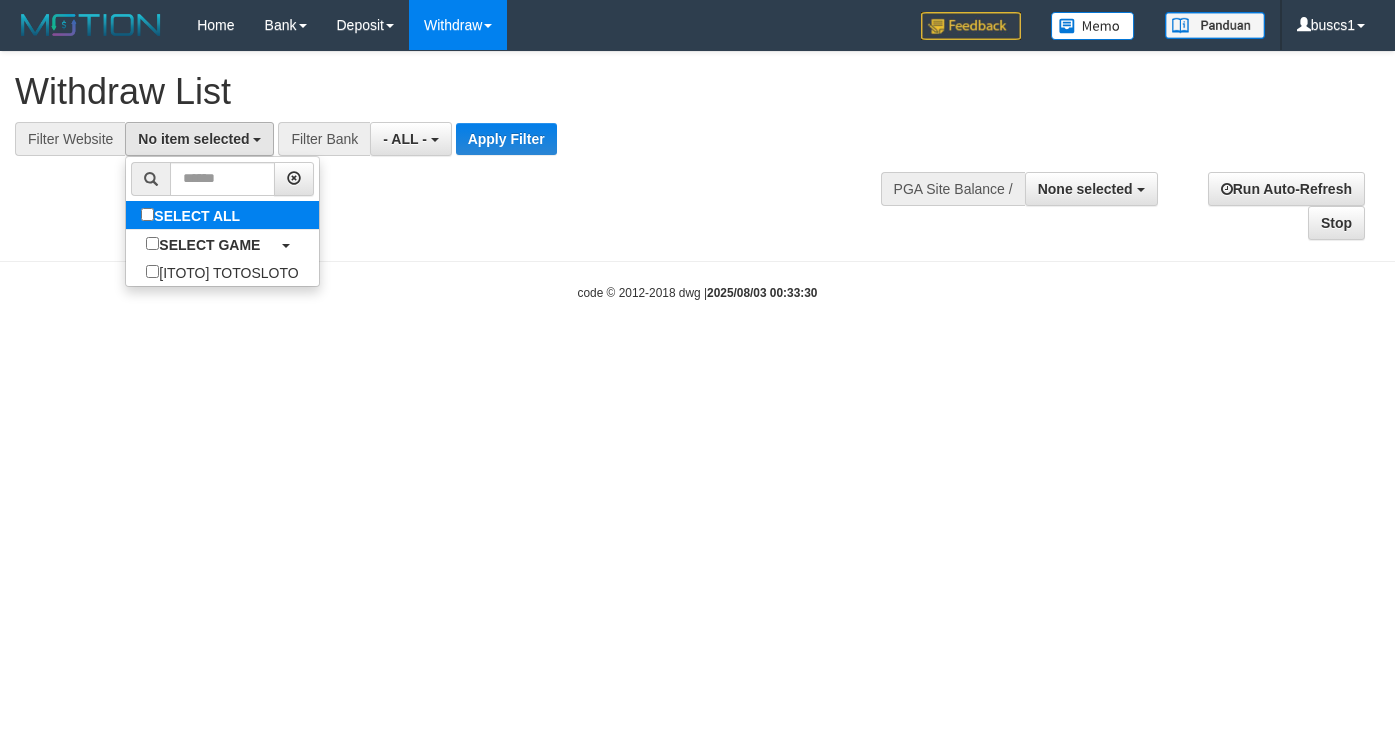 select on "****" 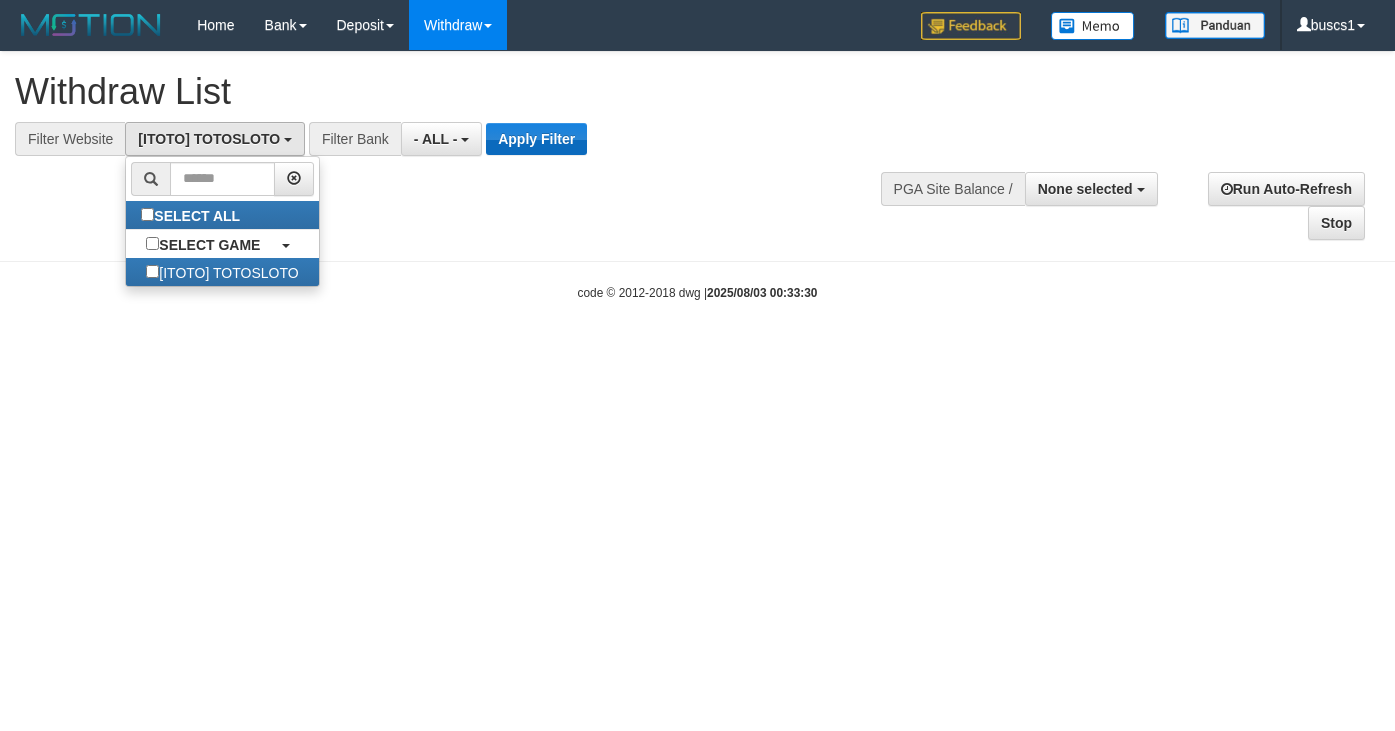 scroll, scrollTop: 18, scrollLeft: 0, axis: vertical 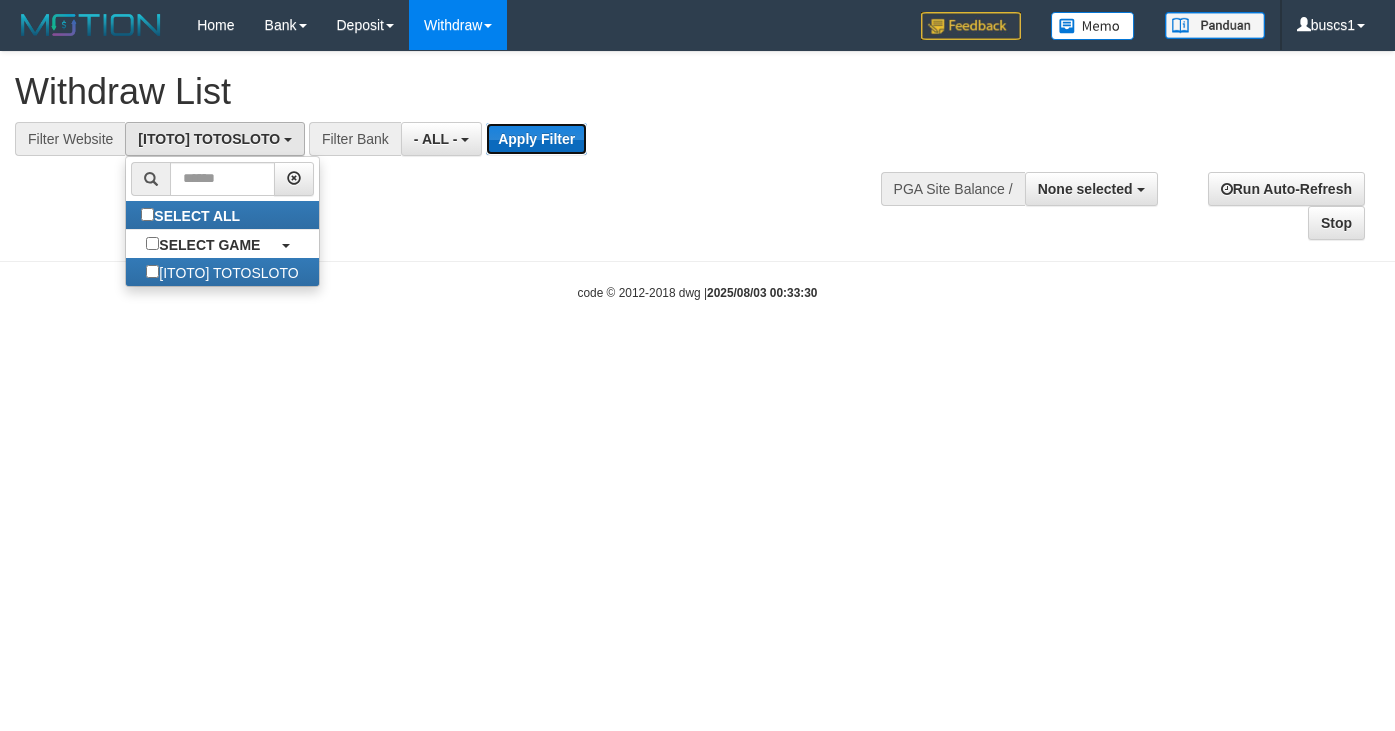 click on "Apply Filter" at bounding box center [536, 139] 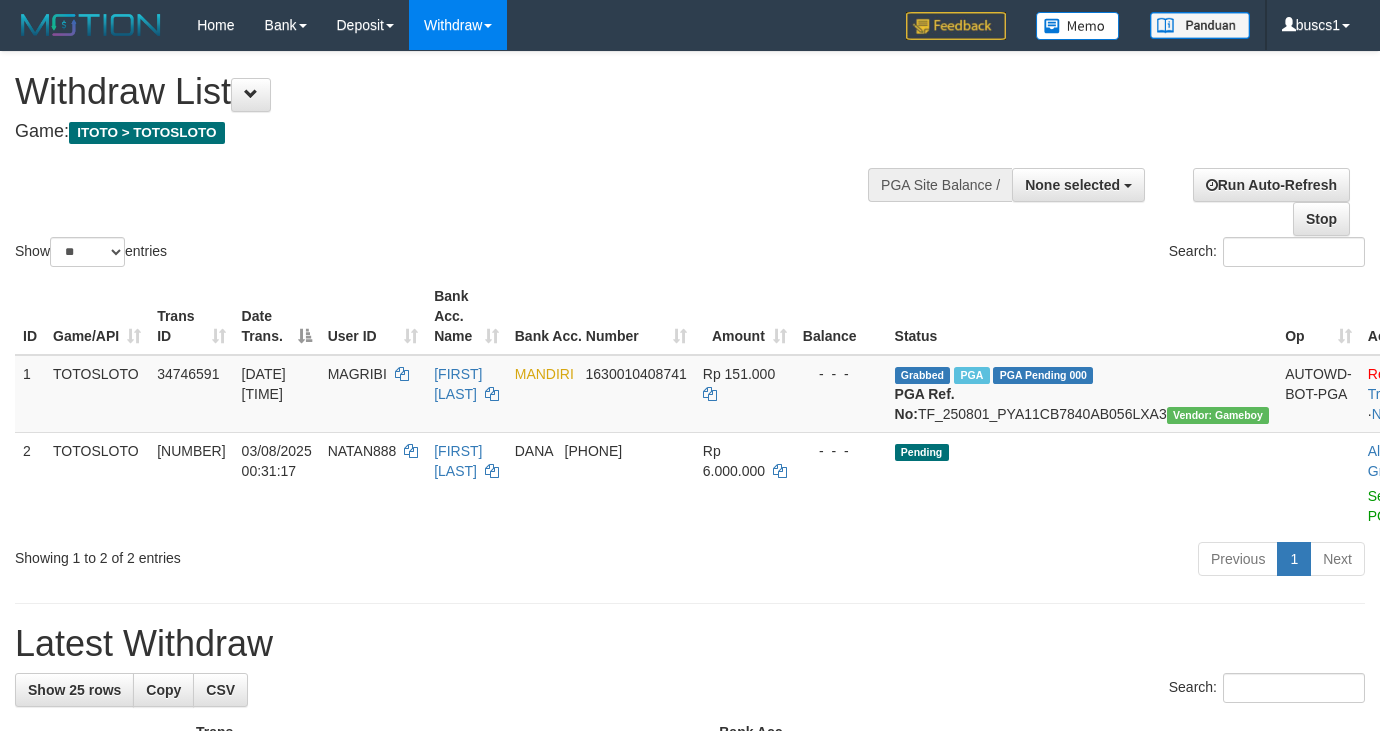 select 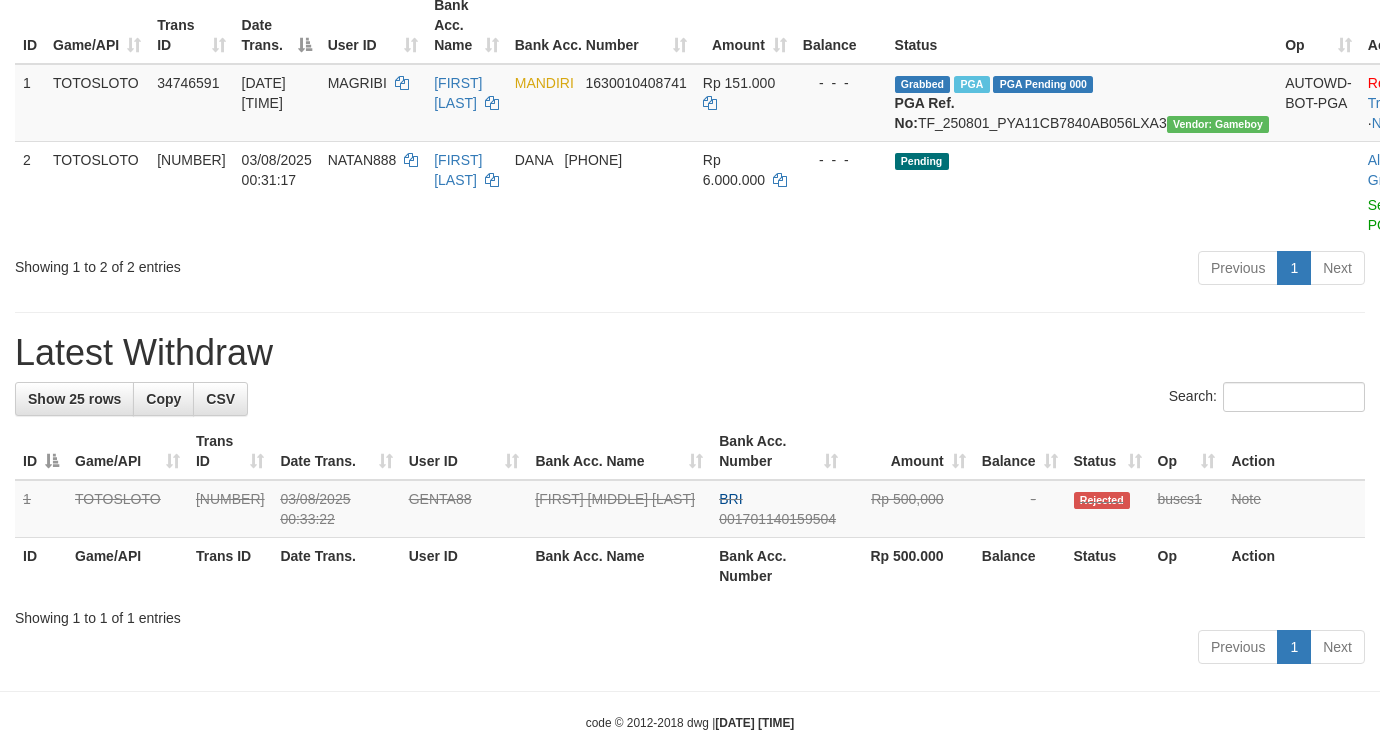 scroll, scrollTop: 300, scrollLeft: 0, axis: vertical 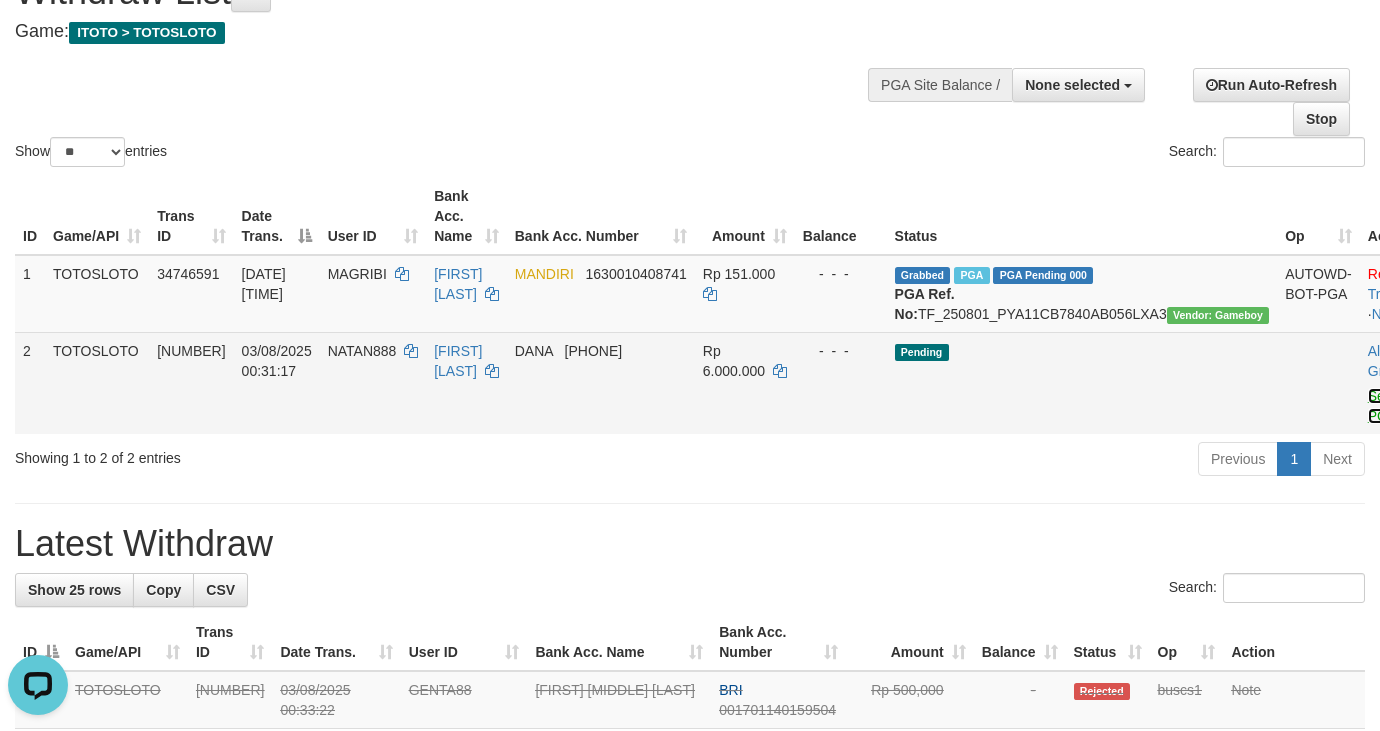 click on "Send PGA" at bounding box center (1384, 406) 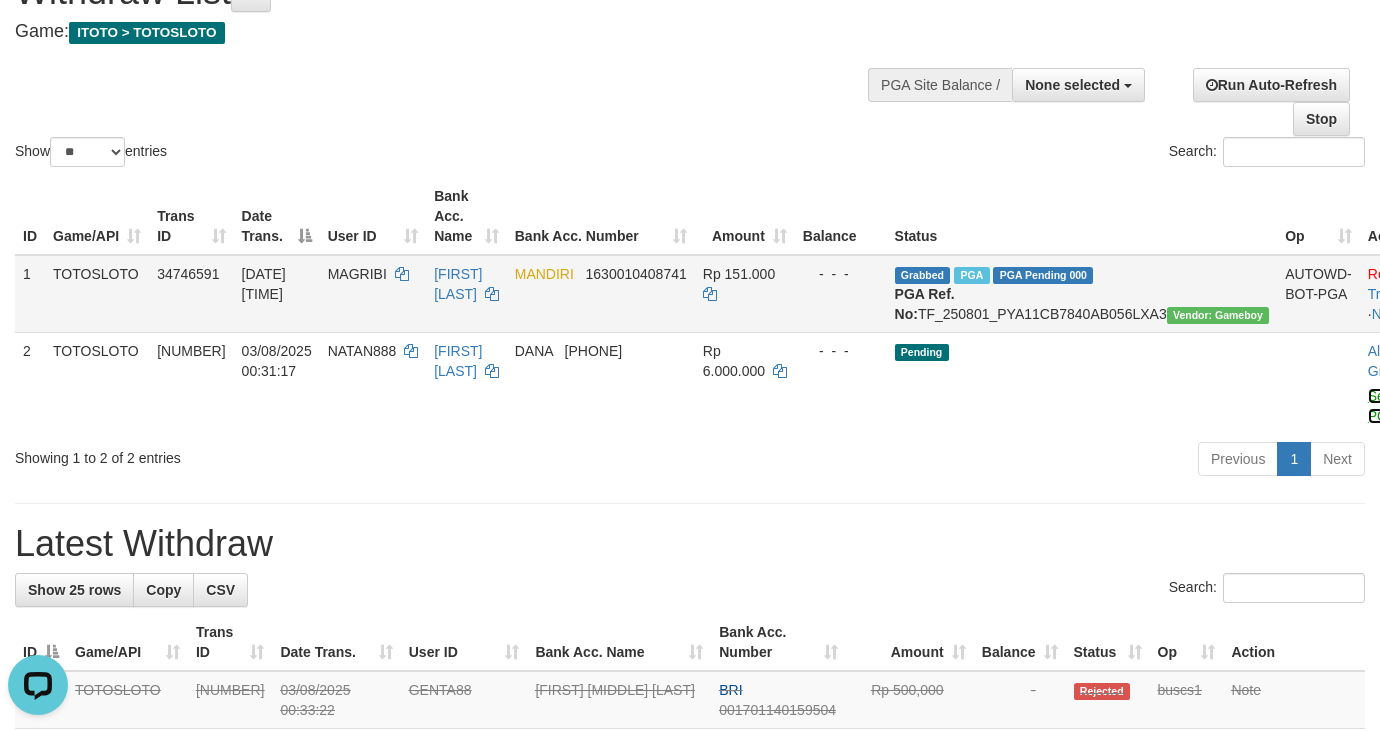 scroll, scrollTop: 300, scrollLeft: 0, axis: vertical 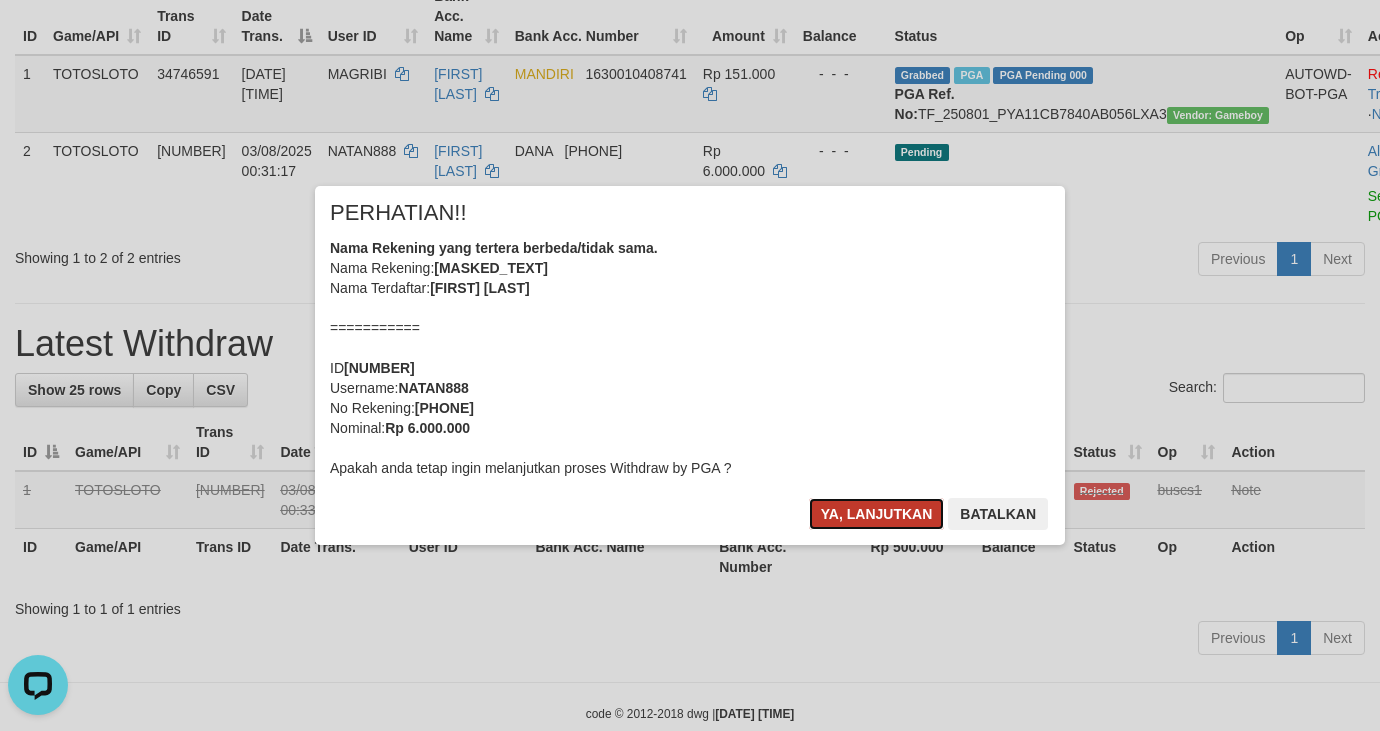 click on "Ya, lanjutkan" at bounding box center [877, 514] 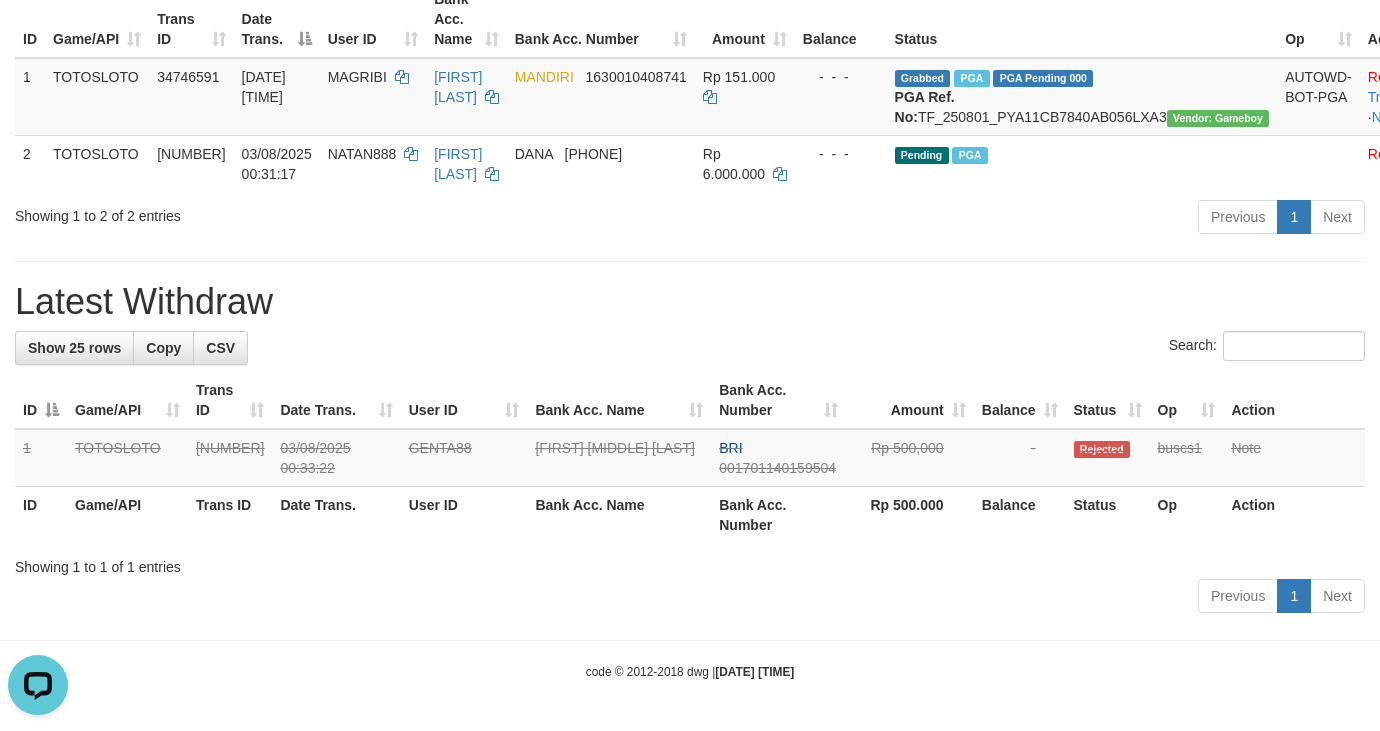 click on "Latest Withdraw" at bounding box center [690, 302] 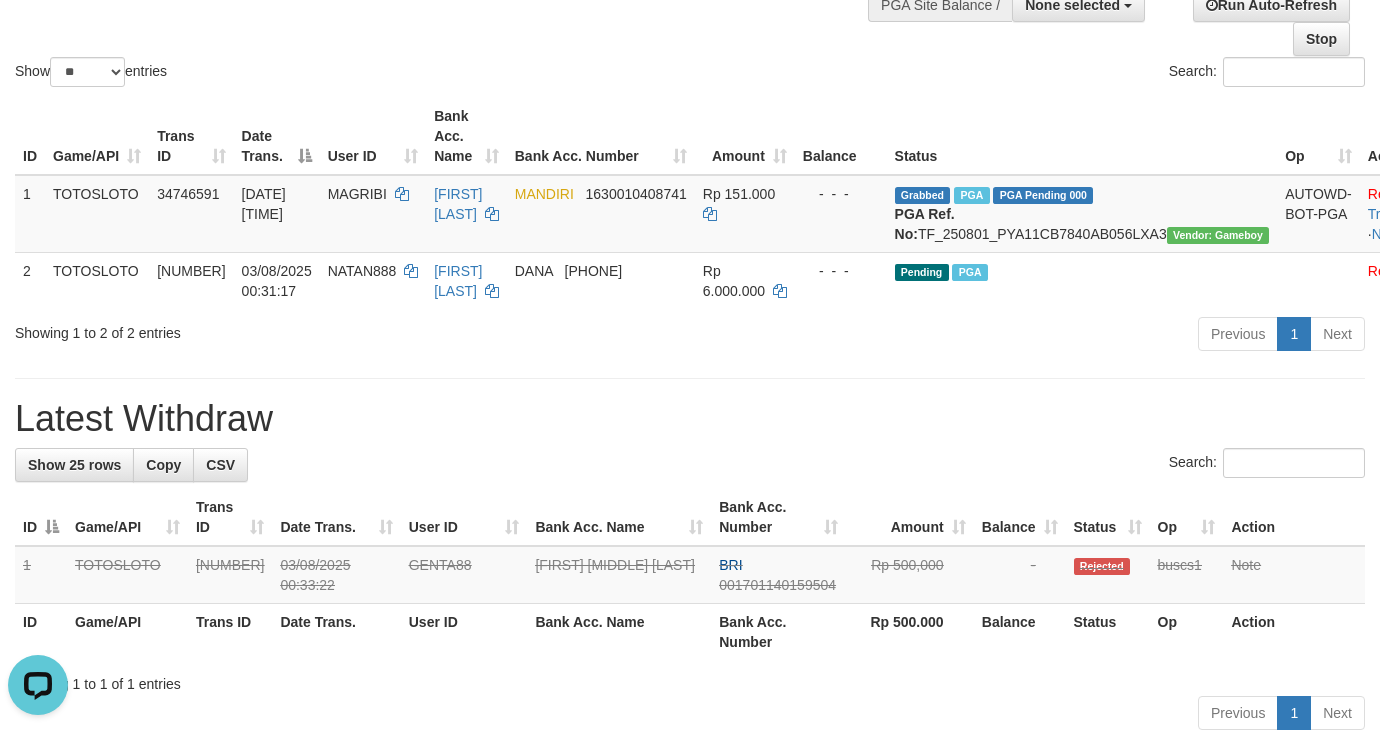scroll, scrollTop: 0, scrollLeft: 0, axis: both 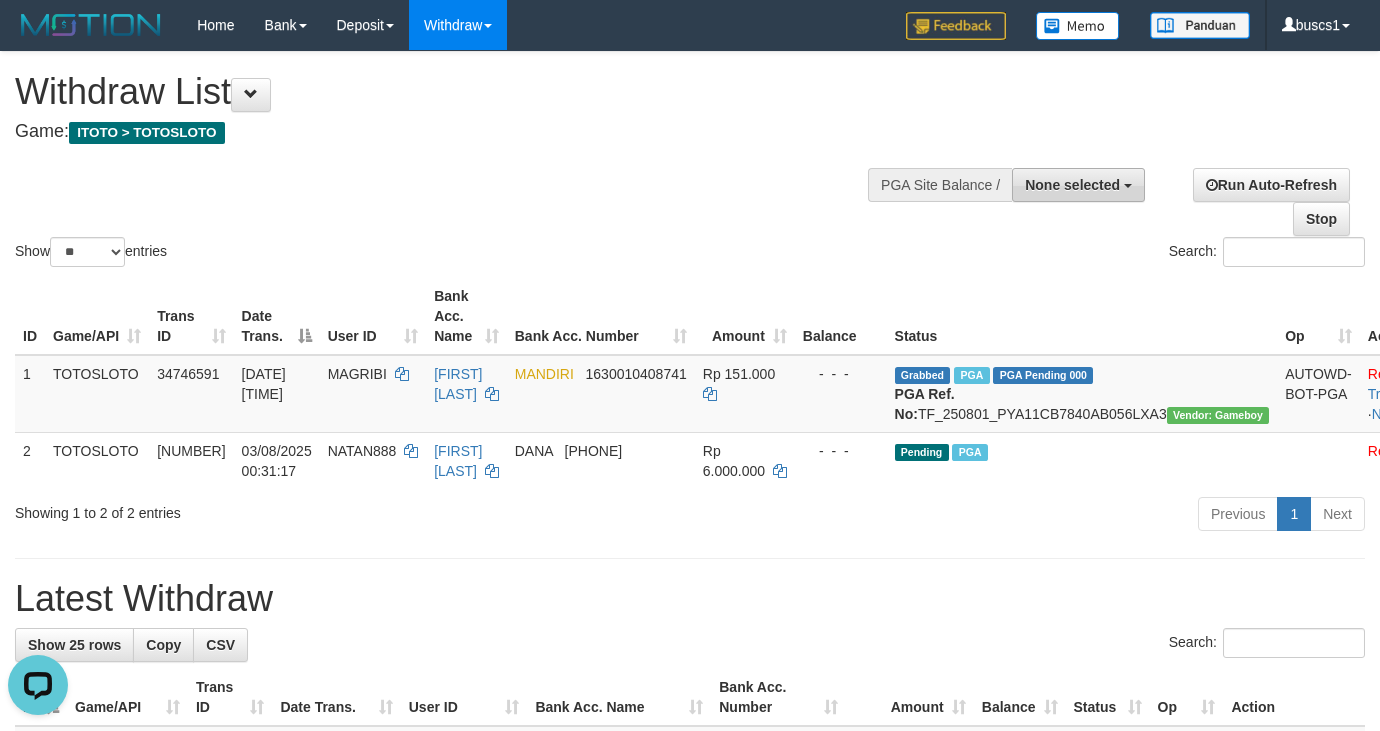 click on "None selected" at bounding box center (1072, 185) 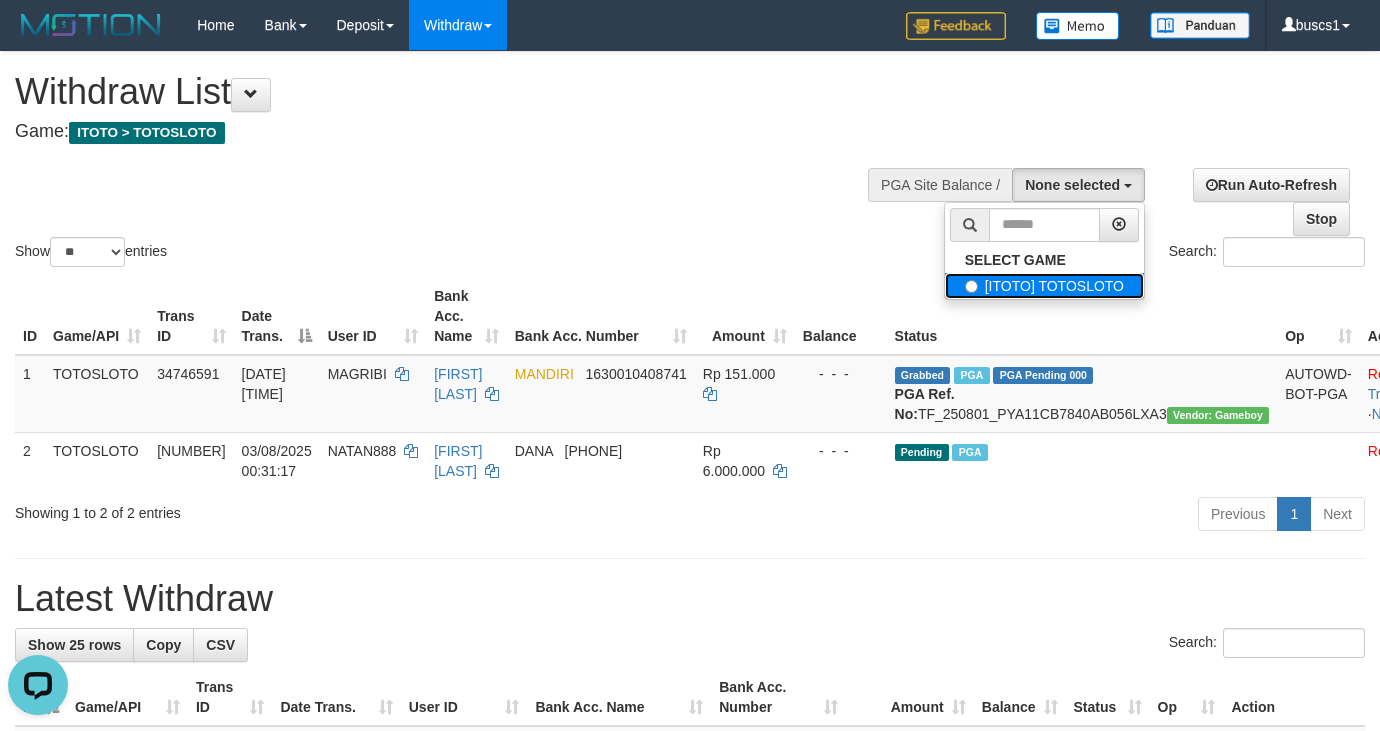 click on "[ITOTO] TOTOSLOTO" at bounding box center (1044, 286) 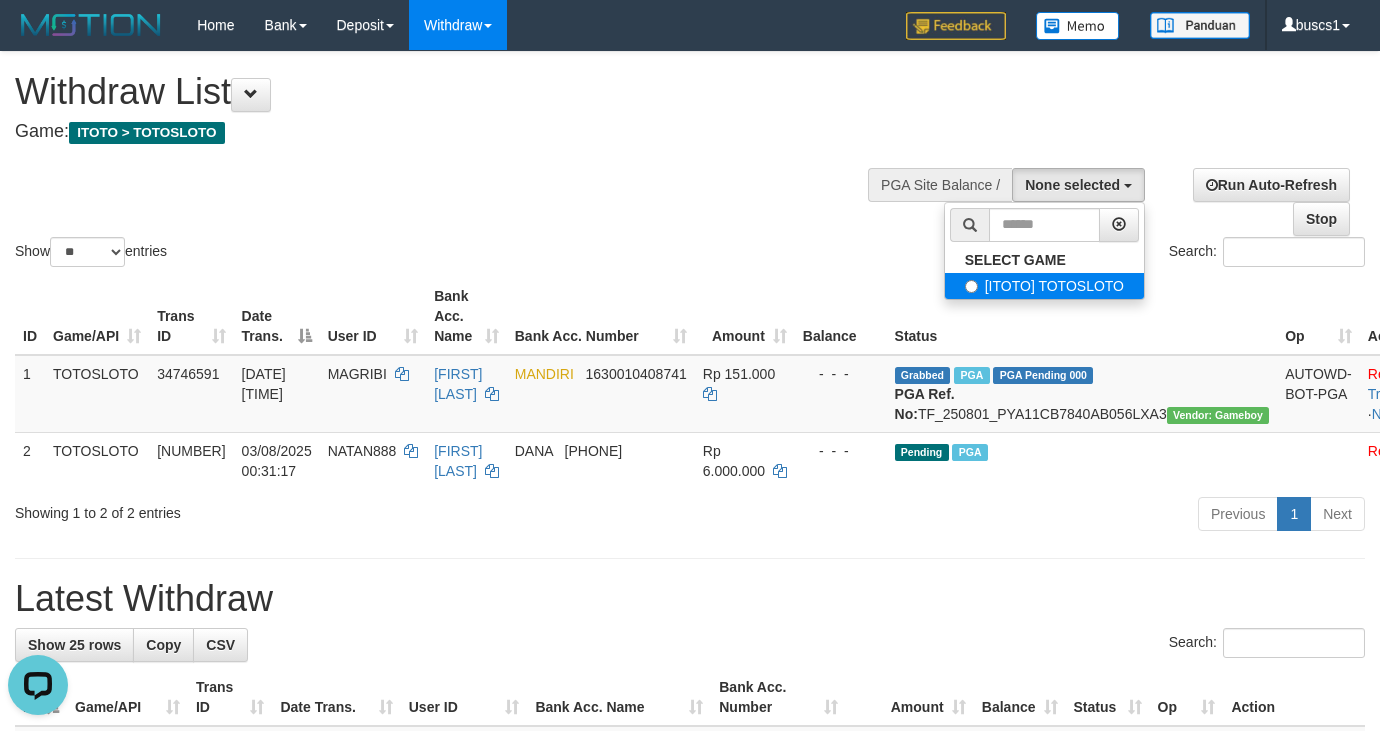select on "****" 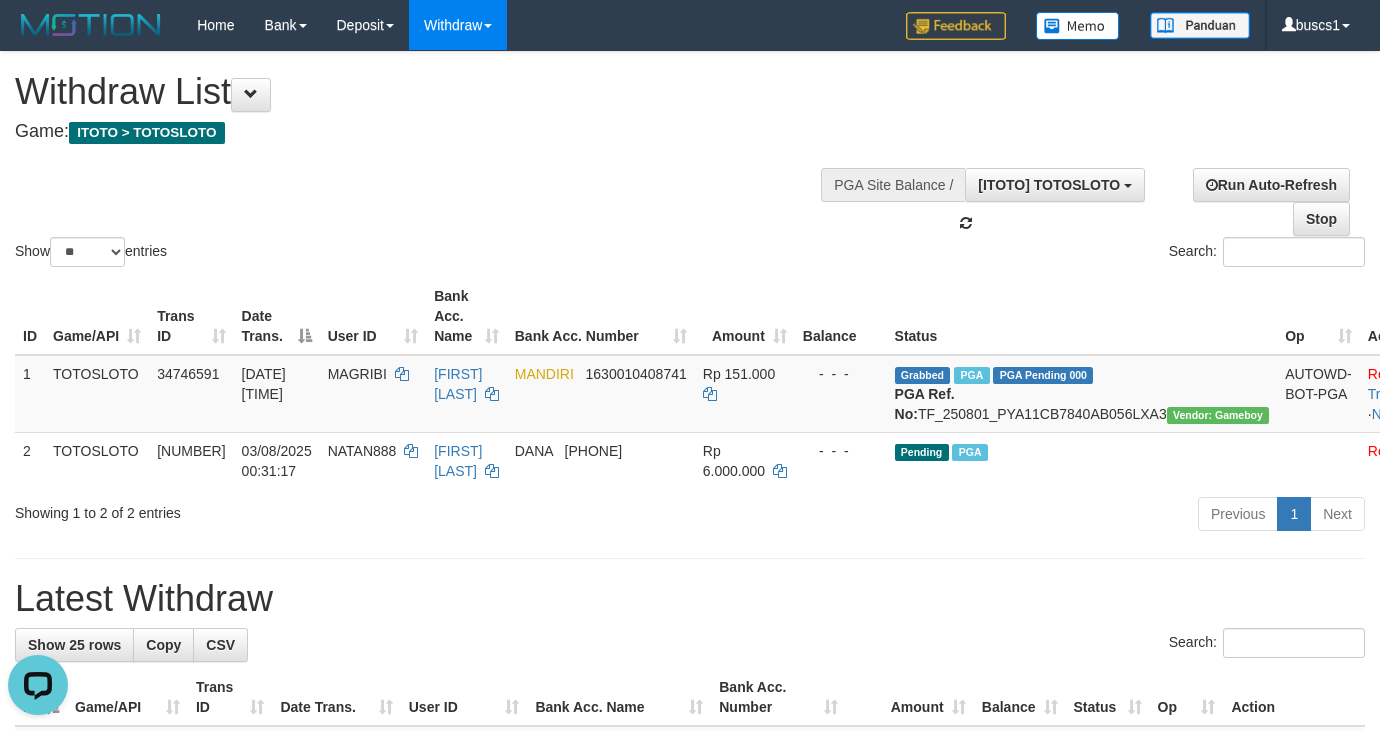 scroll, scrollTop: 18, scrollLeft: 0, axis: vertical 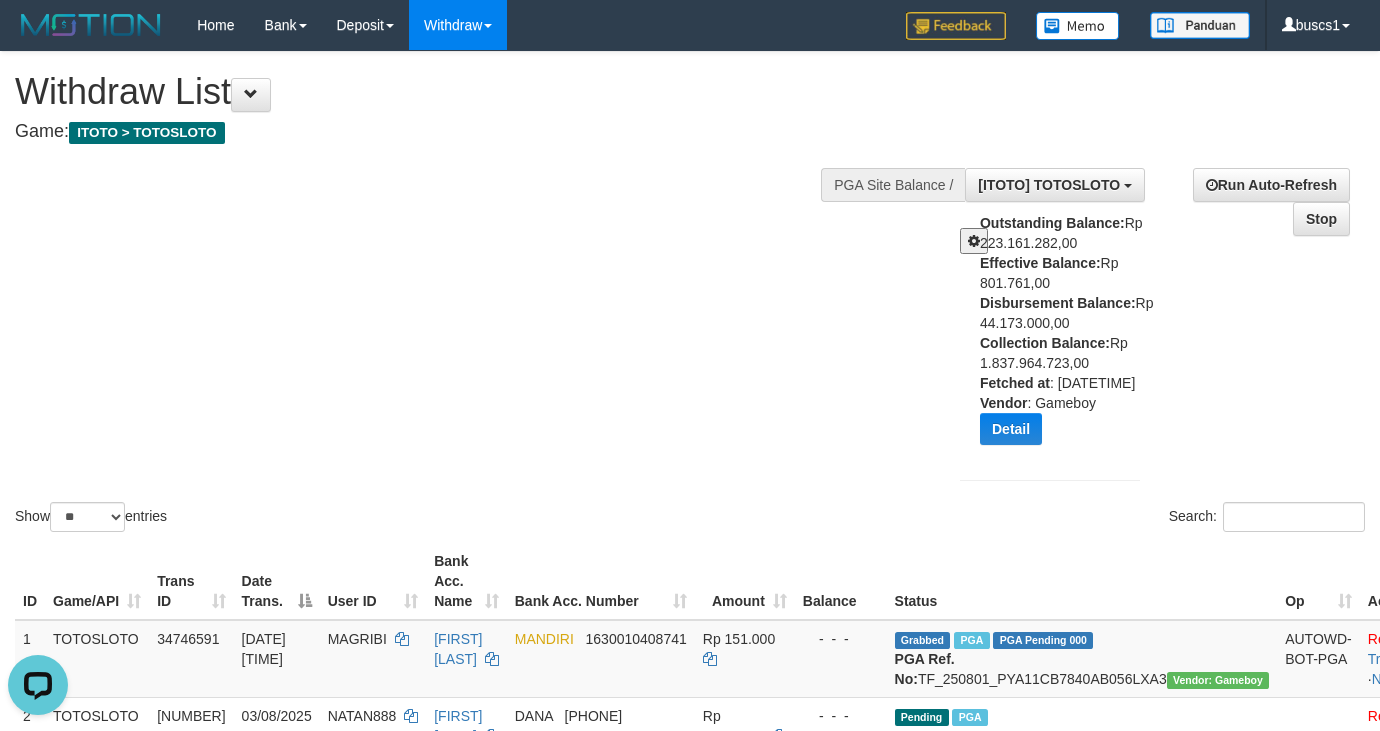 drag, startPoint x: 271, startPoint y: 216, endPoint x: 333, endPoint y: 204, distance: 63.15061 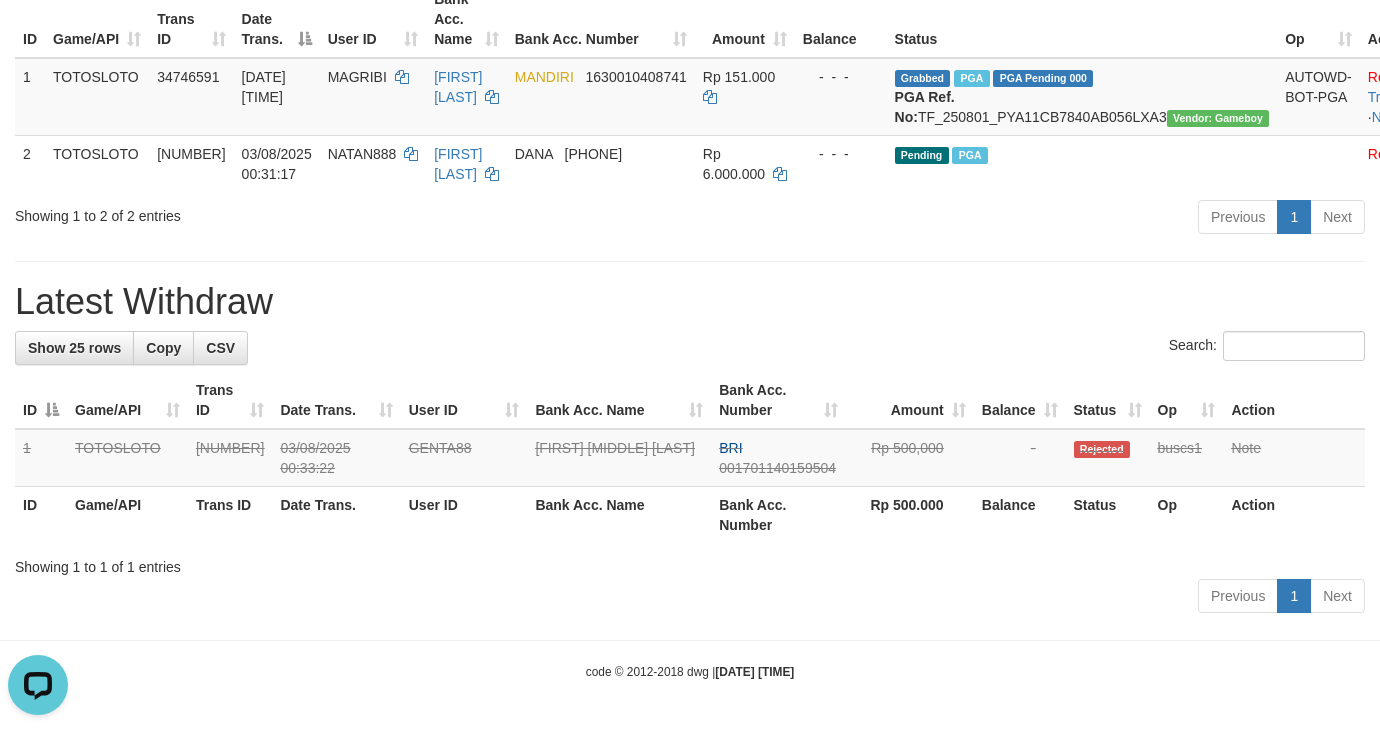 scroll, scrollTop: 600, scrollLeft: 0, axis: vertical 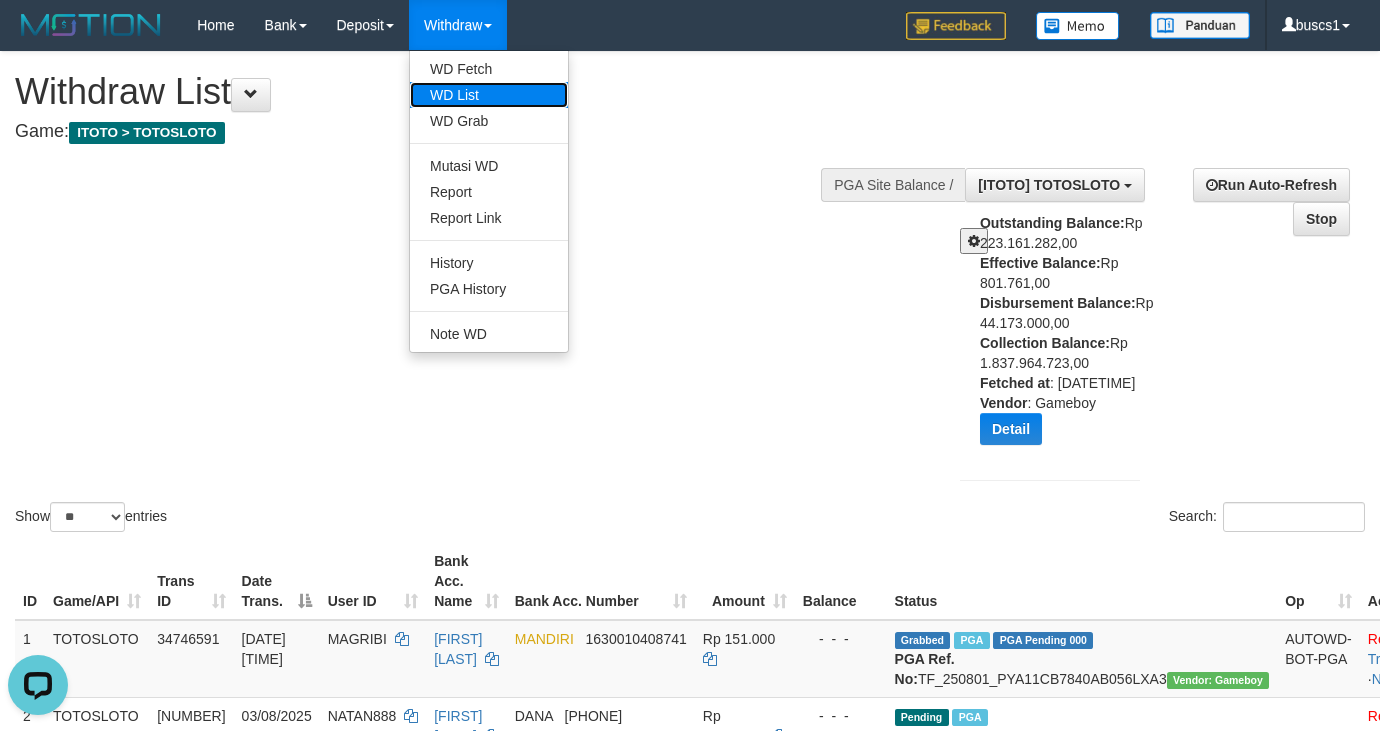 click on "WD List" at bounding box center [489, 95] 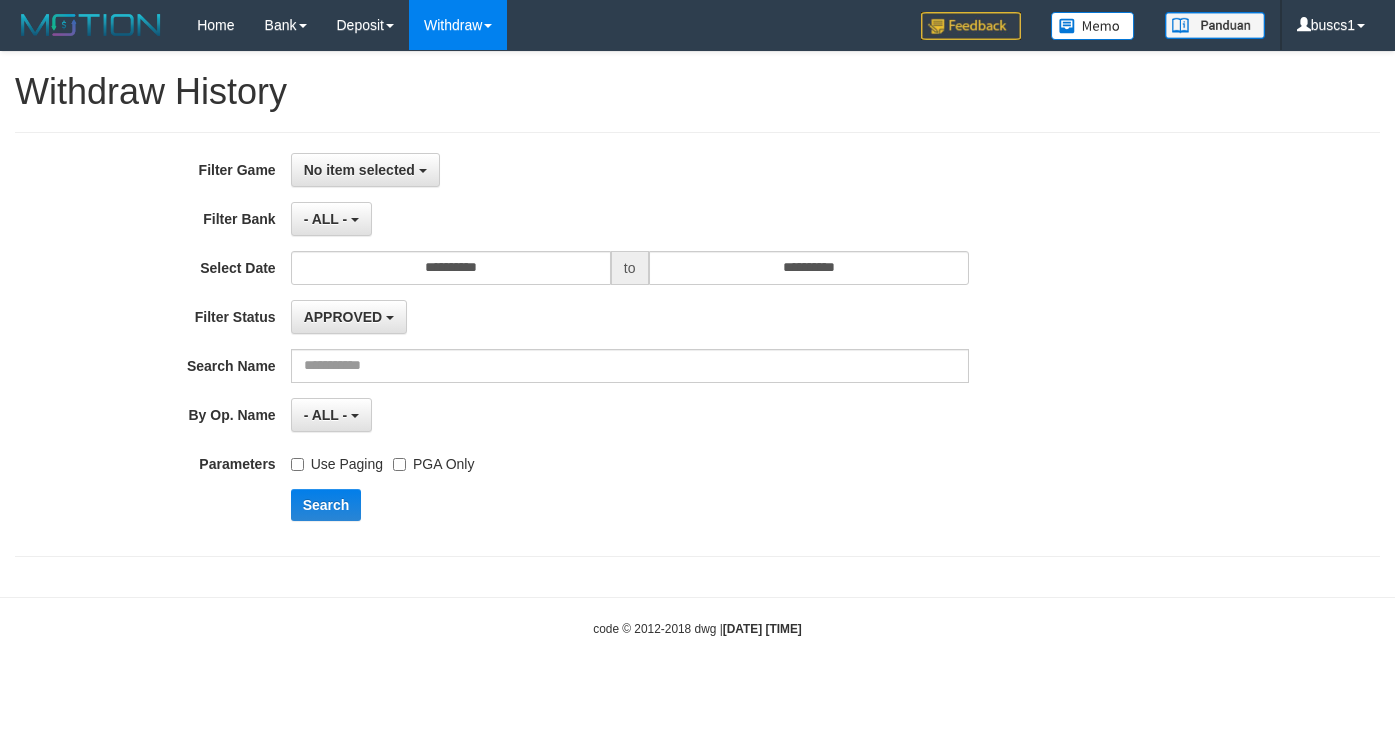 select 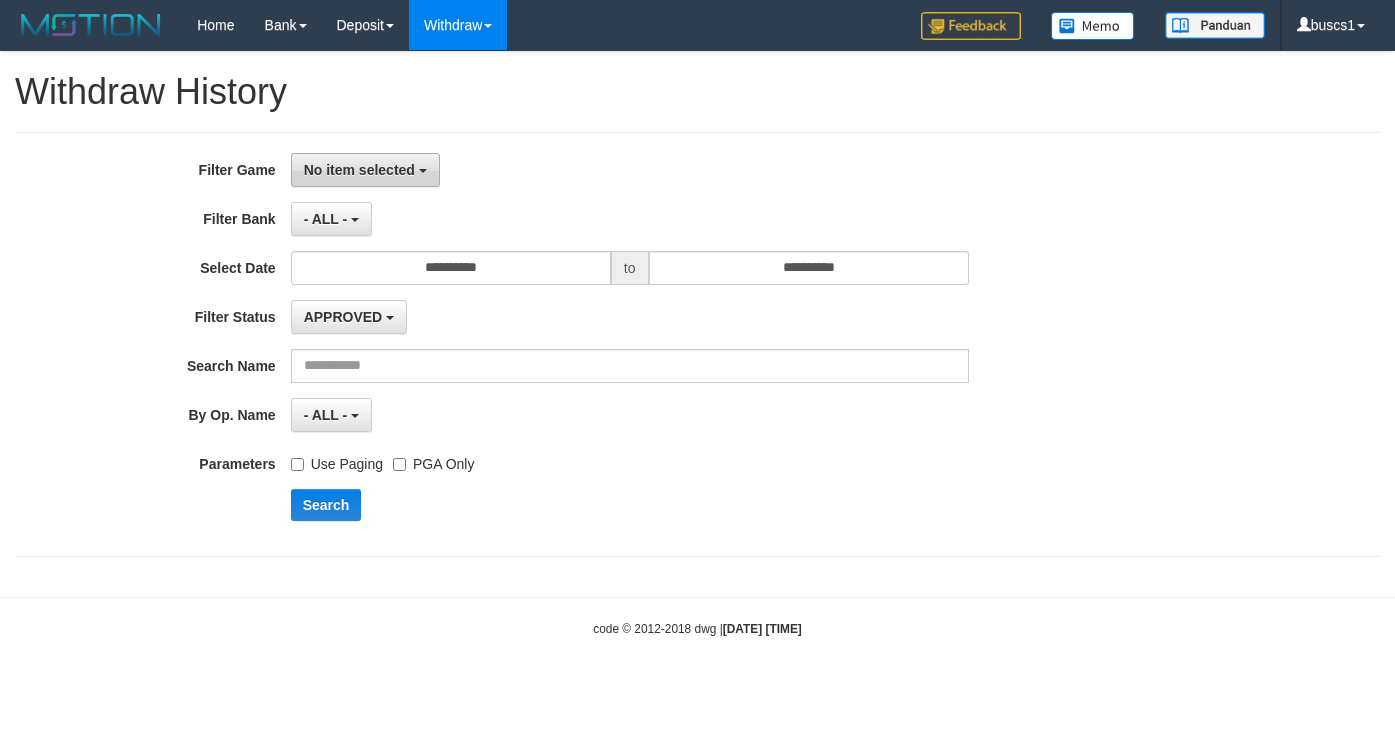scroll, scrollTop: 0, scrollLeft: 0, axis: both 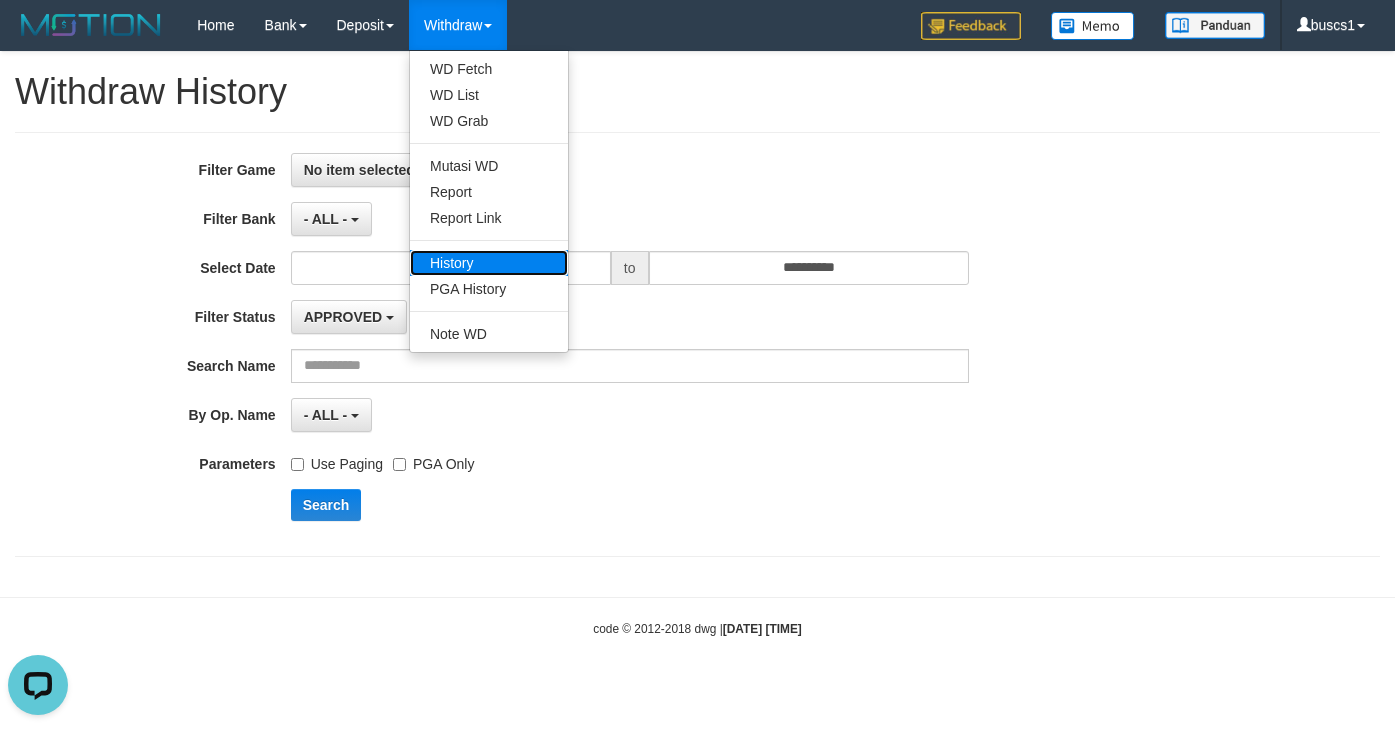 click on "History" at bounding box center (489, 263) 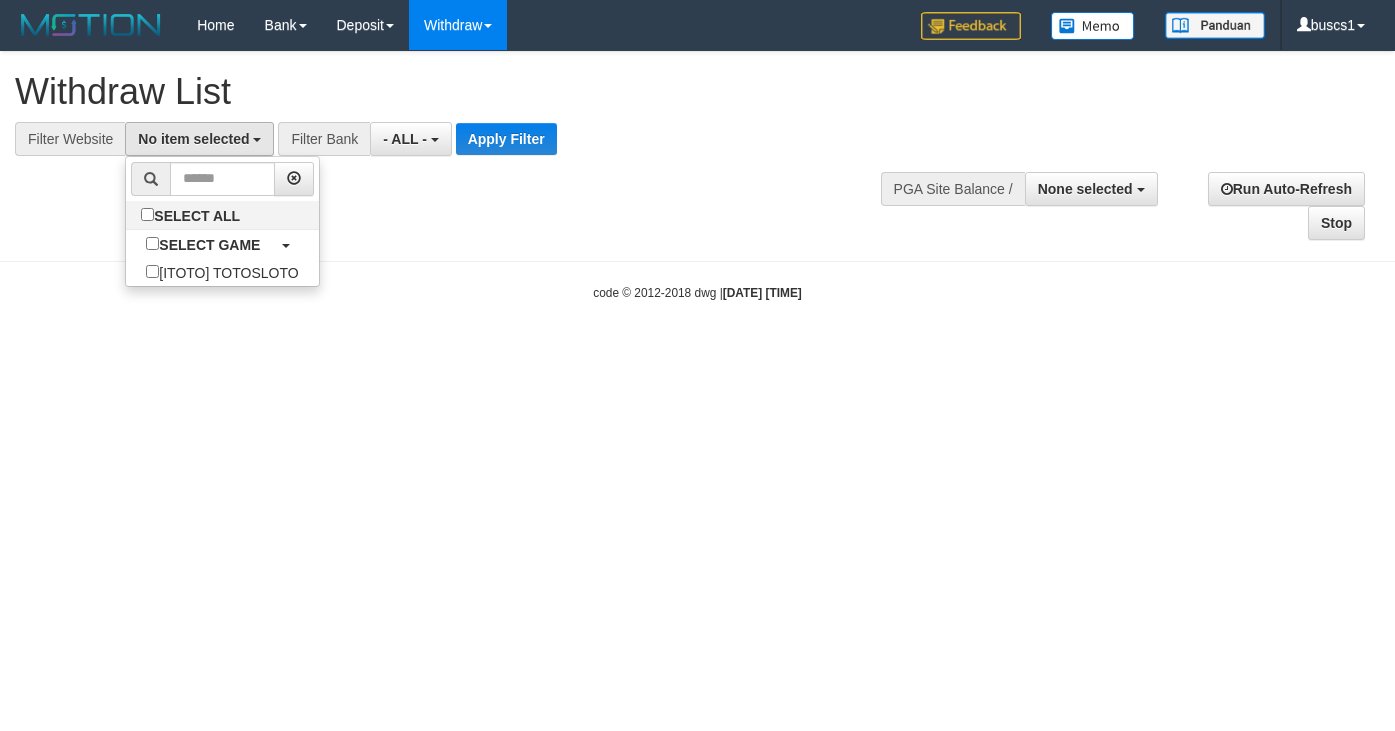 select 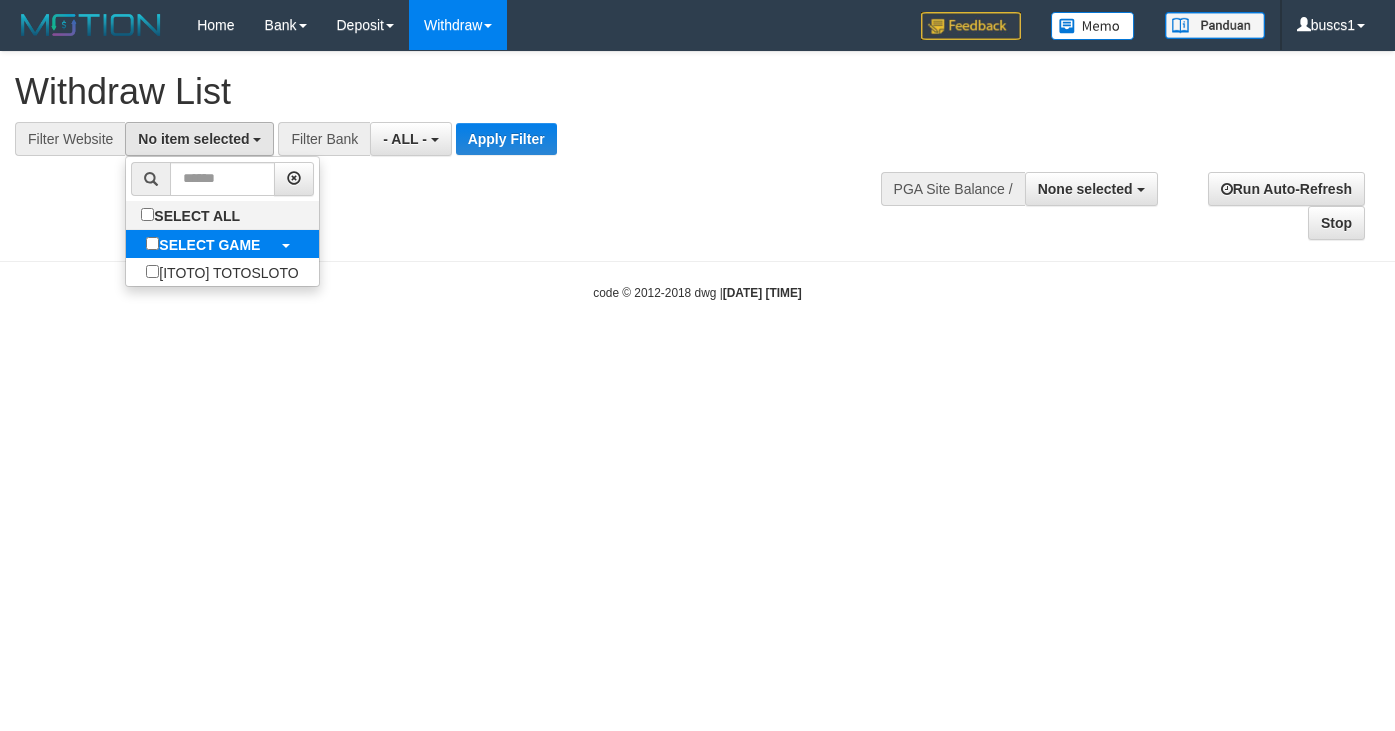 scroll, scrollTop: 0, scrollLeft: 0, axis: both 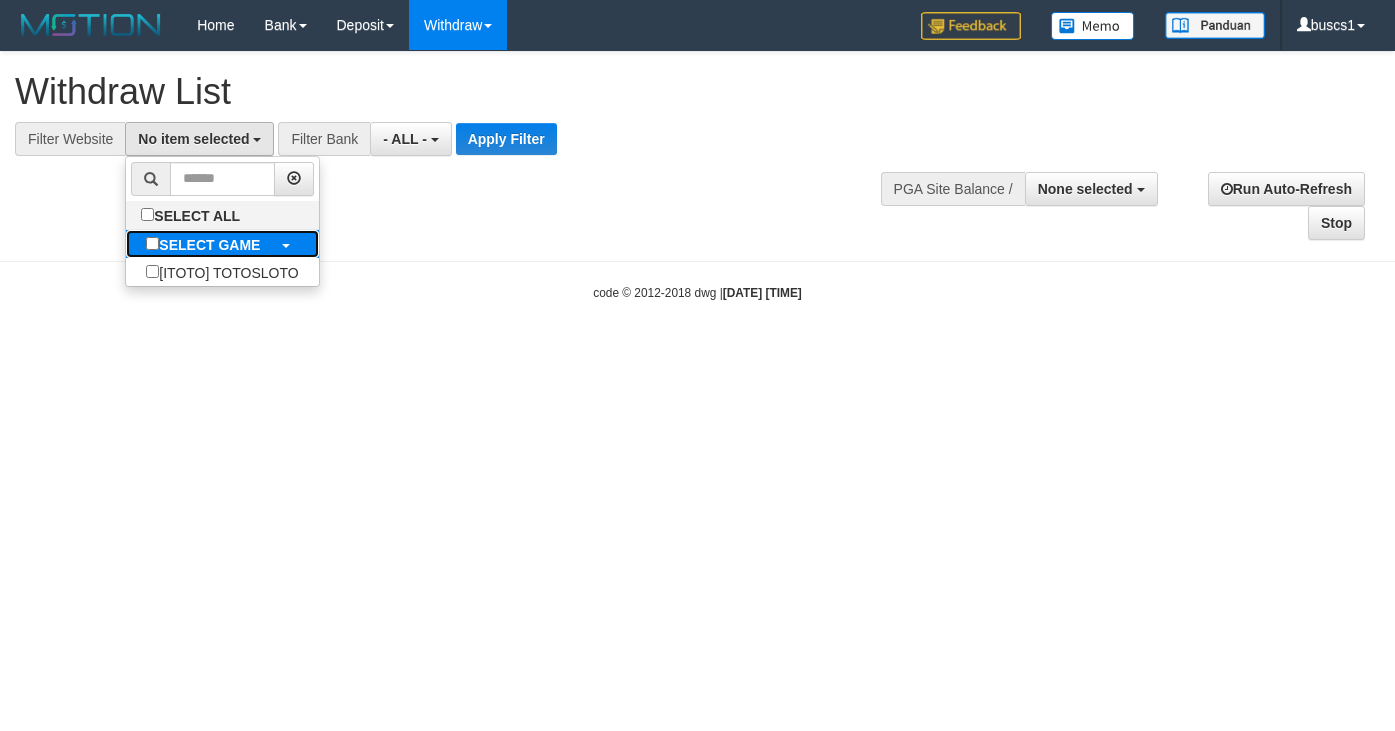 click on "SELECT GAME" at bounding box center (203, 244) 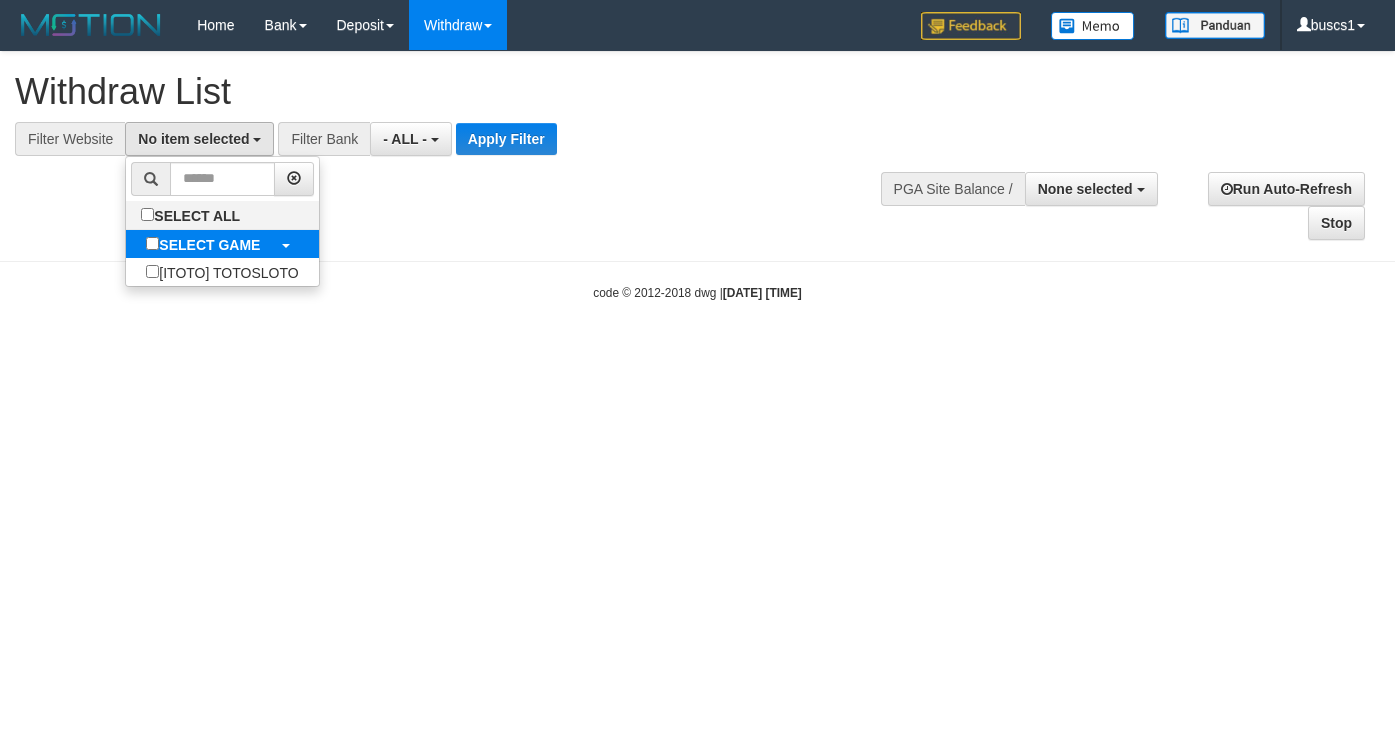 select on "****" 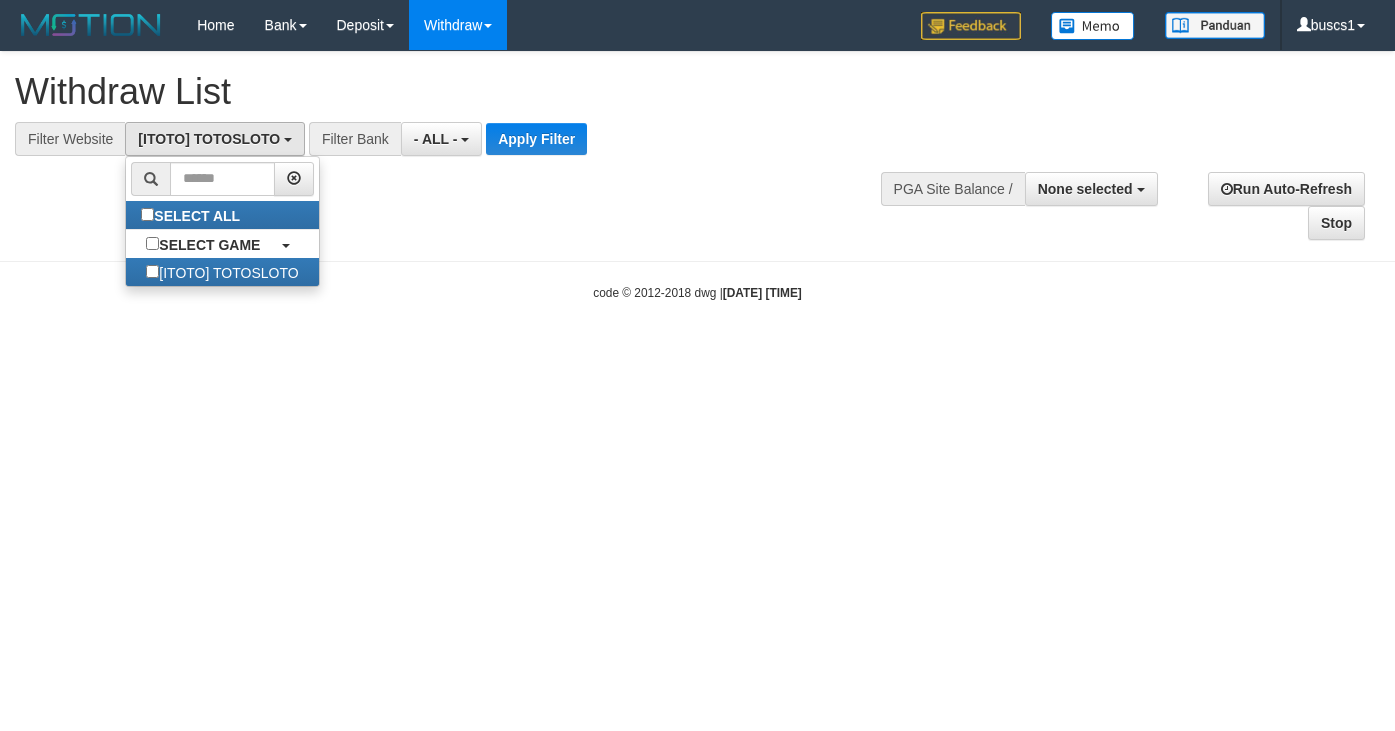 scroll, scrollTop: 18, scrollLeft: 0, axis: vertical 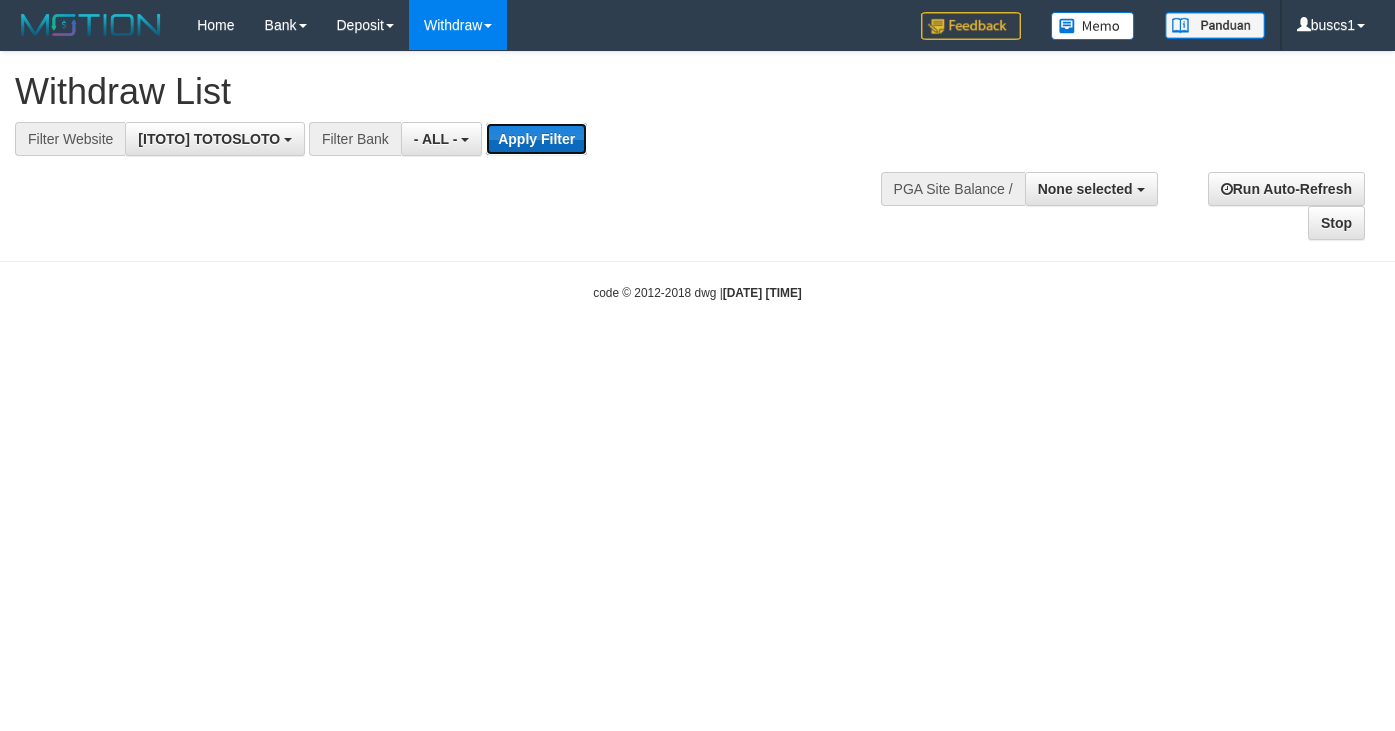 click on "Apply Filter" at bounding box center (536, 139) 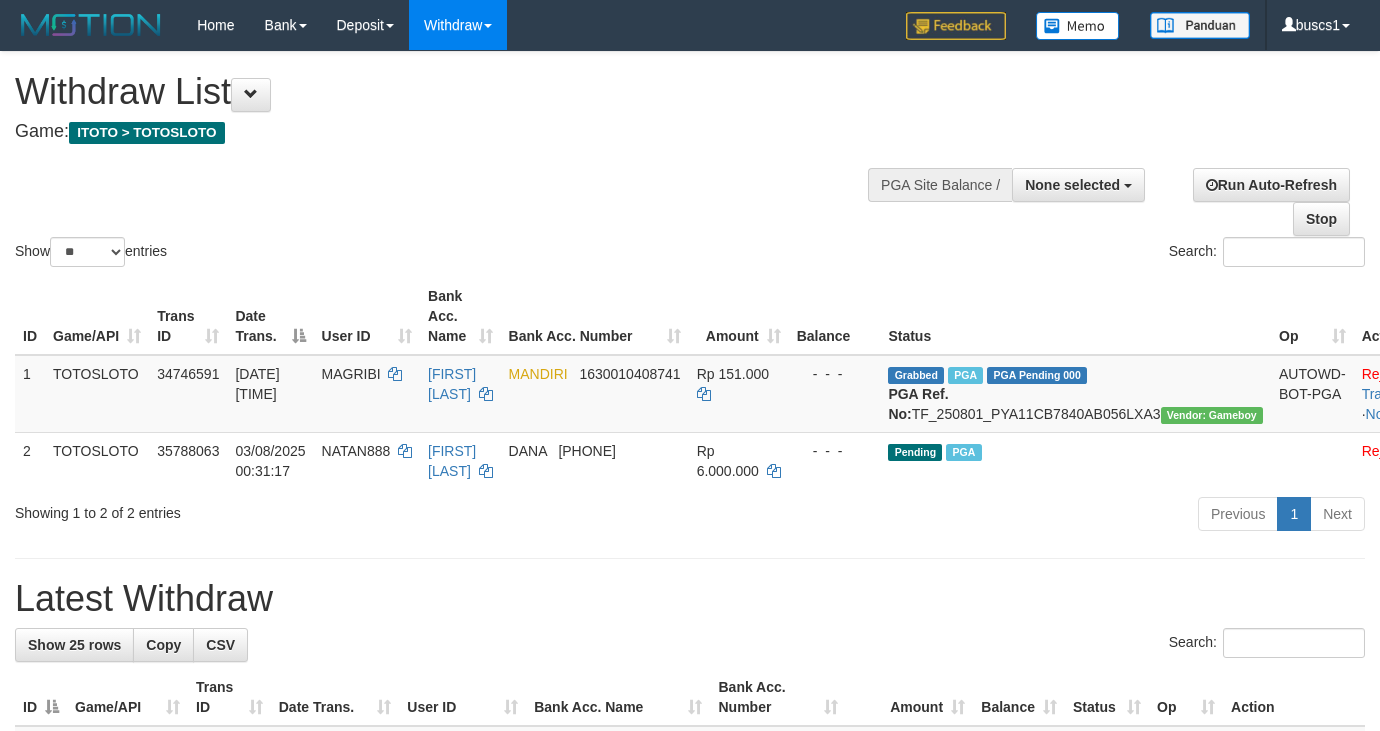 select 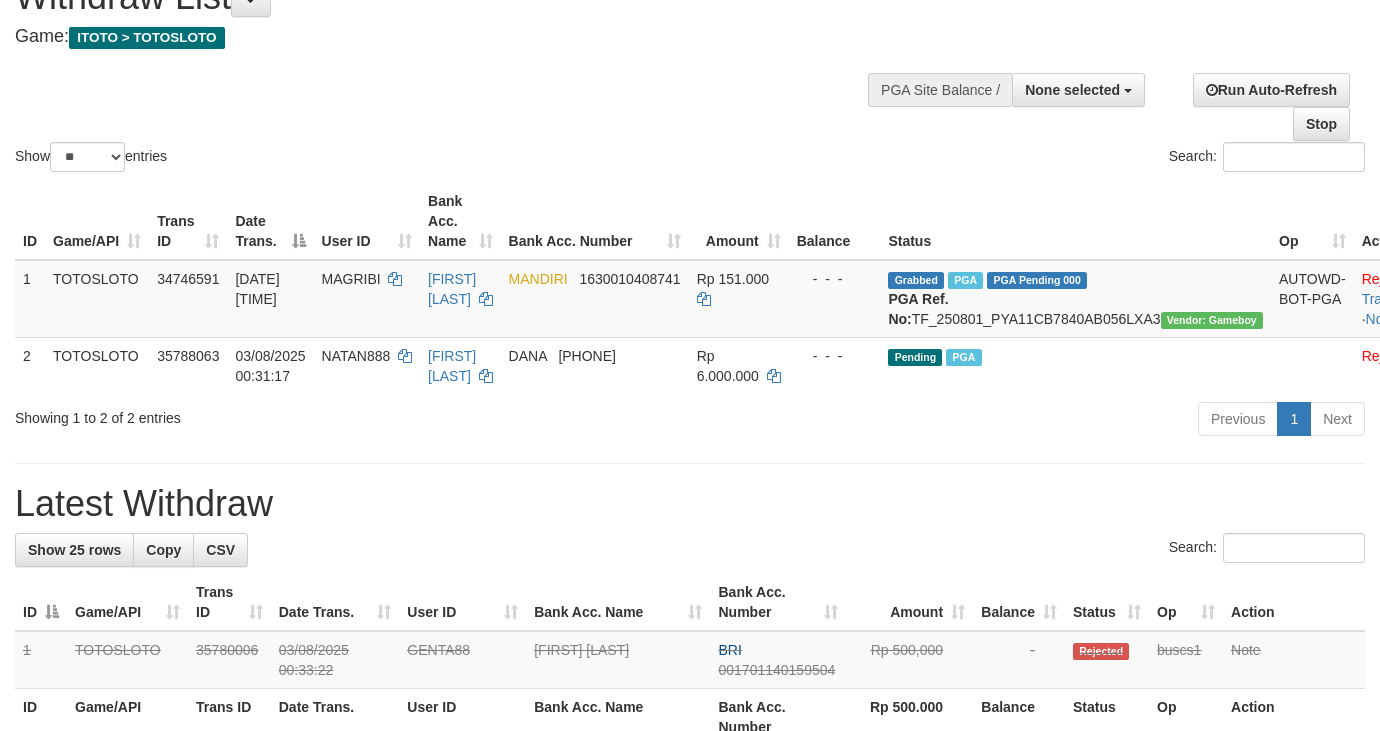 scroll, scrollTop: 300, scrollLeft: 0, axis: vertical 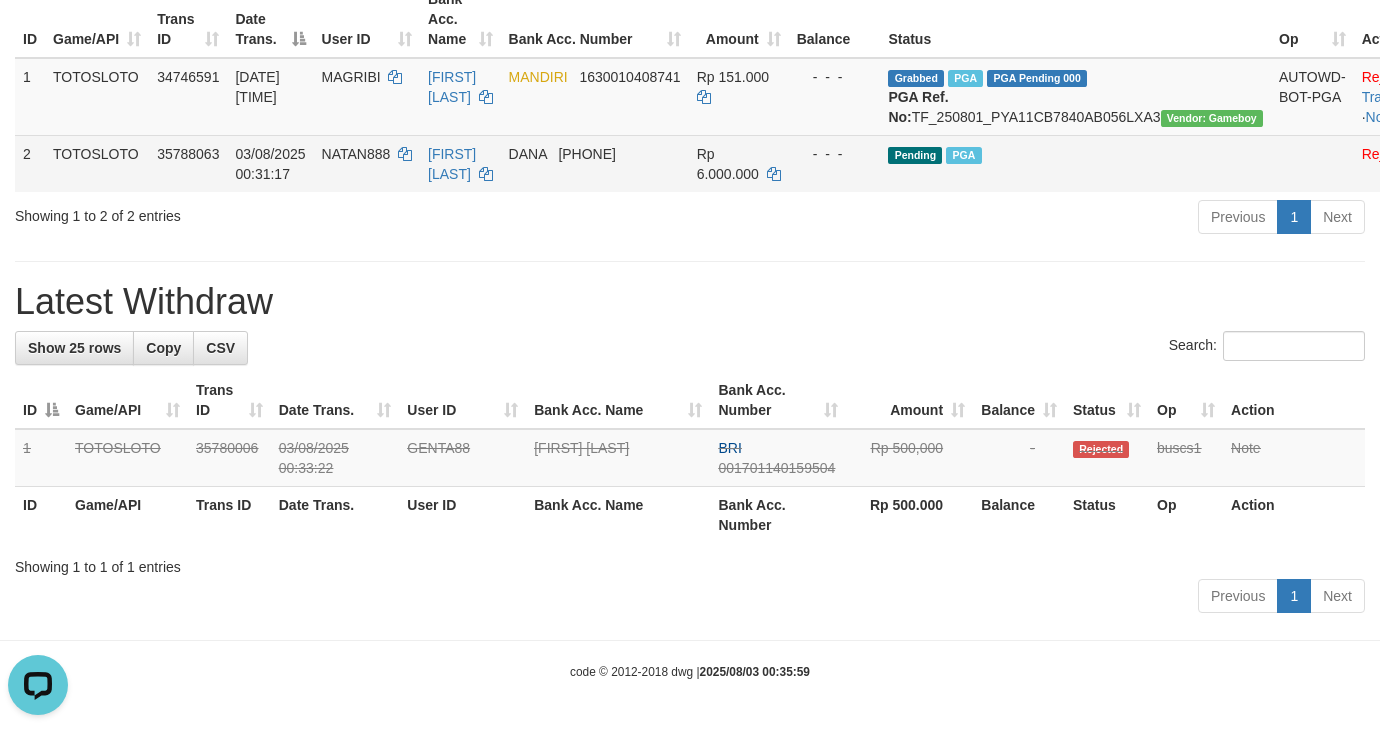 click on "NATAN888" at bounding box center (356, 154) 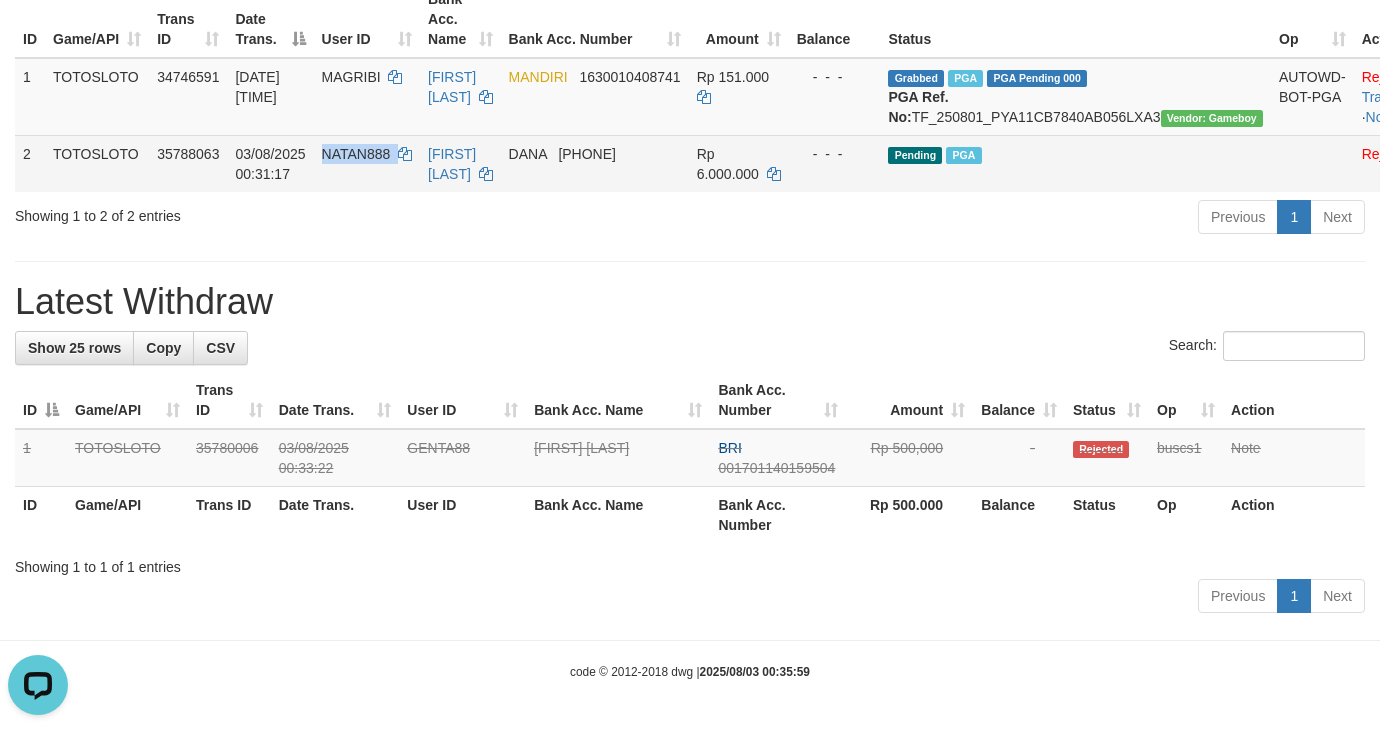 click on "NATAN888" at bounding box center (356, 154) 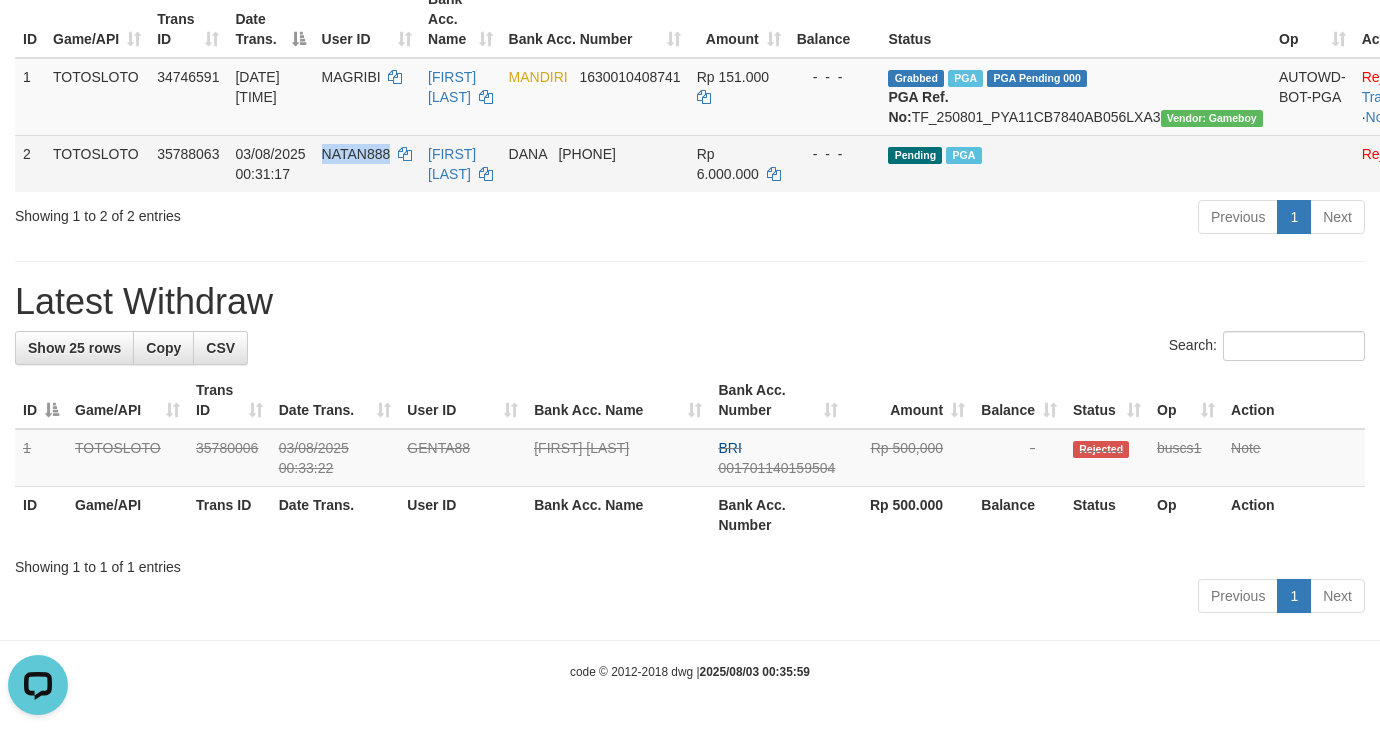 click on "NATAN888" at bounding box center [356, 154] 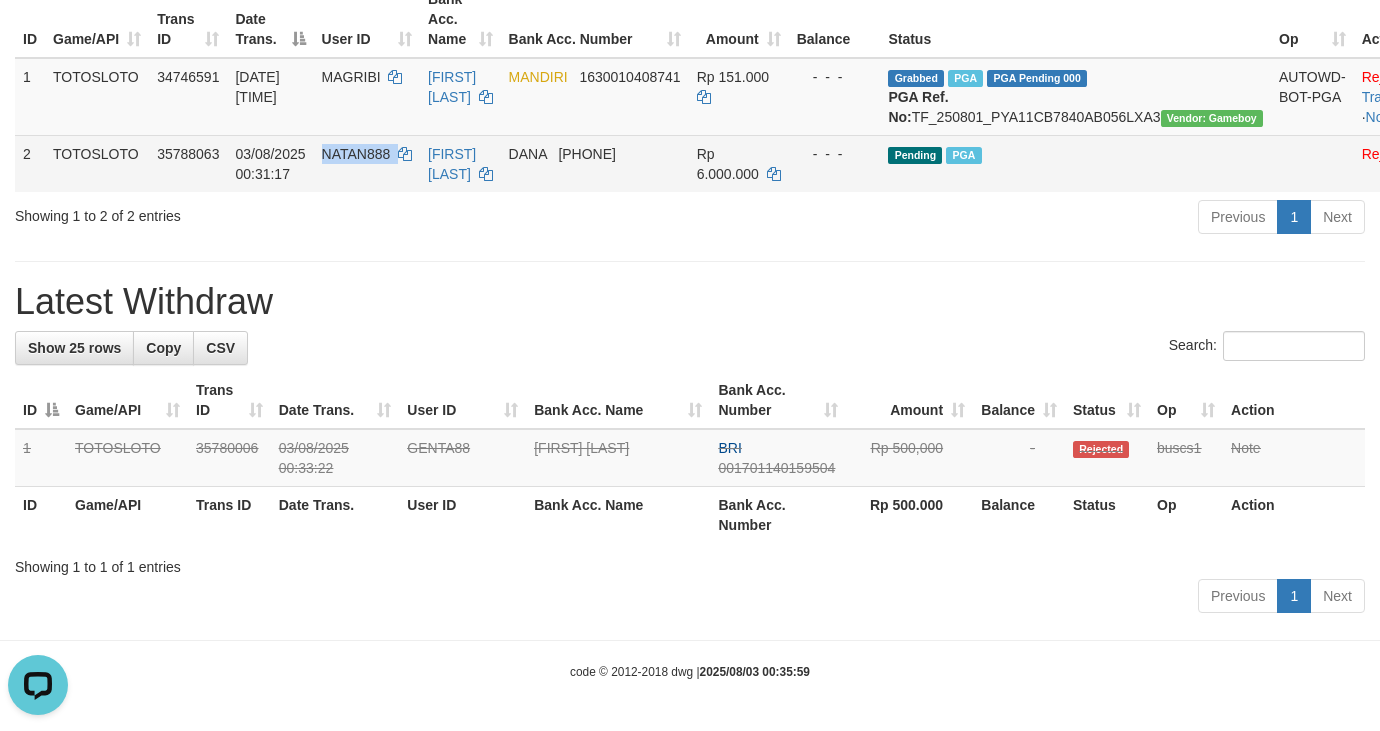 click on "NATAN888" at bounding box center [356, 154] 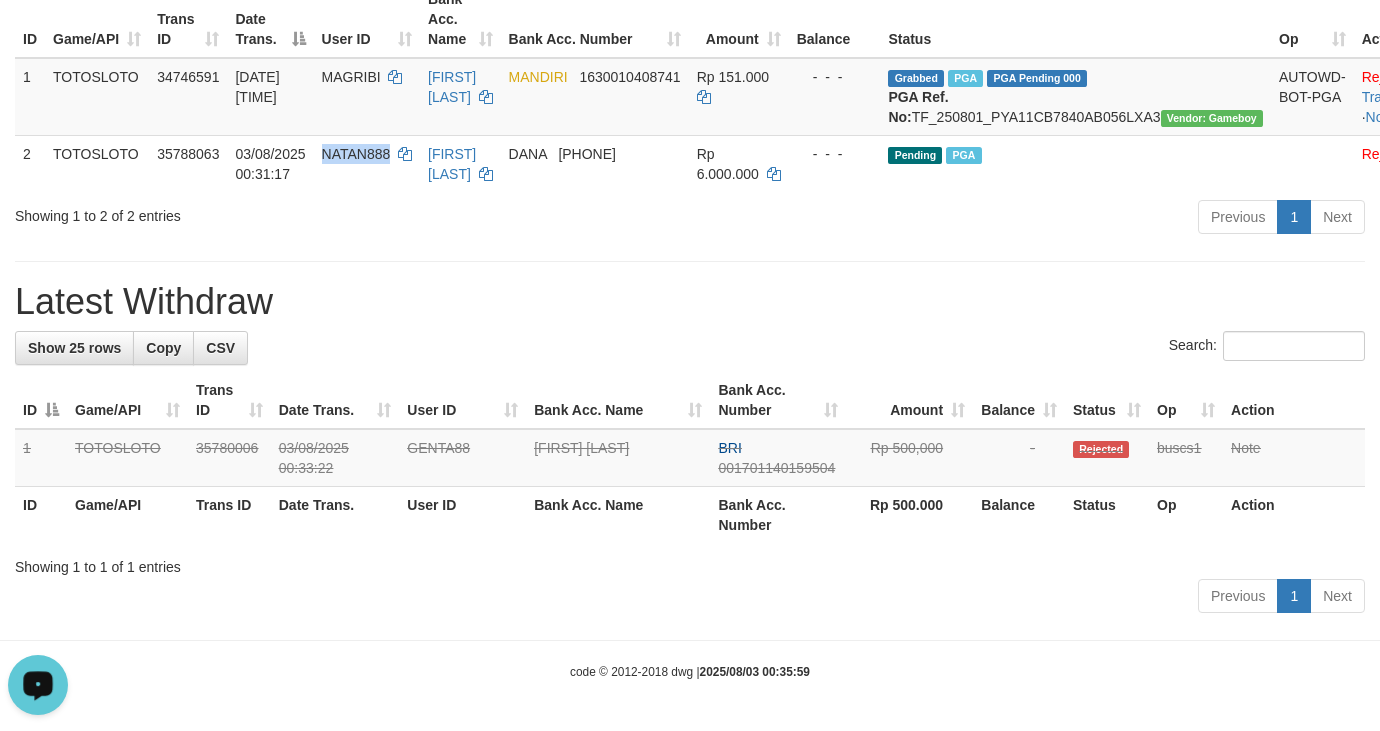 drag, startPoint x: 150, startPoint y: 194, endPoint x: 345, endPoint y: 236, distance: 199.4718 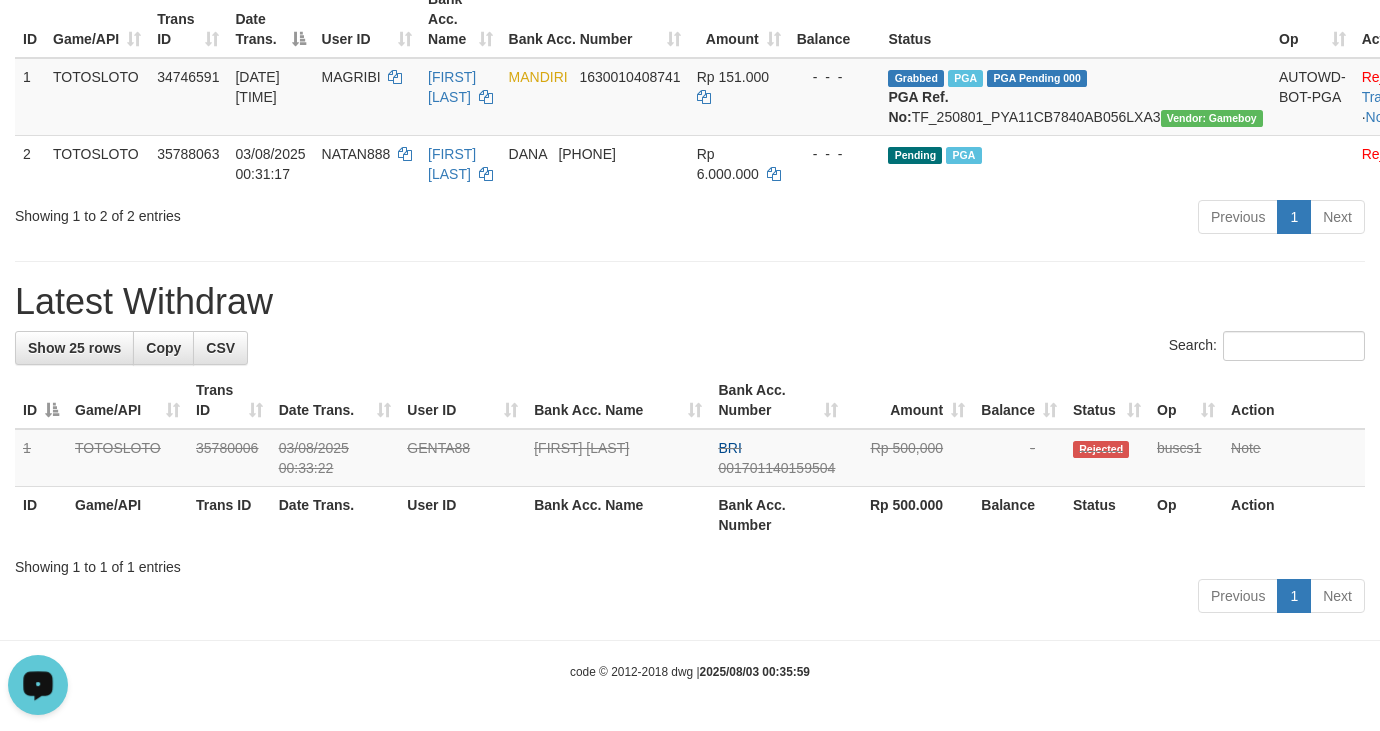 scroll, scrollTop: 0, scrollLeft: 0, axis: both 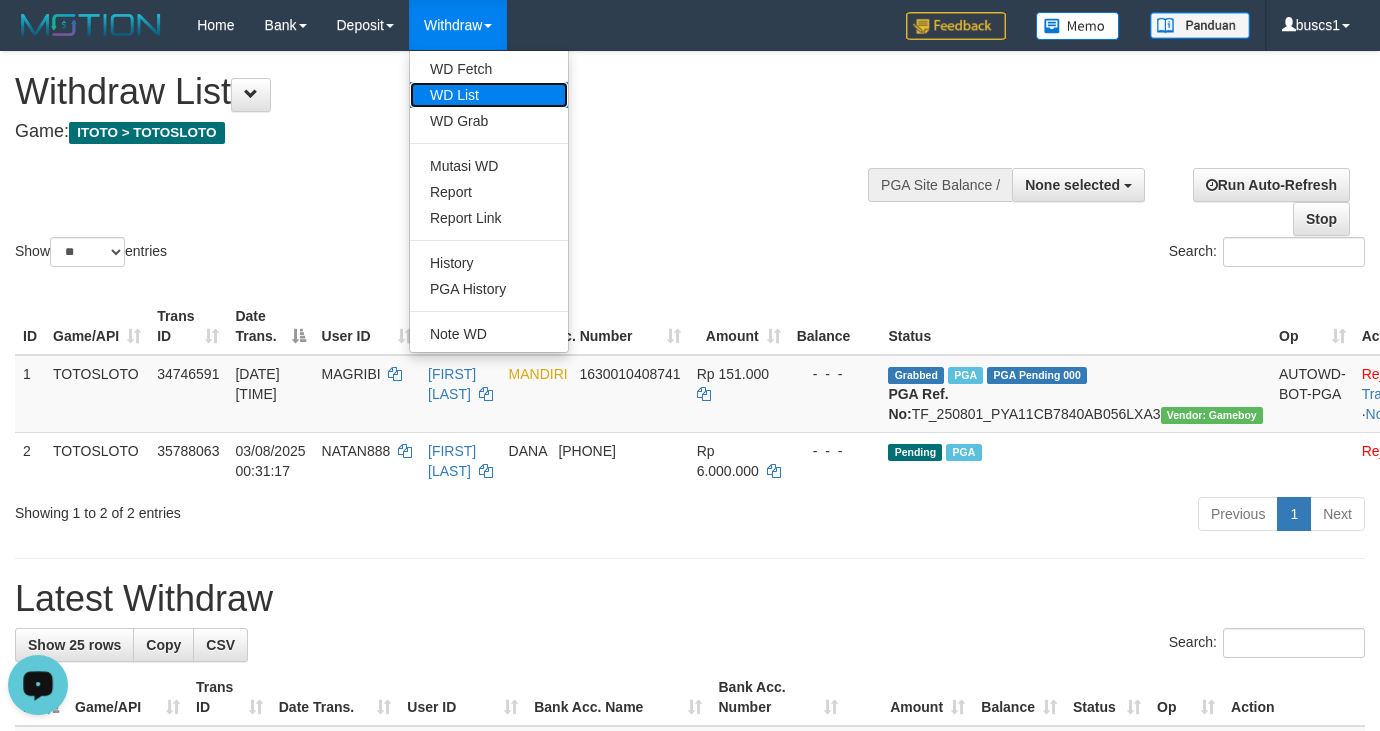 click on "WD List" at bounding box center (489, 95) 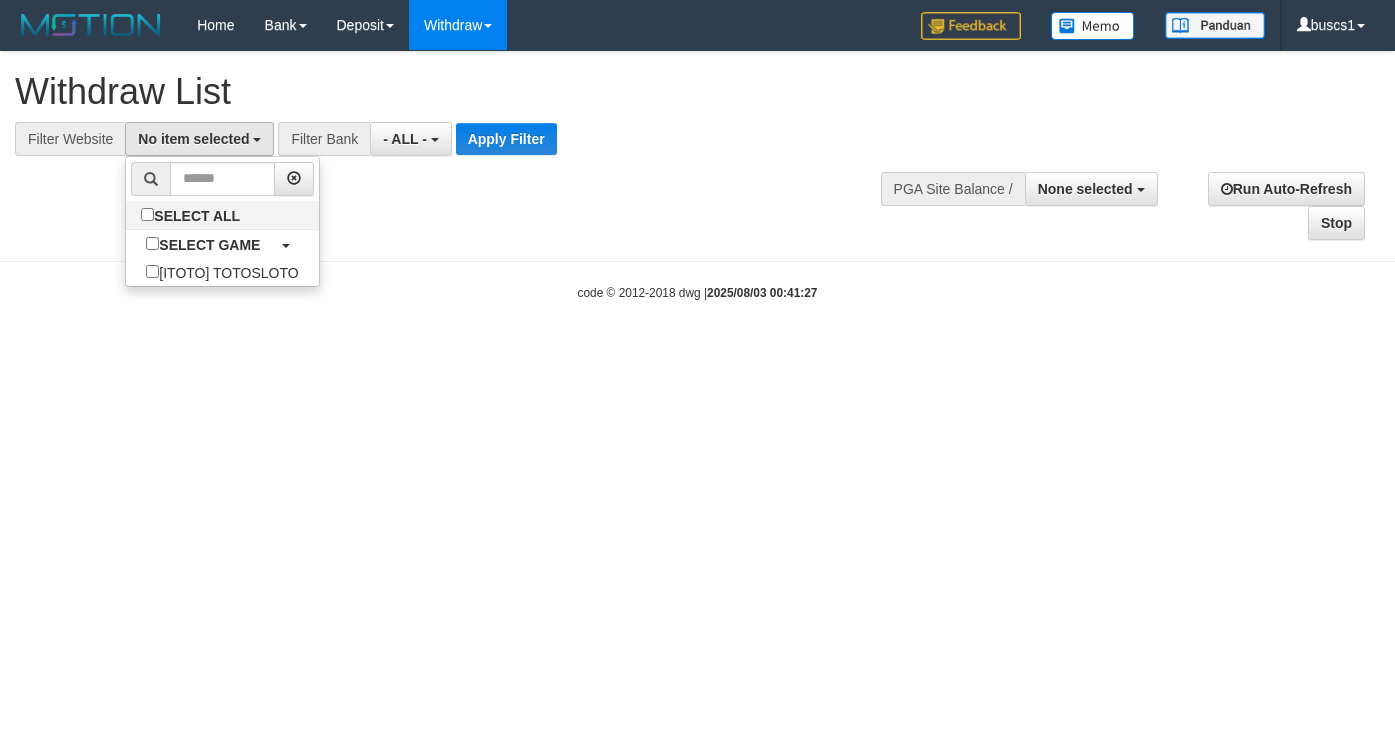 select 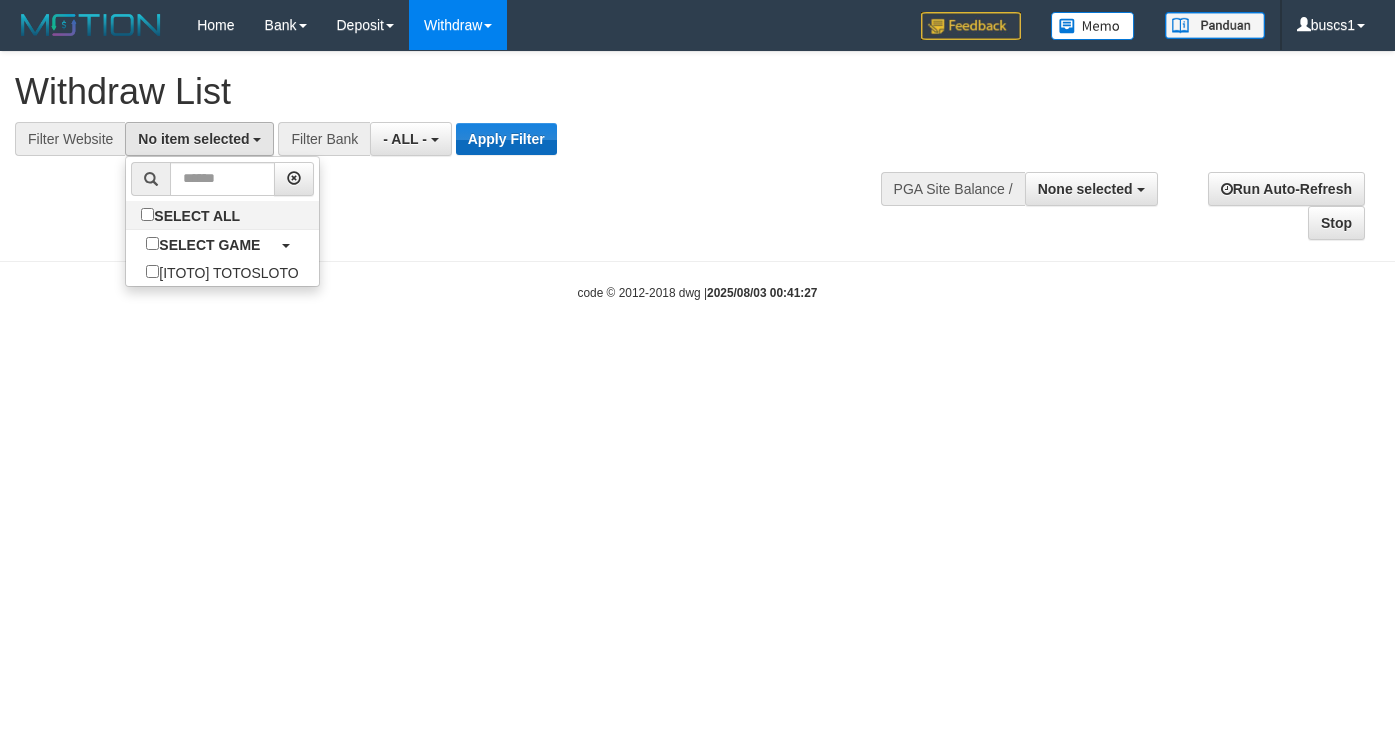 scroll, scrollTop: 0, scrollLeft: 0, axis: both 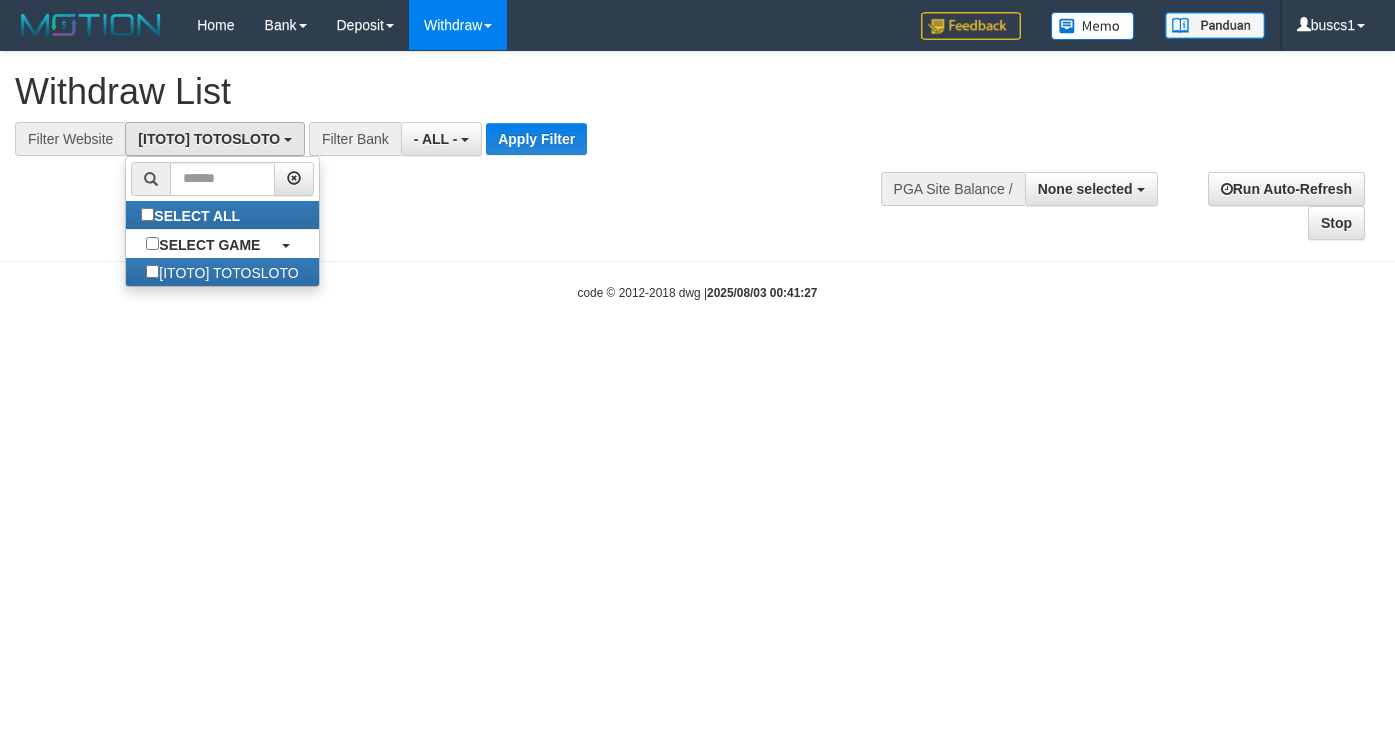 click on "**********" at bounding box center (385, 139) 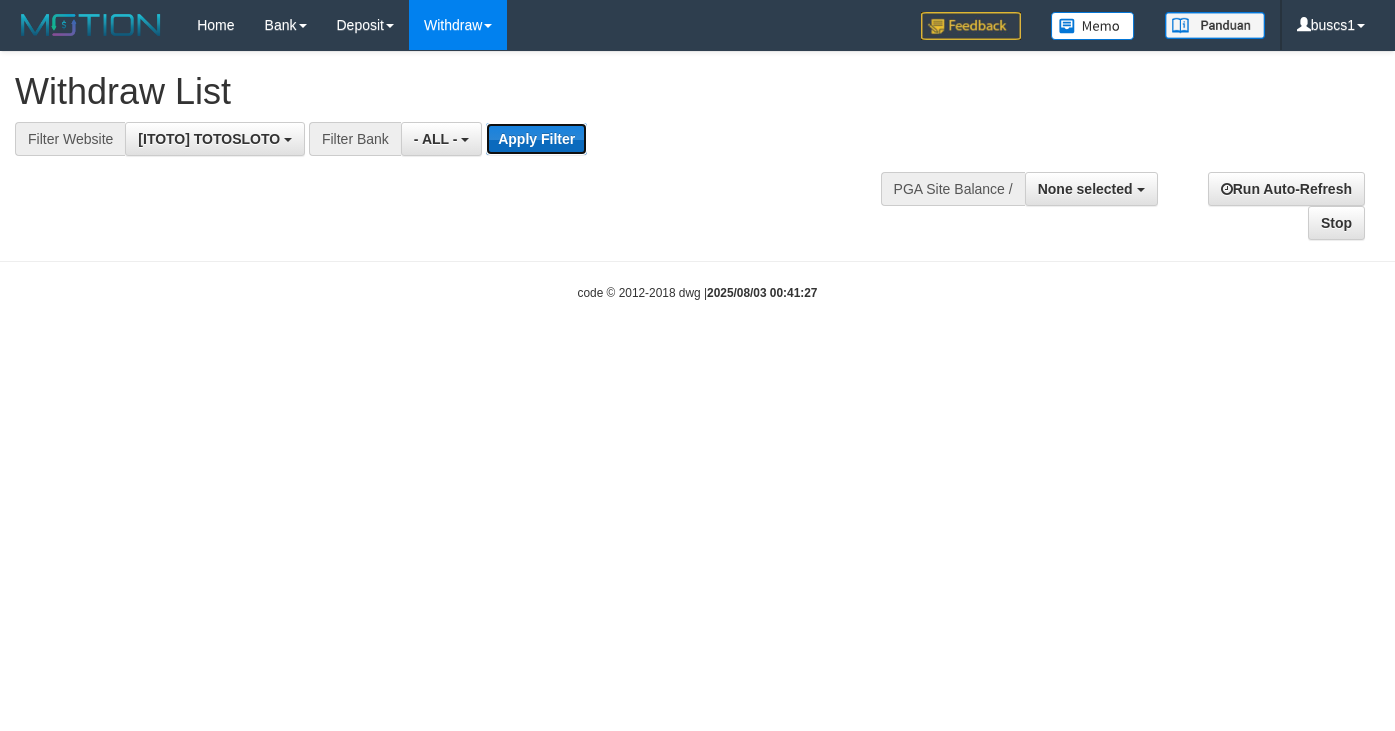 click on "Apply Filter" at bounding box center (536, 139) 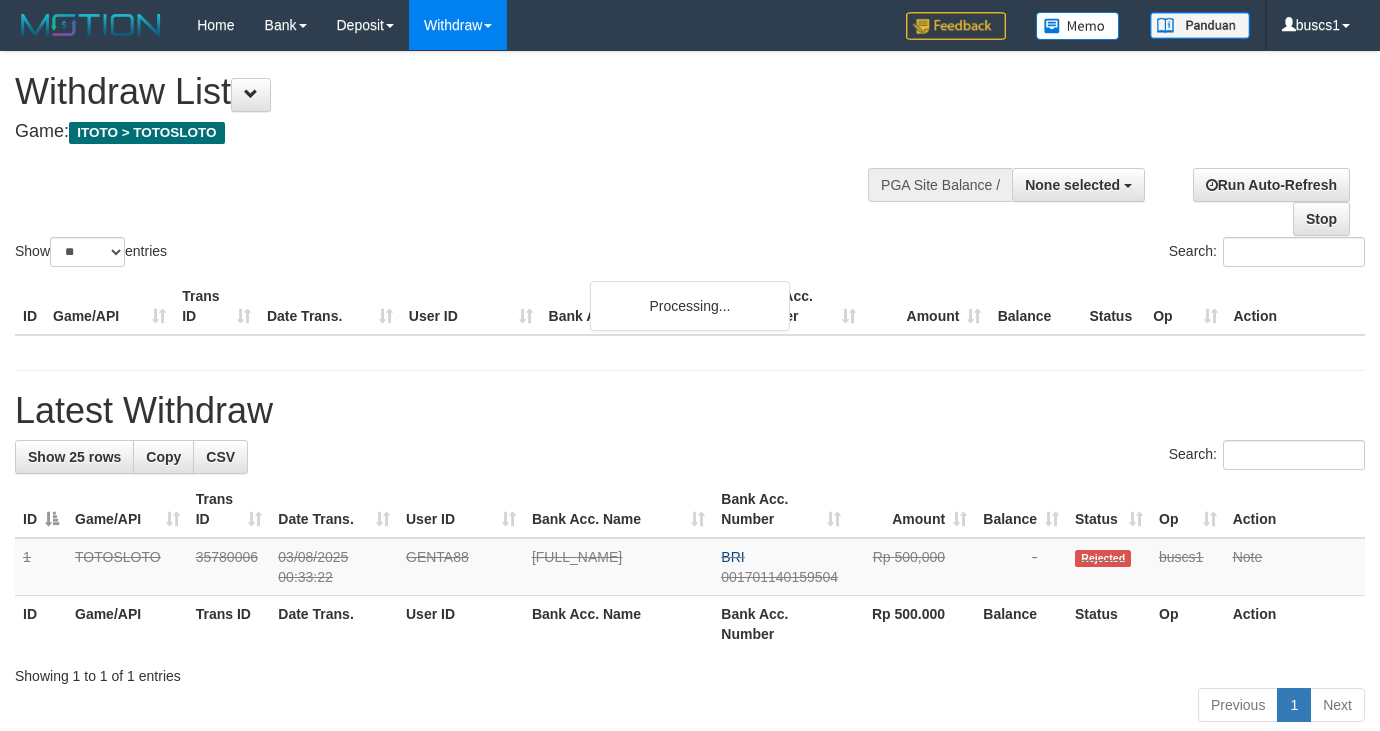select 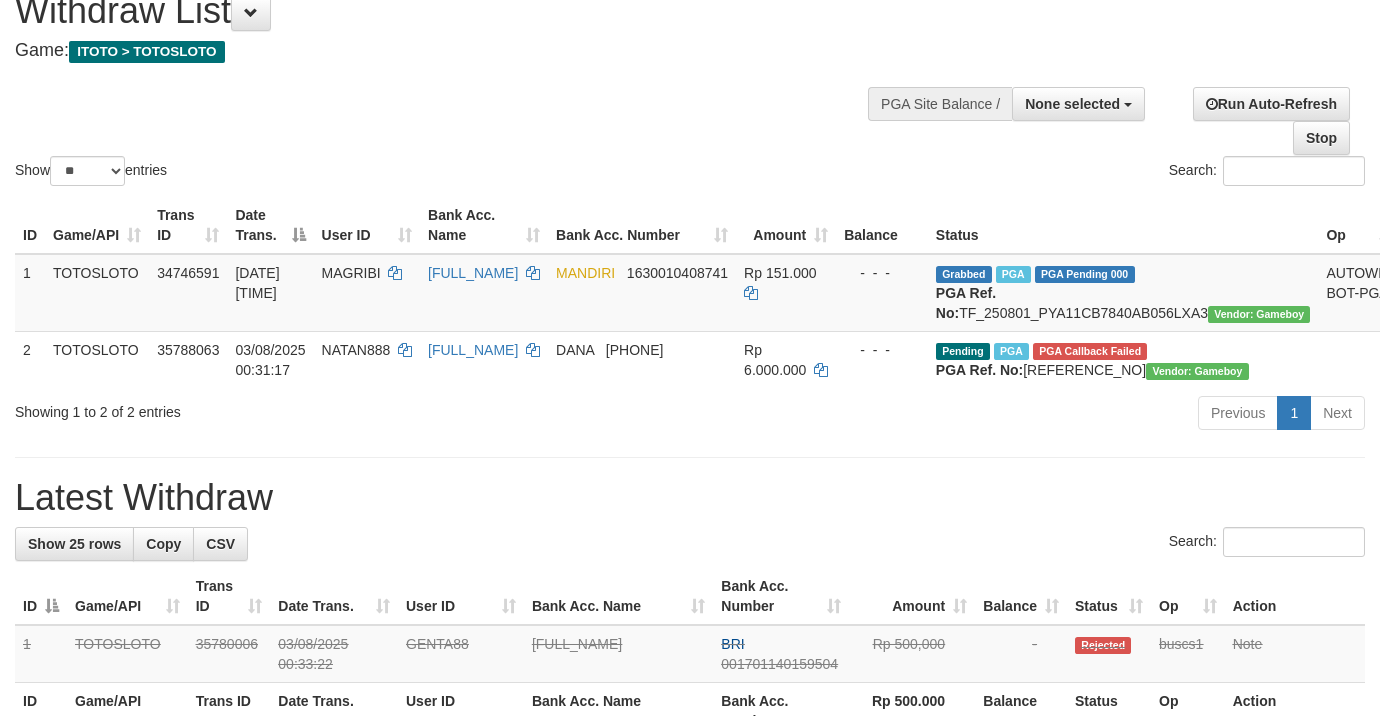 scroll, scrollTop: 200, scrollLeft: 0, axis: vertical 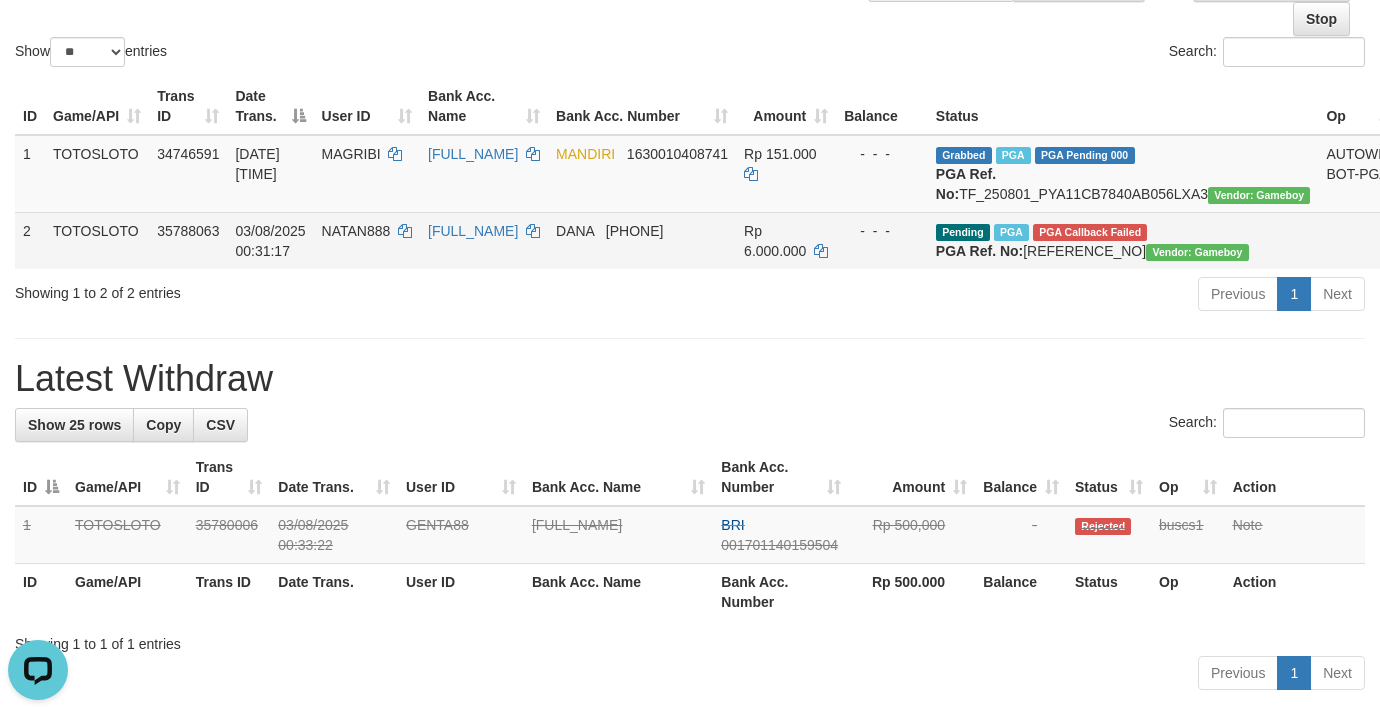 drag, startPoint x: 373, startPoint y: 302, endPoint x: 399, endPoint y: 305, distance: 26.172504 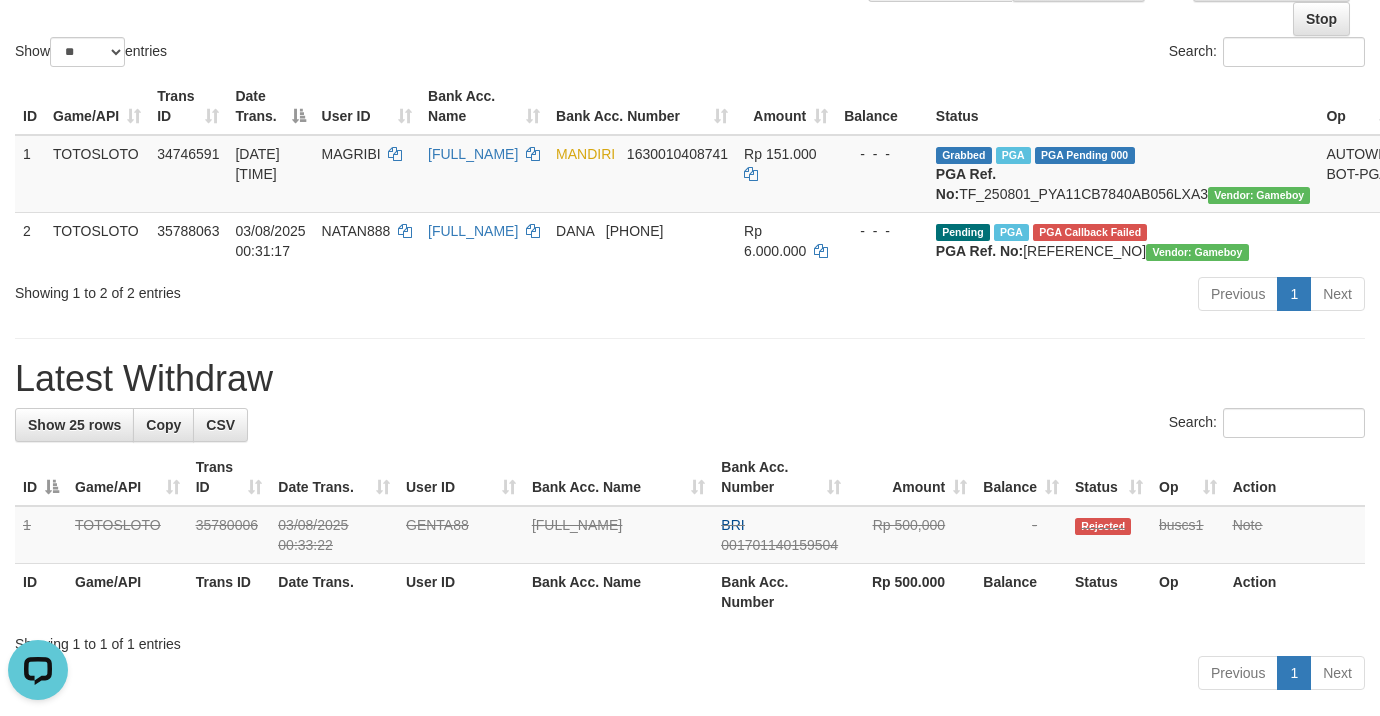 click on "Search:" at bounding box center (1035, 54) 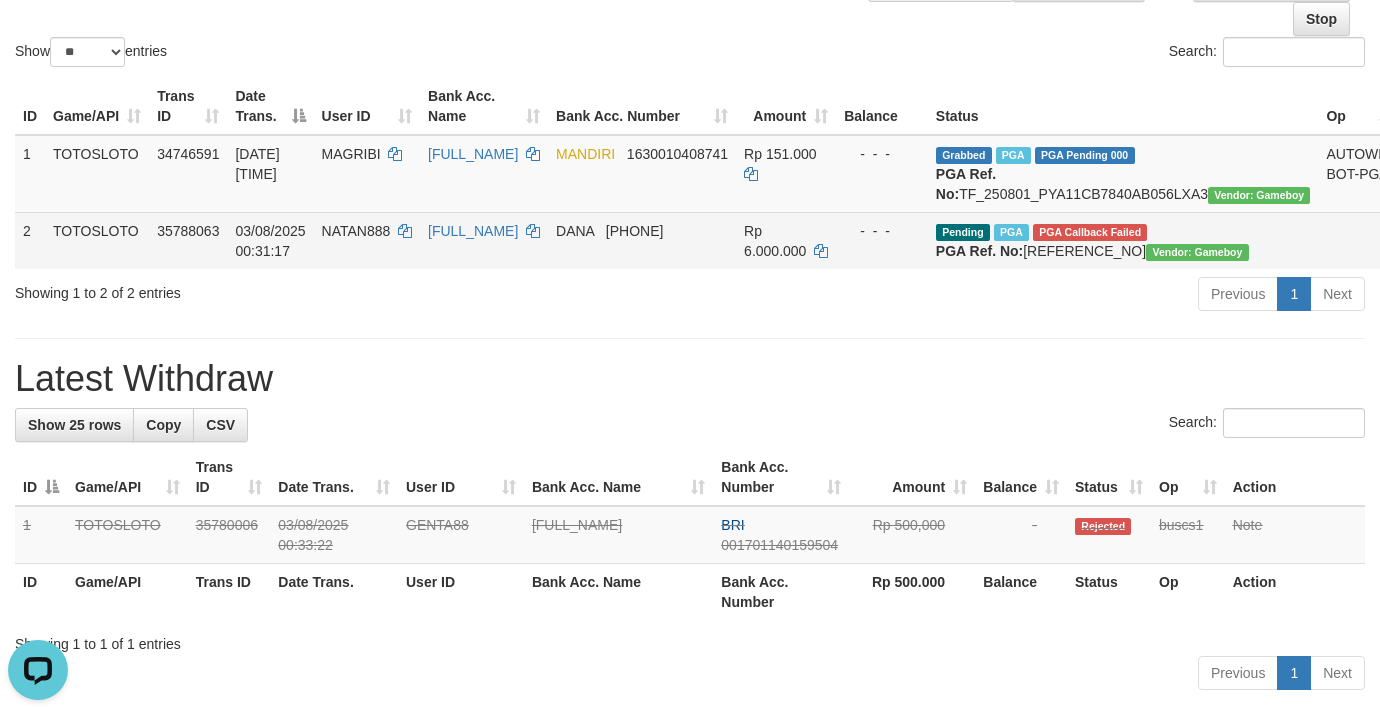 click on "35788063" at bounding box center (188, 240) 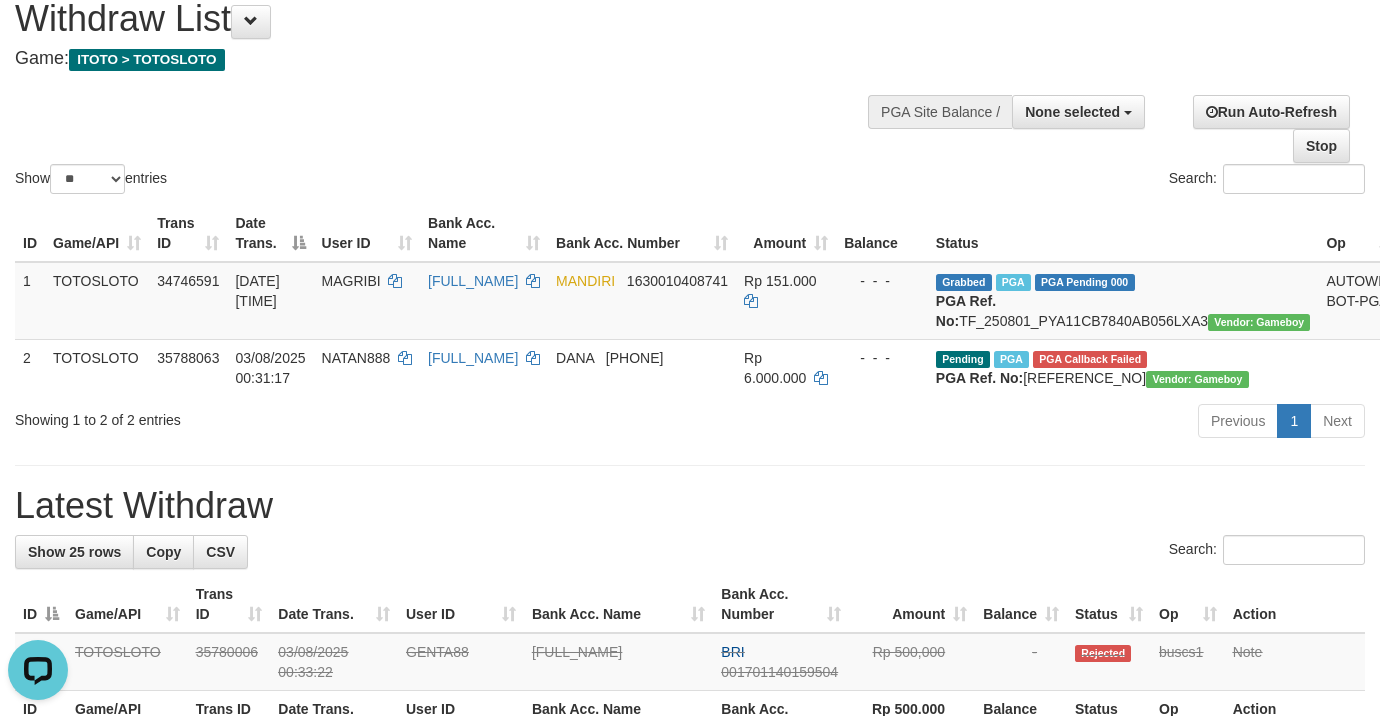 scroll, scrollTop: 0, scrollLeft: 0, axis: both 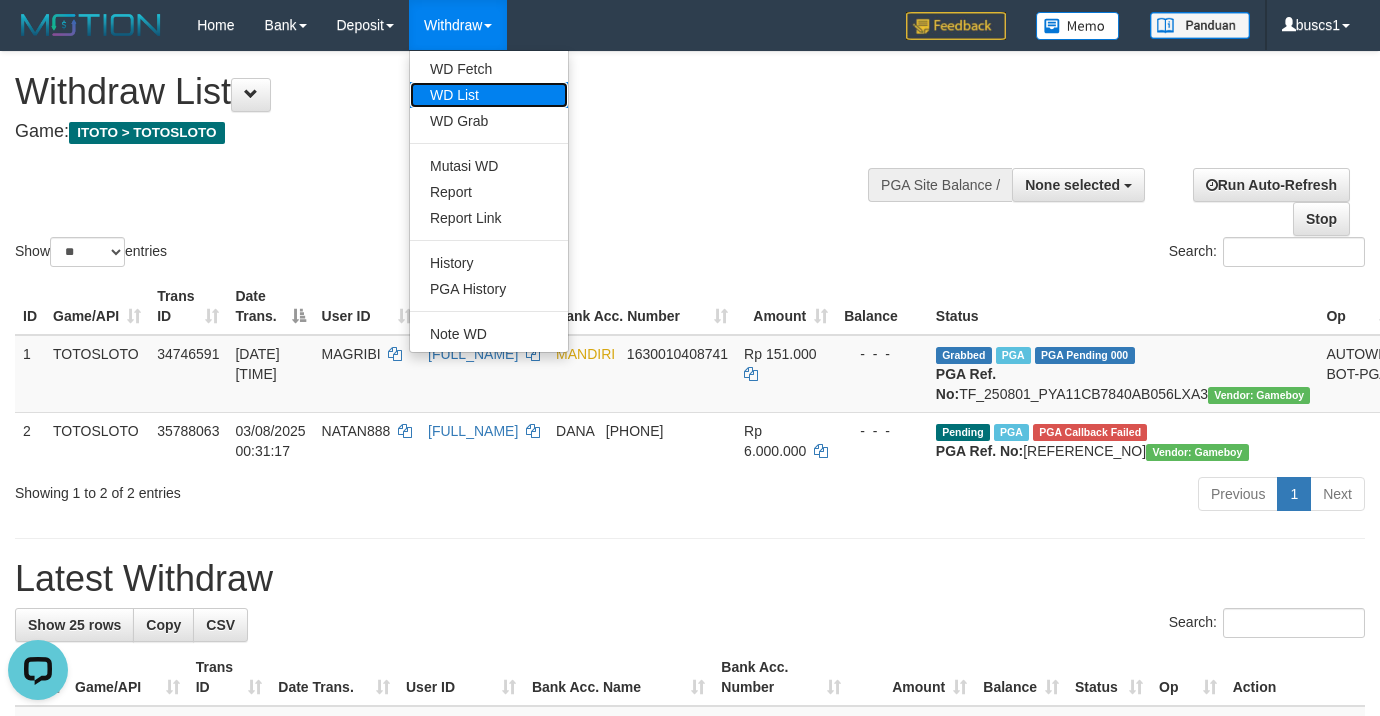 click on "WD List" at bounding box center [489, 95] 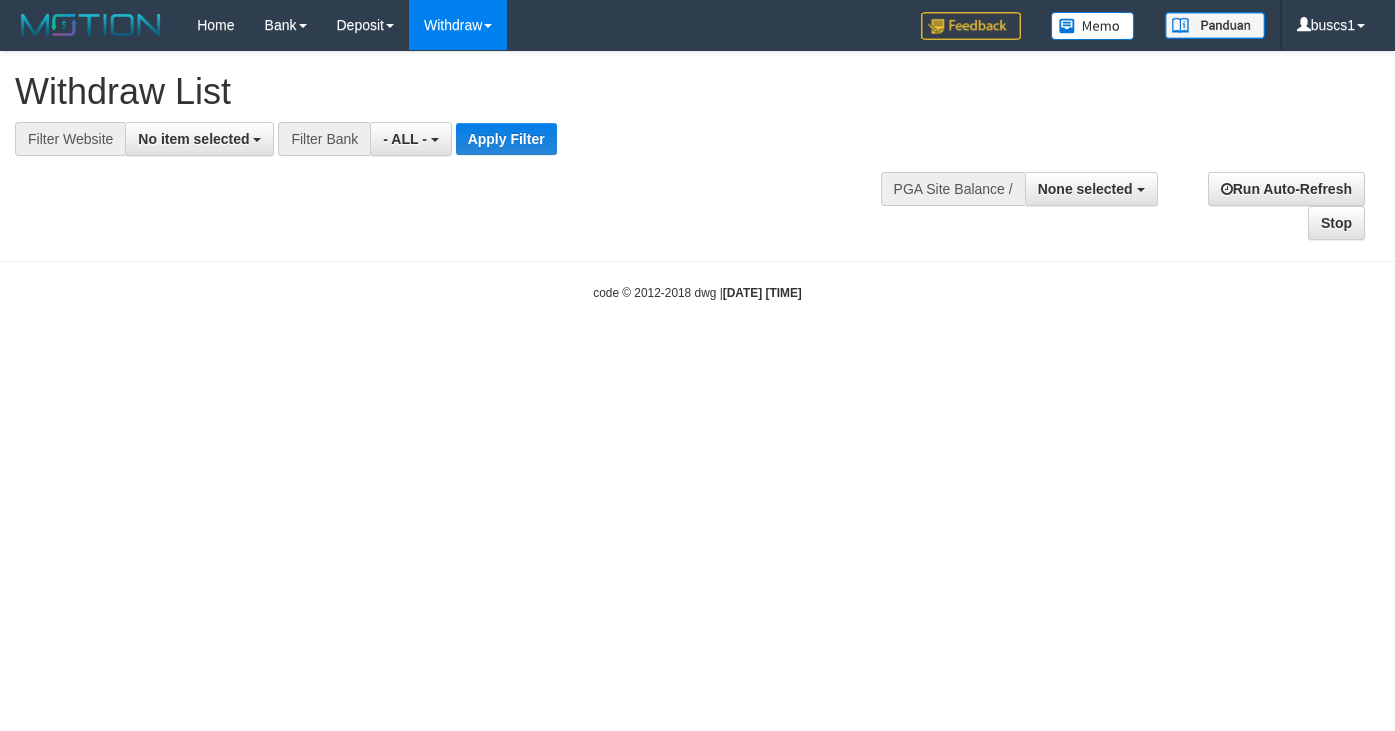 select 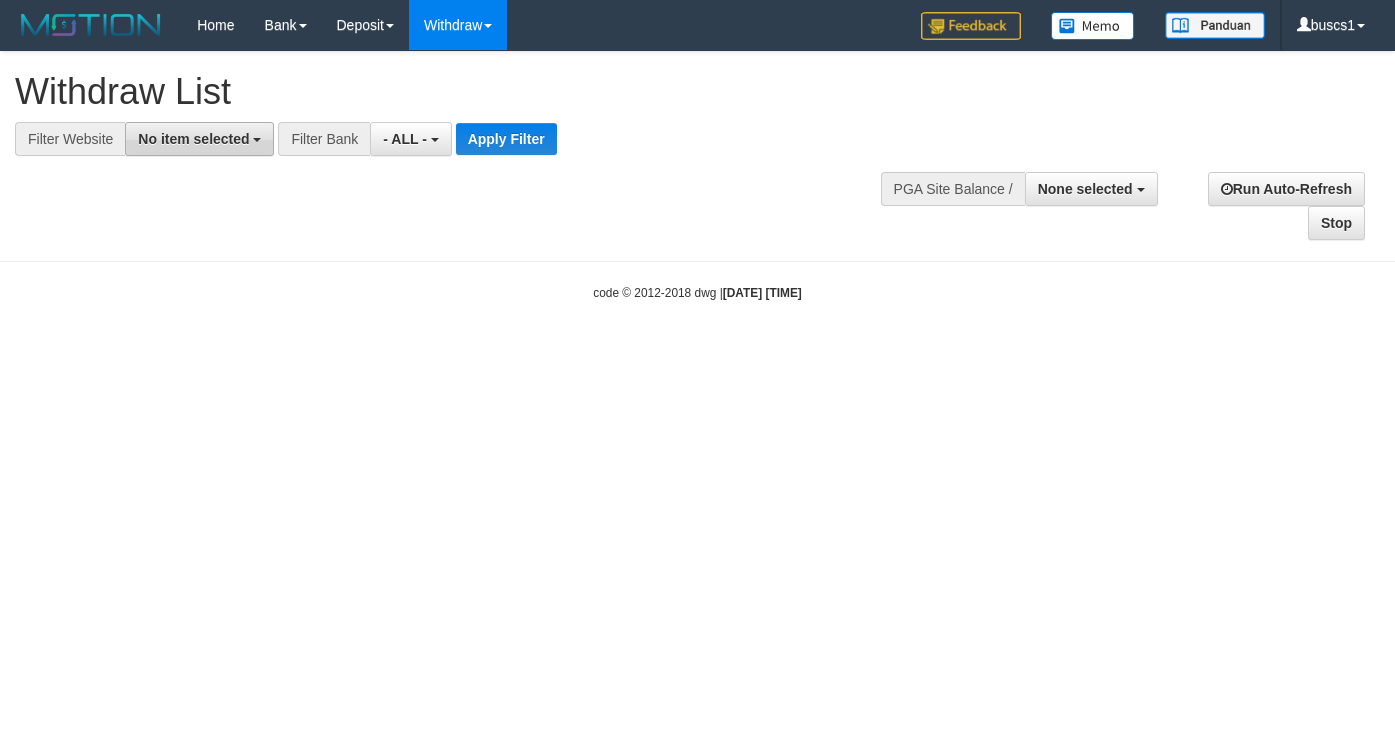 scroll, scrollTop: 0, scrollLeft: 0, axis: both 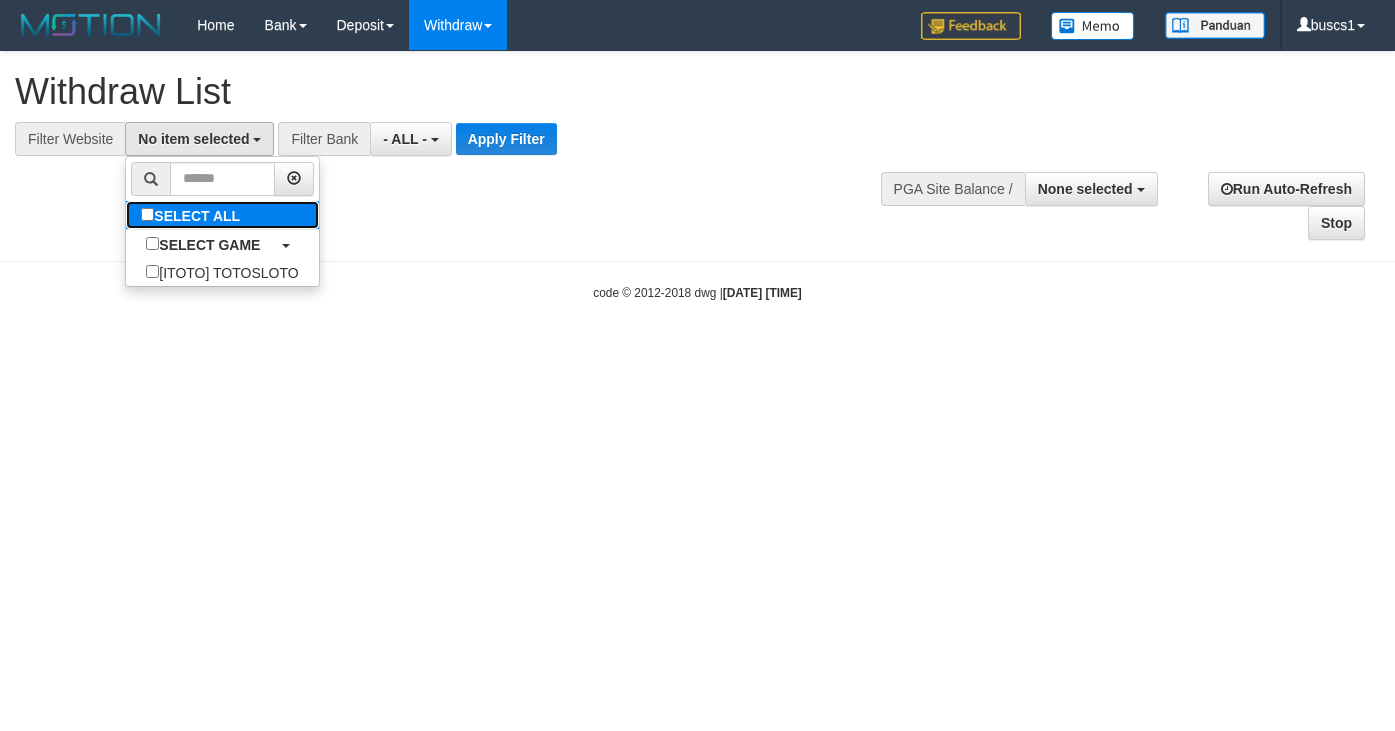 click on "SELECT ALL" at bounding box center [193, 215] 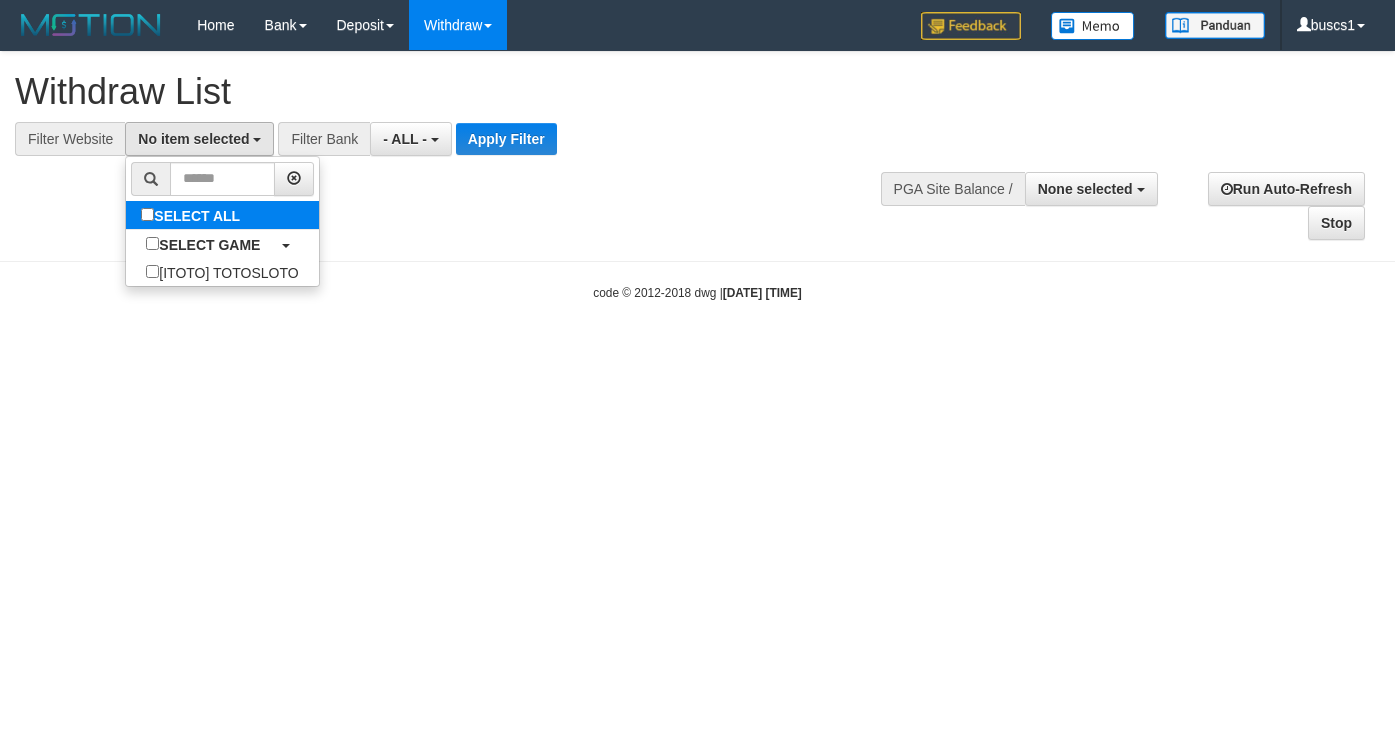 select on "****" 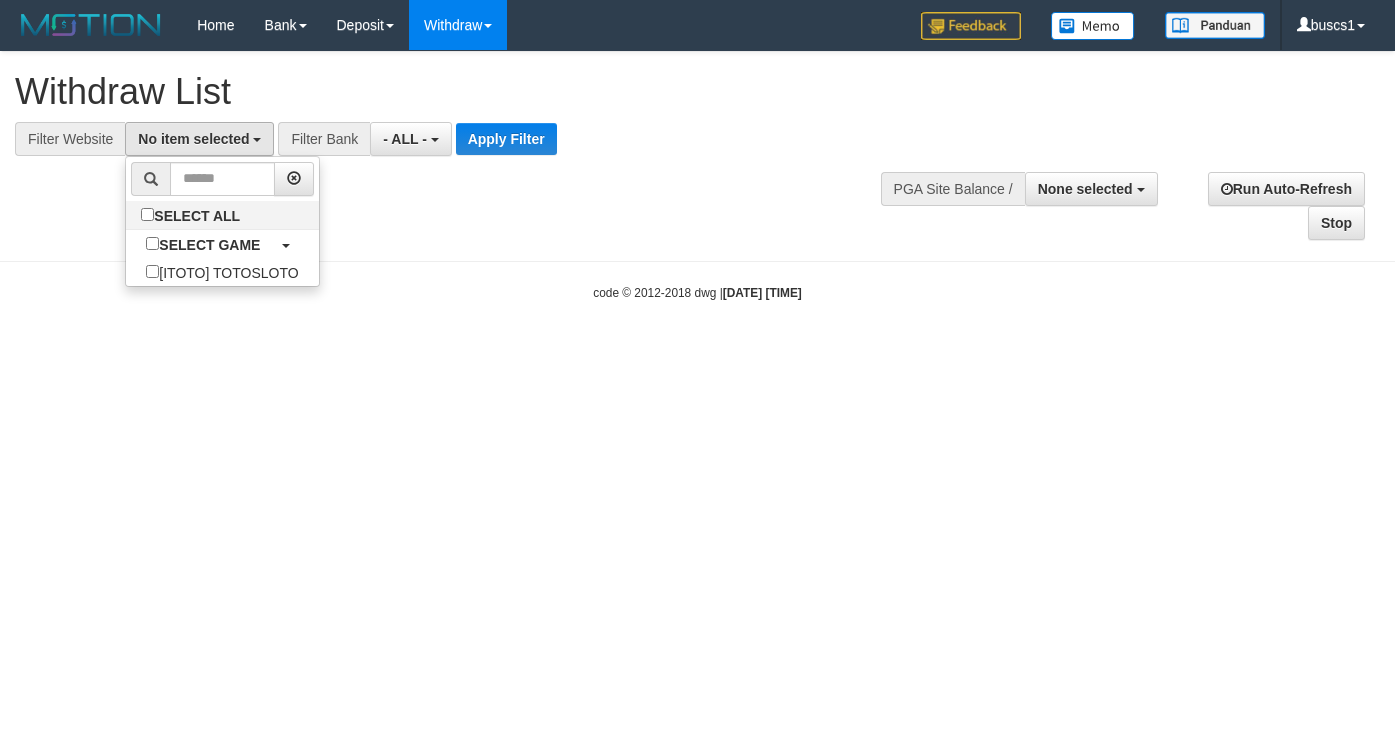 scroll, scrollTop: 18, scrollLeft: 0, axis: vertical 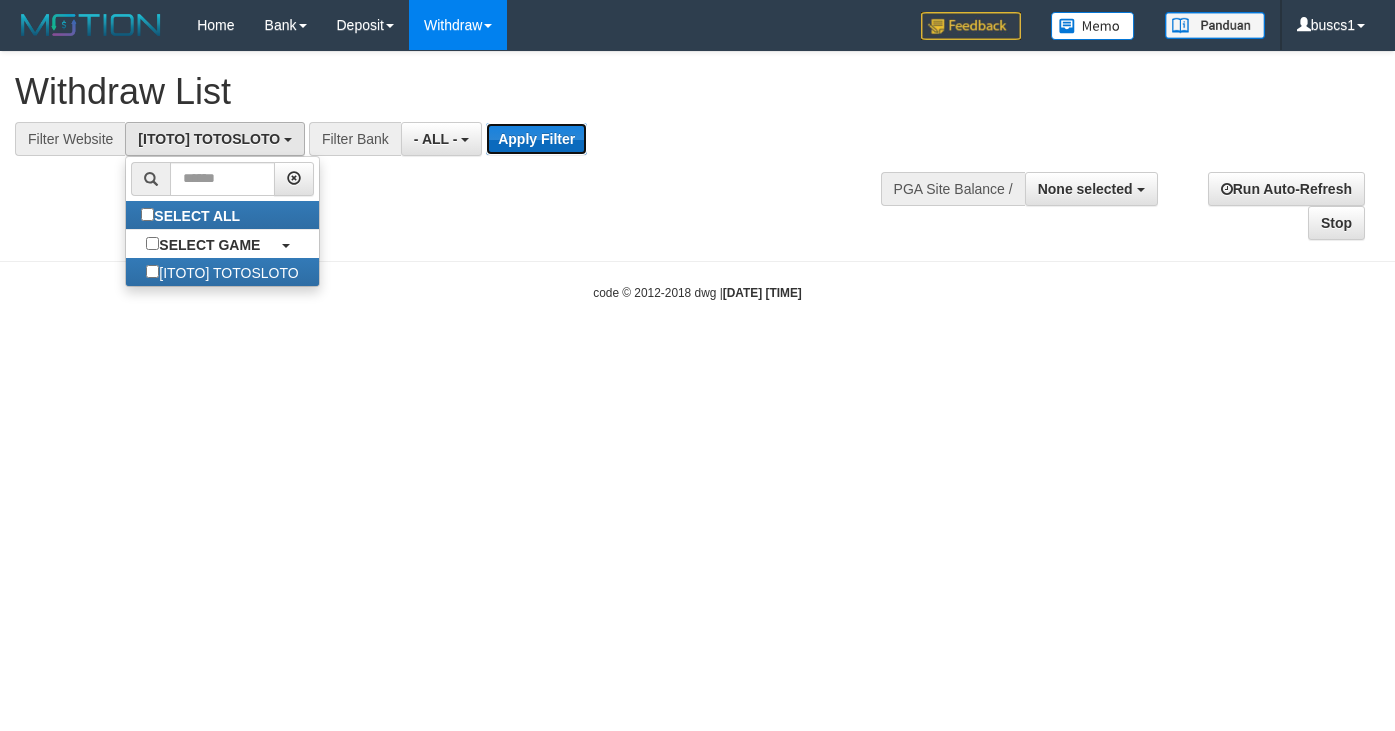 click on "Apply Filter" at bounding box center [536, 139] 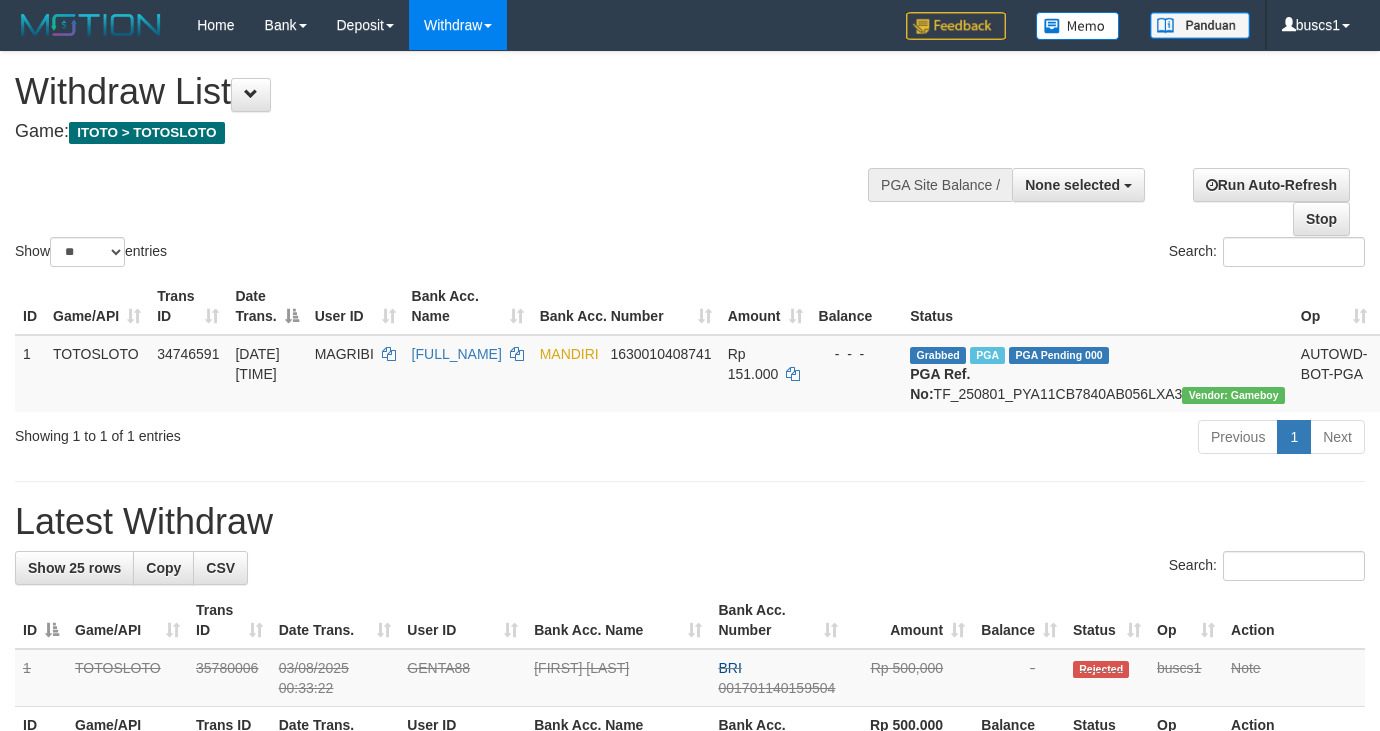select 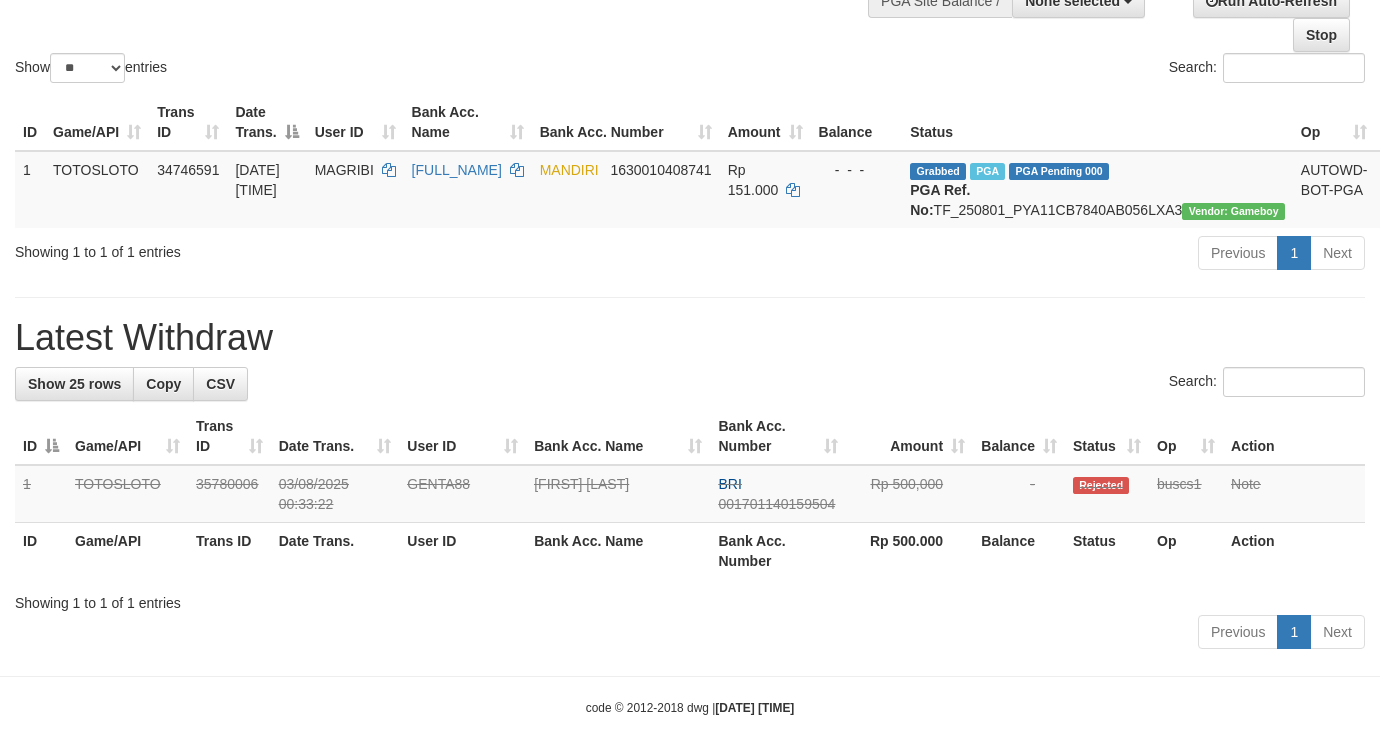 scroll, scrollTop: 200, scrollLeft: 0, axis: vertical 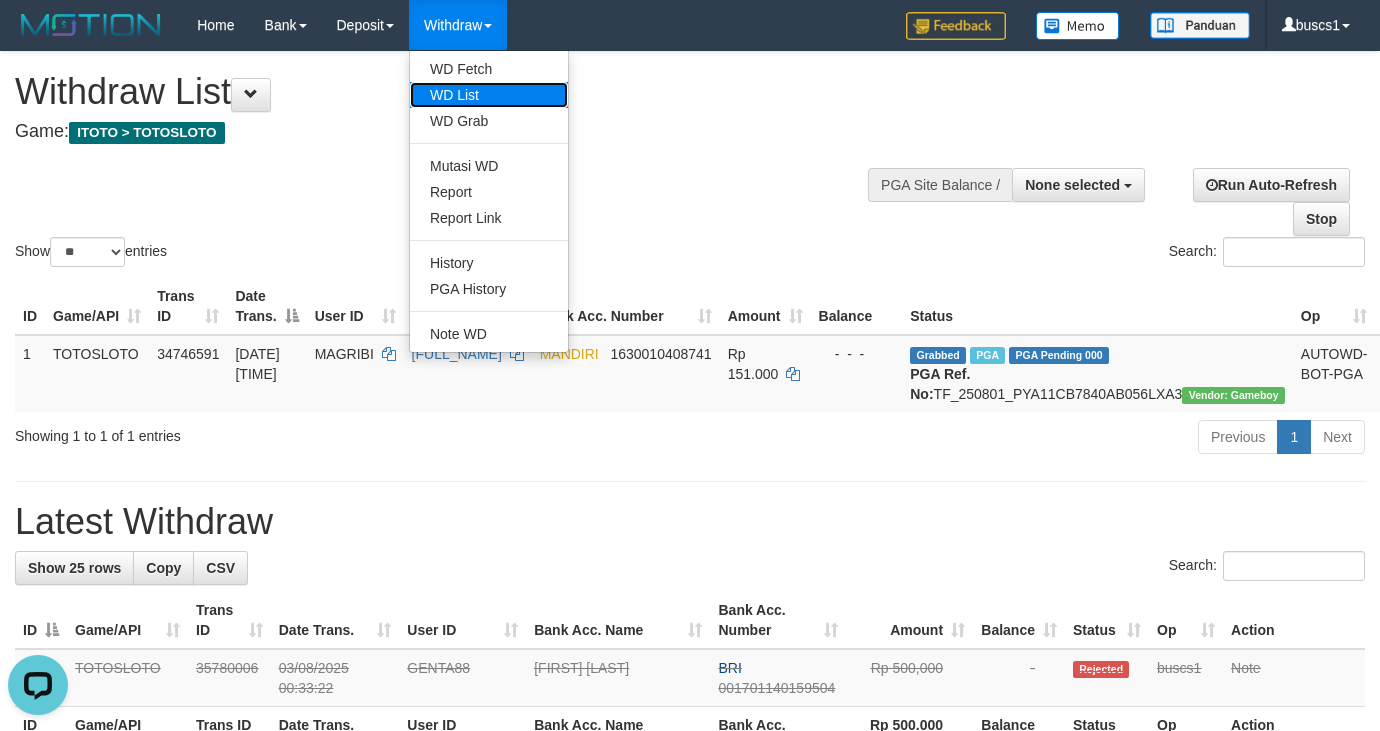 click on "WD List" at bounding box center [489, 95] 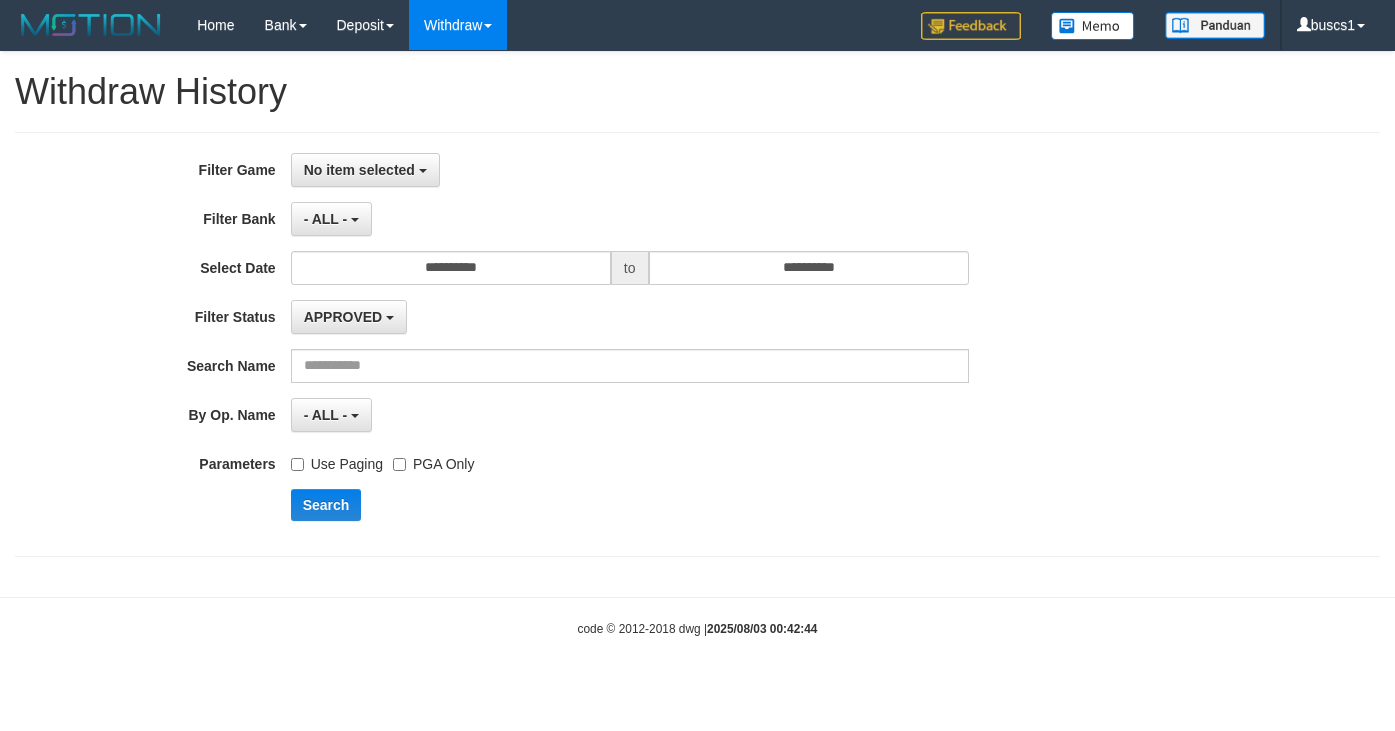scroll, scrollTop: 0, scrollLeft: 0, axis: both 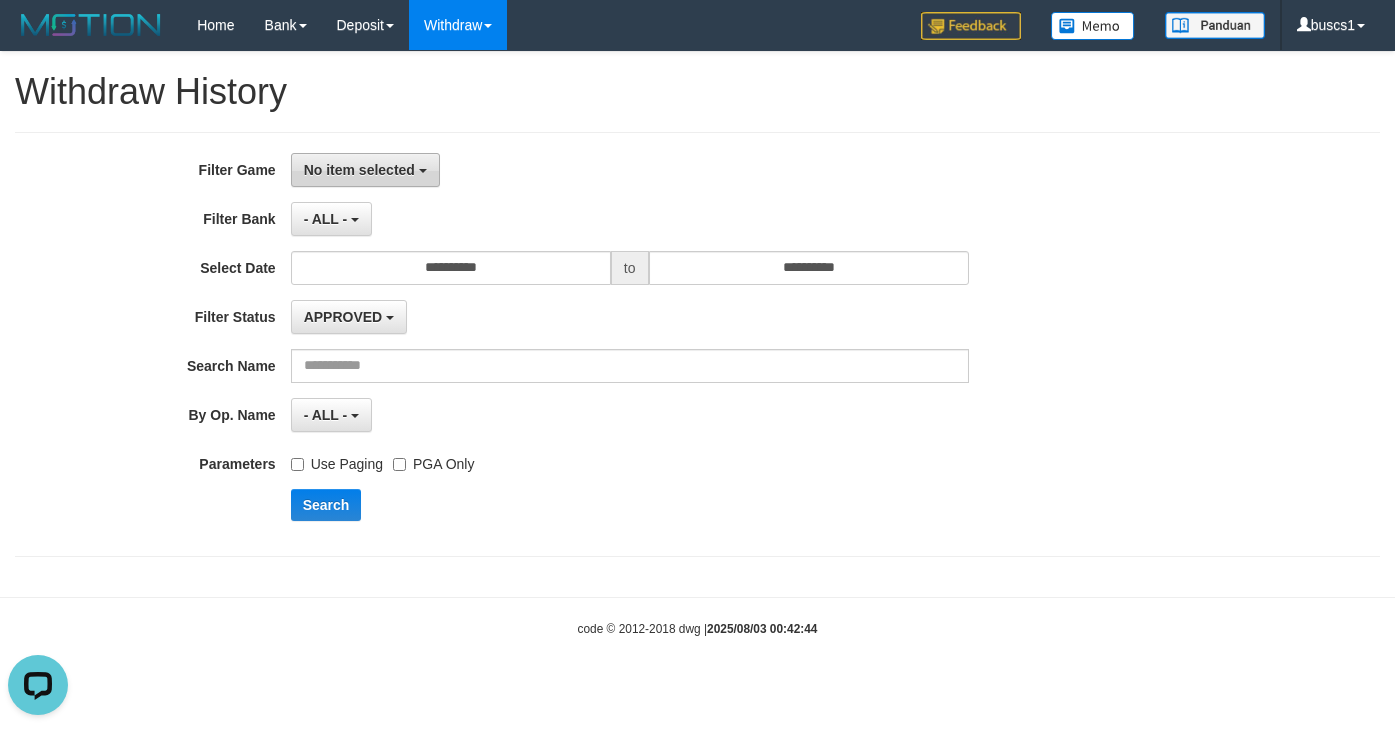 click on "No item selected" at bounding box center [359, 170] 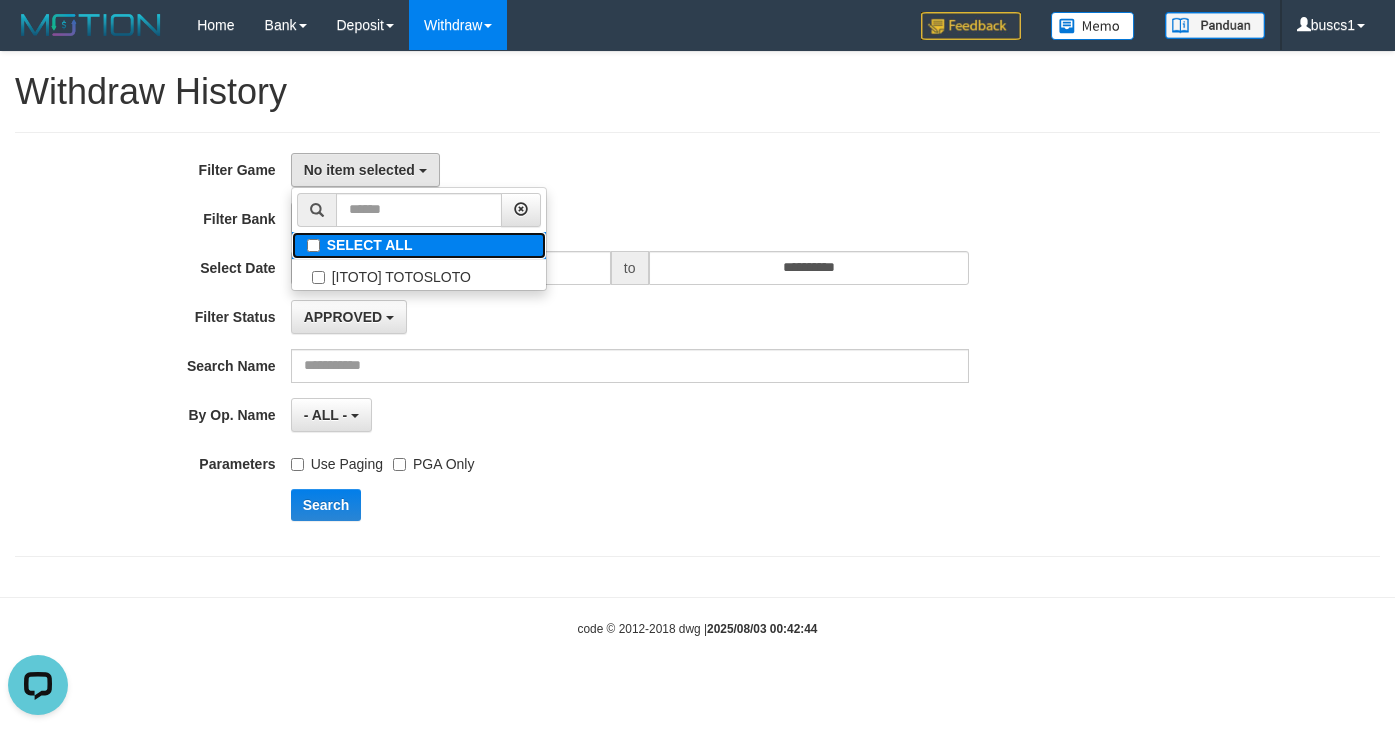 click on "SELECT ALL" at bounding box center [419, 245] 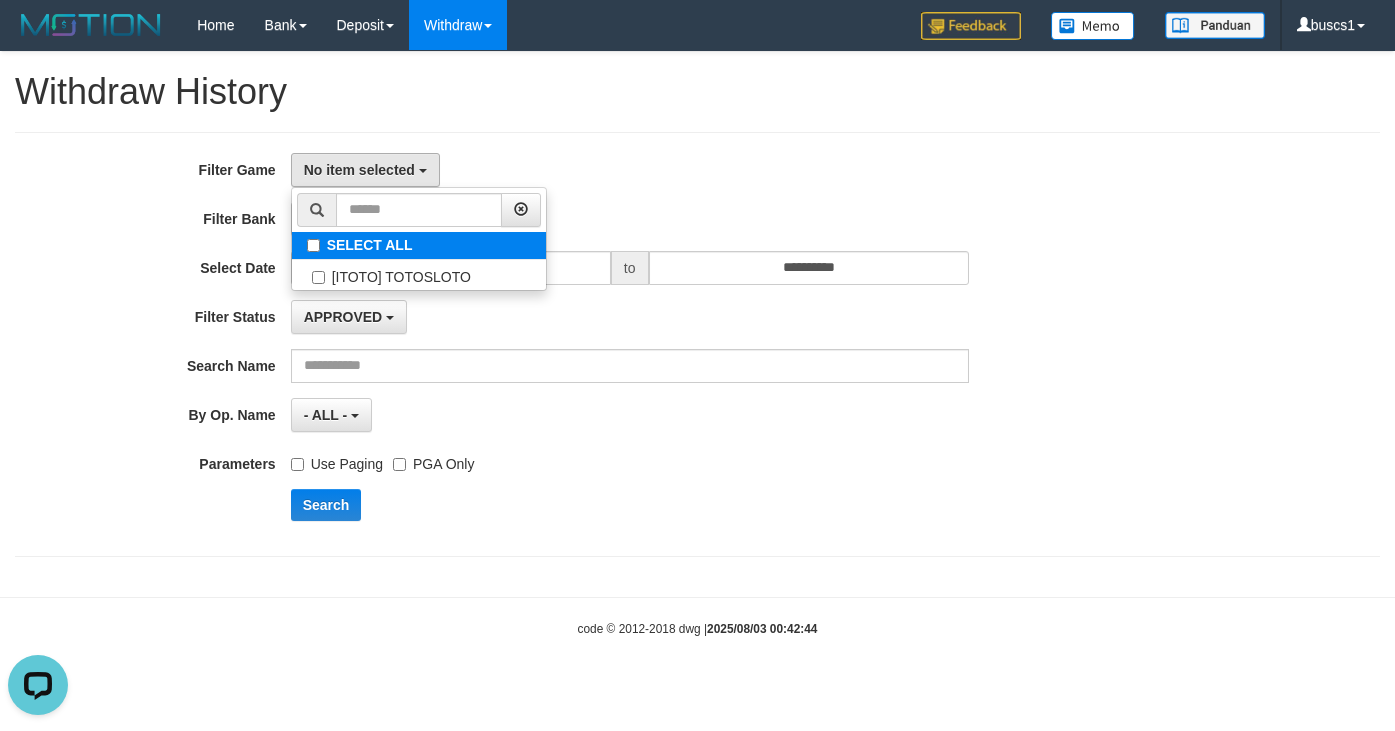 select on "****" 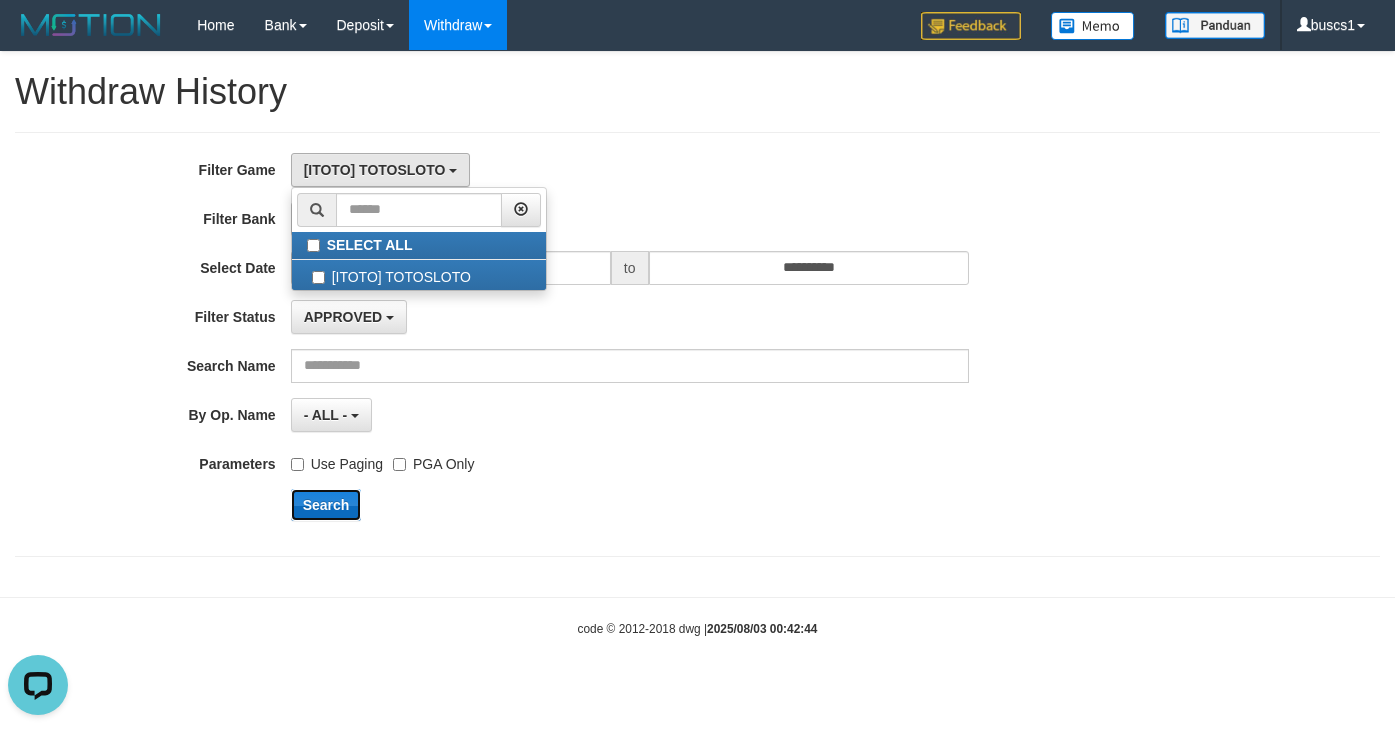 click on "Search" at bounding box center (326, 505) 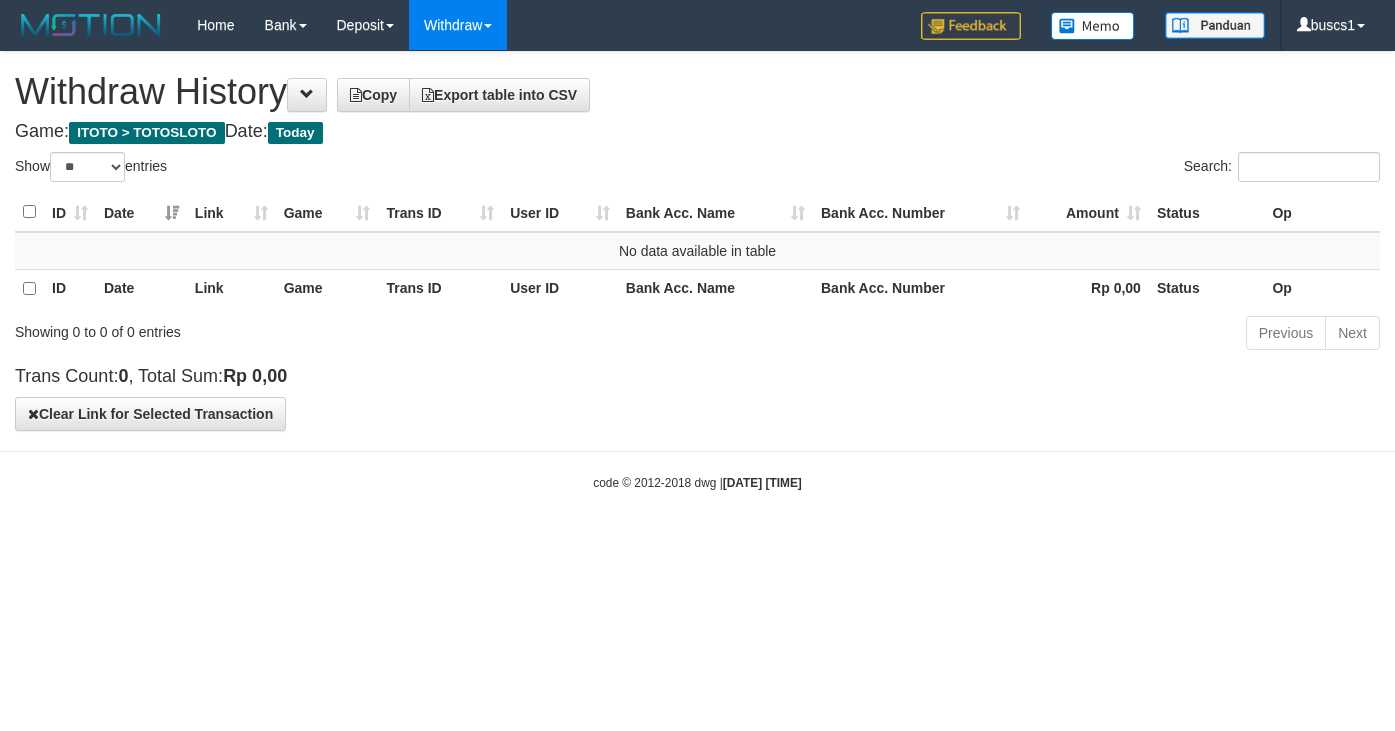 select on "**" 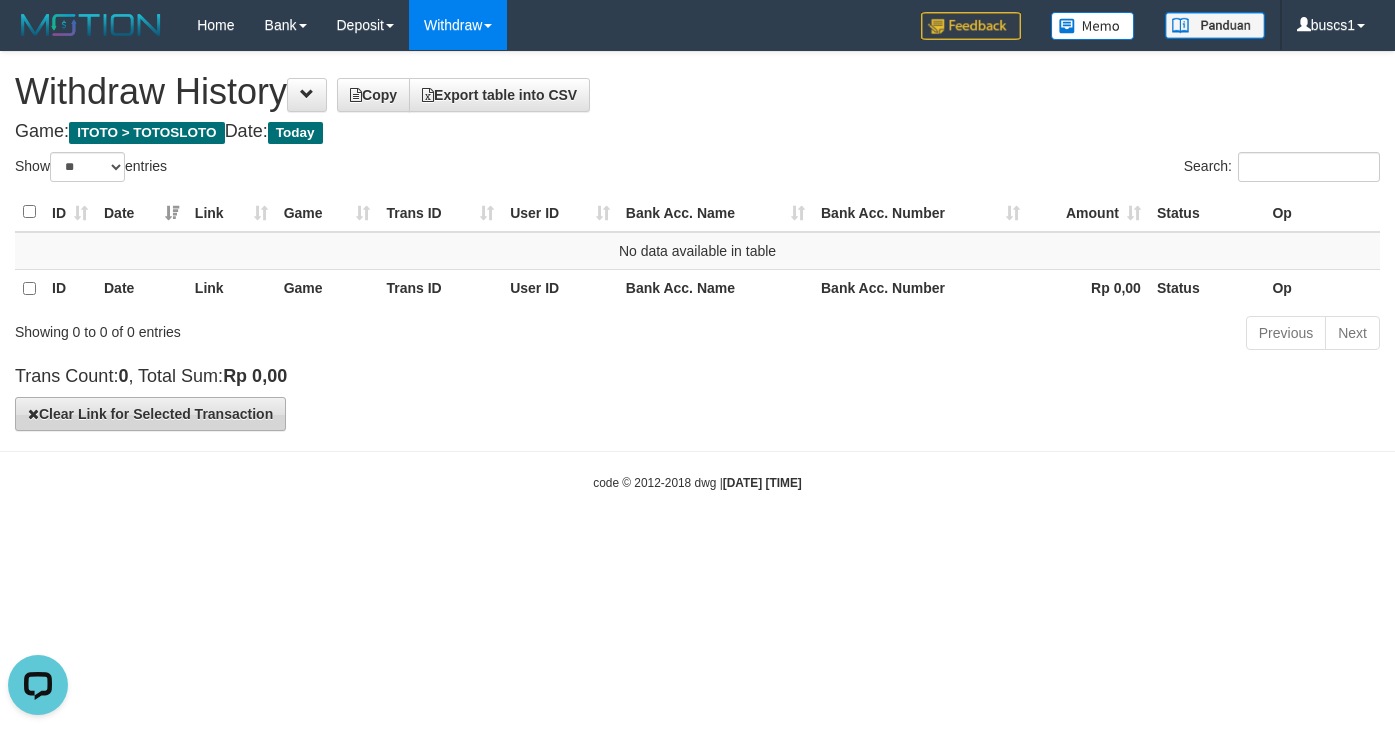 scroll, scrollTop: 0, scrollLeft: 0, axis: both 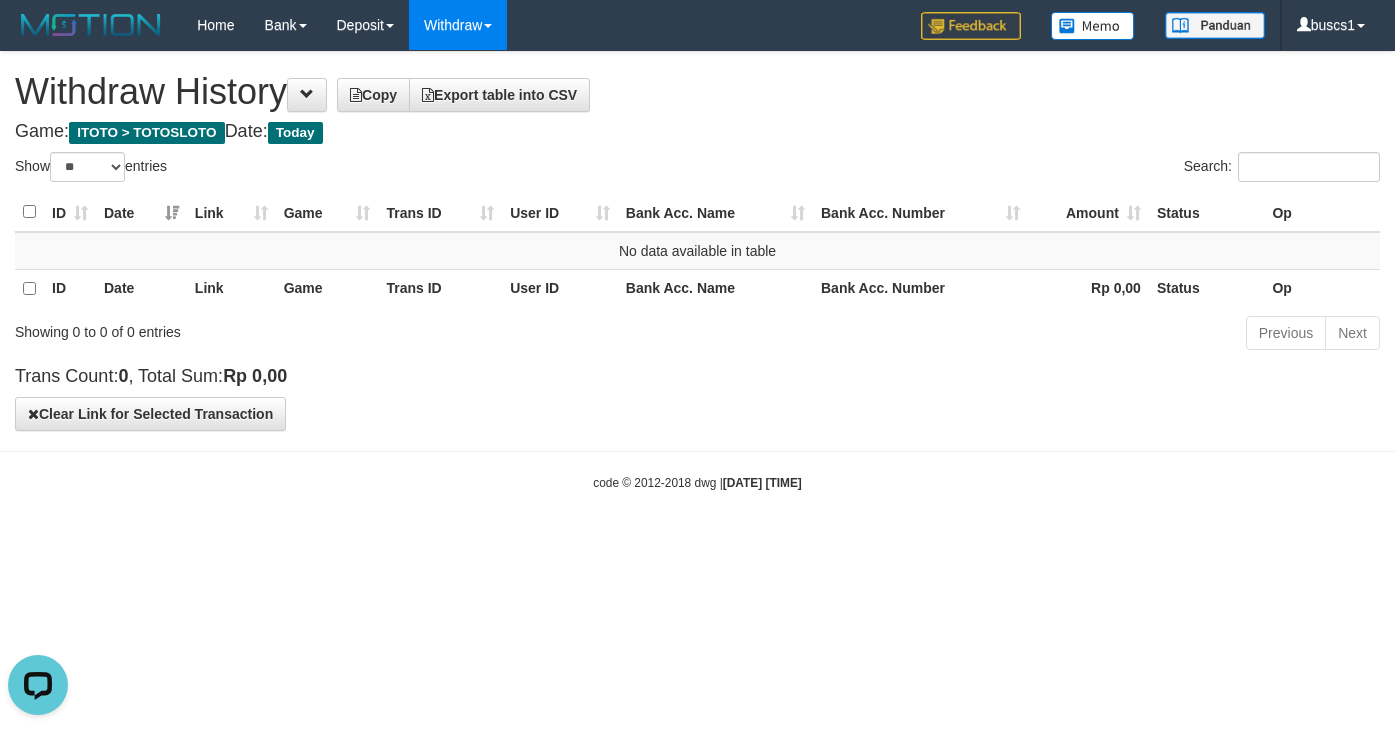 drag, startPoint x: 236, startPoint y: 510, endPoint x: 682, endPoint y: 35, distance: 651.5681 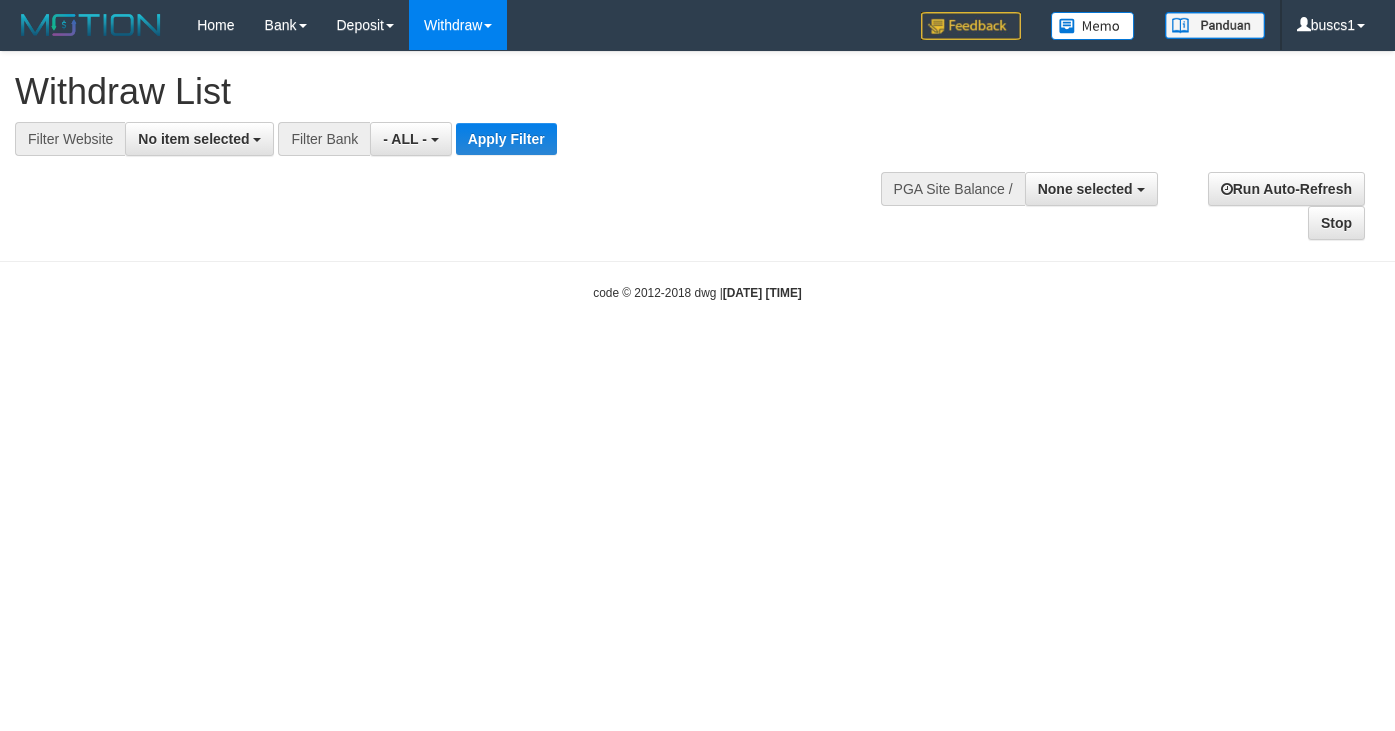 select 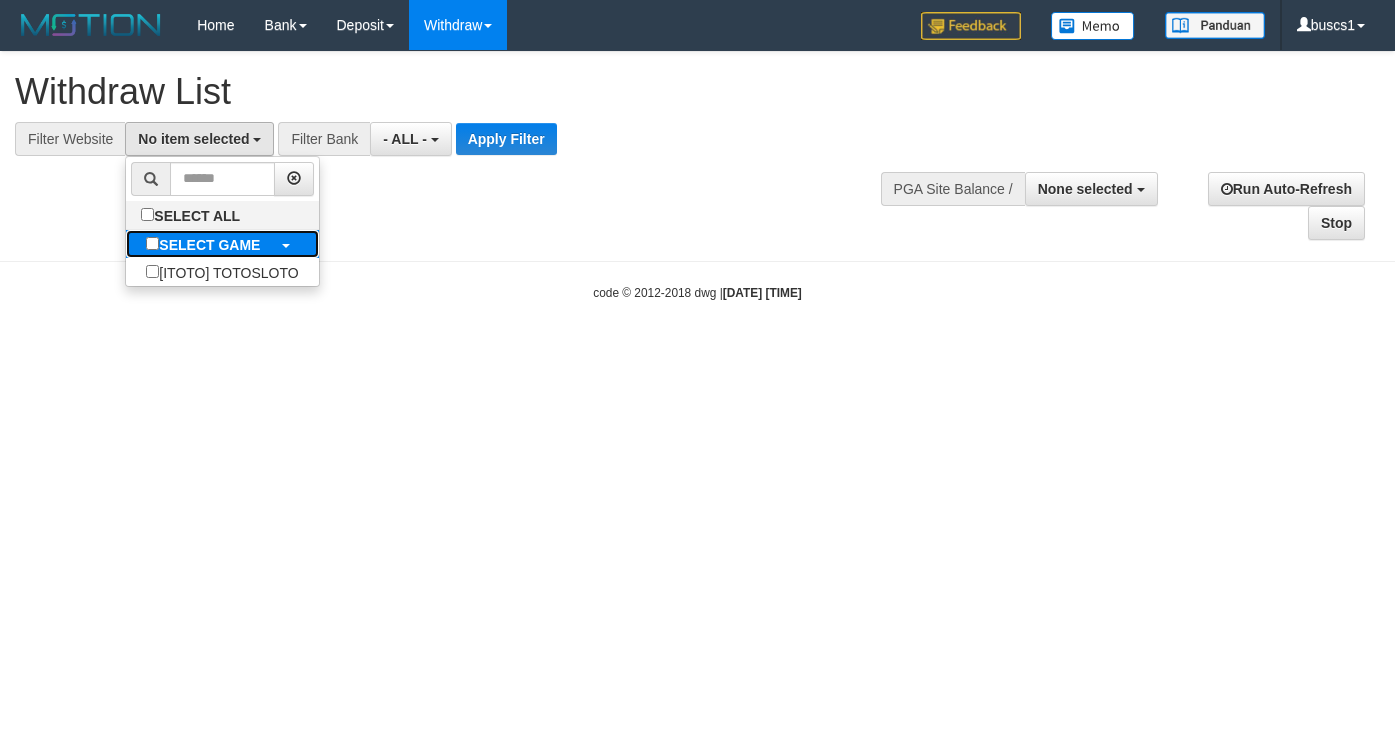 click on "SELECT GAME" at bounding box center (209, 245) 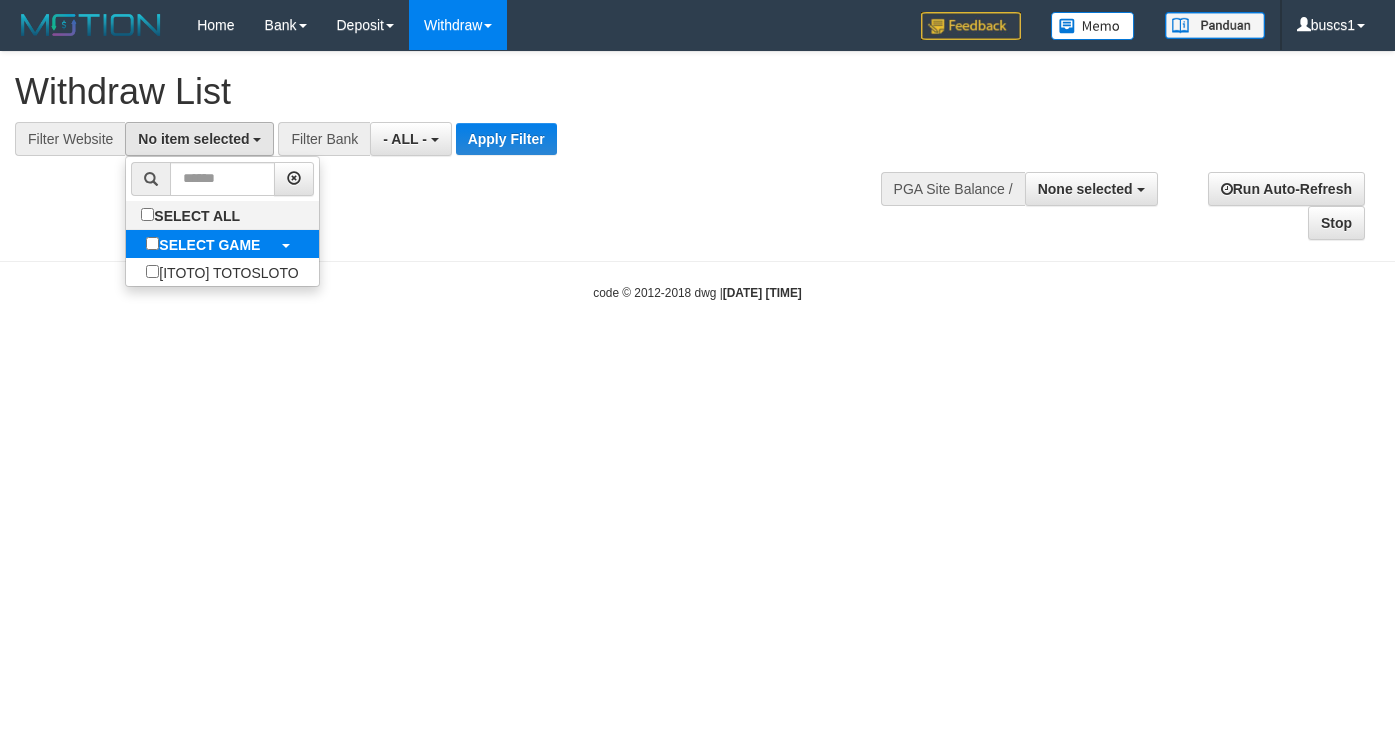 select on "****" 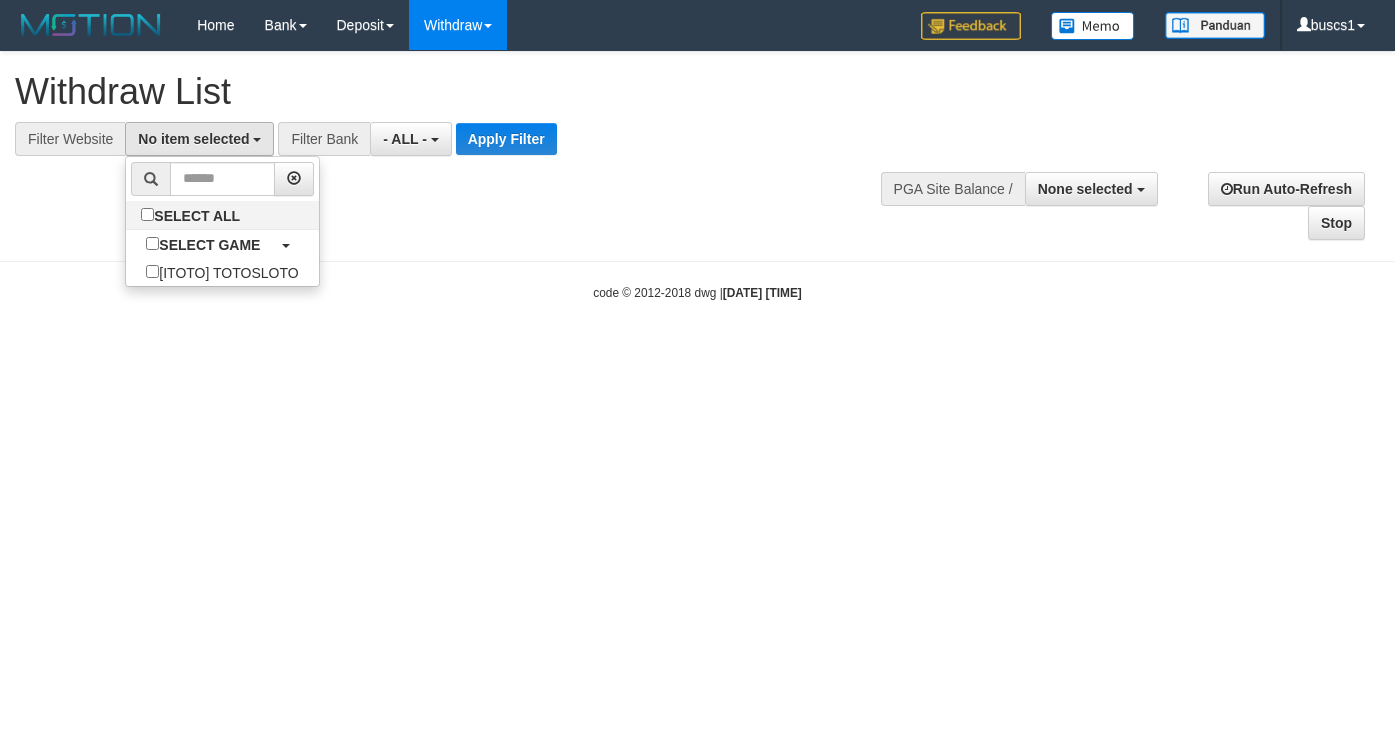 scroll, scrollTop: 18, scrollLeft: 0, axis: vertical 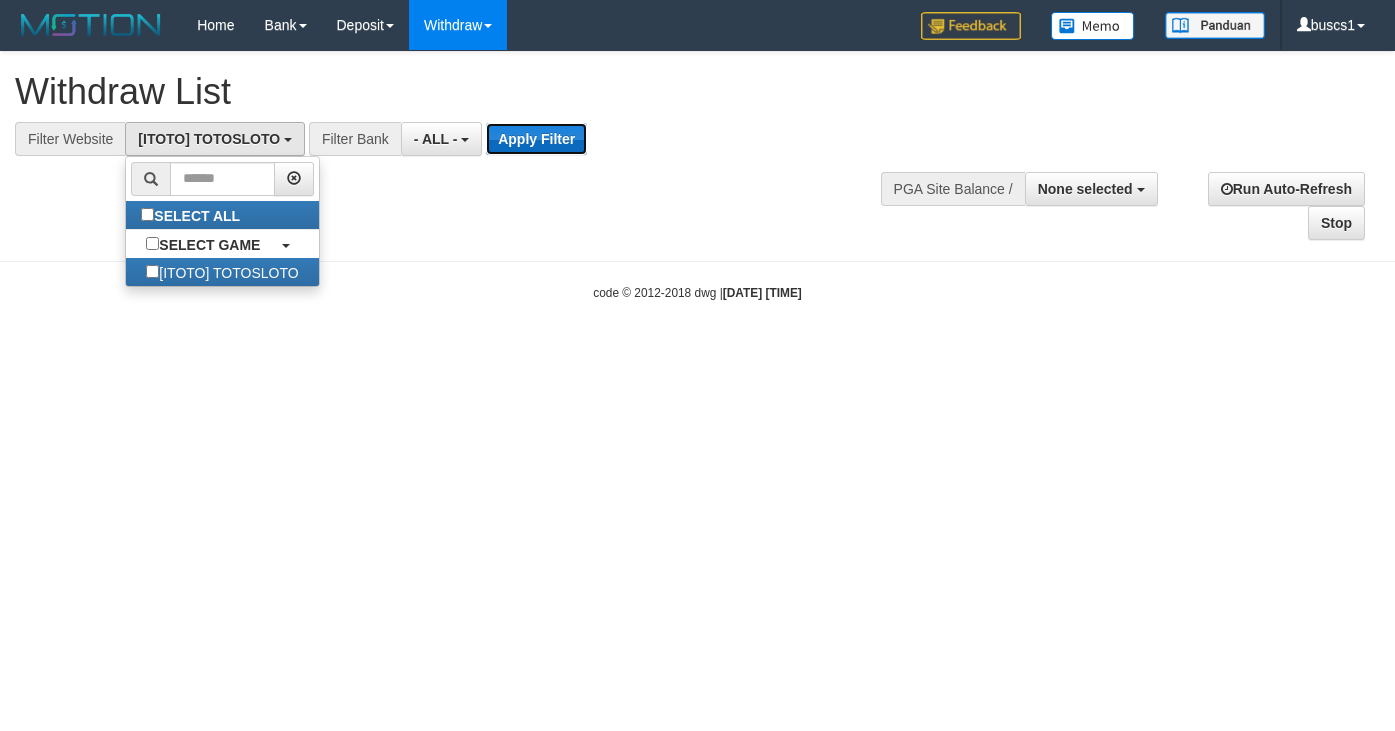 click on "Apply Filter" at bounding box center [536, 139] 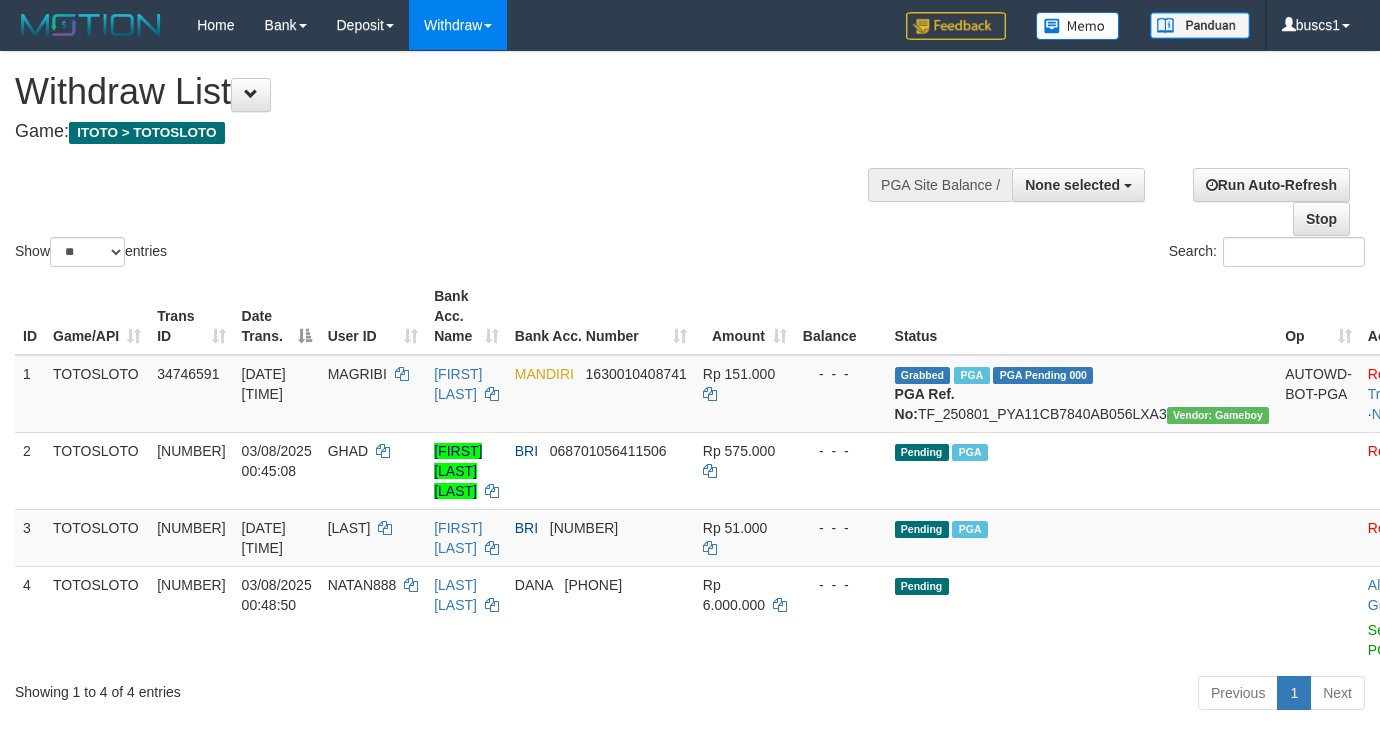 select 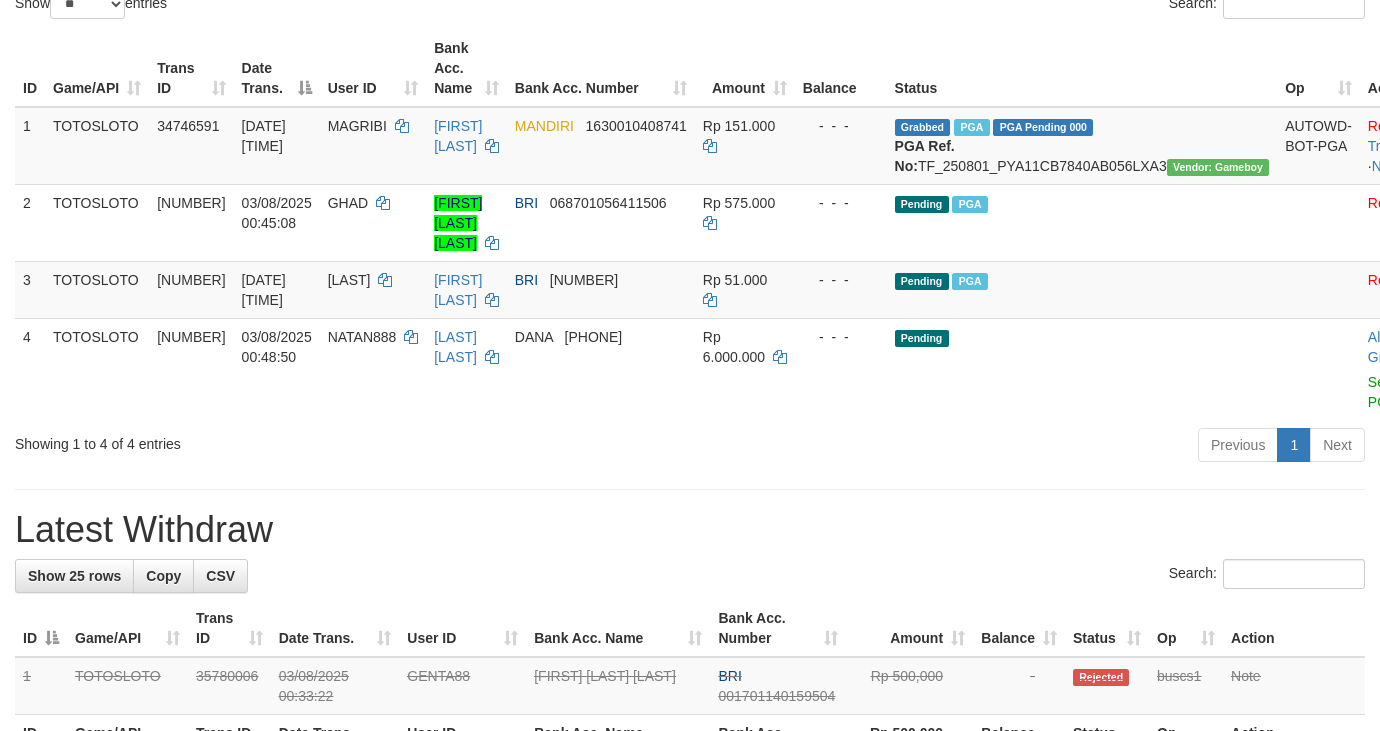 scroll, scrollTop: 400, scrollLeft: 0, axis: vertical 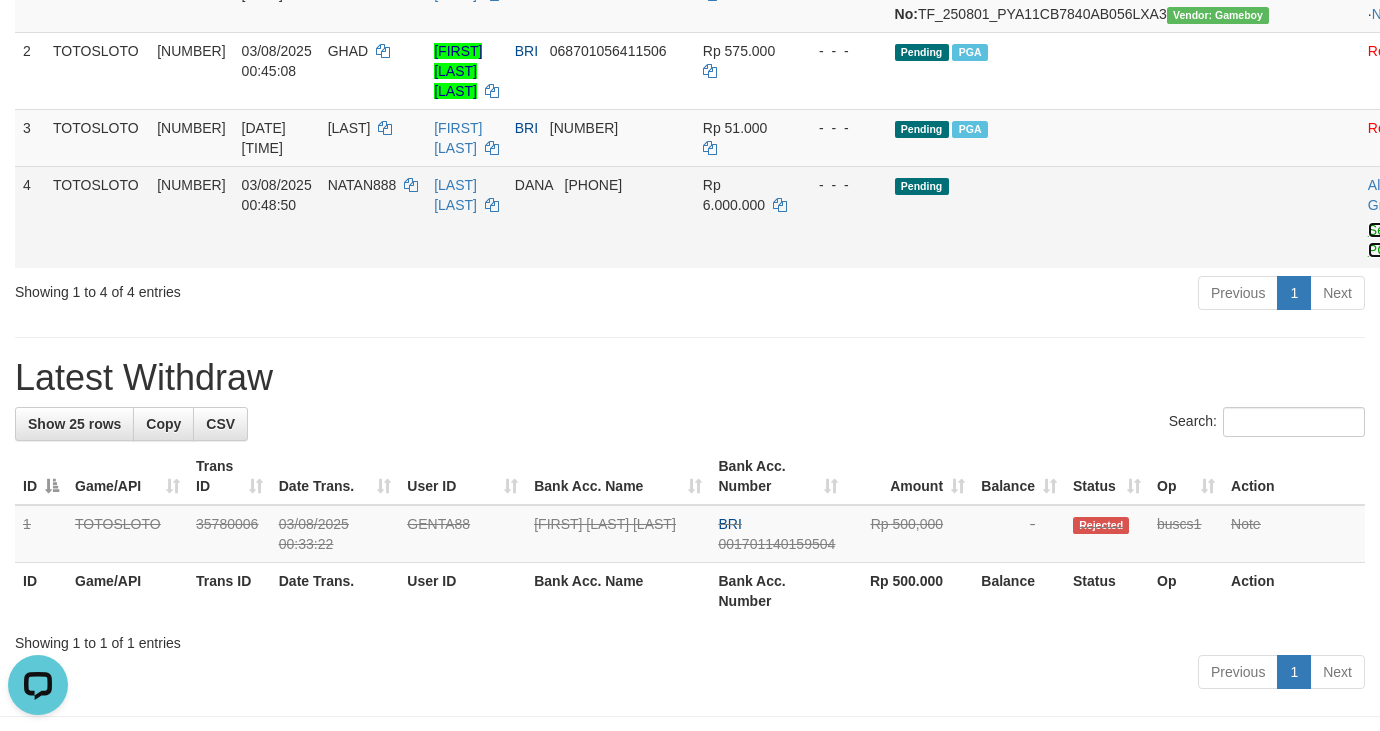 click on "Send PGA" at bounding box center [1384, 240] 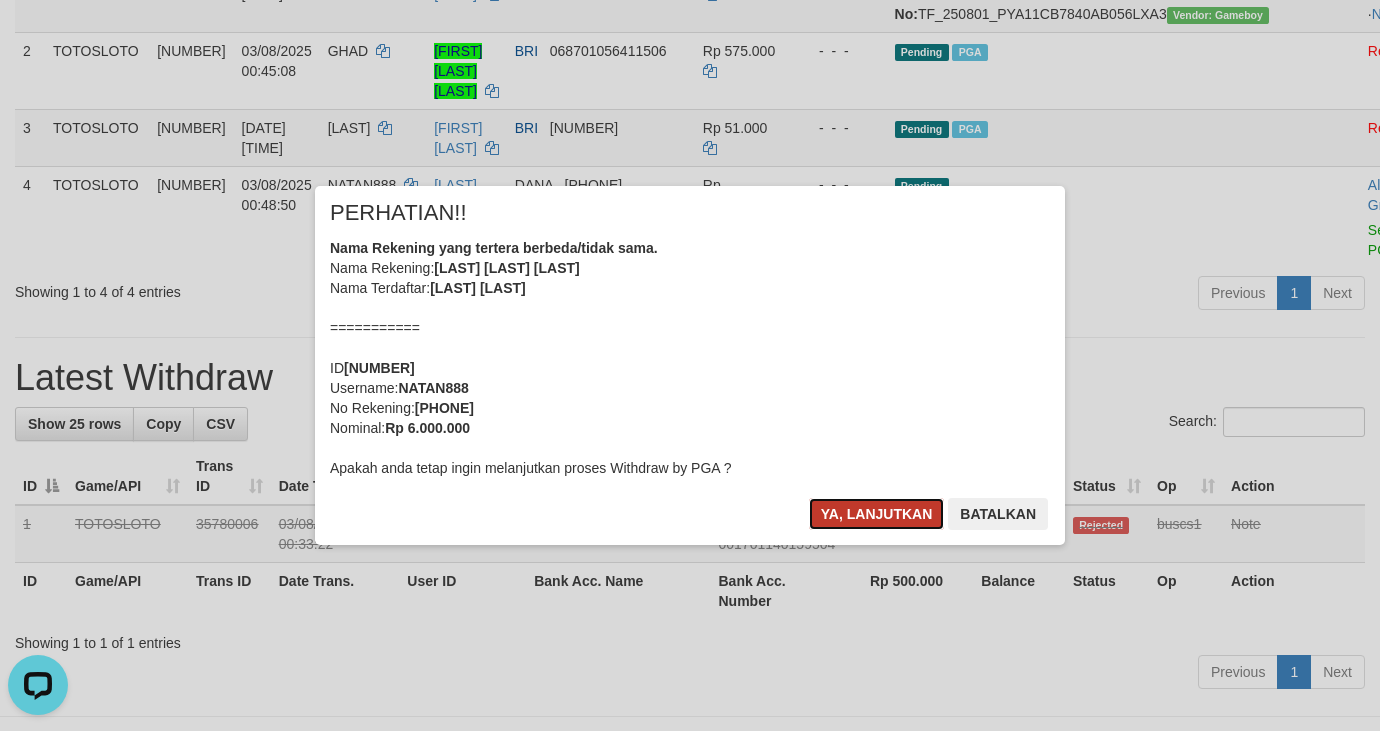 click on "Ya, lanjutkan" at bounding box center (877, 514) 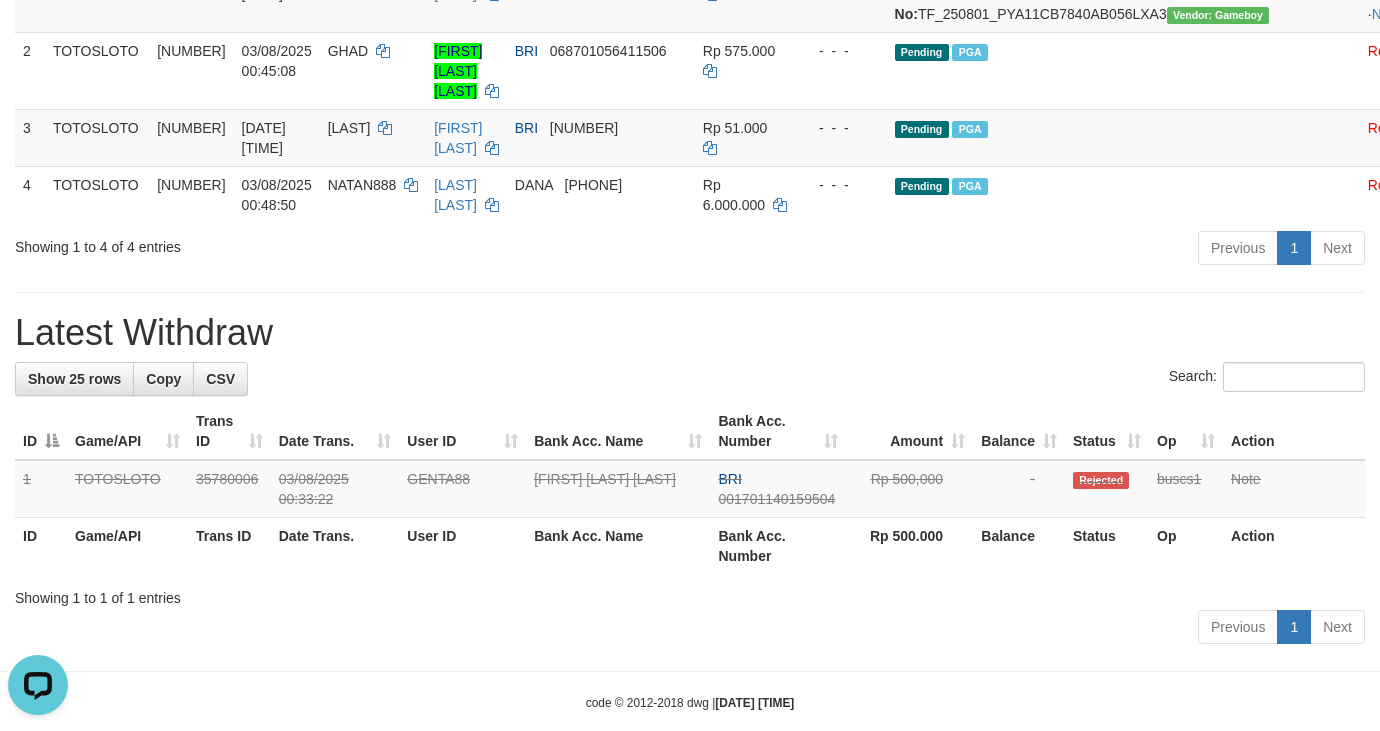 click on "Previous 1 Next" at bounding box center (690, 629) 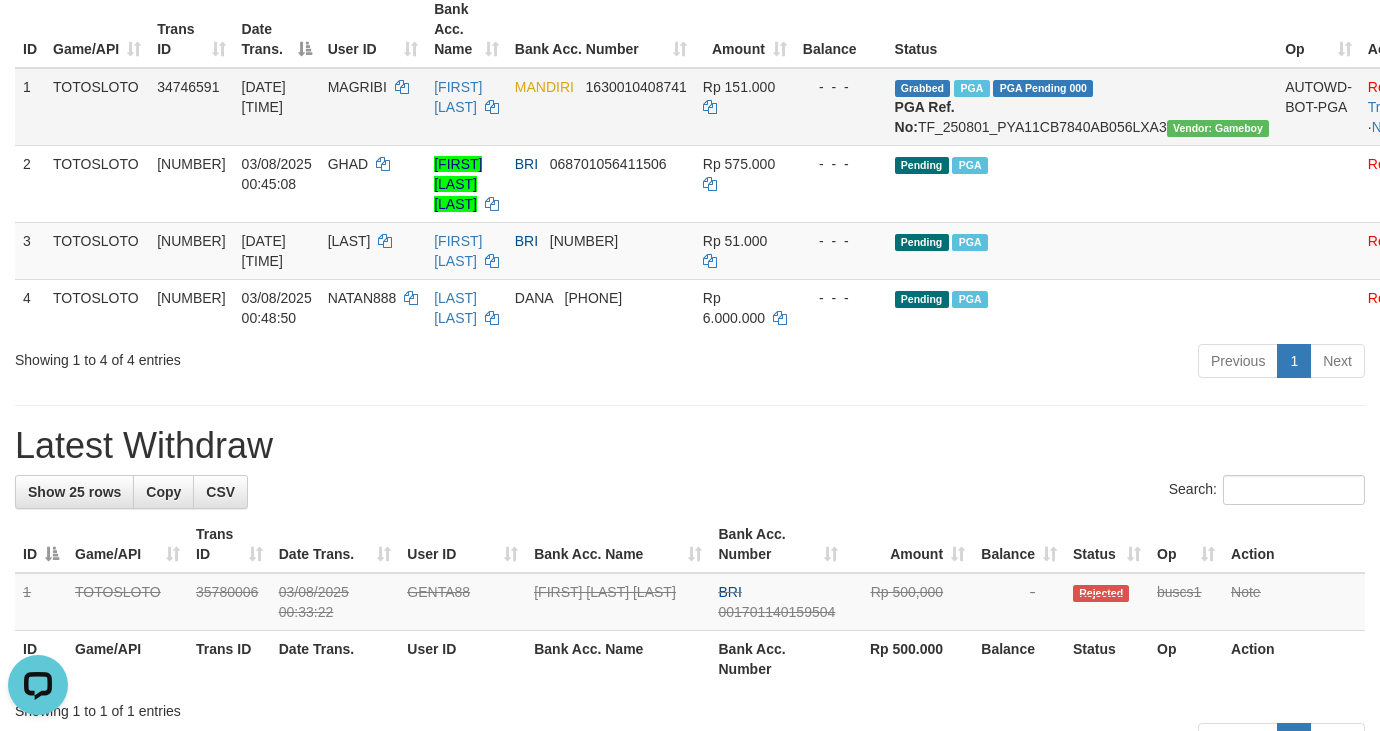 scroll, scrollTop: 400, scrollLeft: 0, axis: vertical 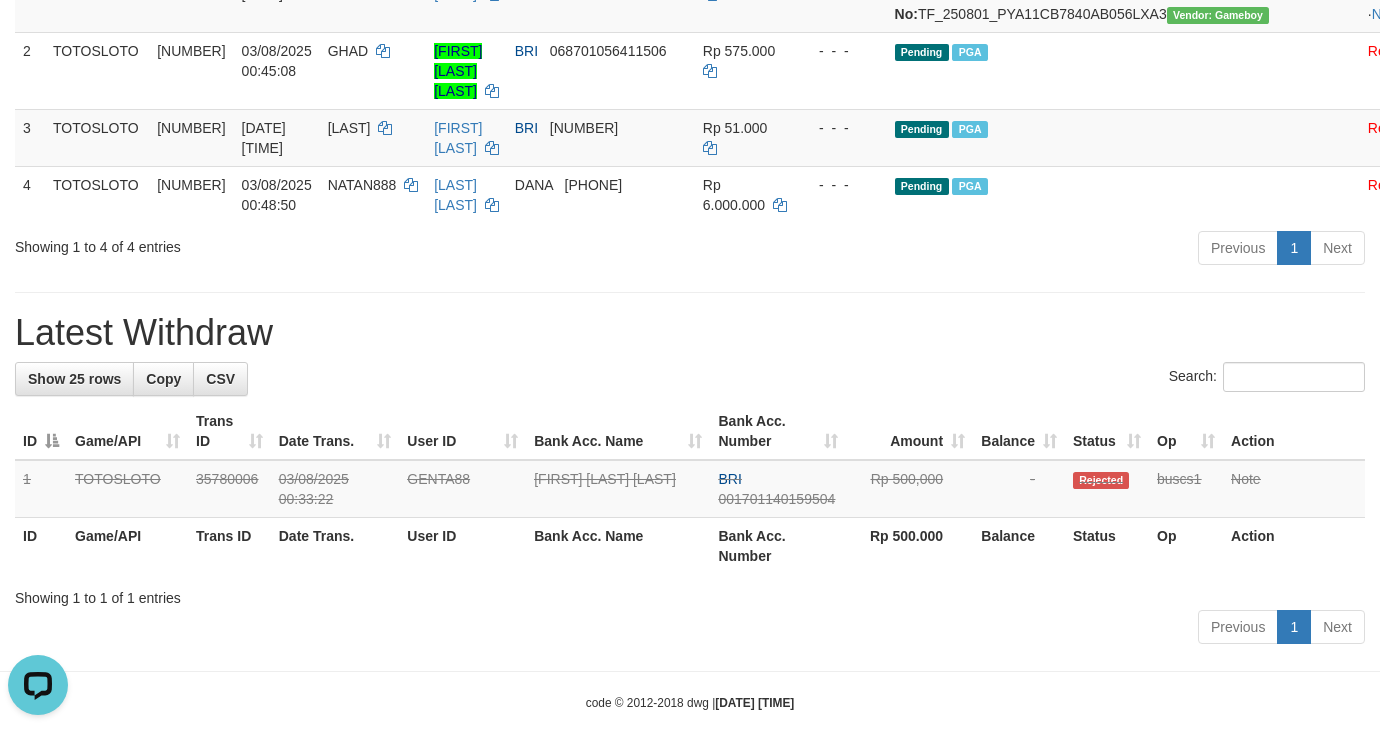 click on "Search:" at bounding box center [690, 379] 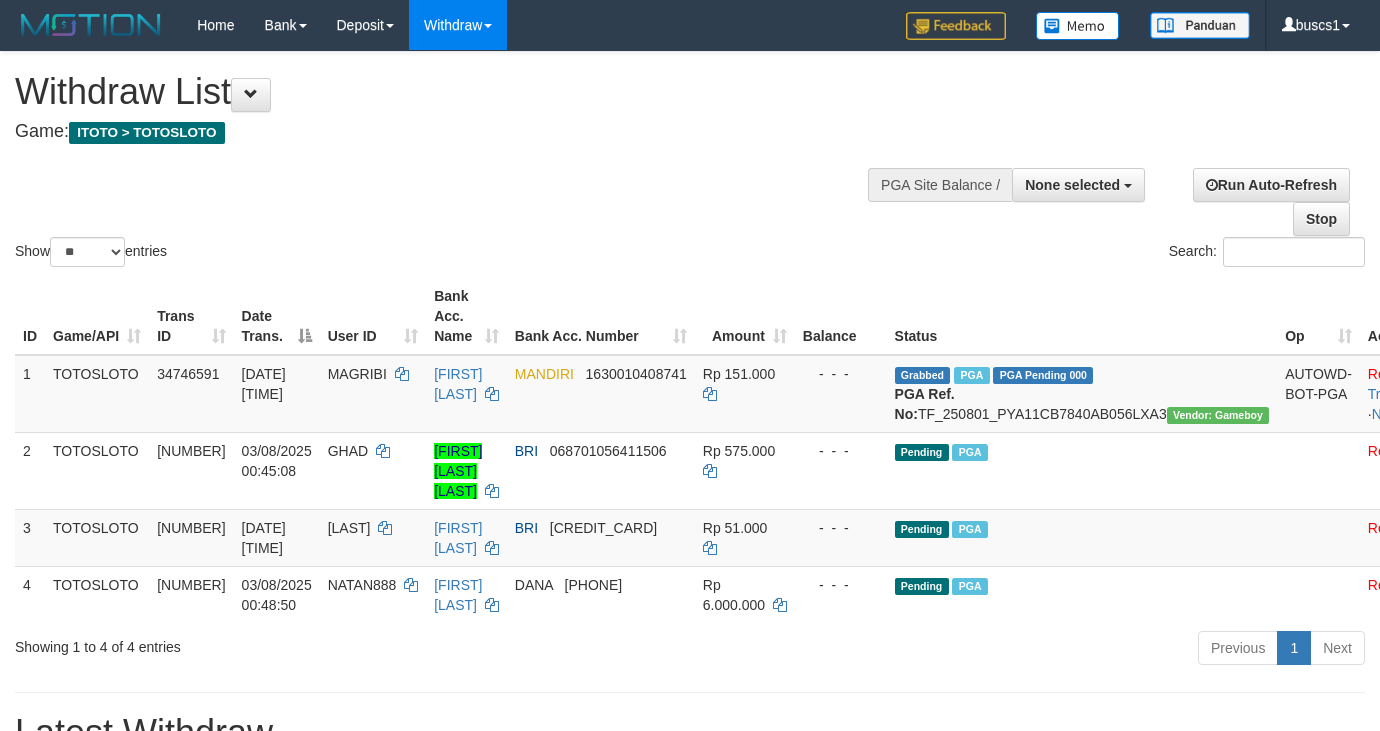 select 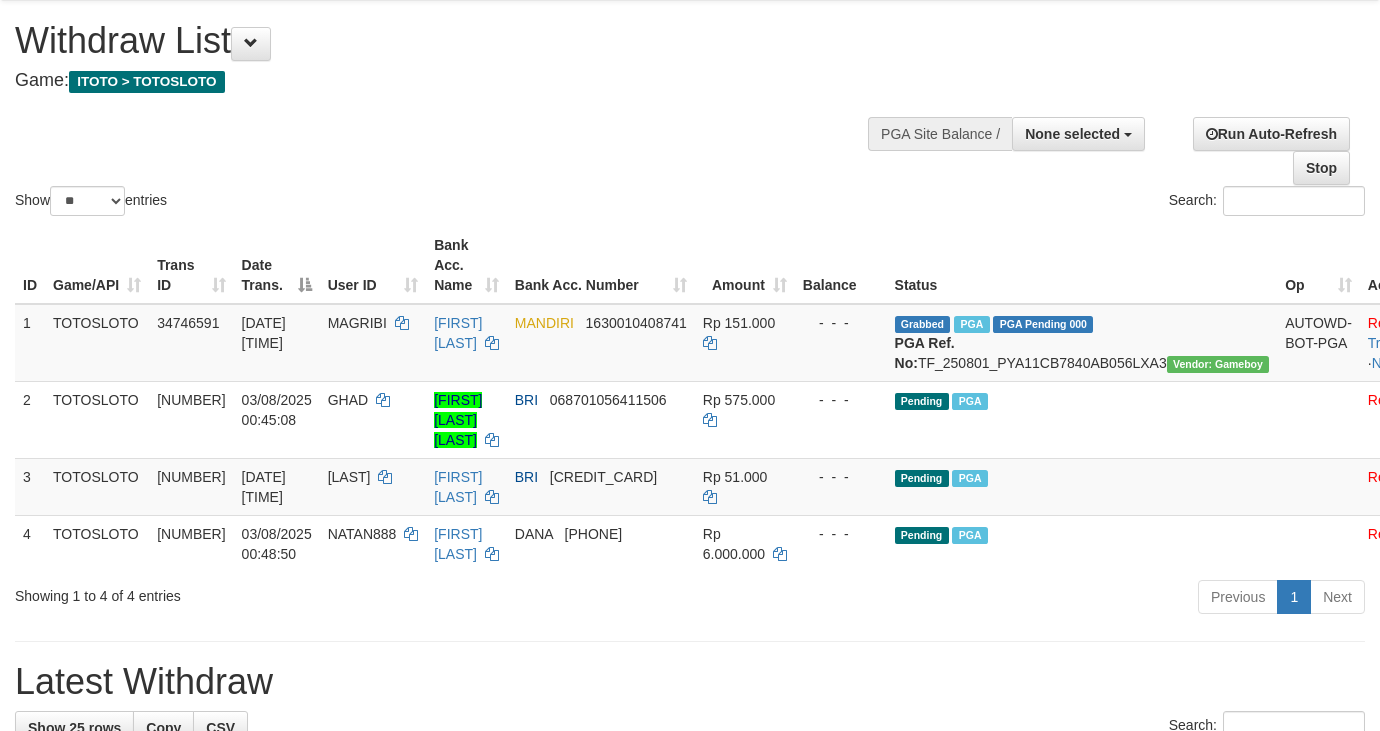 scroll, scrollTop: 0, scrollLeft: 0, axis: both 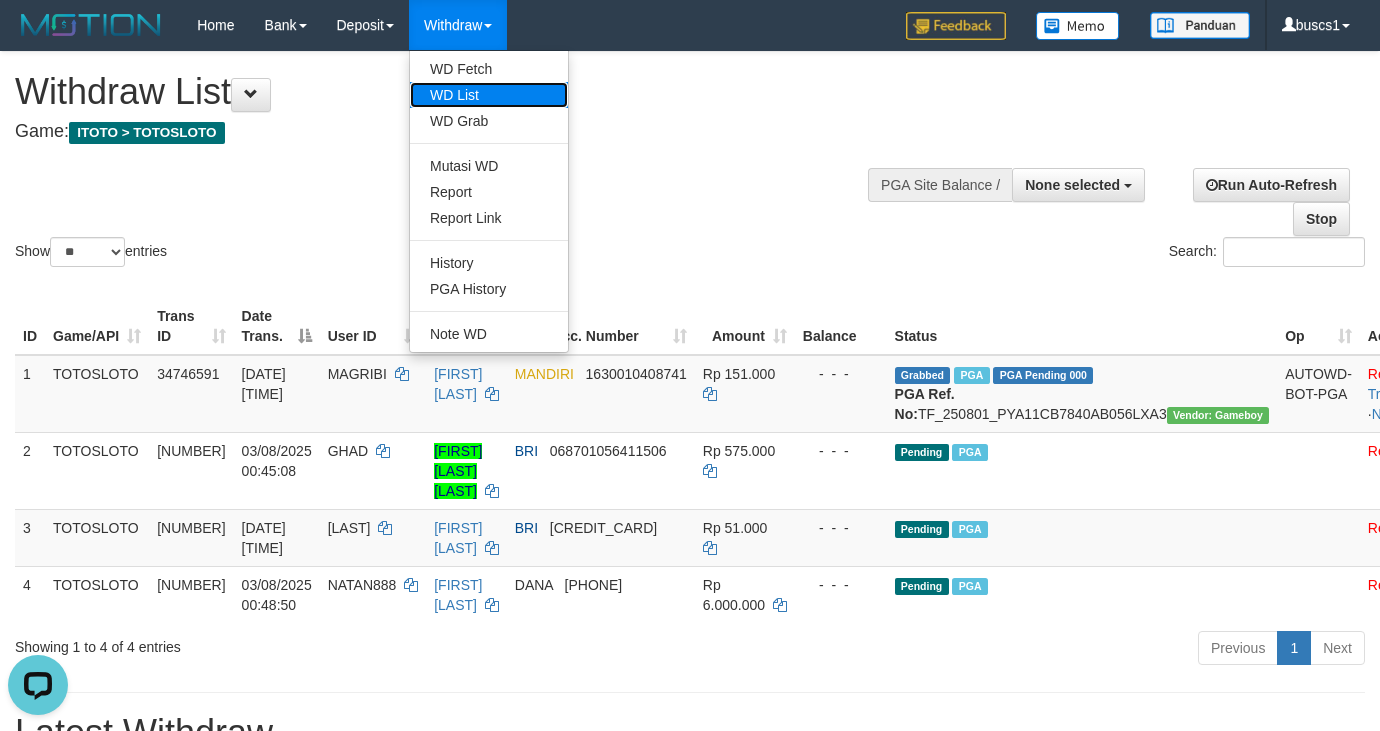click on "WD List" at bounding box center [489, 95] 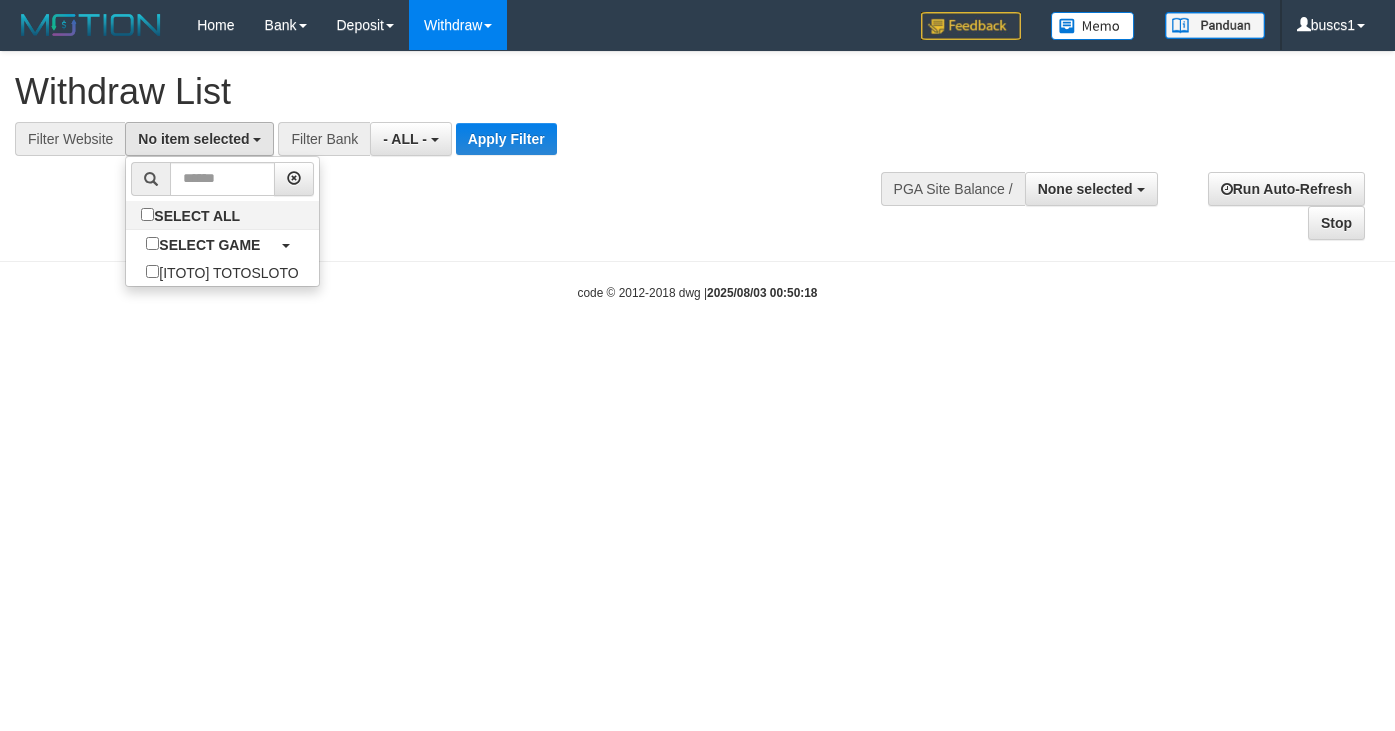 select 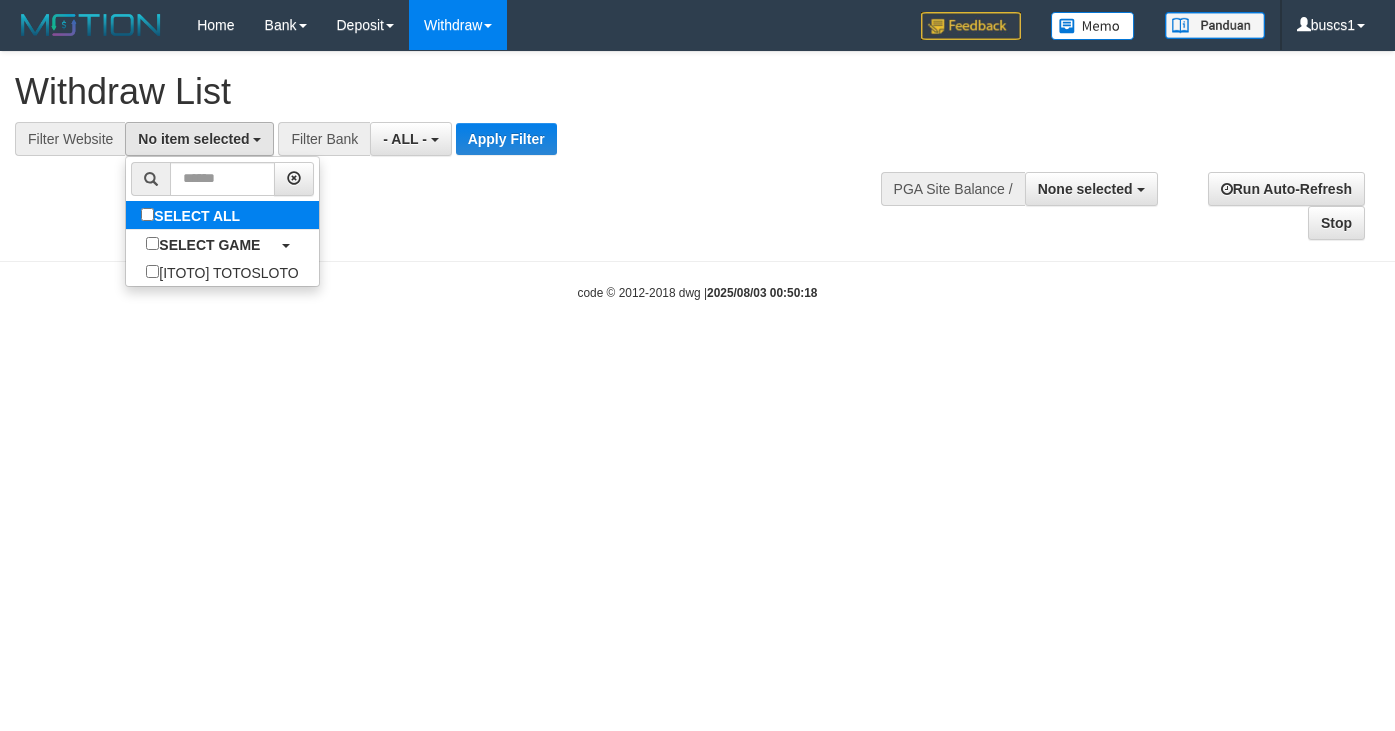 scroll, scrollTop: 0, scrollLeft: 0, axis: both 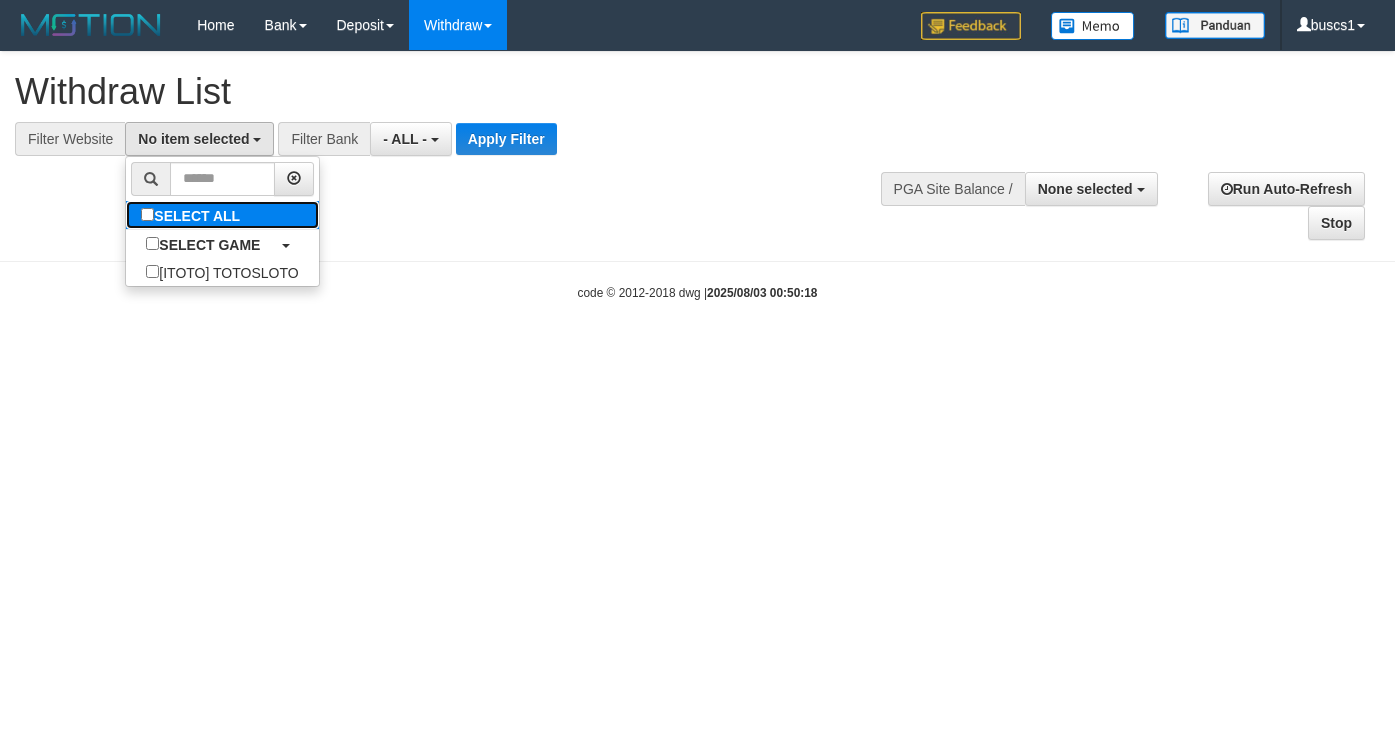 click on "SELECT ALL" at bounding box center [193, 215] 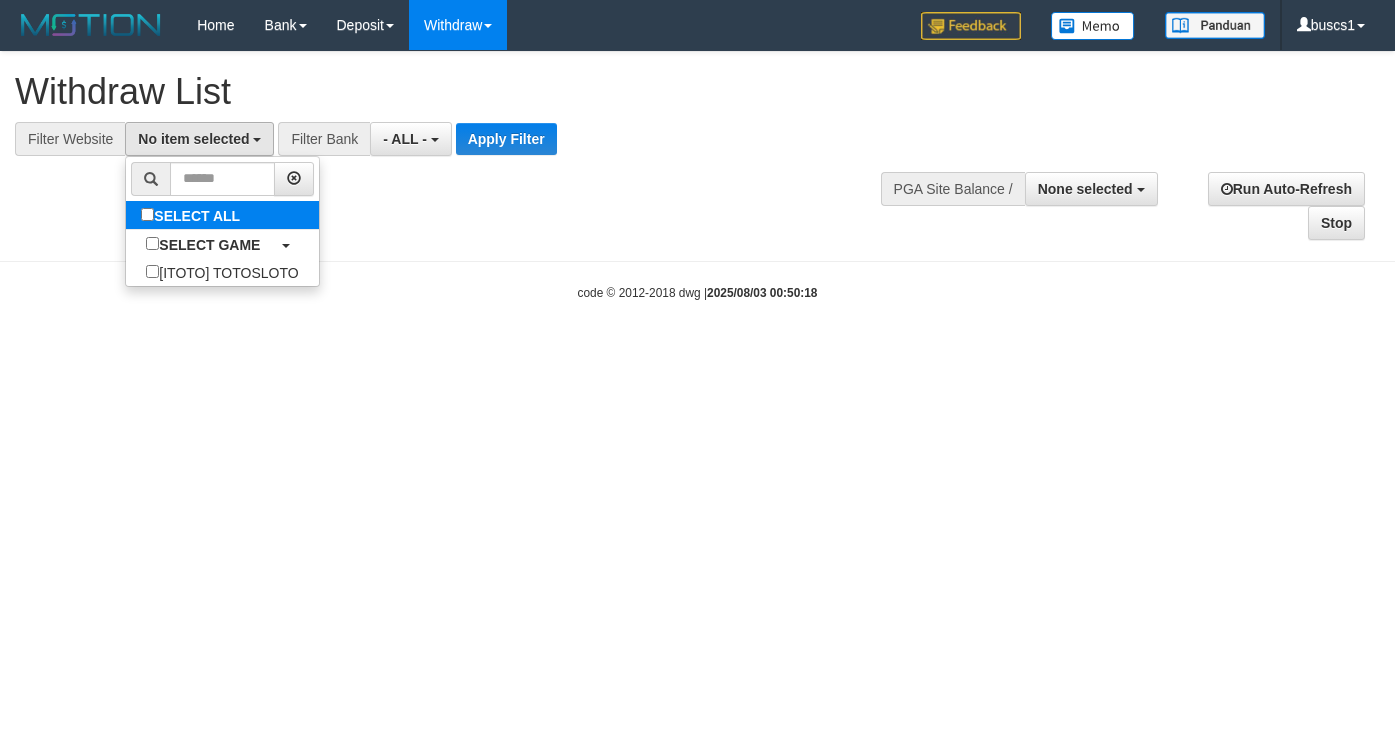 select on "****" 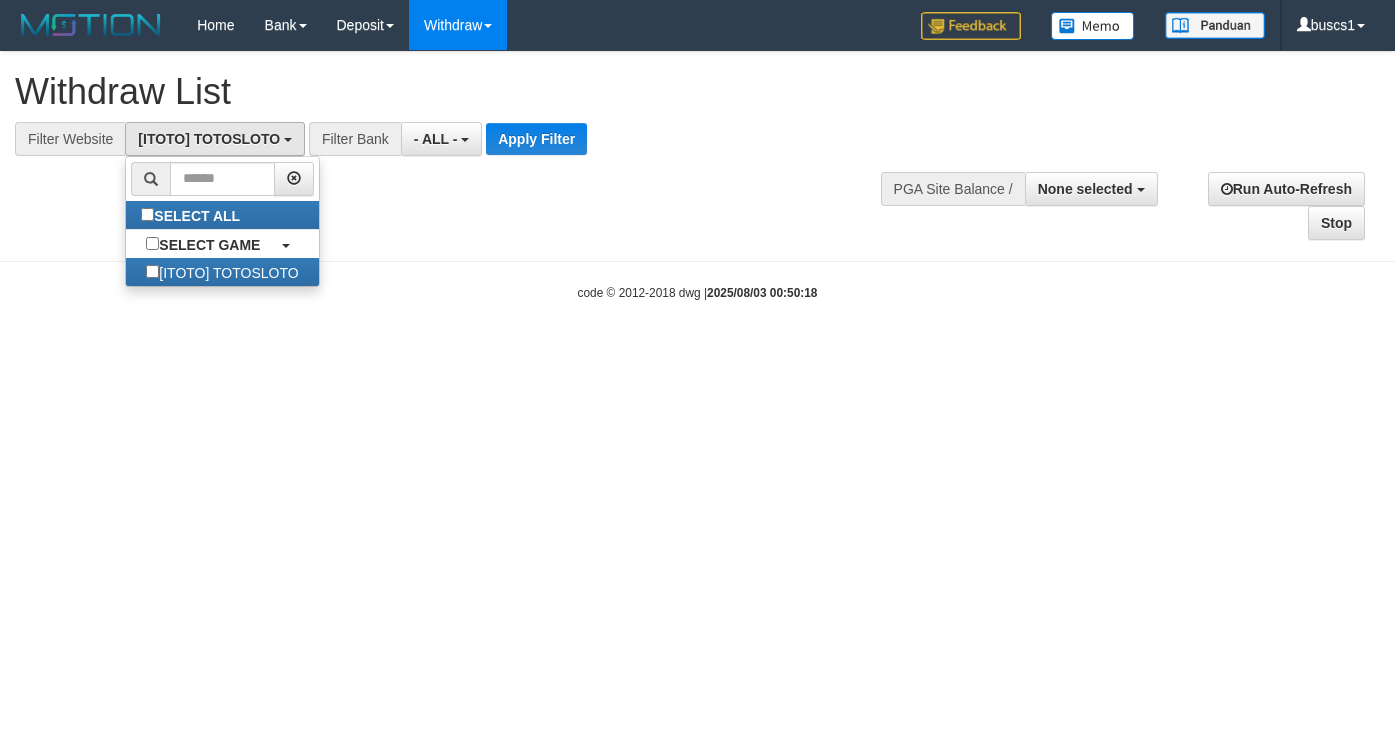 scroll, scrollTop: 18, scrollLeft: 0, axis: vertical 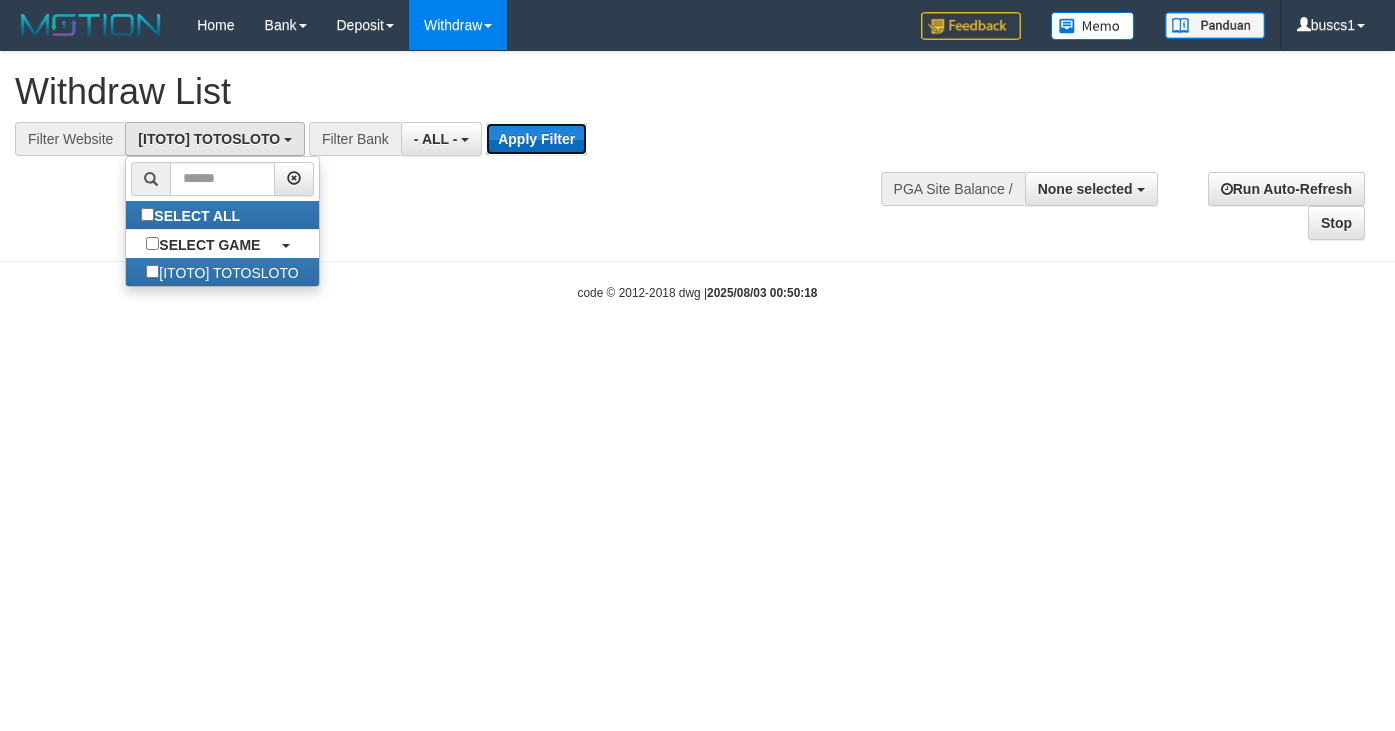 click on "Apply Filter" at bounding box center (536, 139) 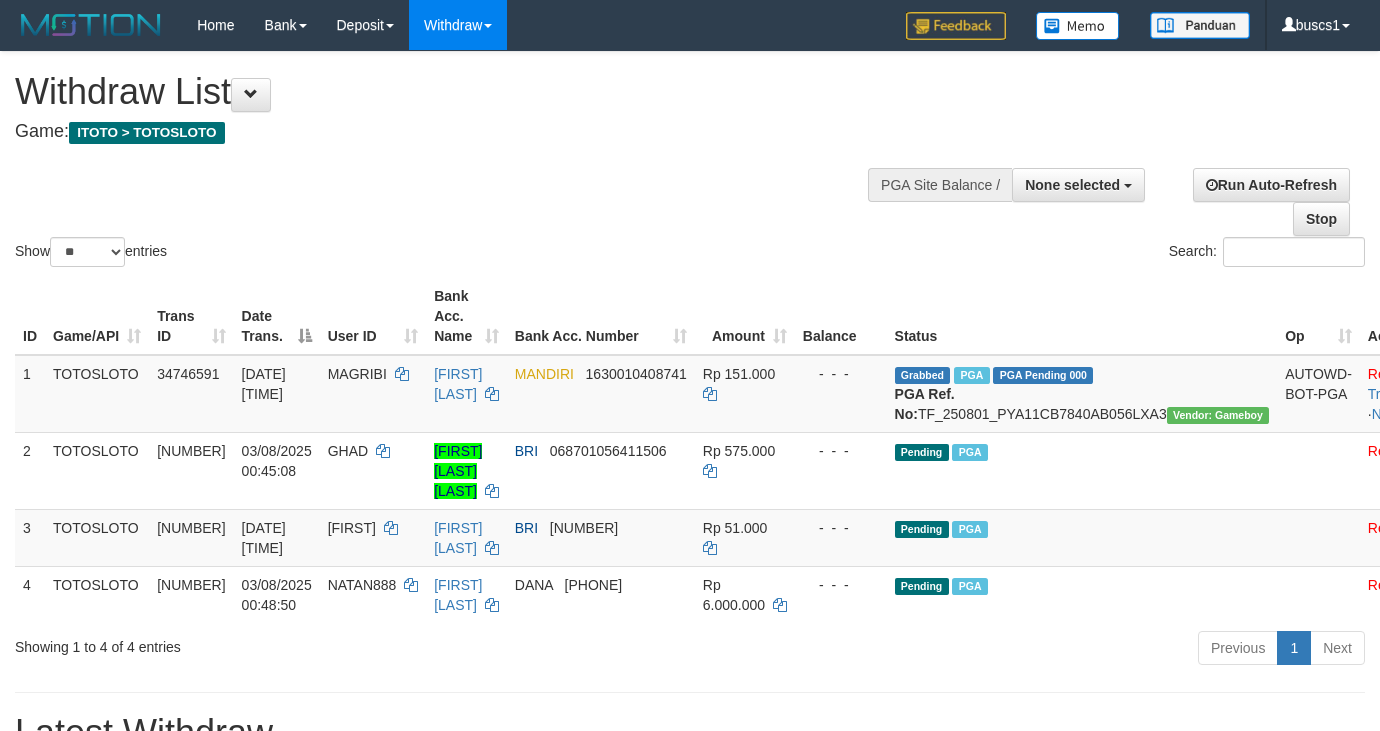 select 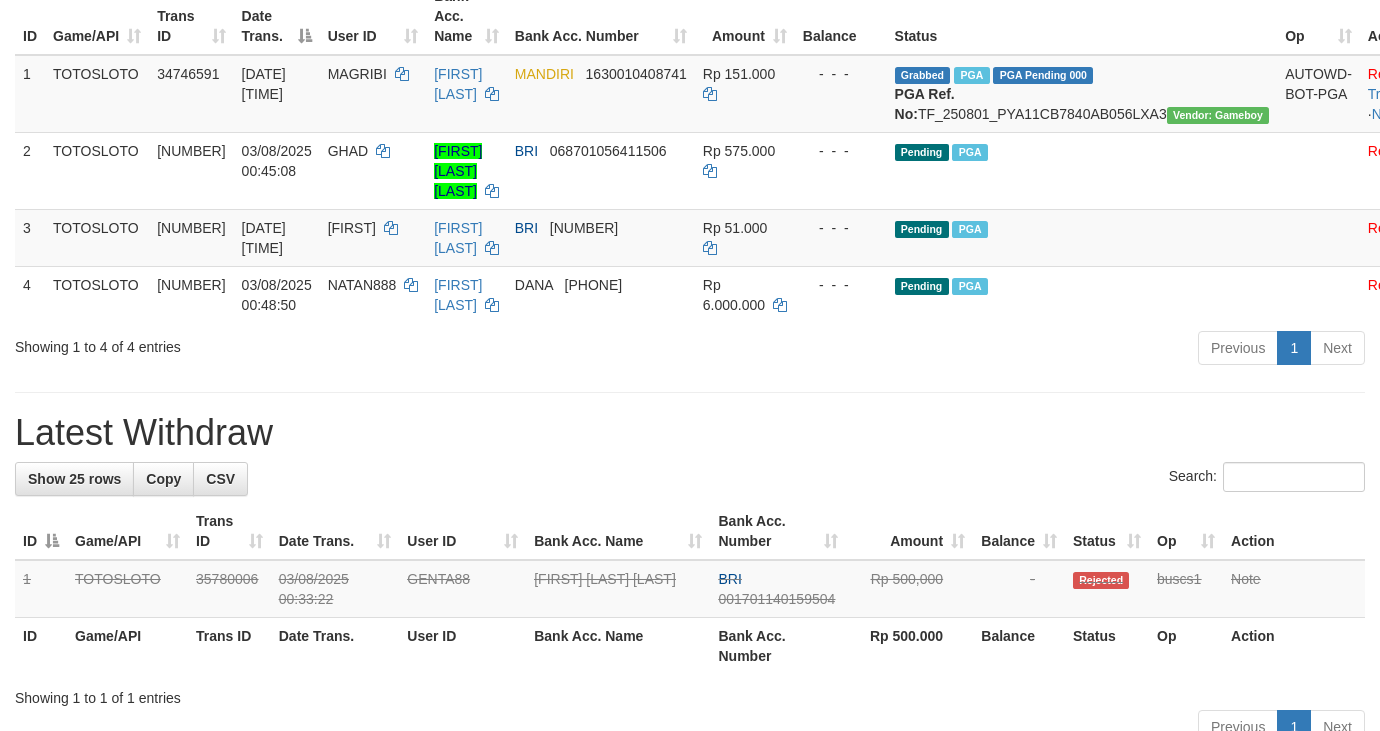 scroll, scrollTop: 400, scrollLeft: 0, axis: vertical 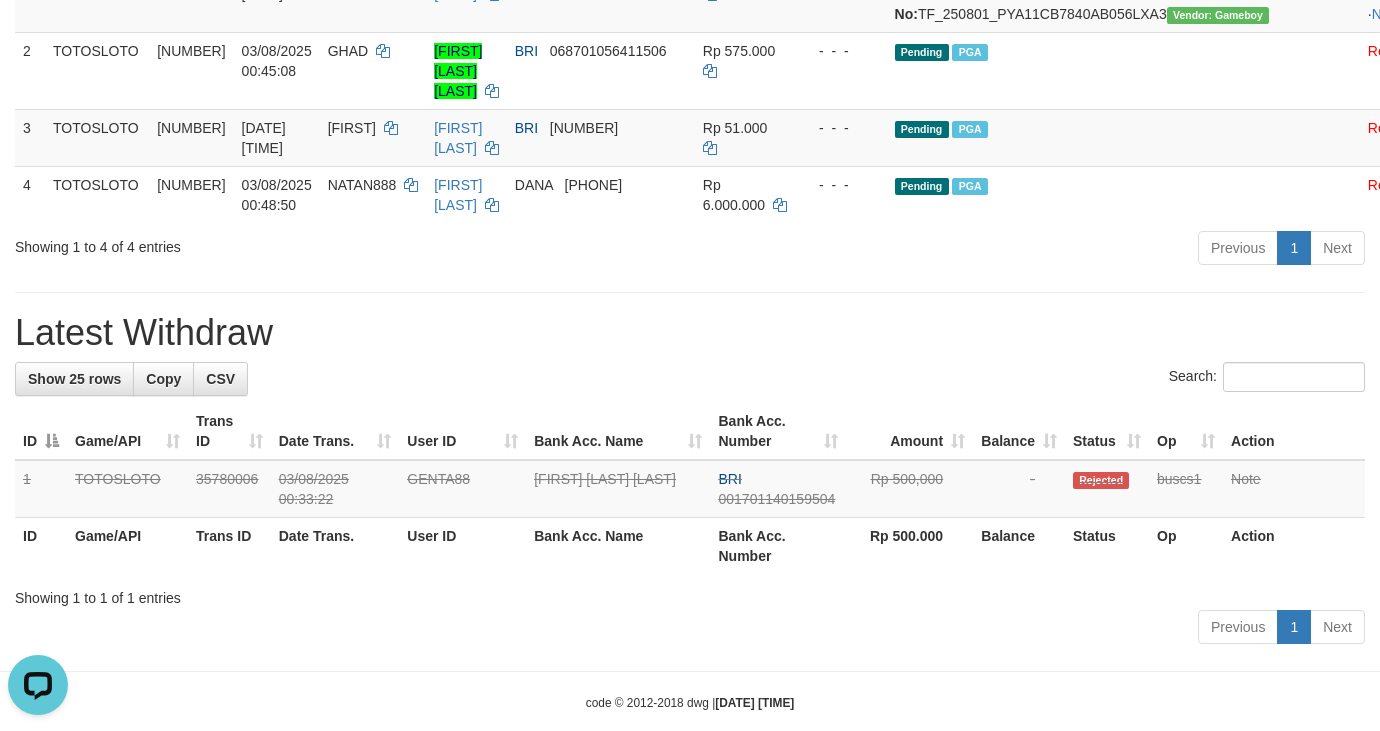 drag, startPoint x: 439, startPoint y: 319, endPoint x: 898, endPoint y: 340, distance: 459.48013 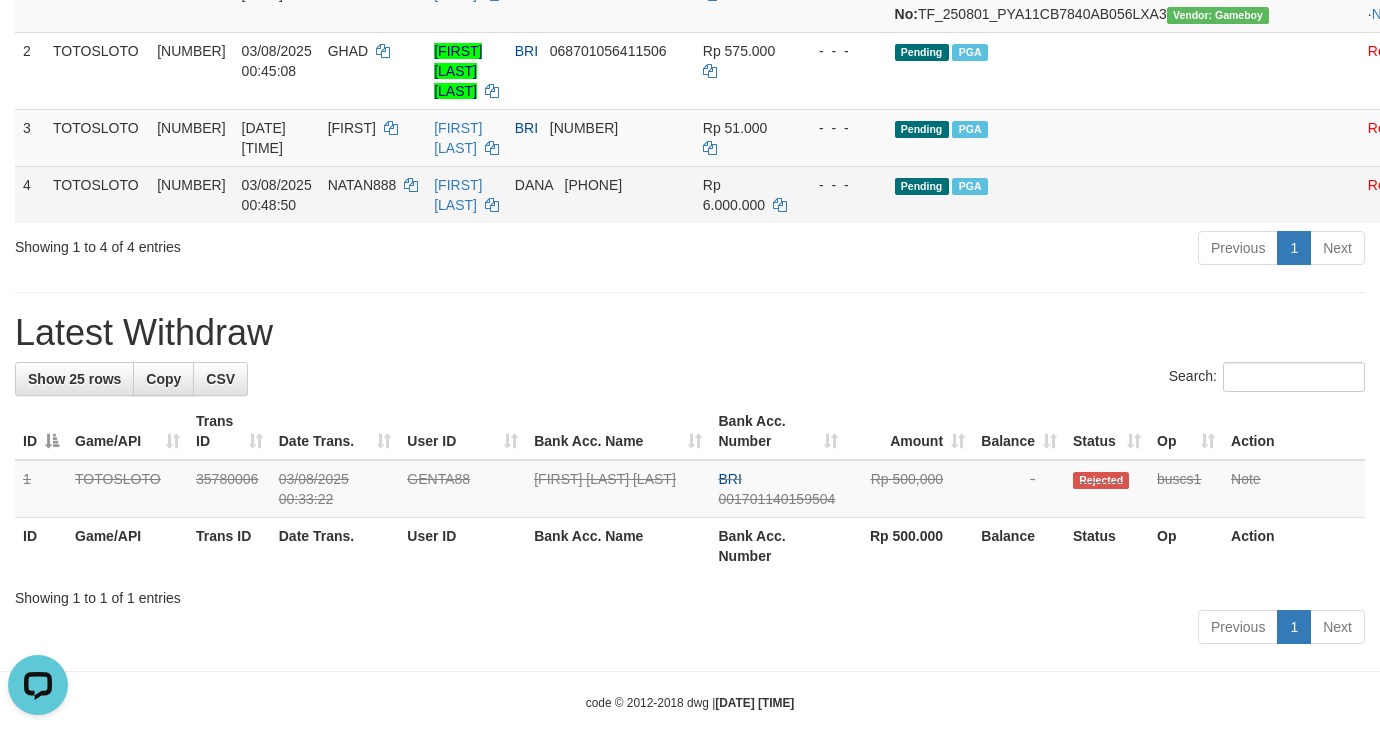 click on "Pending   PGA" at bounding box center (1082, 194) 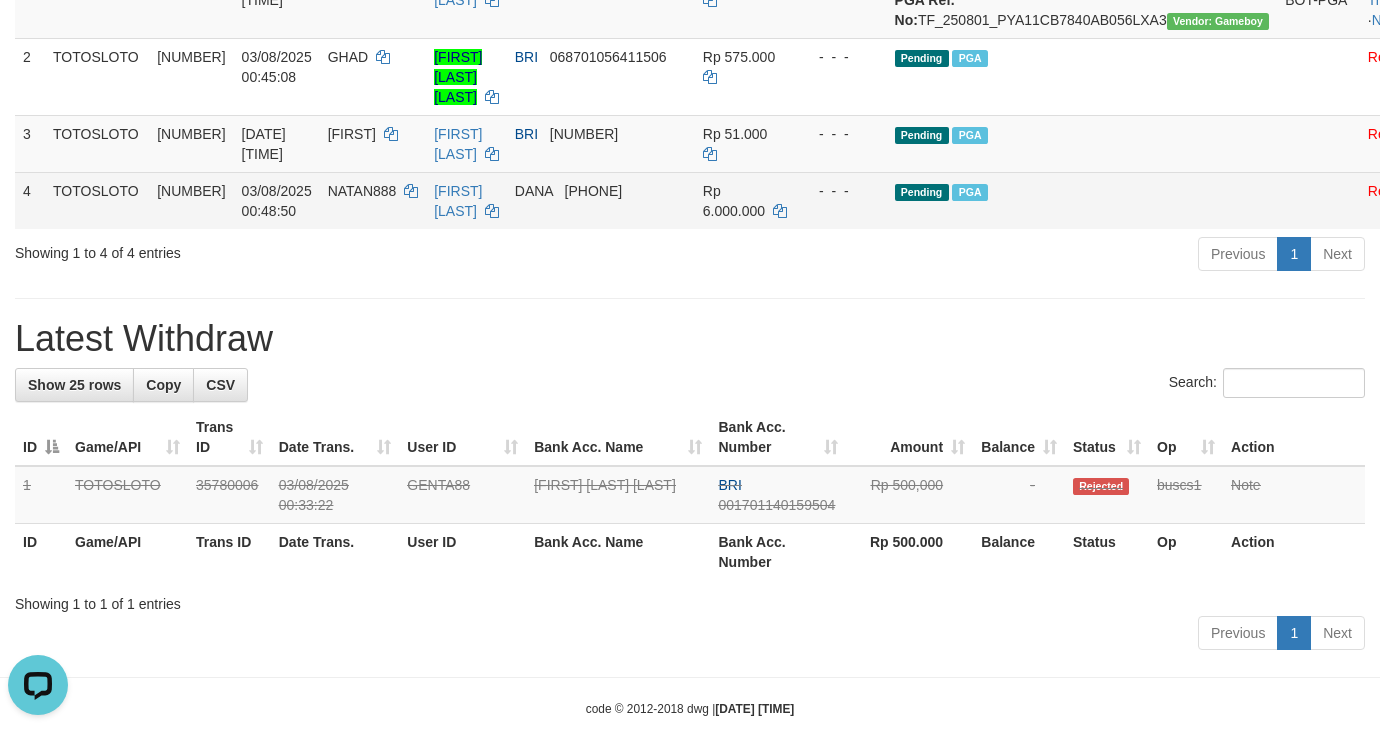 scroll, scrollTop: 200, scrollLeft: 0, axis: vertical 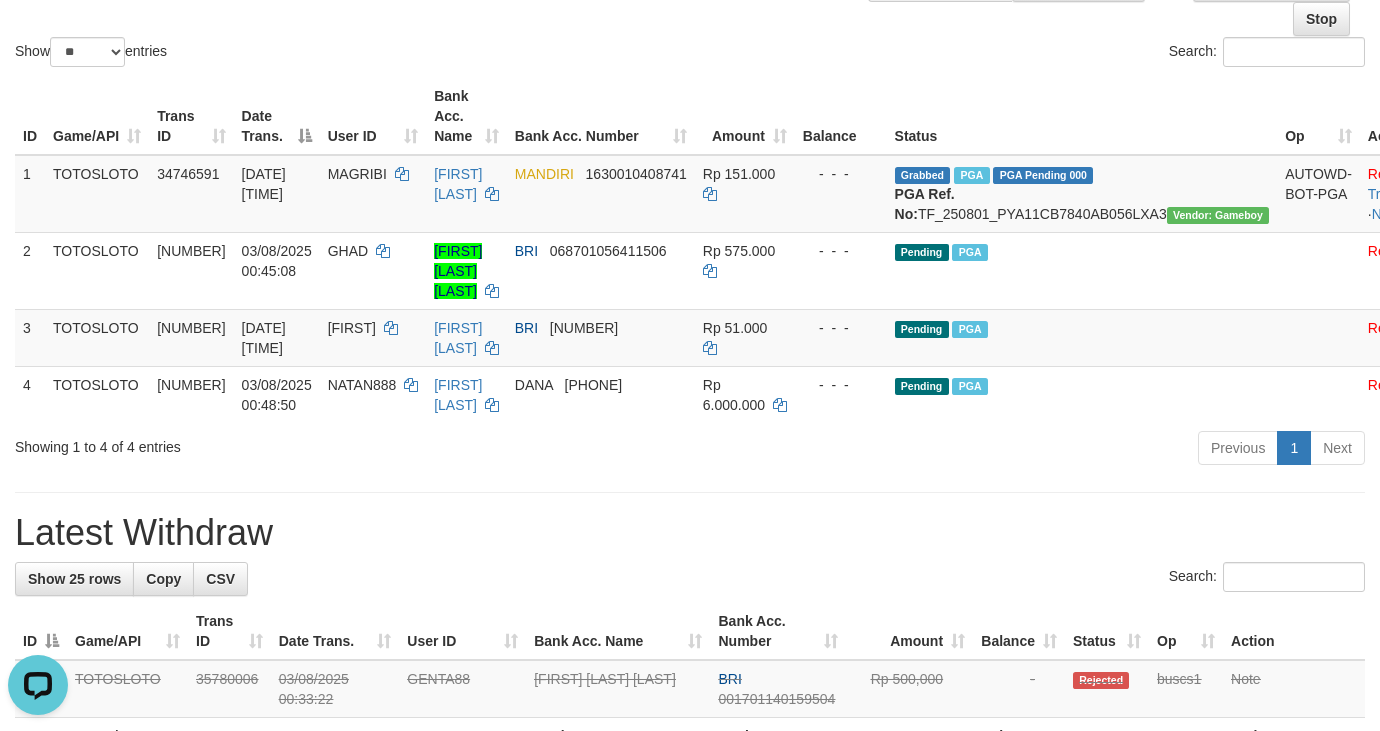 click on "**********" at bounding box center [690, 351] 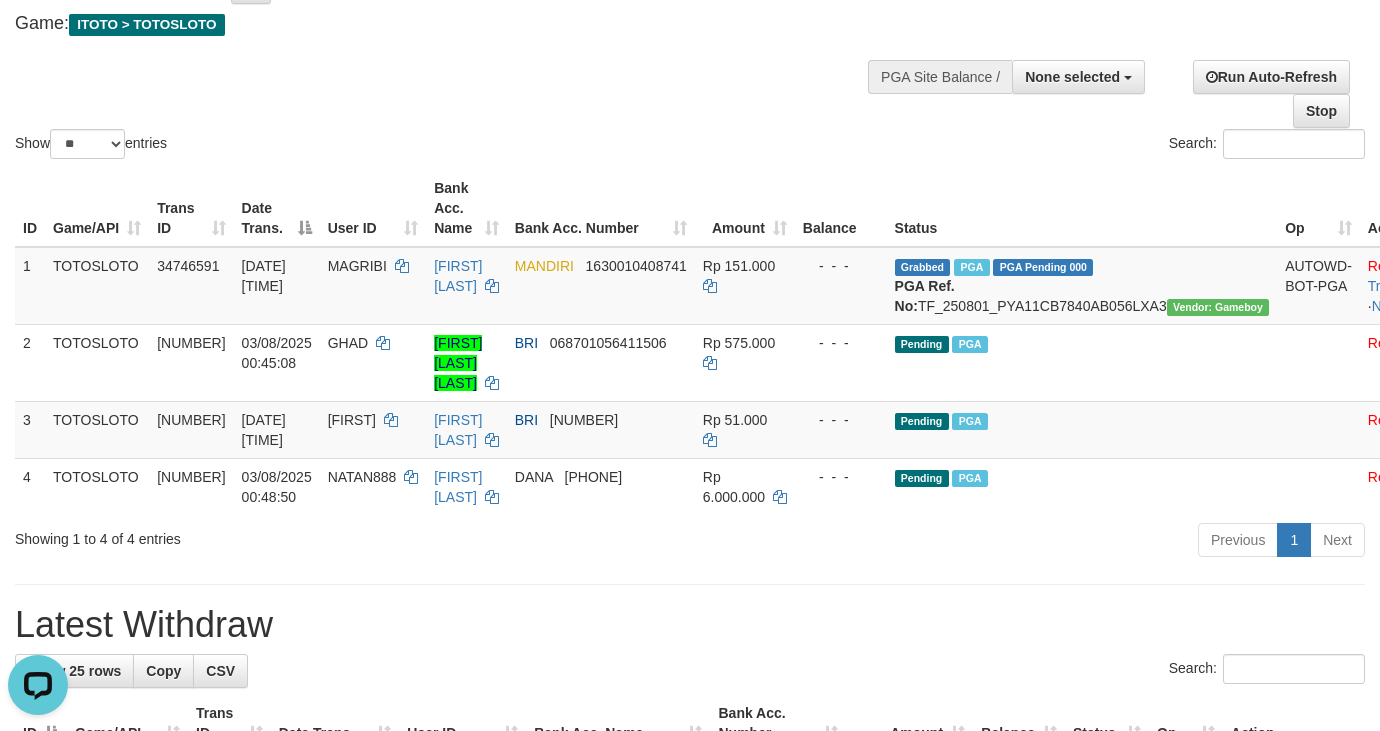 scroll, scrollTop: 0, scrollLeft: 0, axis: both 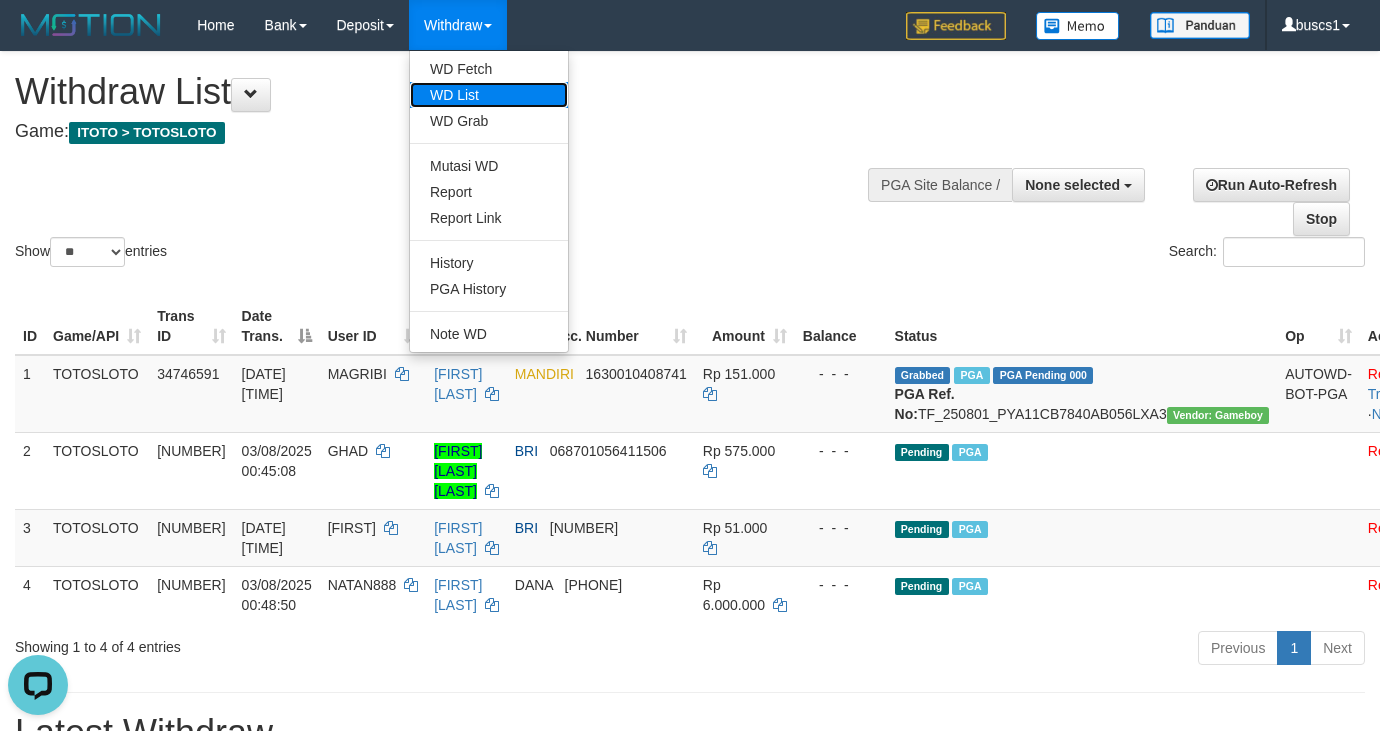 click on "WD List" at bounding box center (489, 95) 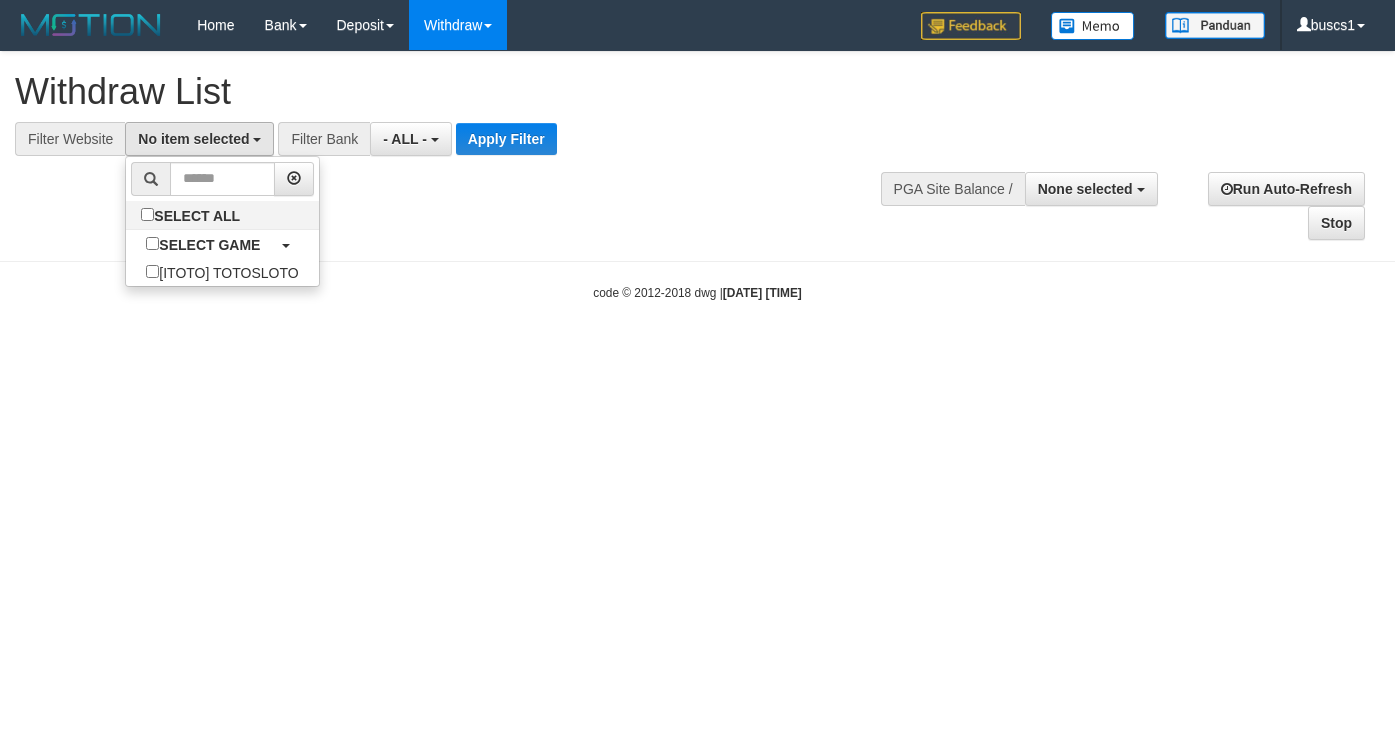 select 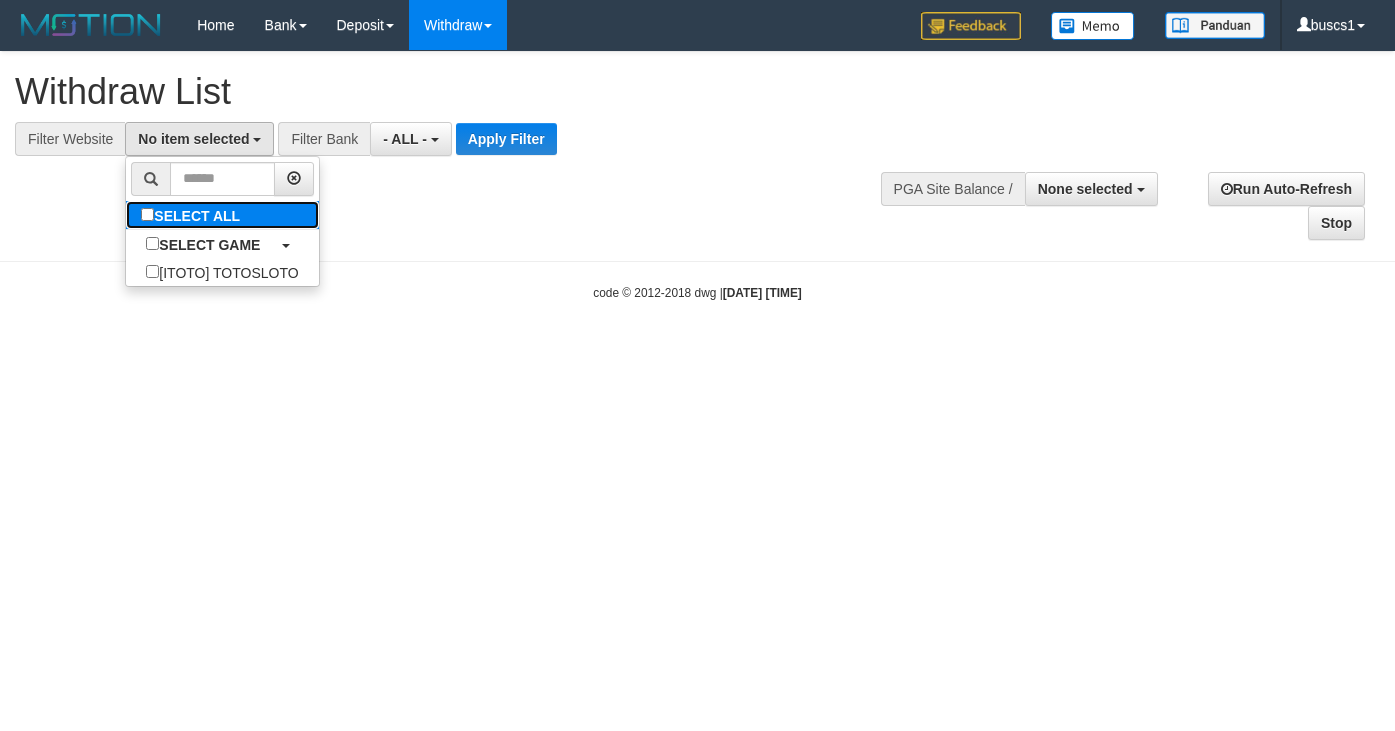 scroll, scrollTop: 0, scrollLeft: 0, axis: both 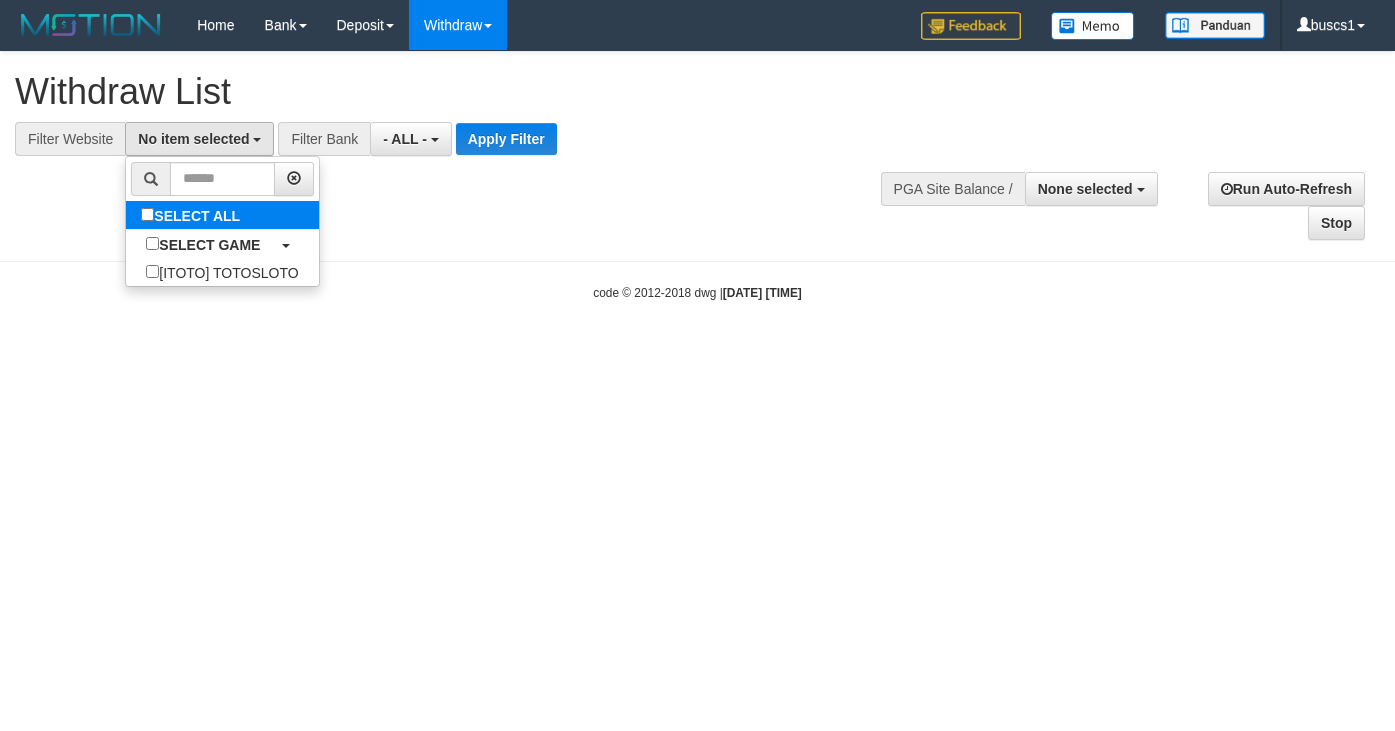 select on "****" 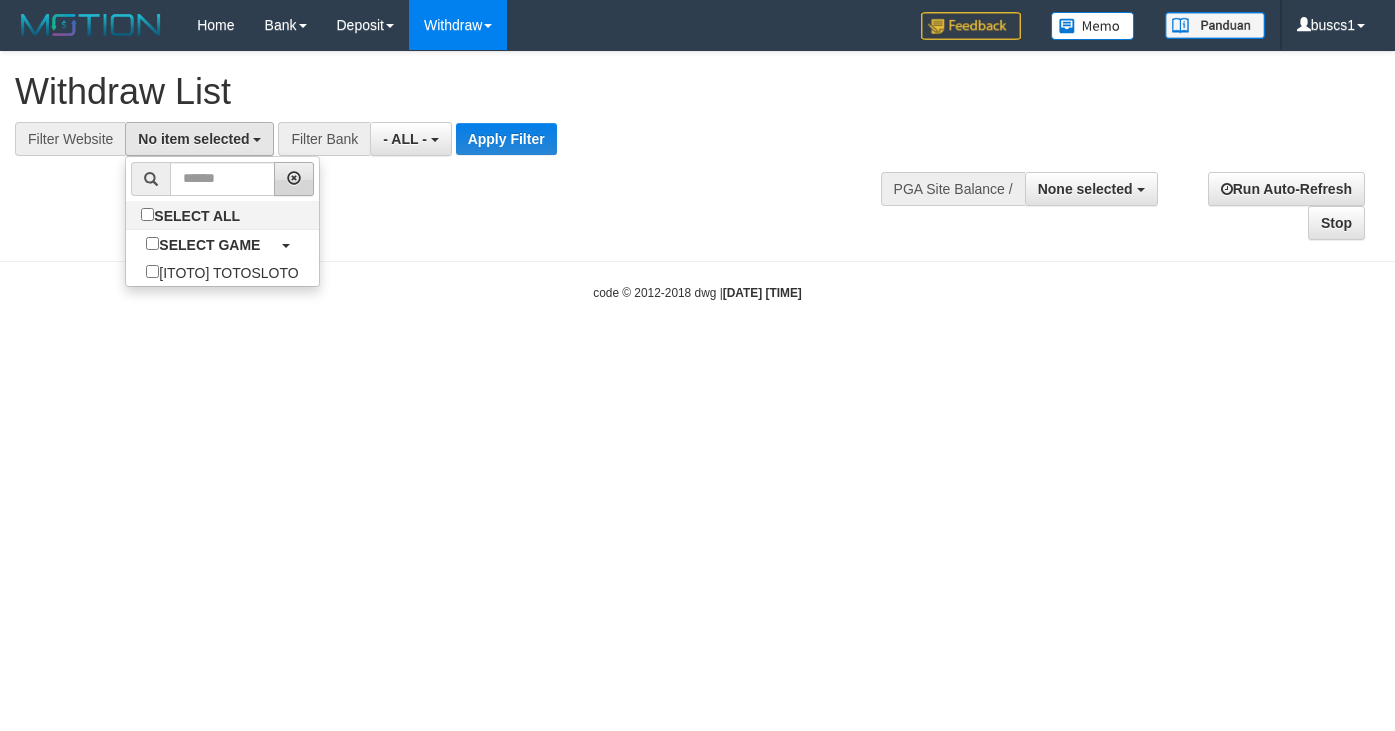 scroll, scrollTop: 18, scrollLeft: 0, axis: vertical 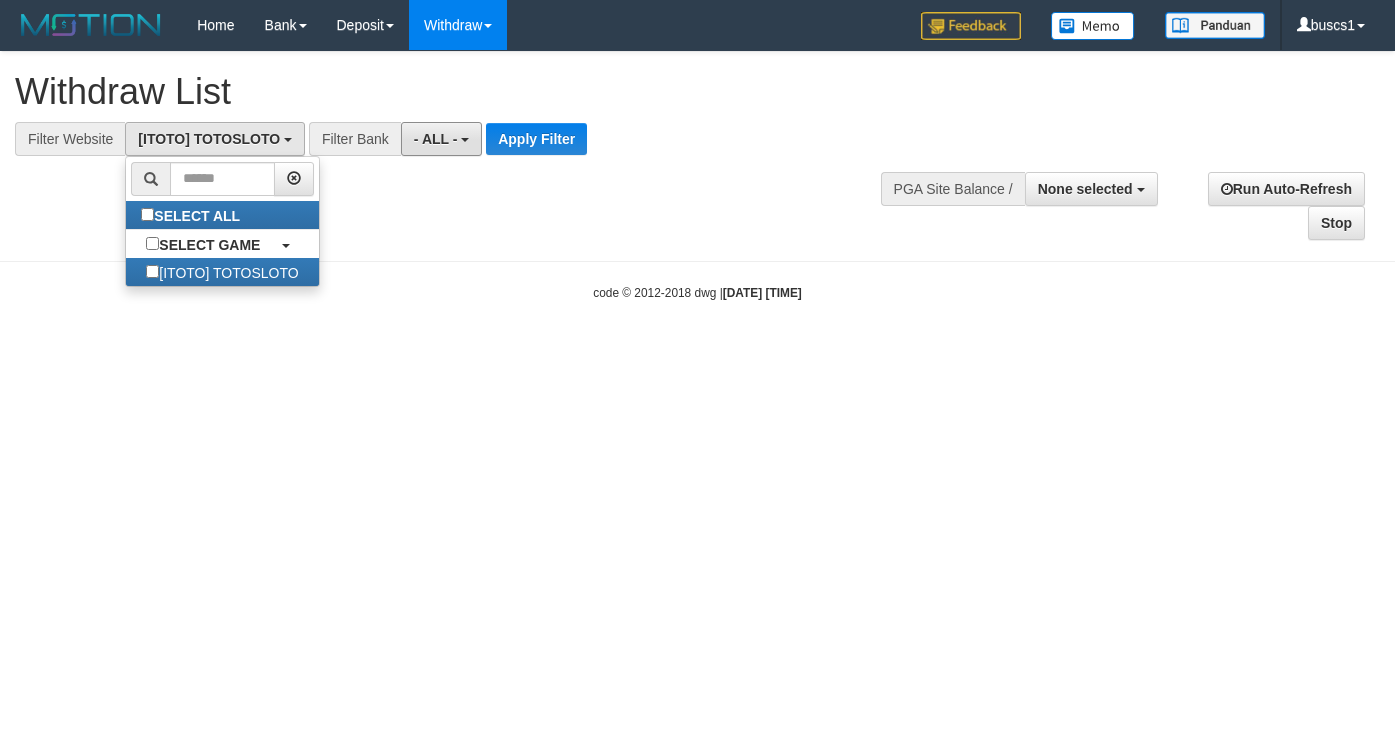 click on "**********" at bounding box center [385, 139] 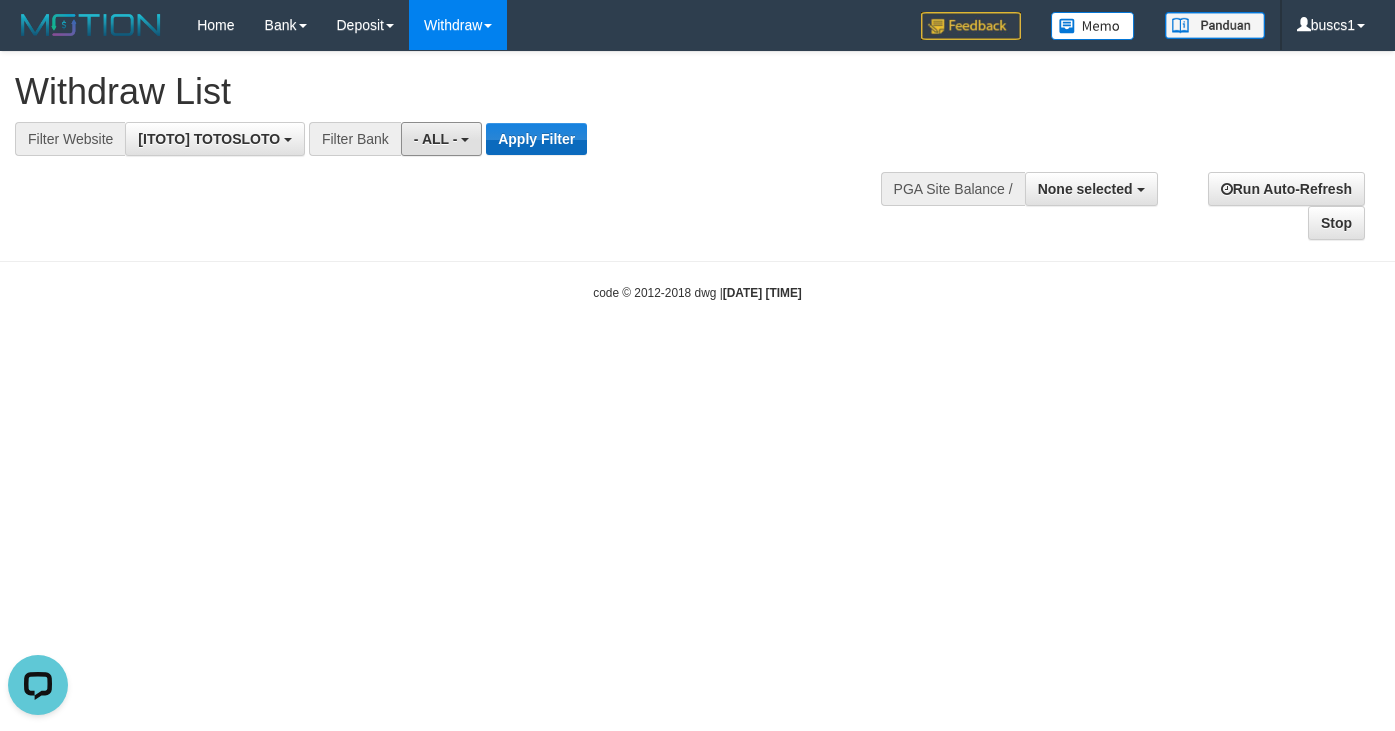 scroll, scrollTop: 0, scrollLeft: 0, axis: both 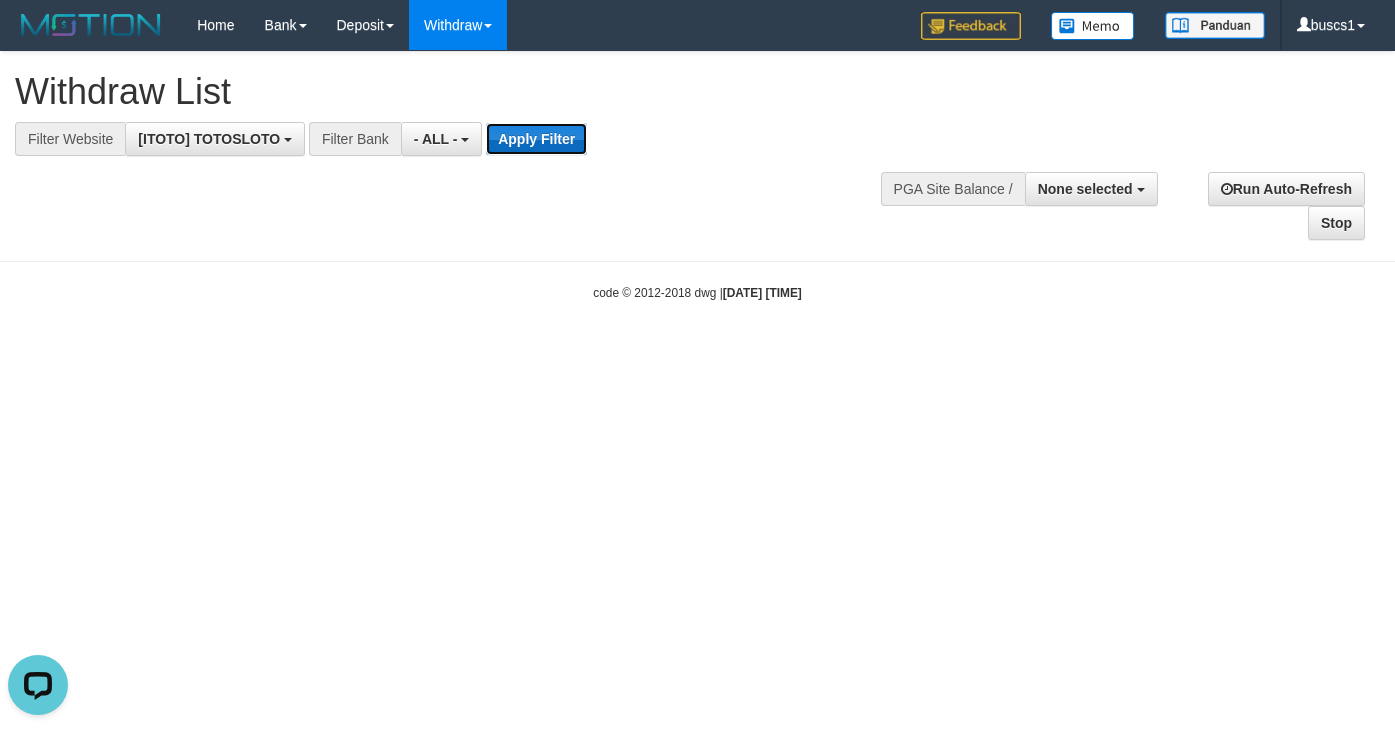 click on "Apply Filter" at bounding box center [536, 139] 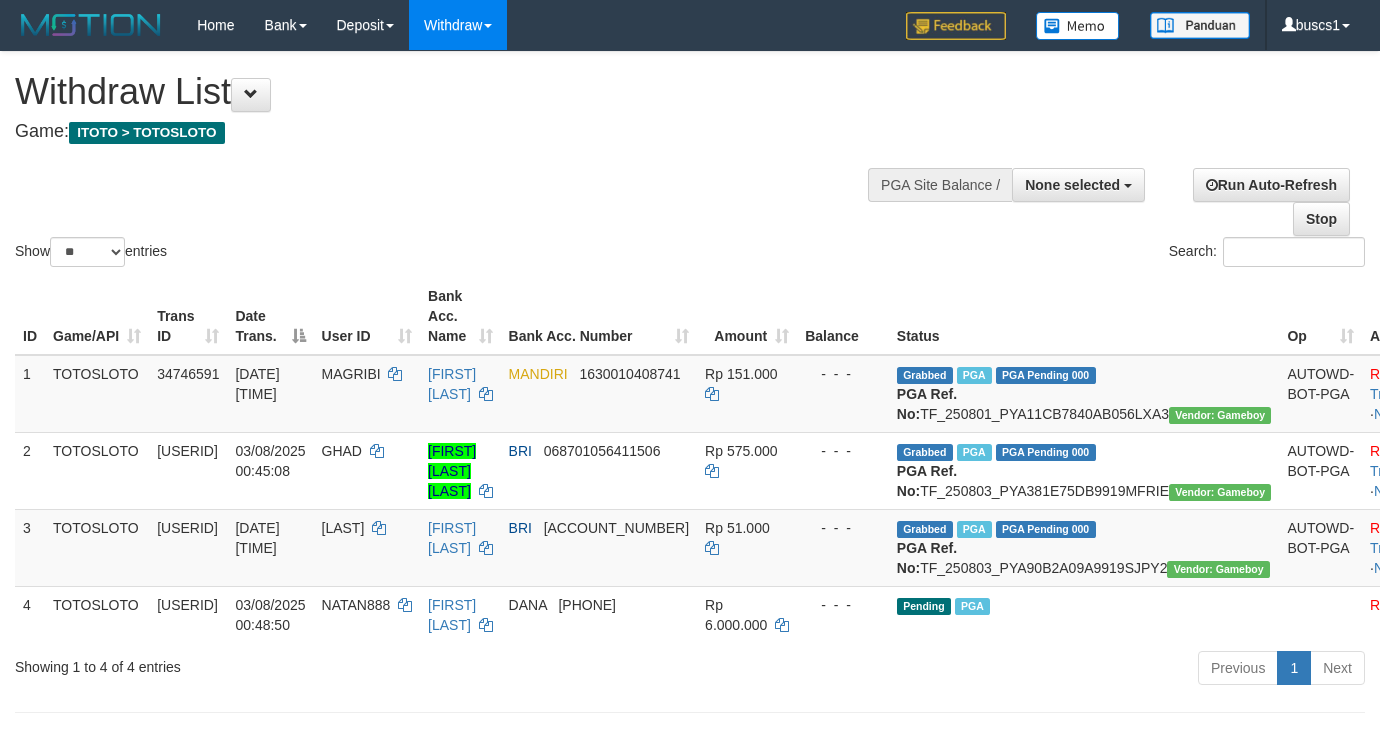 select 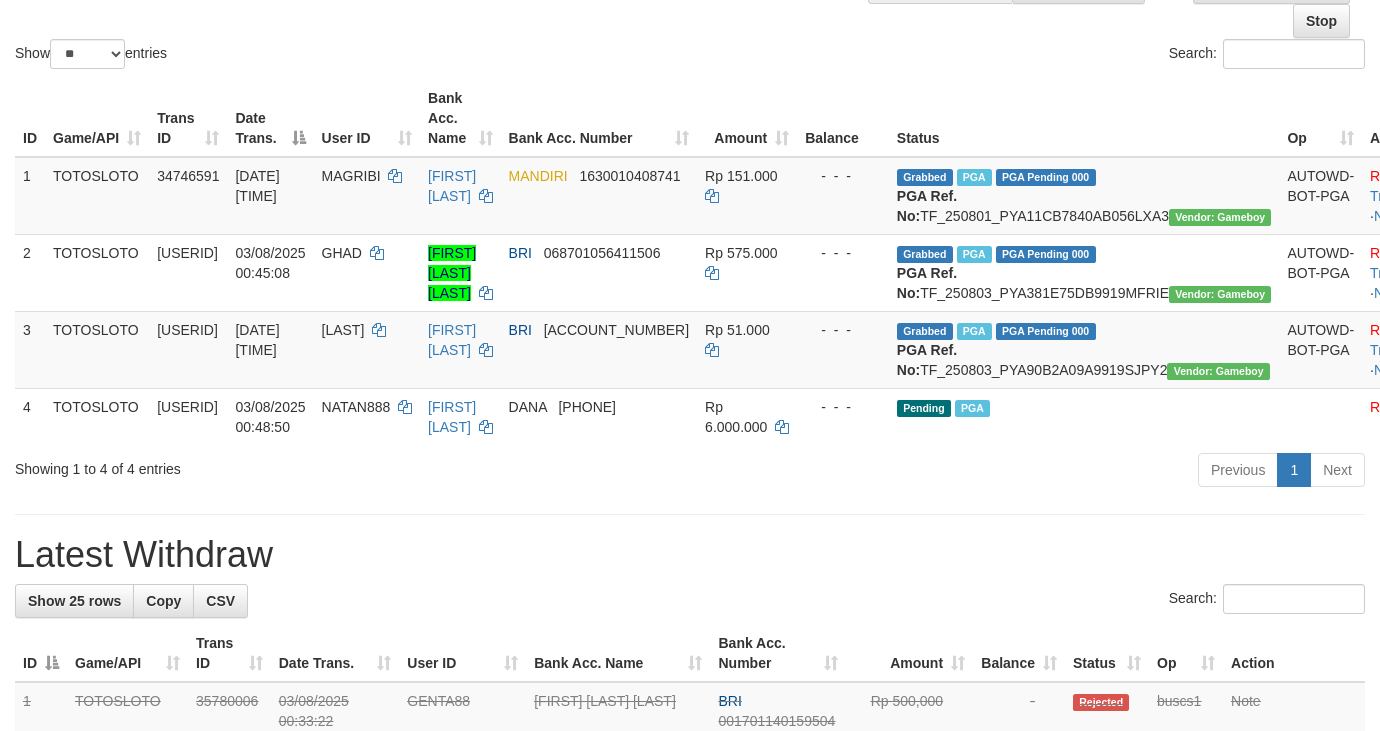scroll, scrollTop: 200, scrollLeft: 0, axis: vertical 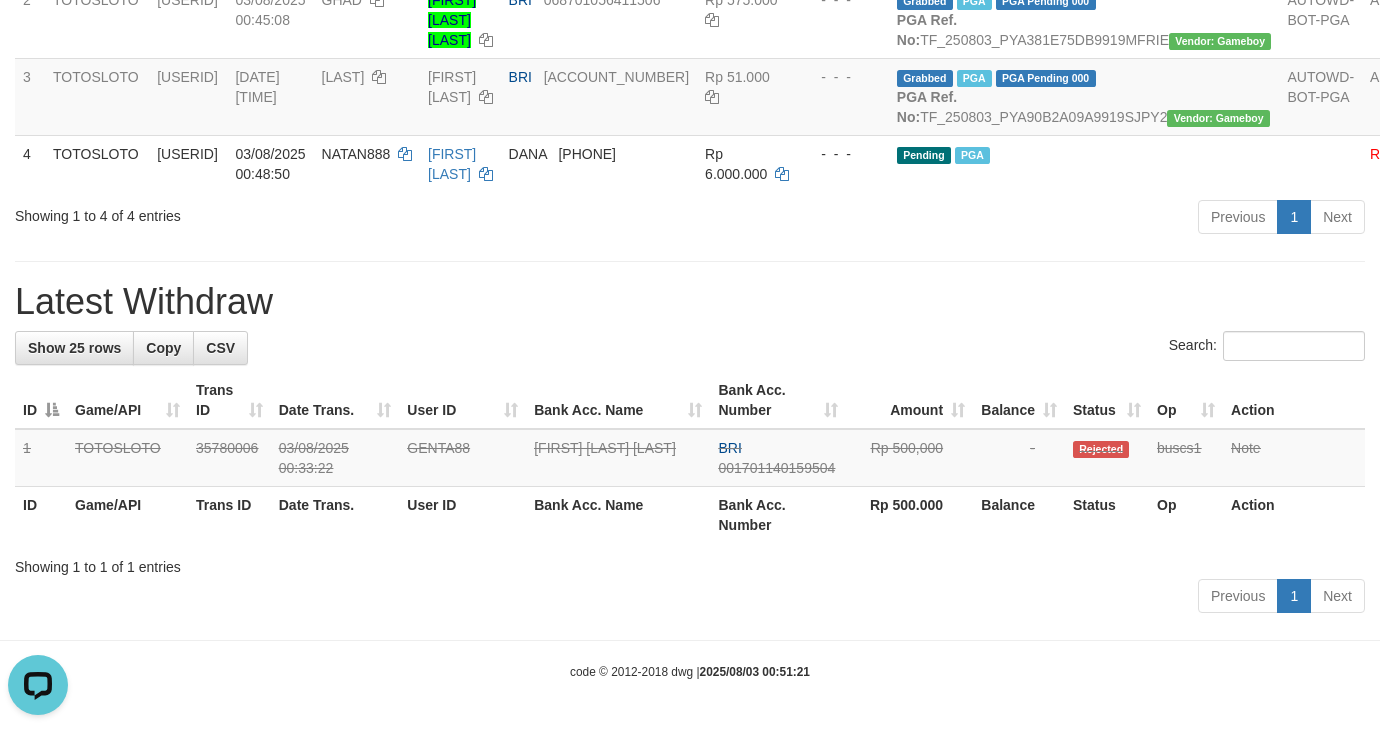click on "Previous 1 Next" at bounding box center (690, 598) 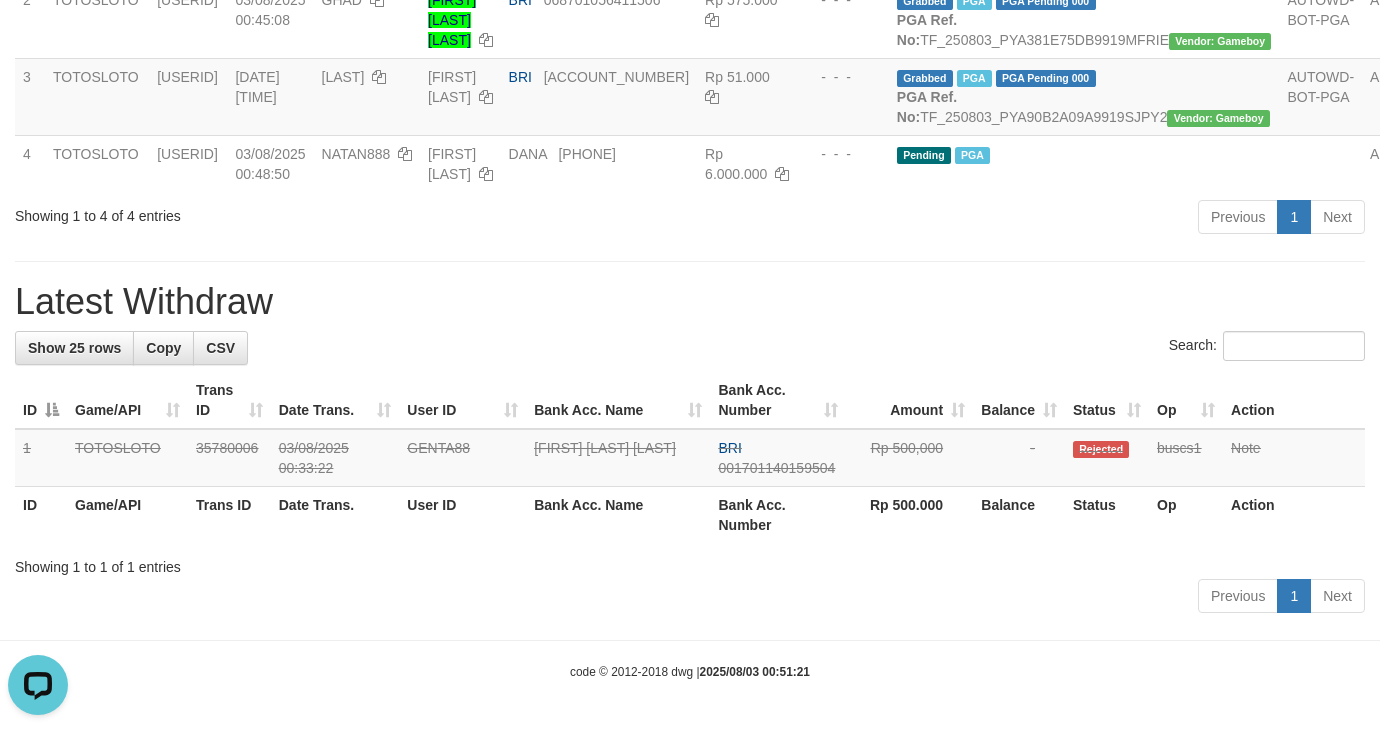 click on "Showing 1 to 4 of 4 entries" at bounding box center (287, 212) 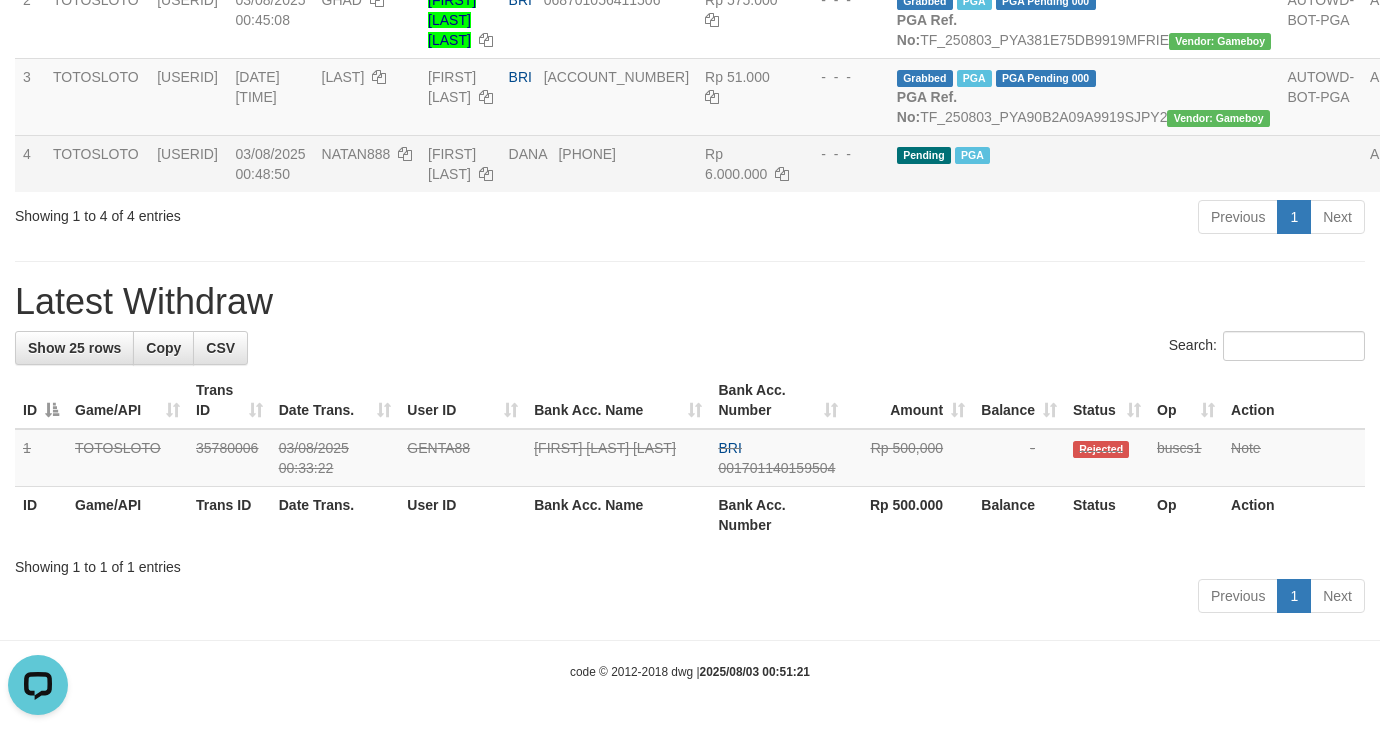 click on "Approved" at bounding box center (1411, 163) 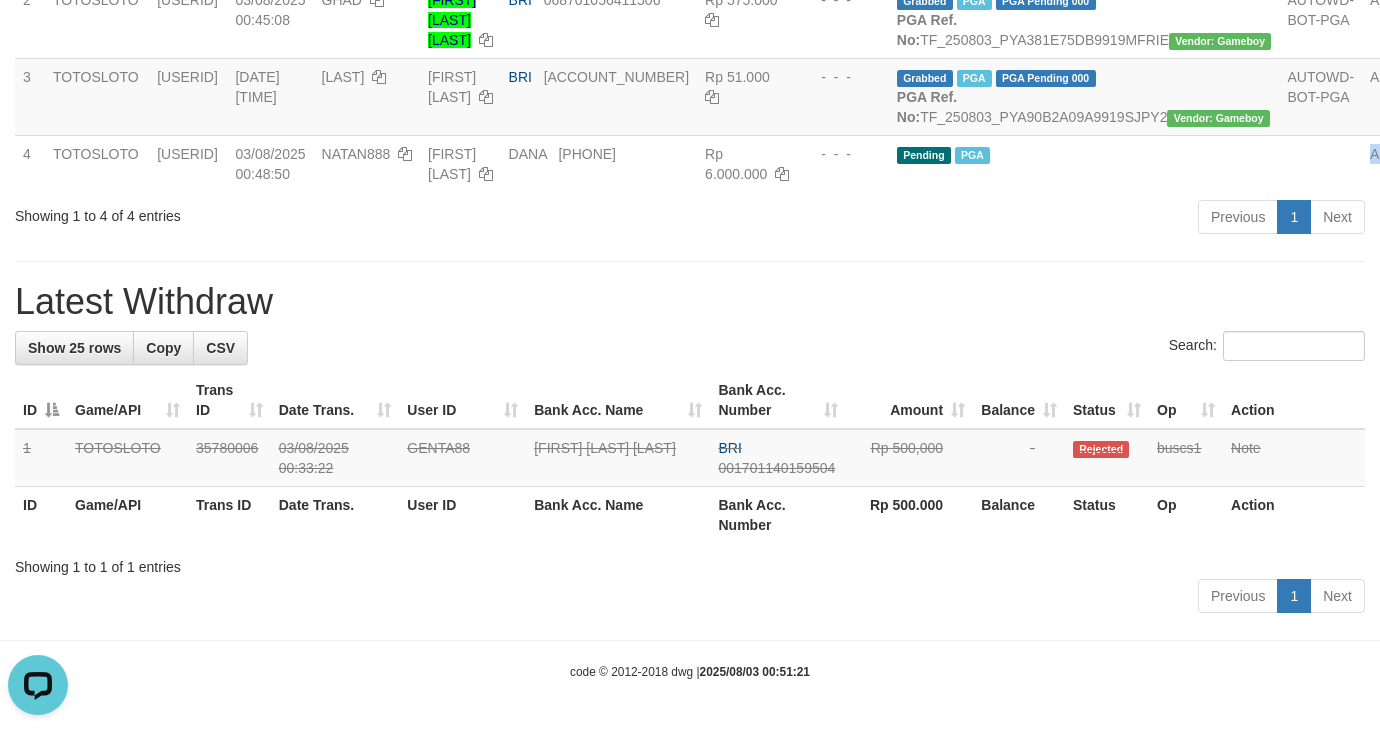 drag, startPoint x: 1305, startPoint y: 183, endPoint x: 1388, endPoint y: 164, distance: 85.146935 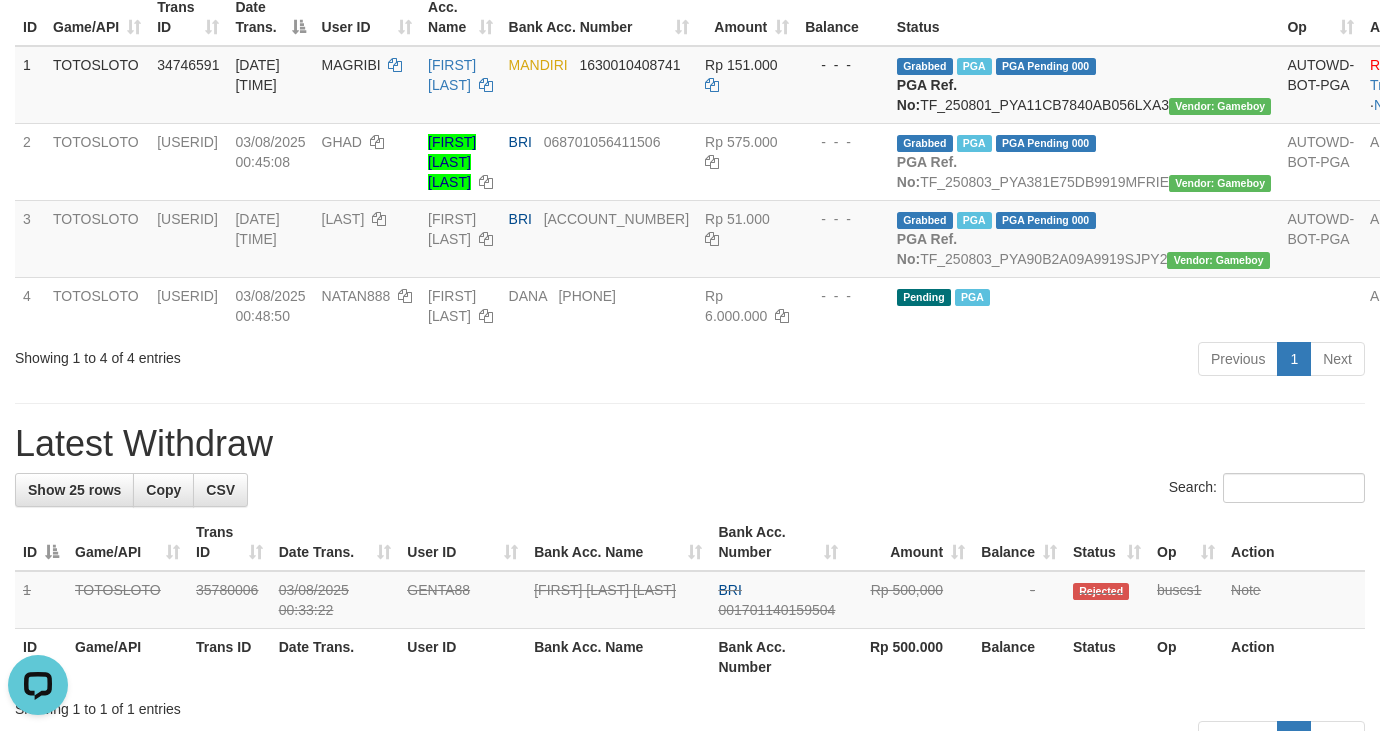 scroll, scrollTop: 300, scrollLeft: 0, axis: vertical 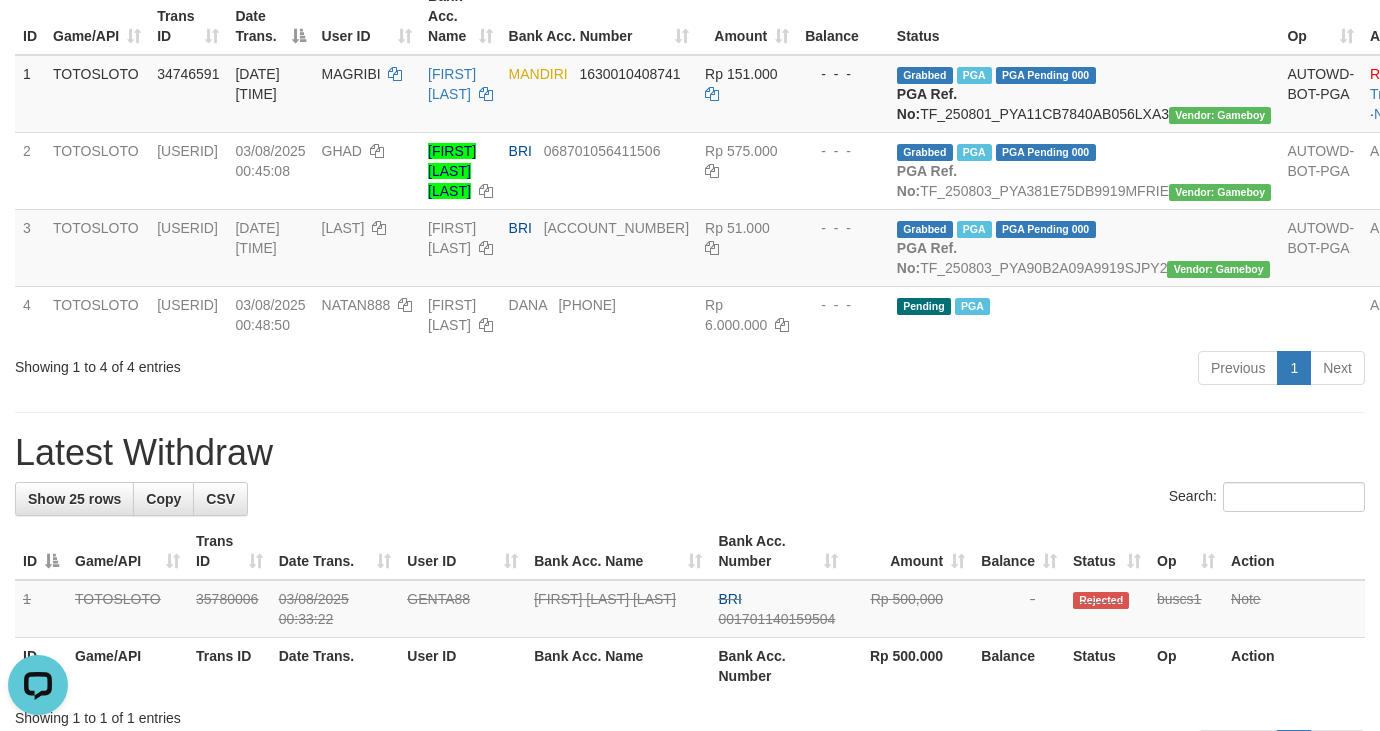 click on "Previous 1 Next" at bounding box center [977, 370] 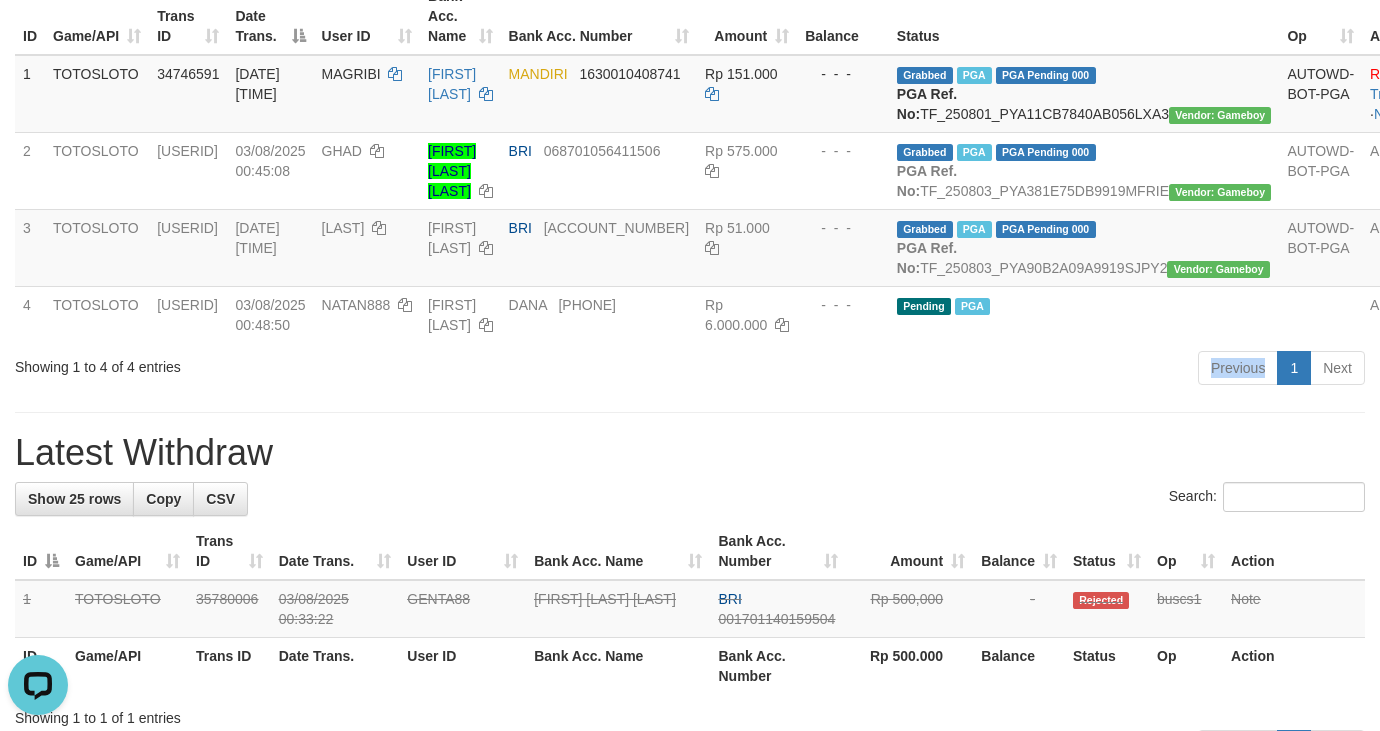 click on "Previous 1 Next" at bounding box center [977, 370] 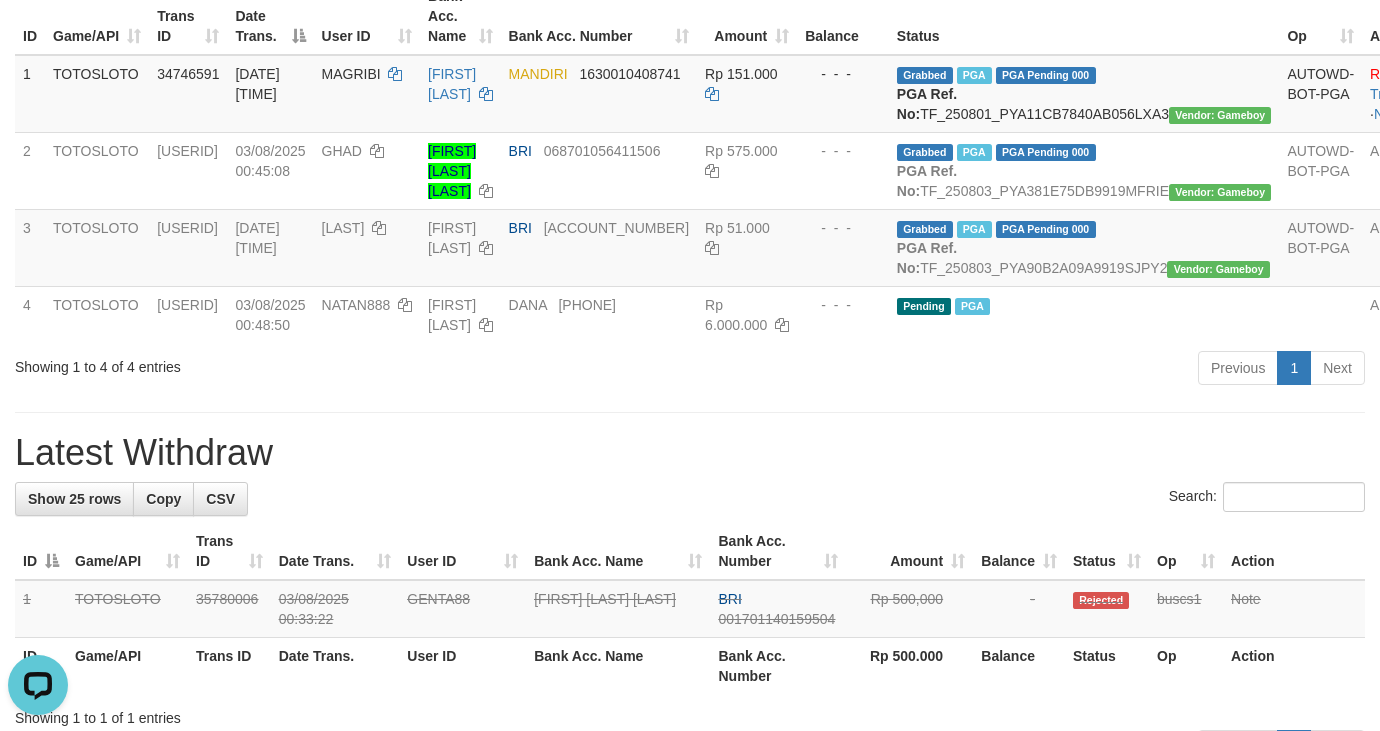 click on "ID Game/API Trans ID Date Trans. User ID Bank Acc. Name Bank Acc. Number Amount Balance Status Op Action
1 TOTOSLOTO 34746591 01/08/2025 21:25:11 MAGRIBI    MUHAMAD NURALIM    MANDIRI     1630010408741 Rp 151.000    -  -  - Grabbed   PGA   PGA Pending 000 {"status":"000","data":{"unique_id":"1498-34746591-20250801","reference_no":"TF_250801_PYA11CB7840AB056LXA3","amount":"151000.00","fee":"0.00","merchant_surcharge_rate":"0.00","charge_to":"MERC","payout_amount":"151000.00","disbursement_status":0,"disbursement_description":"ON PROCESS","created_at":"2025-08-01 21:37:05","executed_at":"2025-08-01 21:37:05","bank":{"code":"008","name":"BANK MANDIRI","account_number":"1630010408741","account_name":"MUHAMAD NURALIM"},"note":"buscs2","merchant_balance":{"balance_effective":41801761,"balance_pending":124456804,"balance_disbursement":104467000,"balance_collection":1837964723}}} PGA Ref. No:  TF_250801_PYA11CB7840AB056LXA3  Vendor: Gameboy AUTOWD-BOT-PGA Reject ·    Check Trans 2" at bounding box center (690, 160) 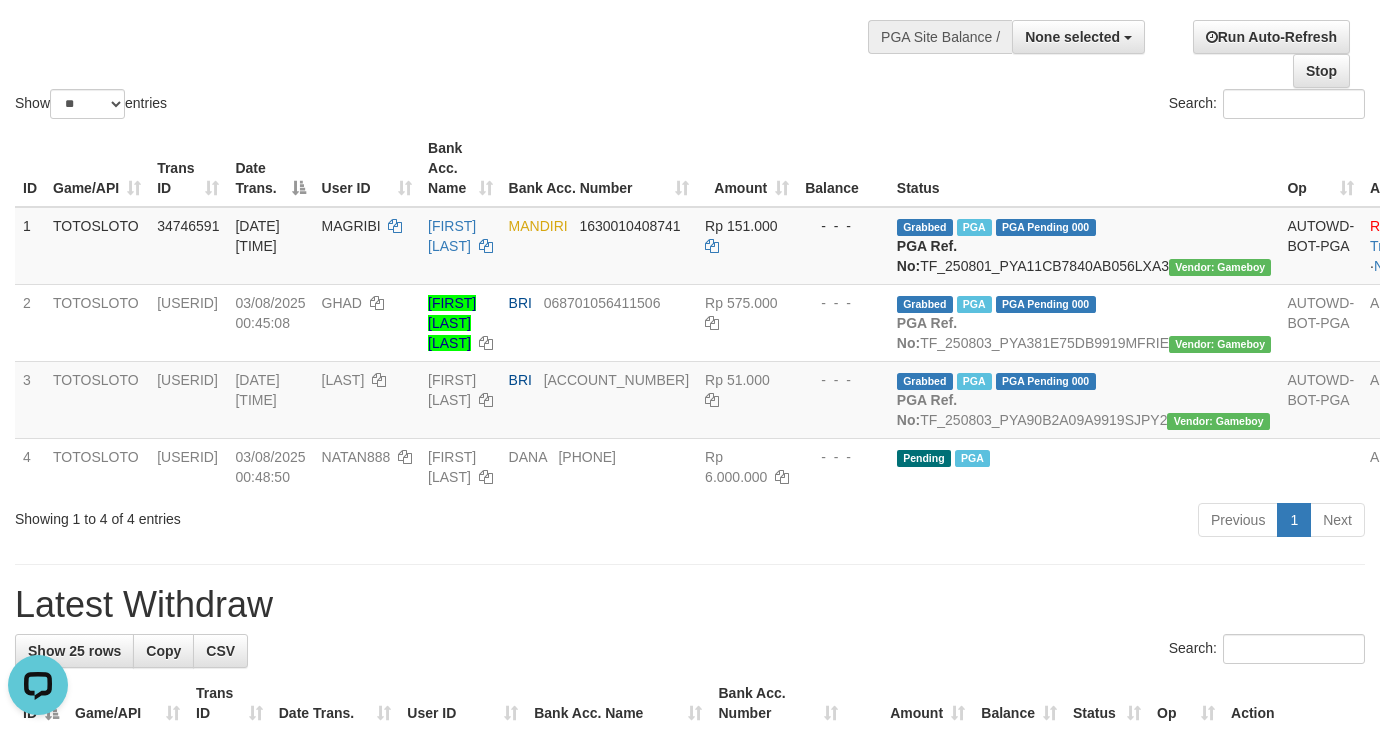scroll, scrollTop: 0, scrollLeft: 0, axis: both 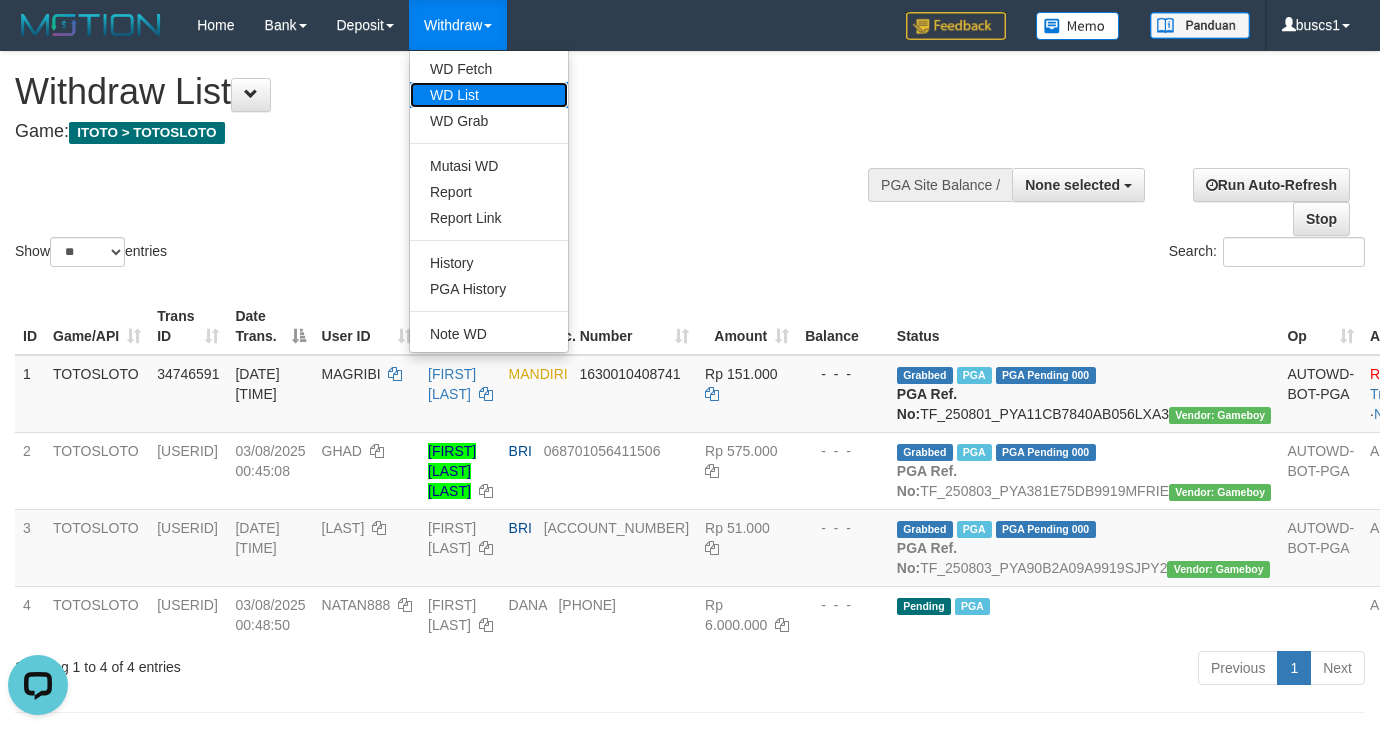 click on "WD List" at bounding box center (489, 95) 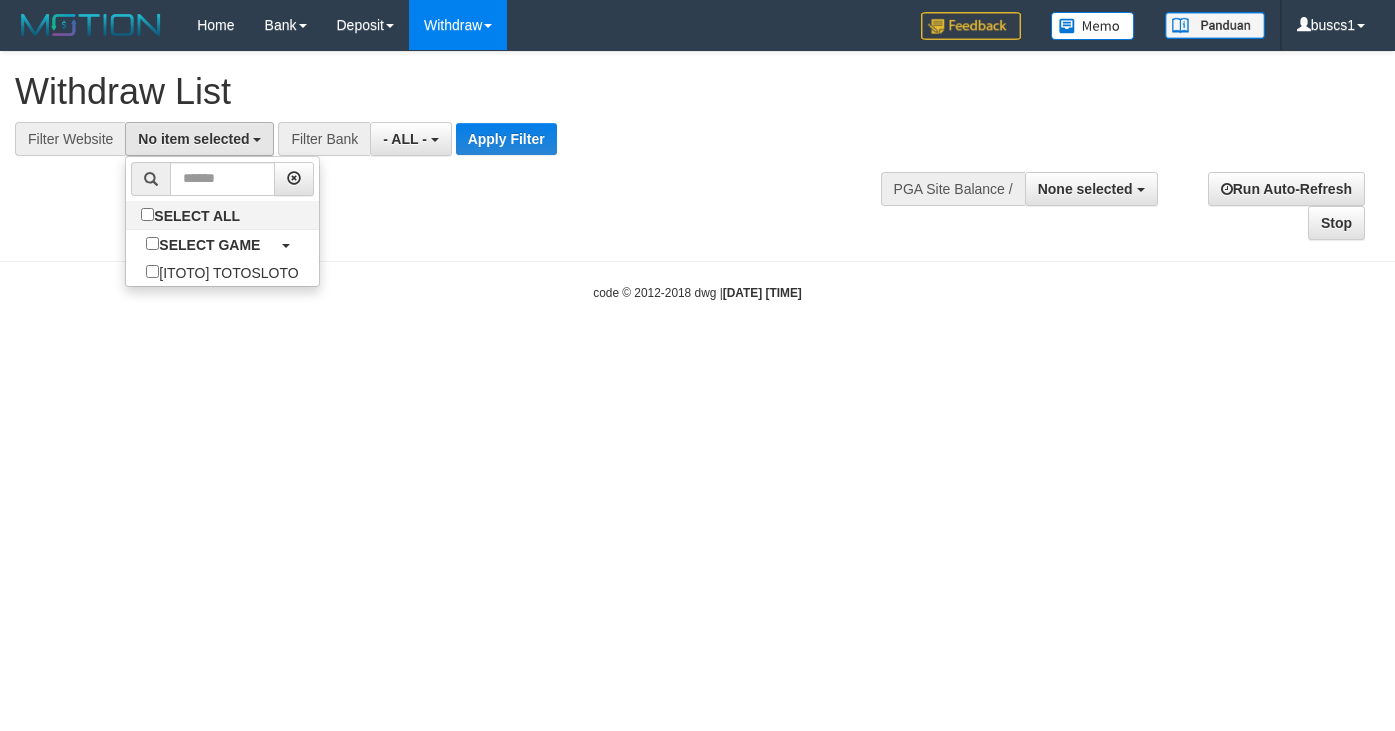 select 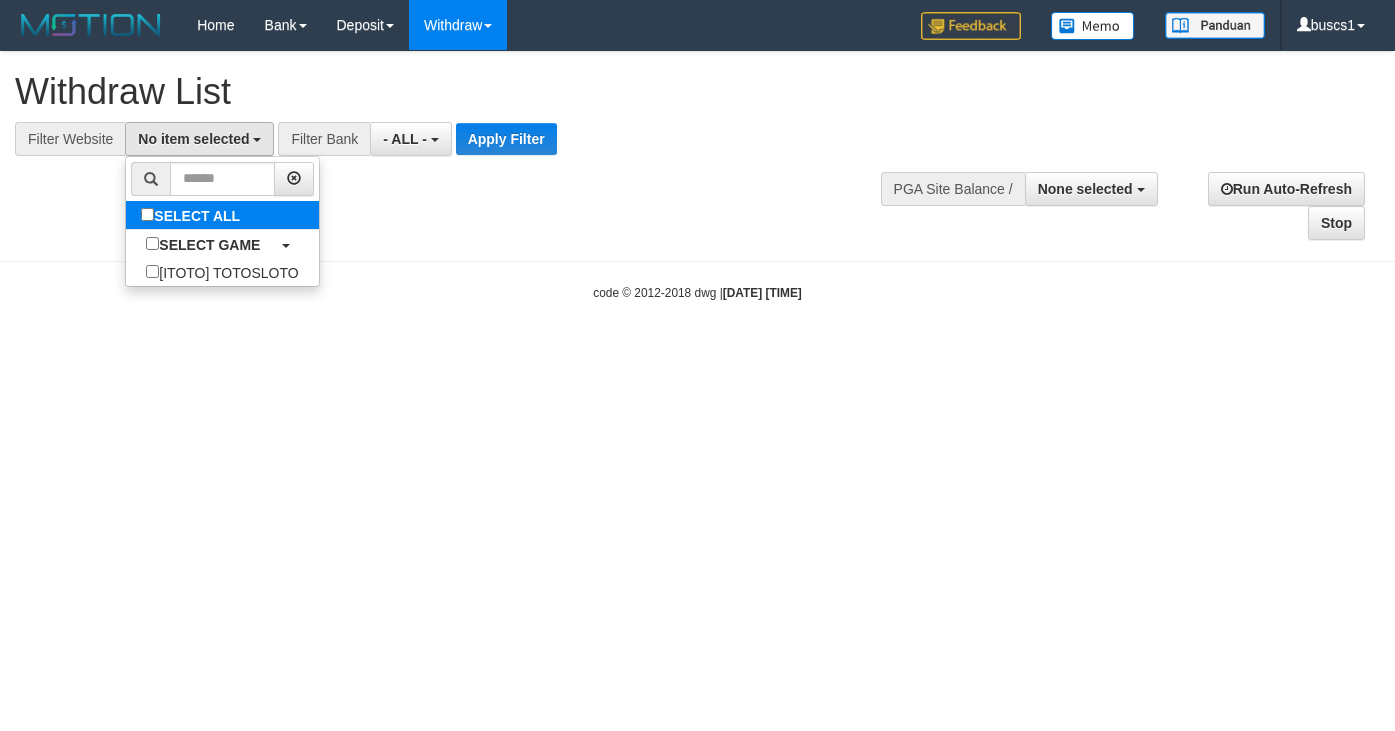 scroll, scrollTop: 0, scrollLeft: 0, axis: both 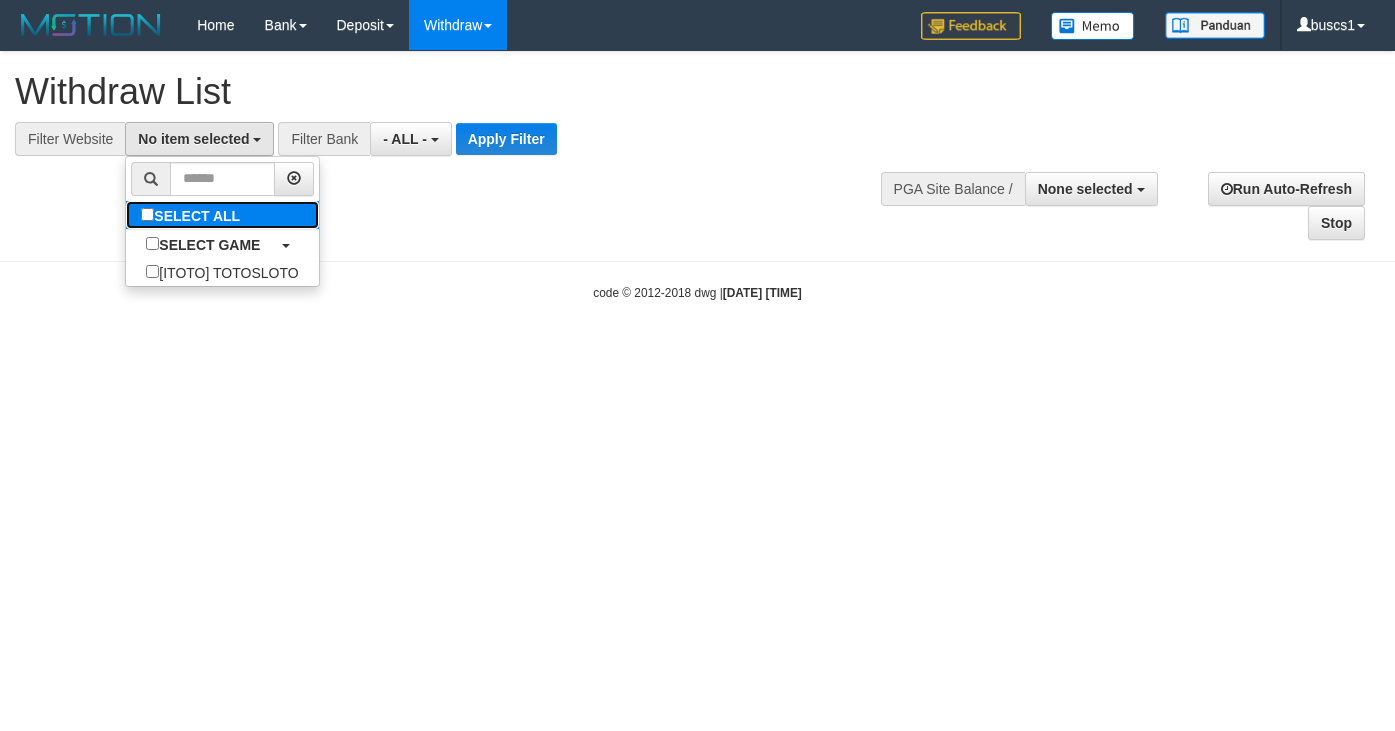 click on "SELECT ALL" at bounding box center [193, 215] 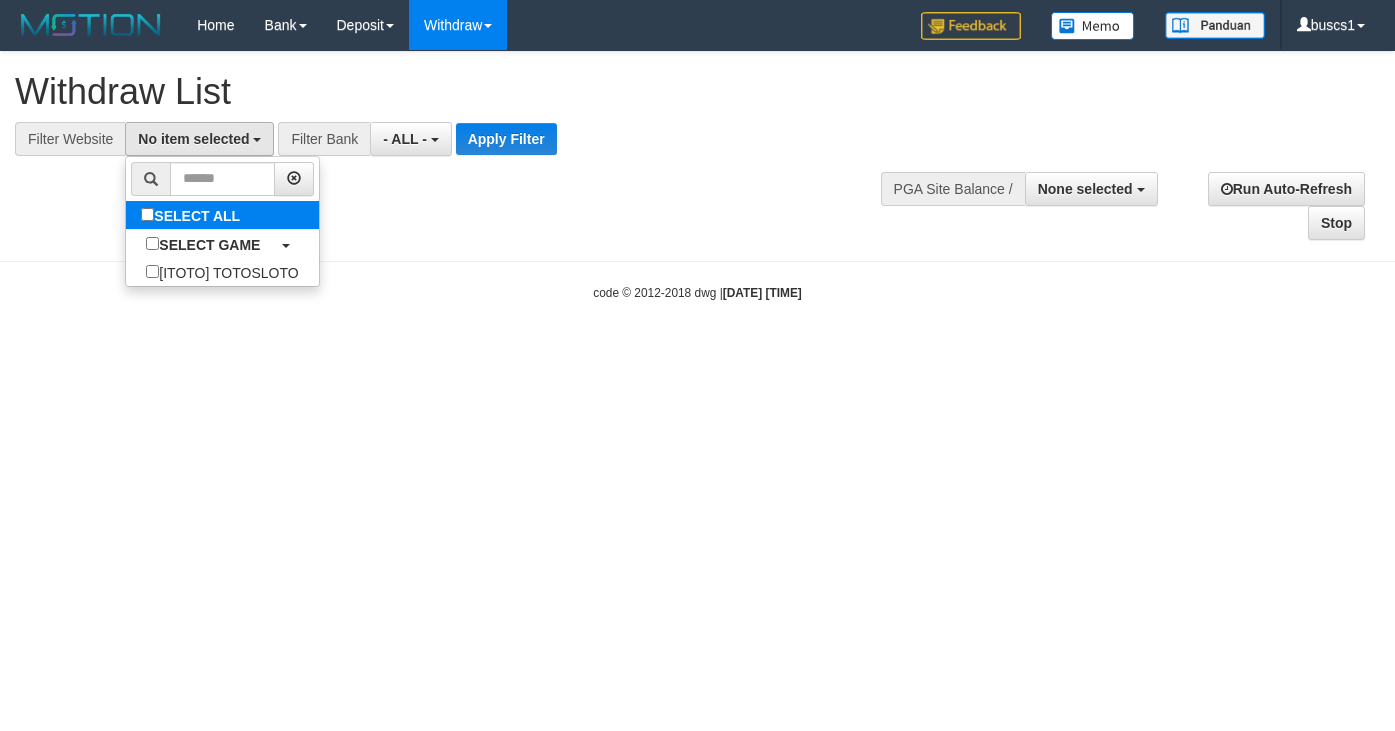select on "****" 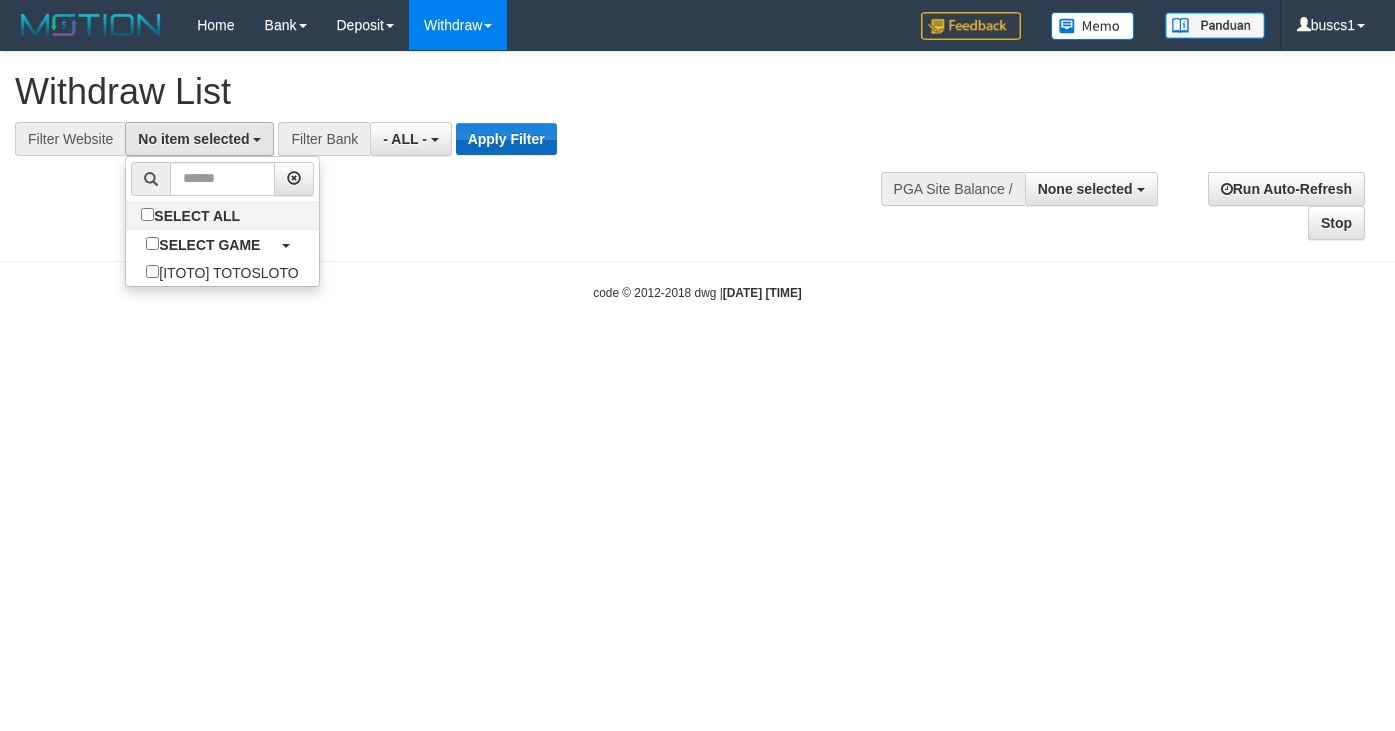 scroll, scrollTop: 18, scrollLeft: 0, axis: vertical 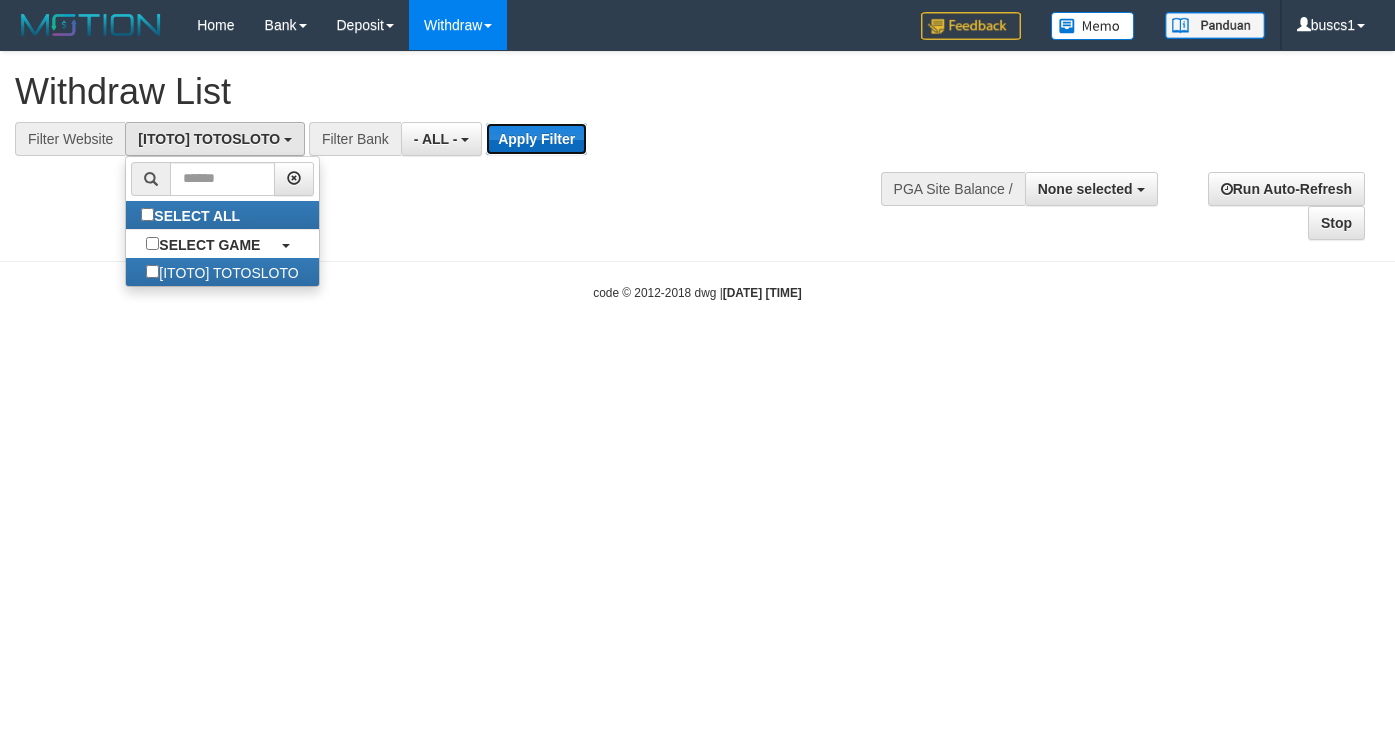 click on "Apply Filter" at bounding box center [536, 139] 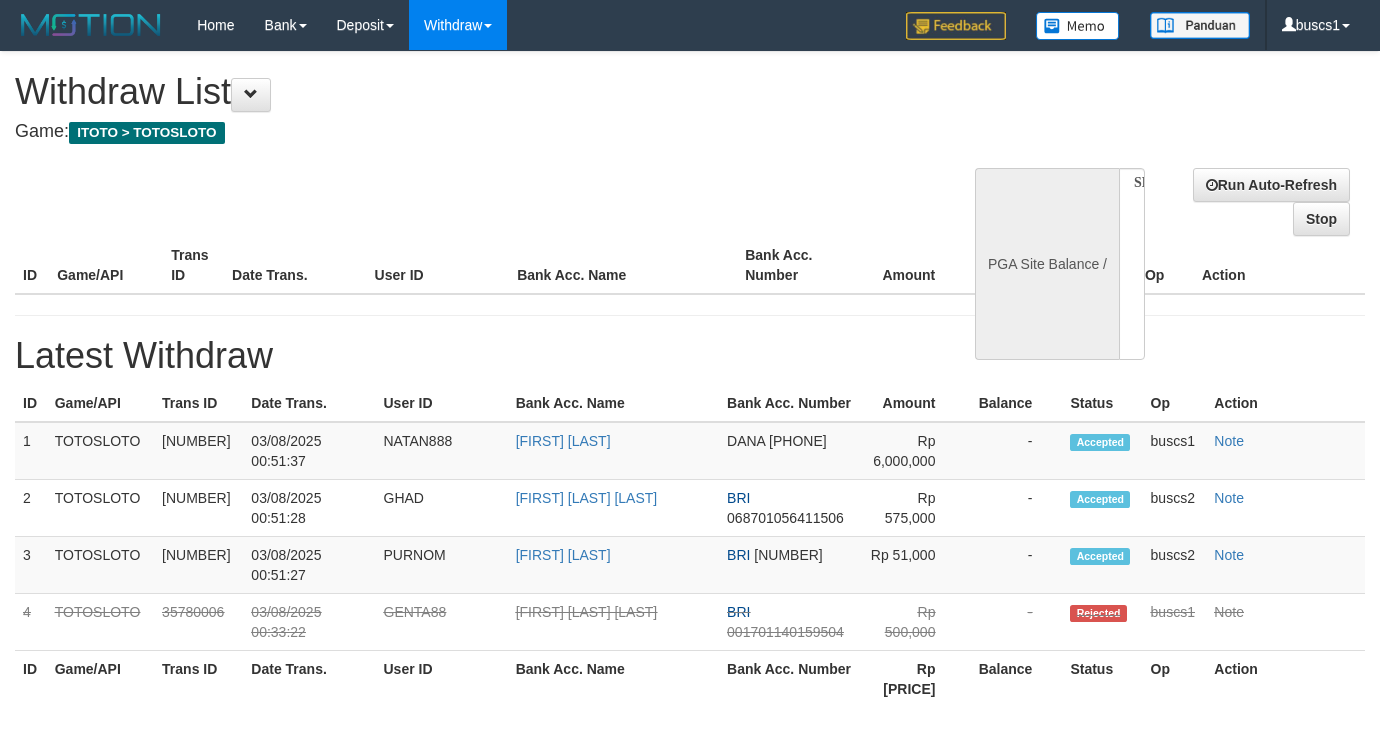 select 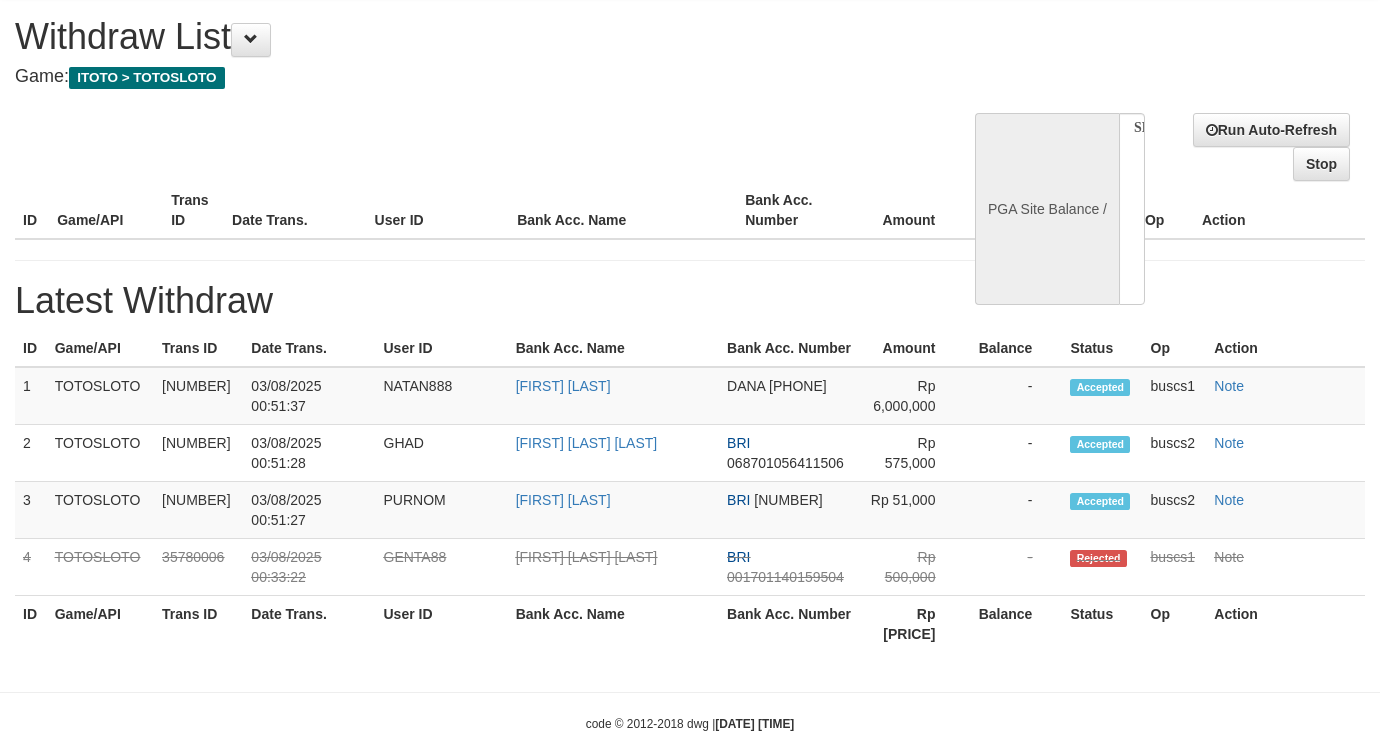 select on "**" 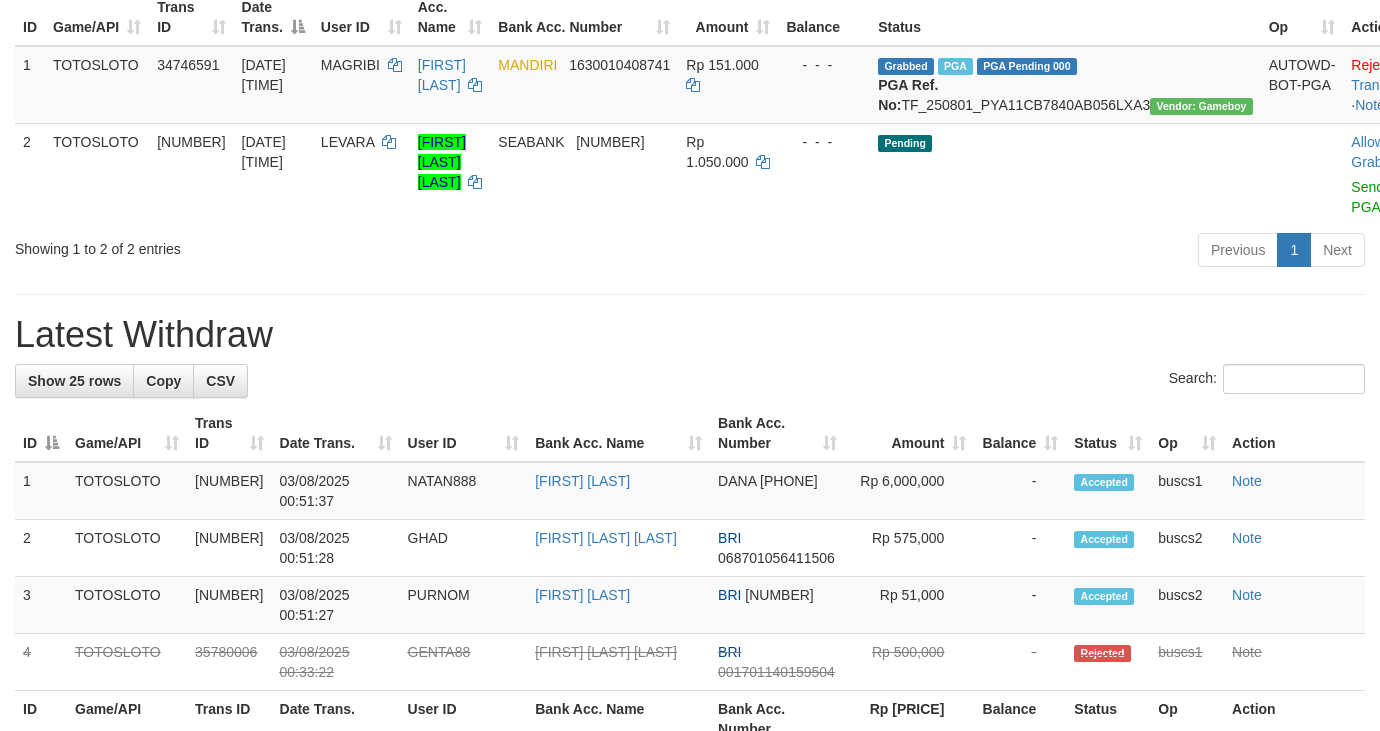 scroll, scrollTop: 300, scrollLeft: 0, axis: vertical 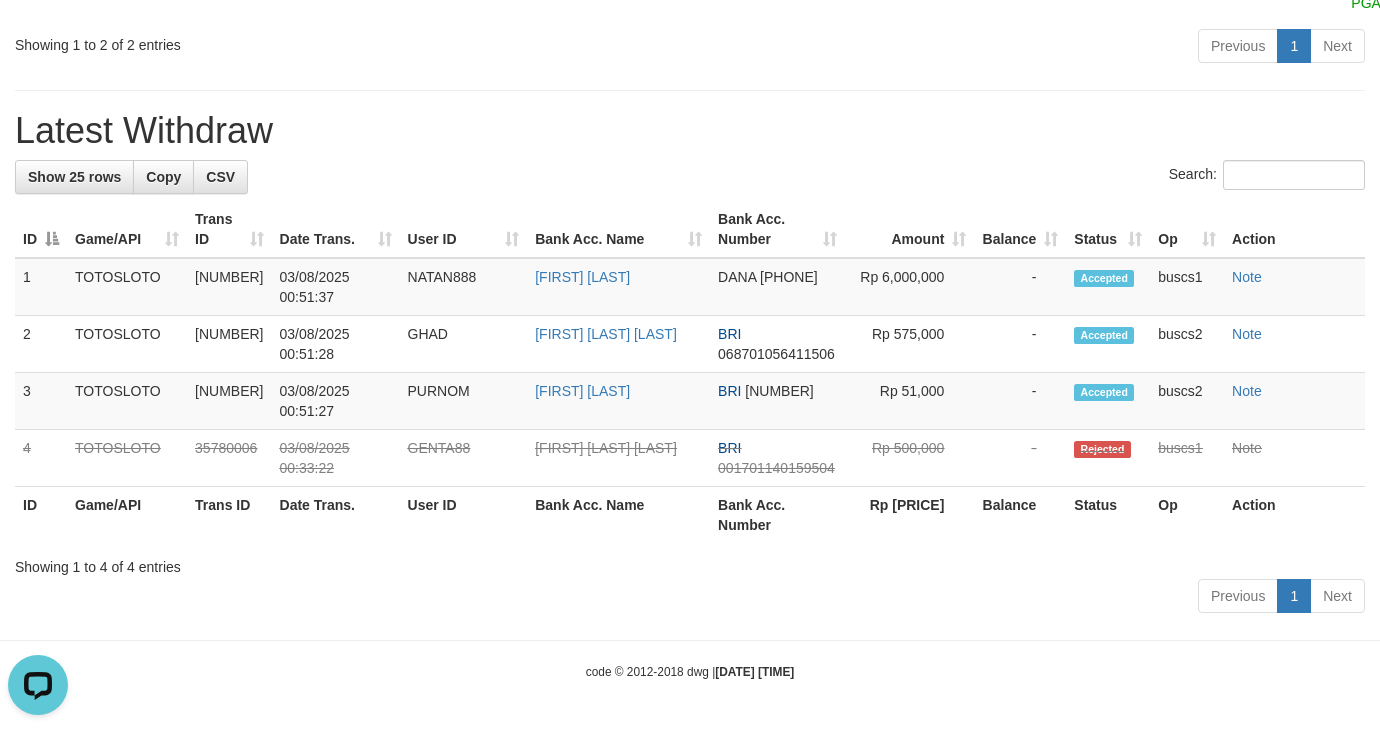click on "Latest Withdraw" at bounding box center [690, 131] 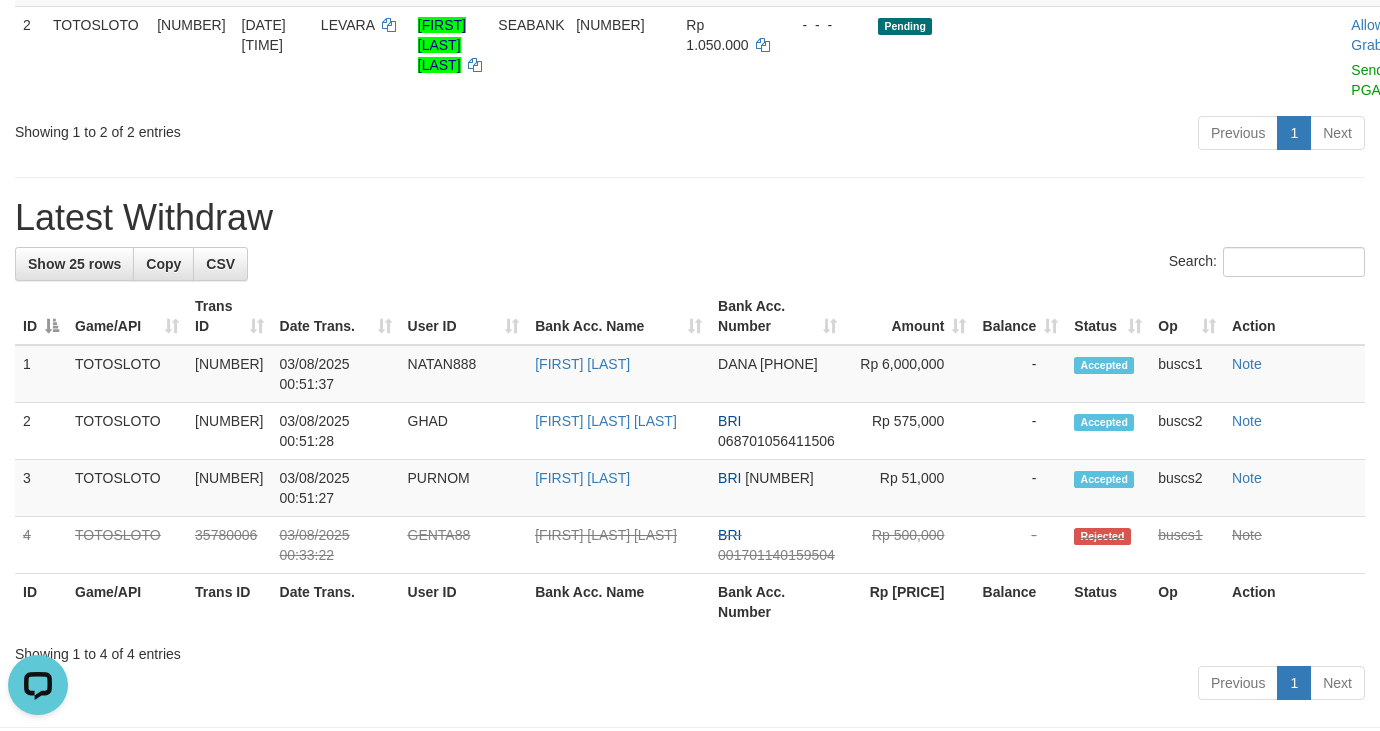 scroll, scrollTop: 313, scrollLeft: 0, axis: vertical 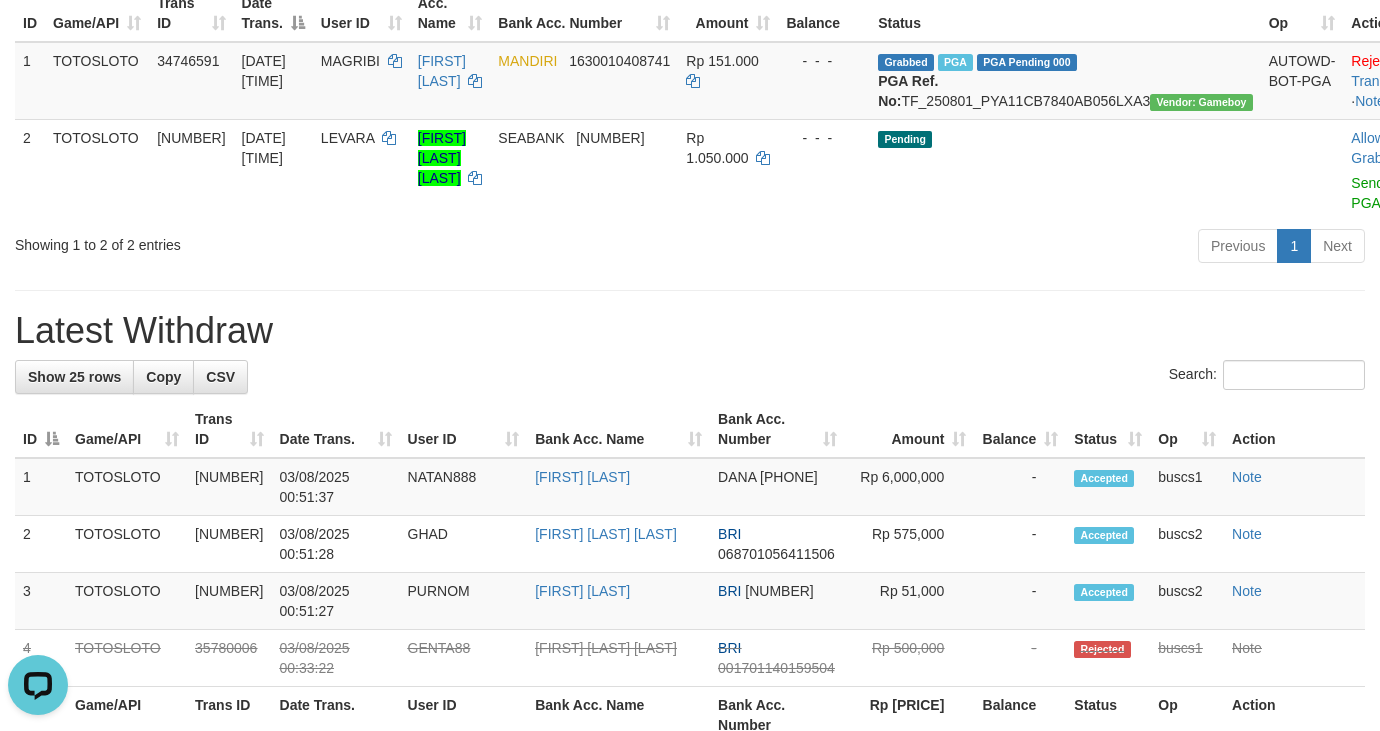 click on "Showing 1 to 2 of 2 entries" at bounding box center (287, 241) 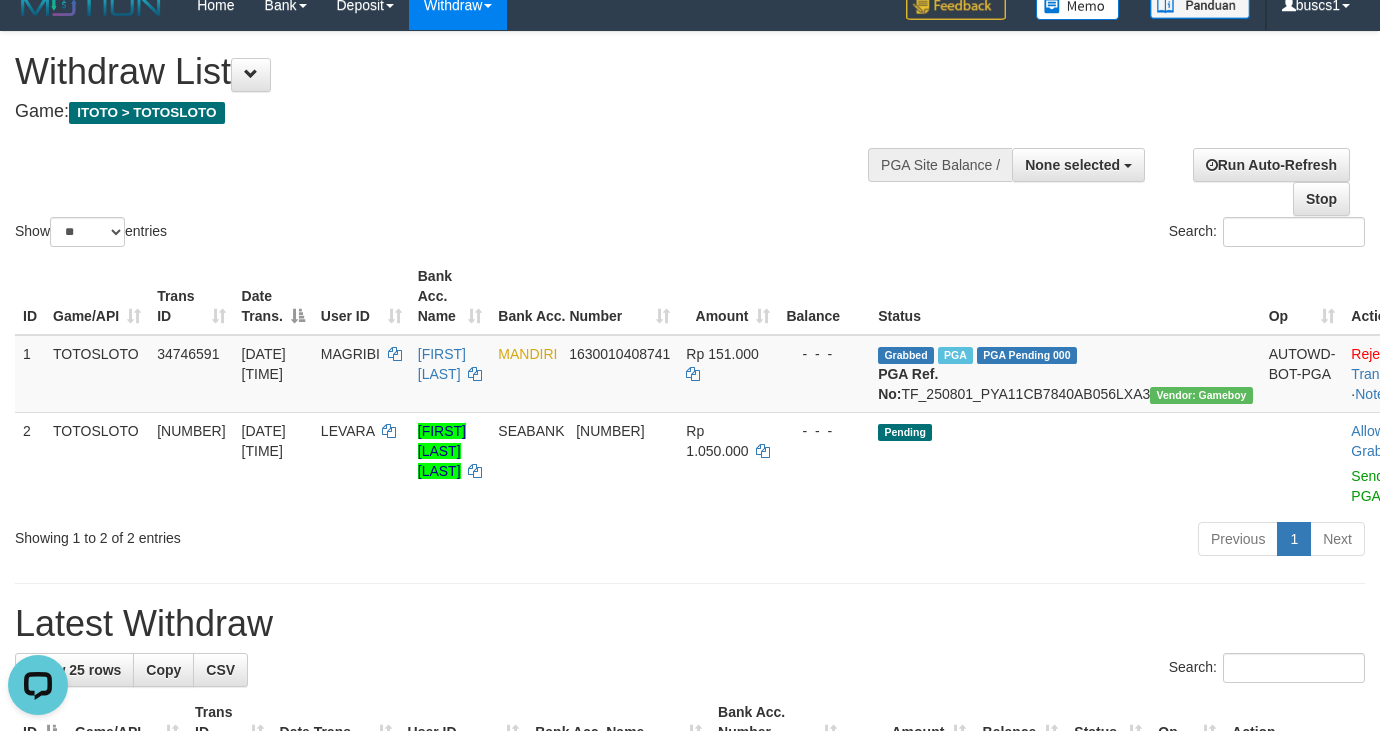 scroll, scrollTop: 0, scrollLeft: 0, axis: both 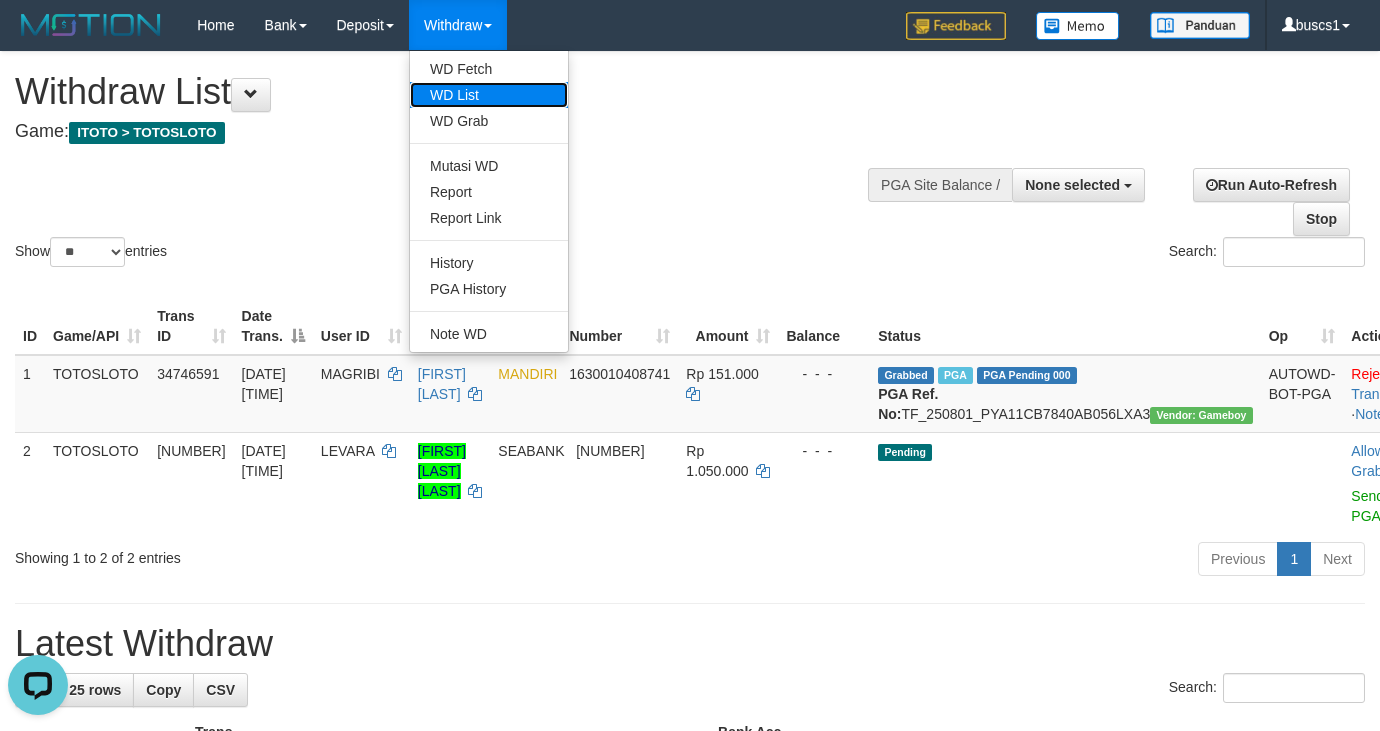 click on "WD List" at bounding box center [489, 95] 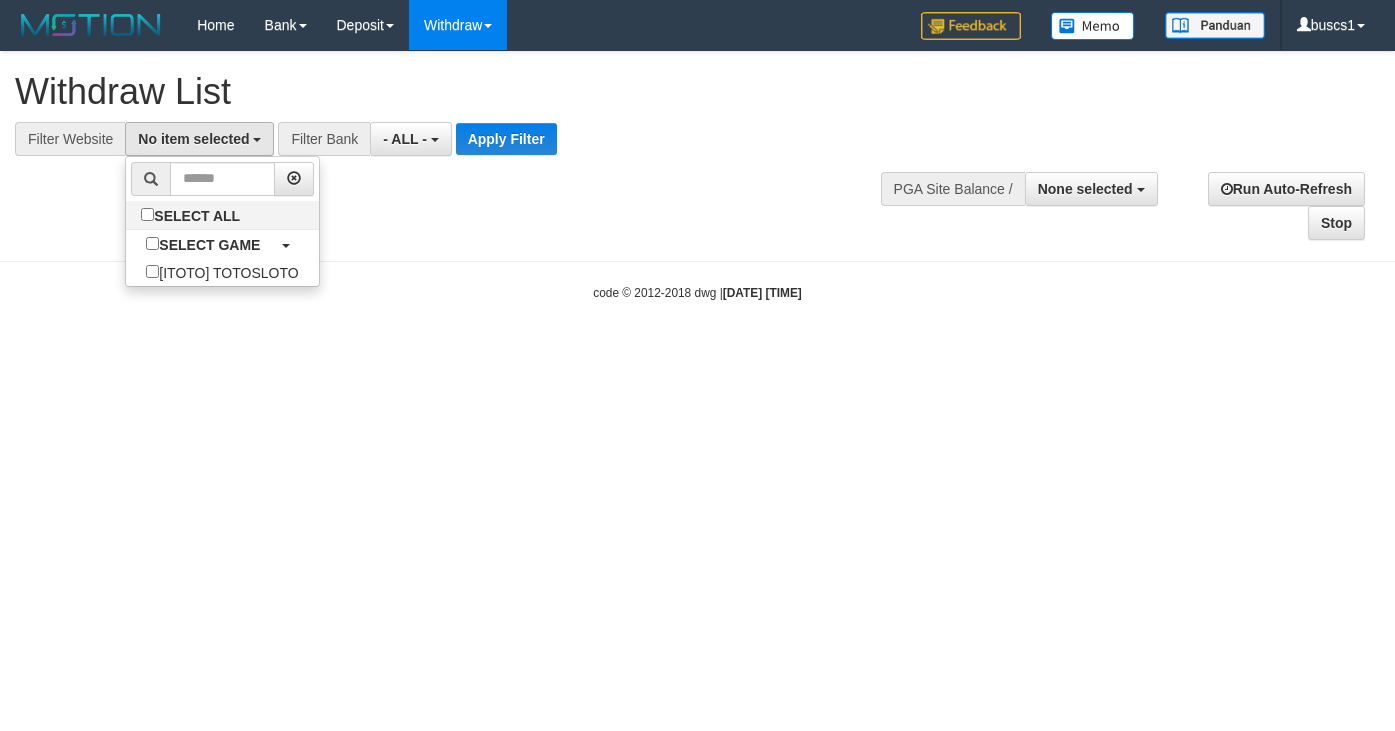 select 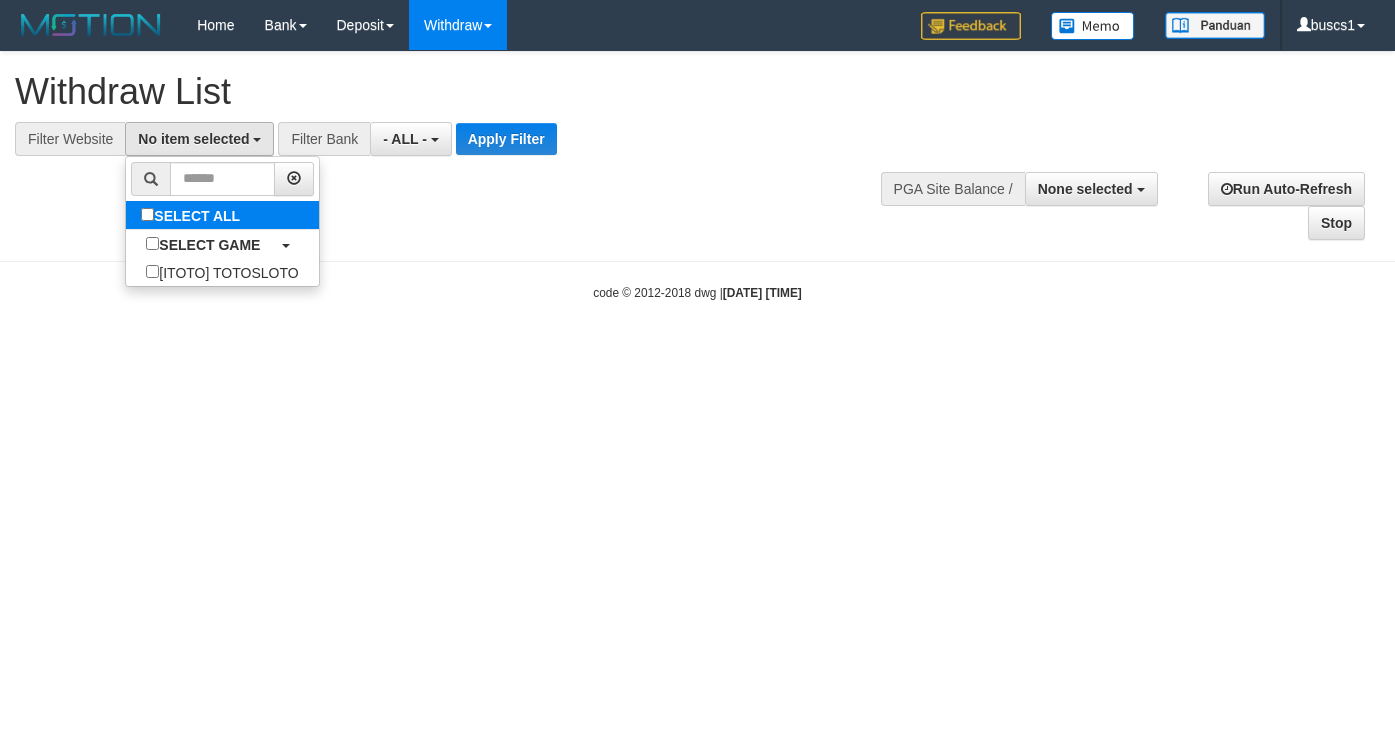 scroll, scrollTop: 0, scrollLeft: 0, axis: both 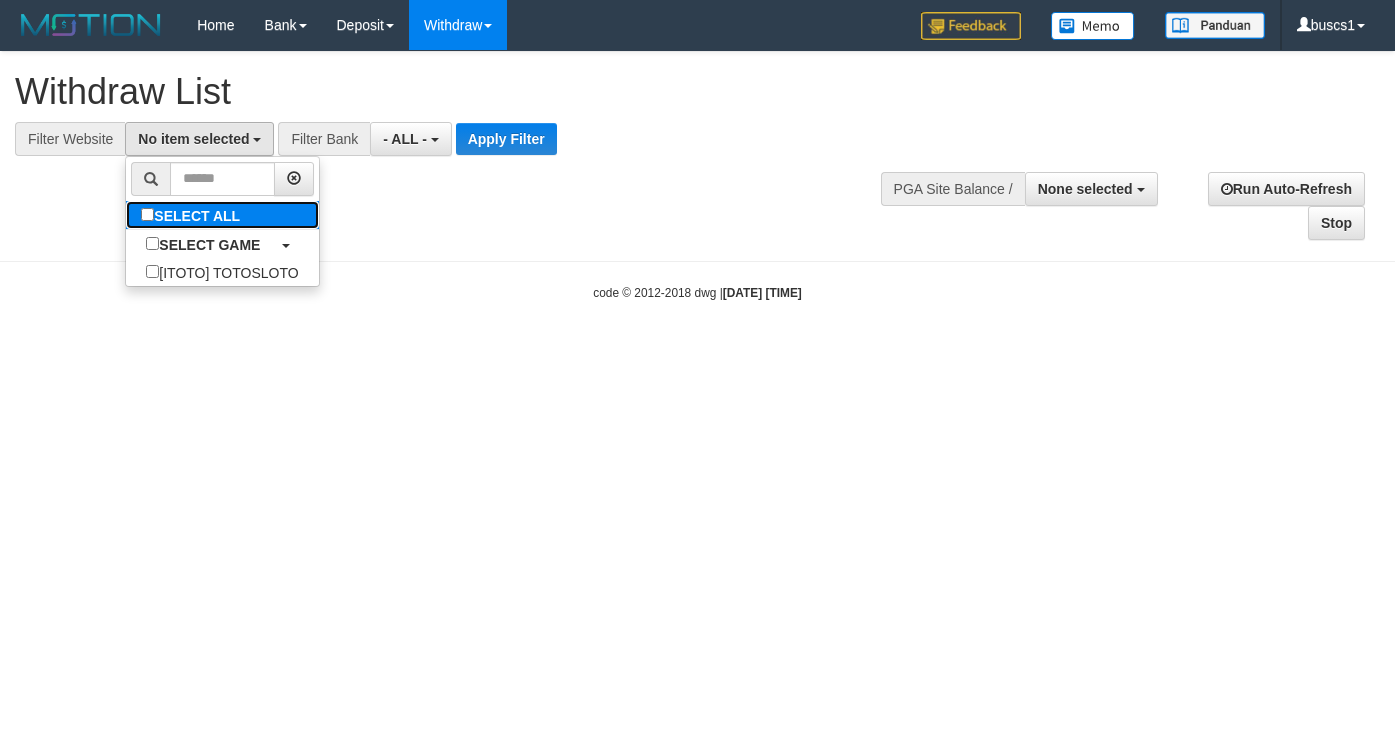 click on "SELECT ALL" at bounding box center [193, 215] 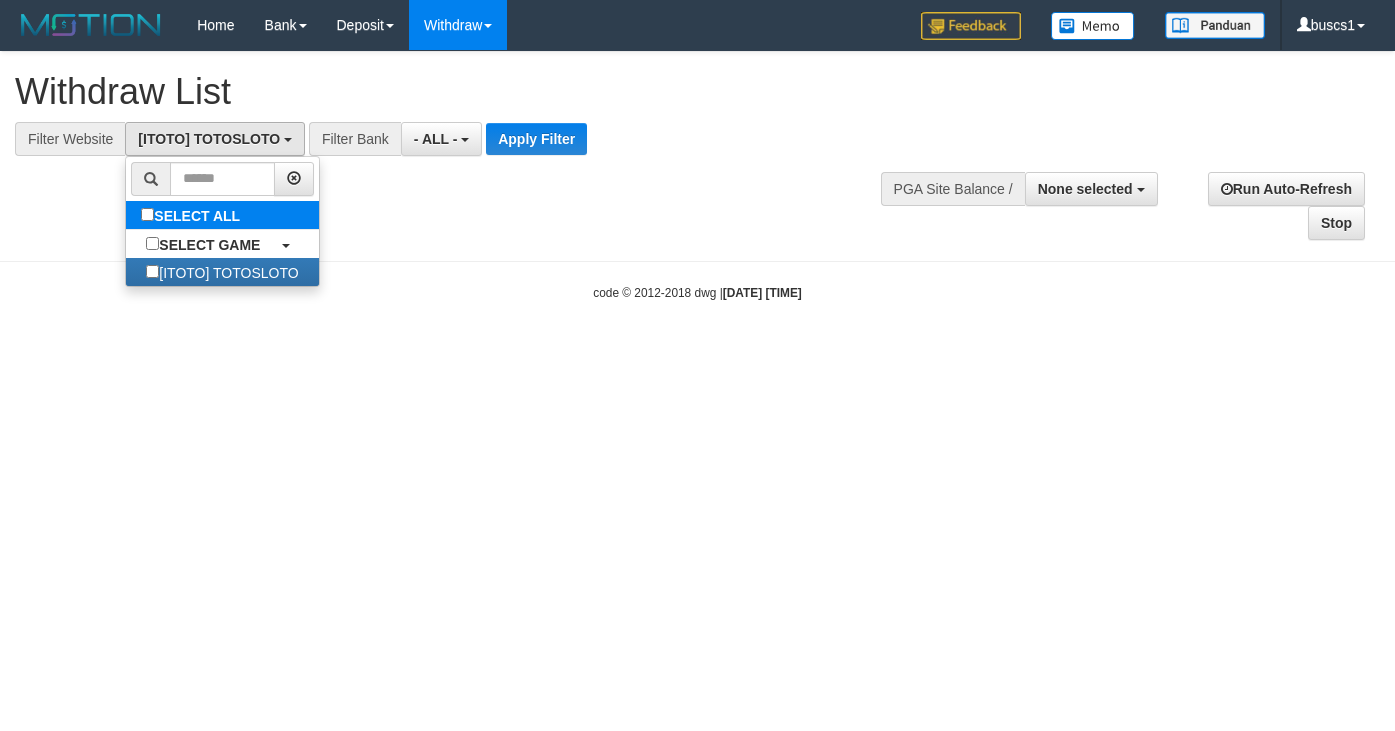 select on "****" 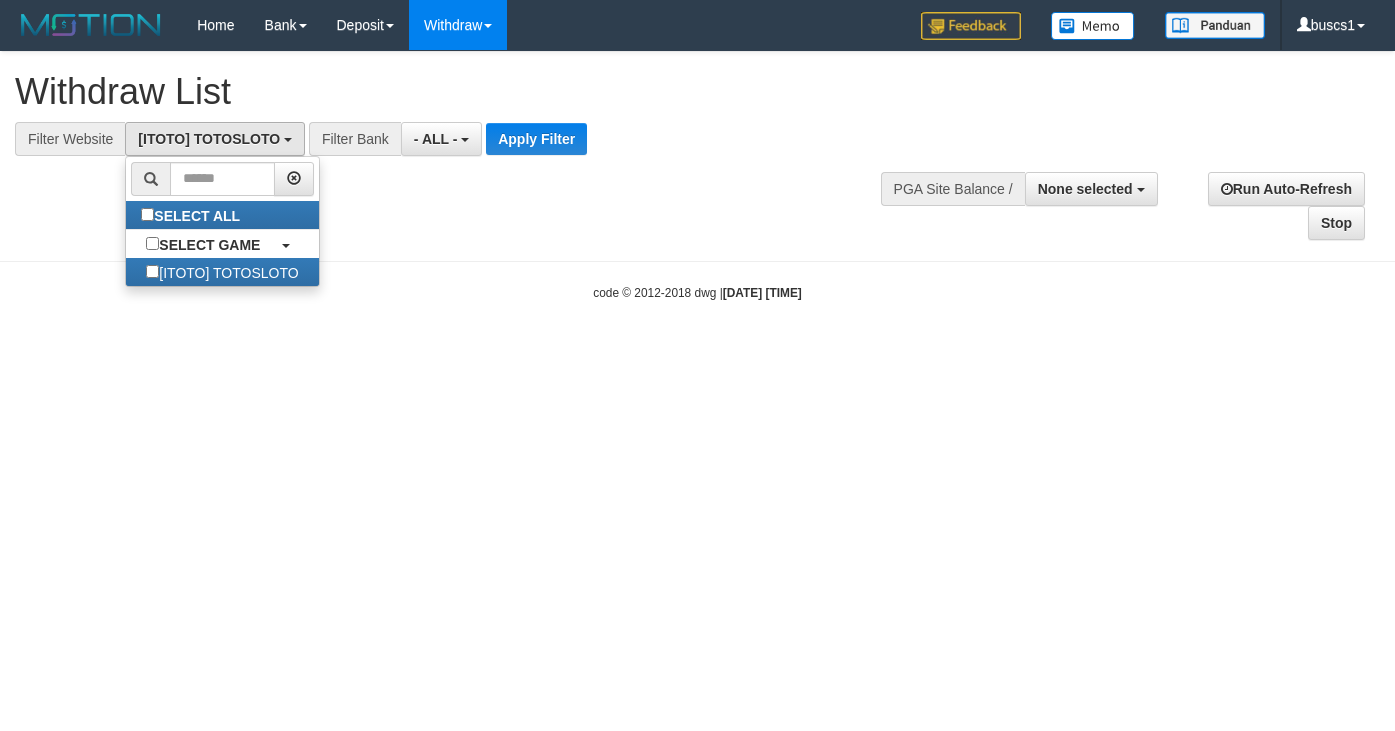 scroll, scrollTop: 18, scrollLeft: 0, axis: vertical 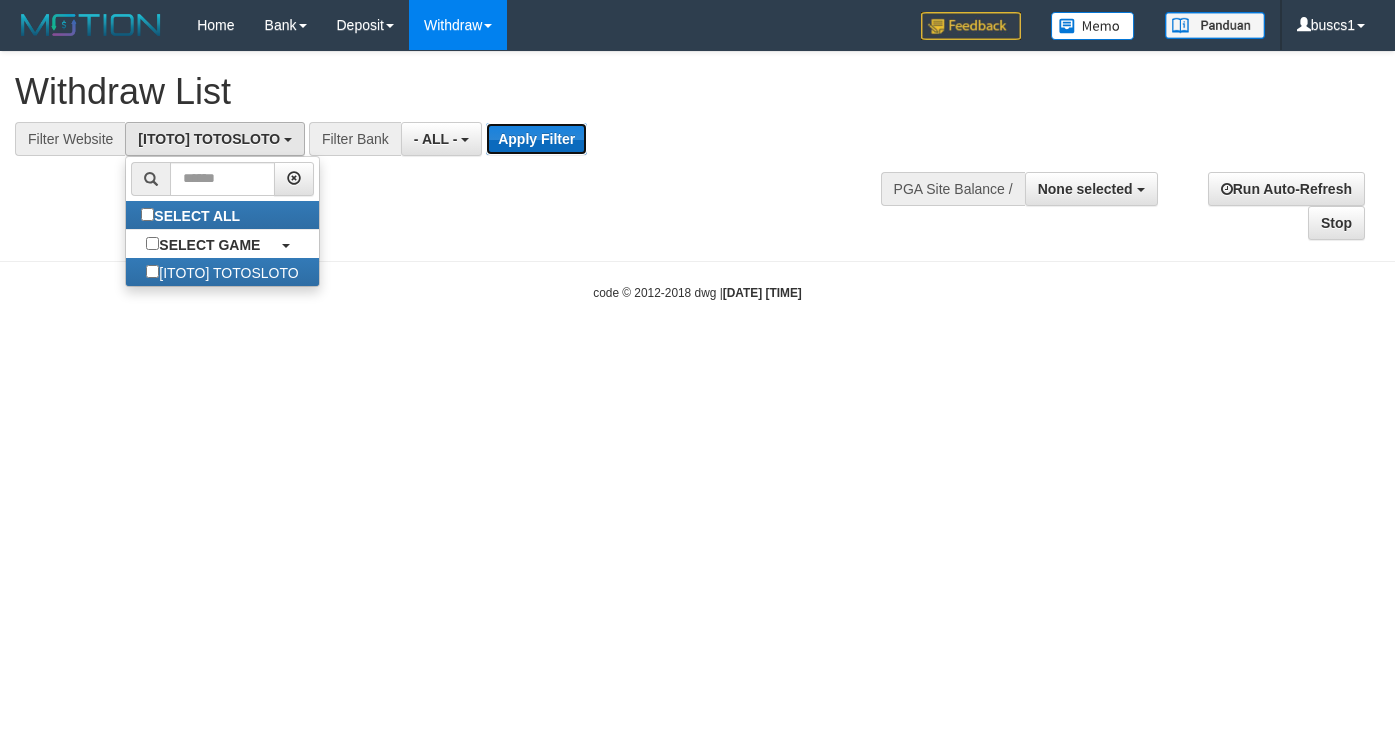 click on "Apply Filter" at bounding box center [536, 139] 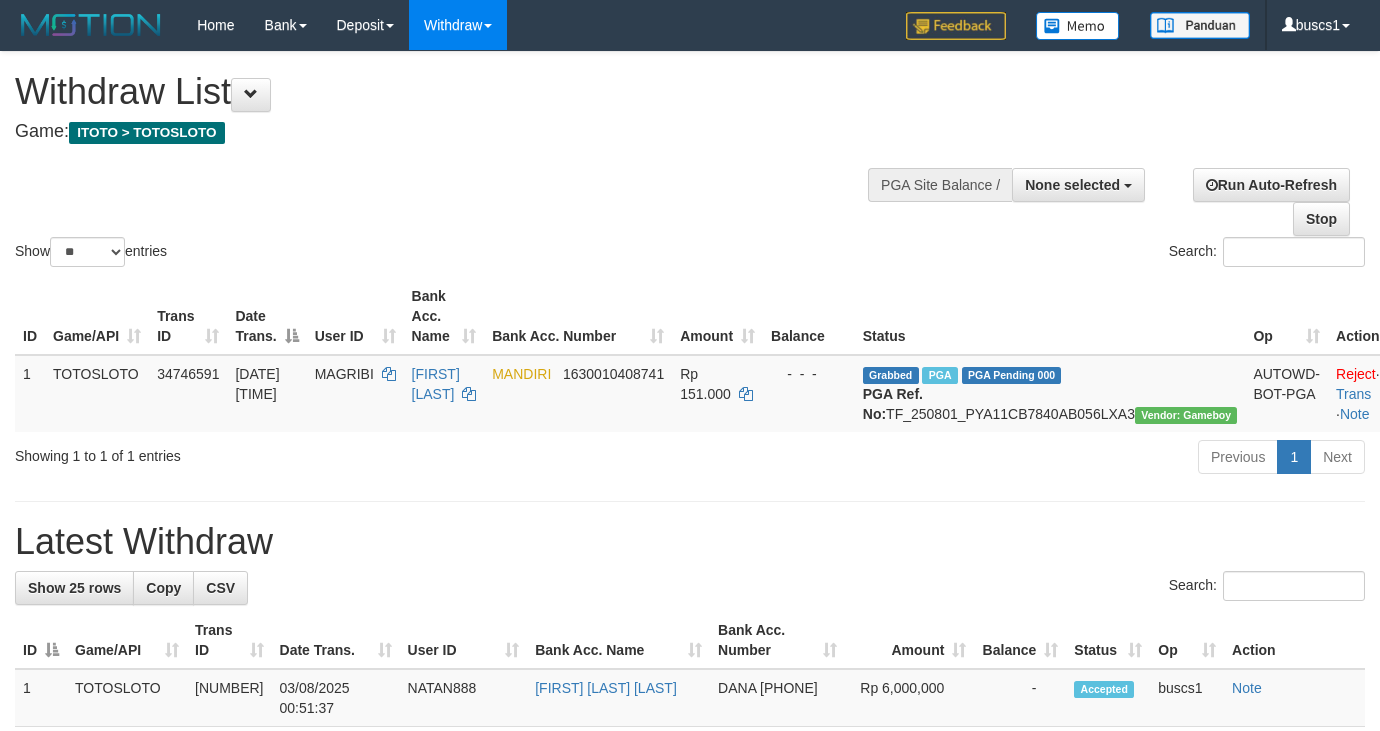 select 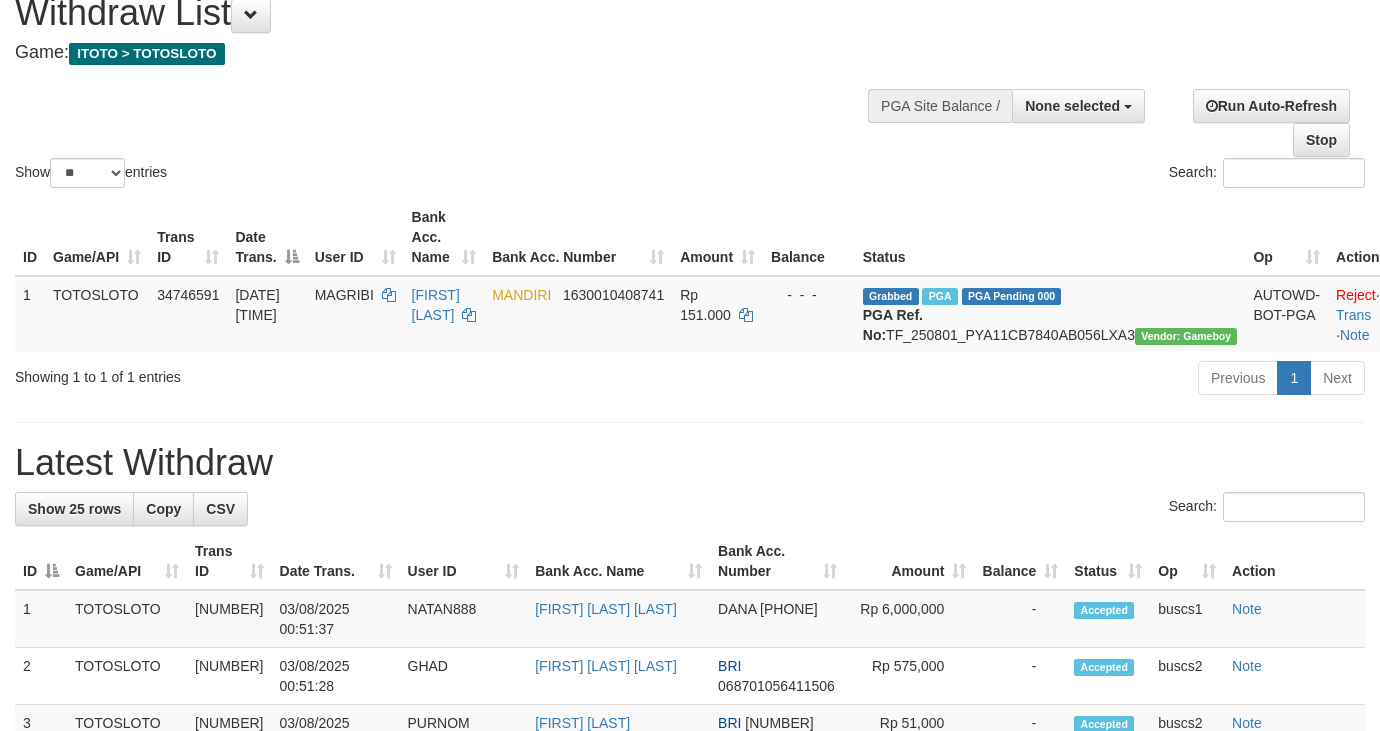 scroll, scrollTop: 200, scrollLeft: 0, axis: vertical 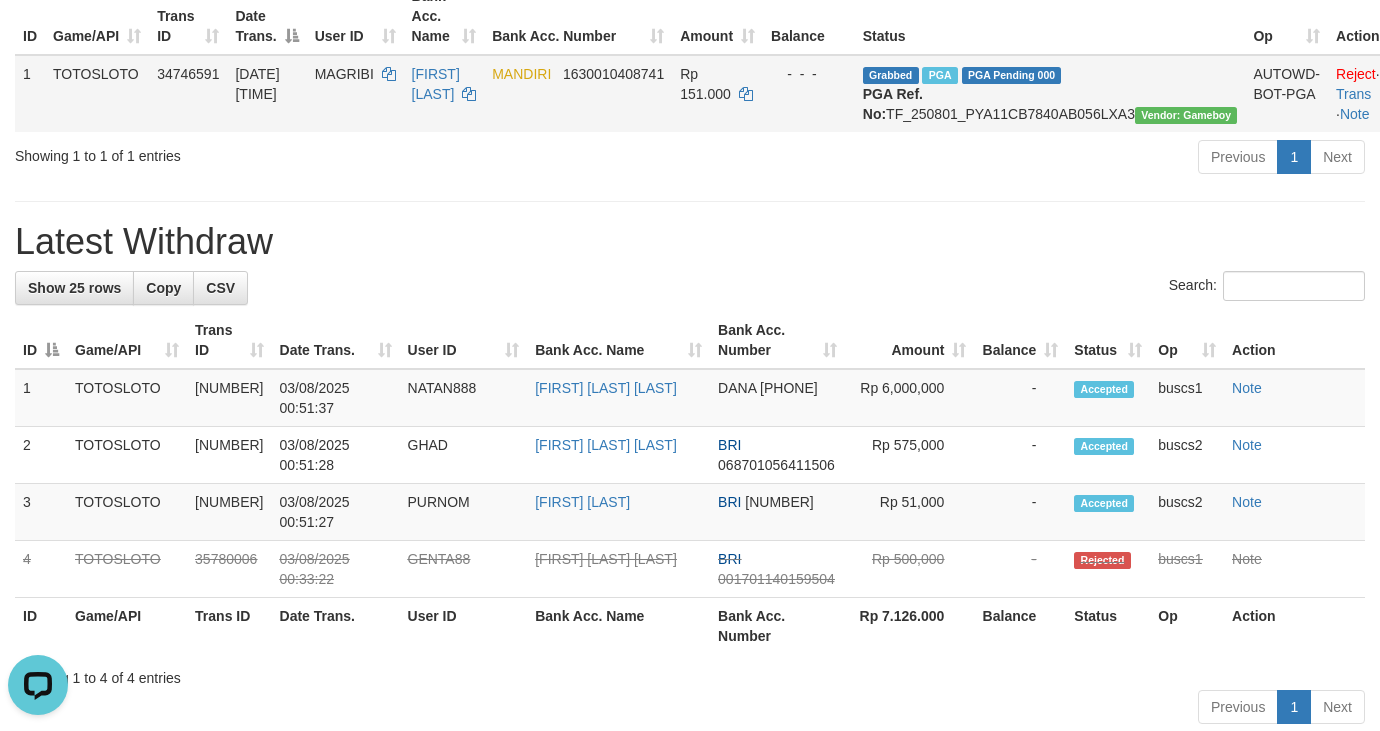 click on "TOTOSLOTO" at bounding box center (97, 93) 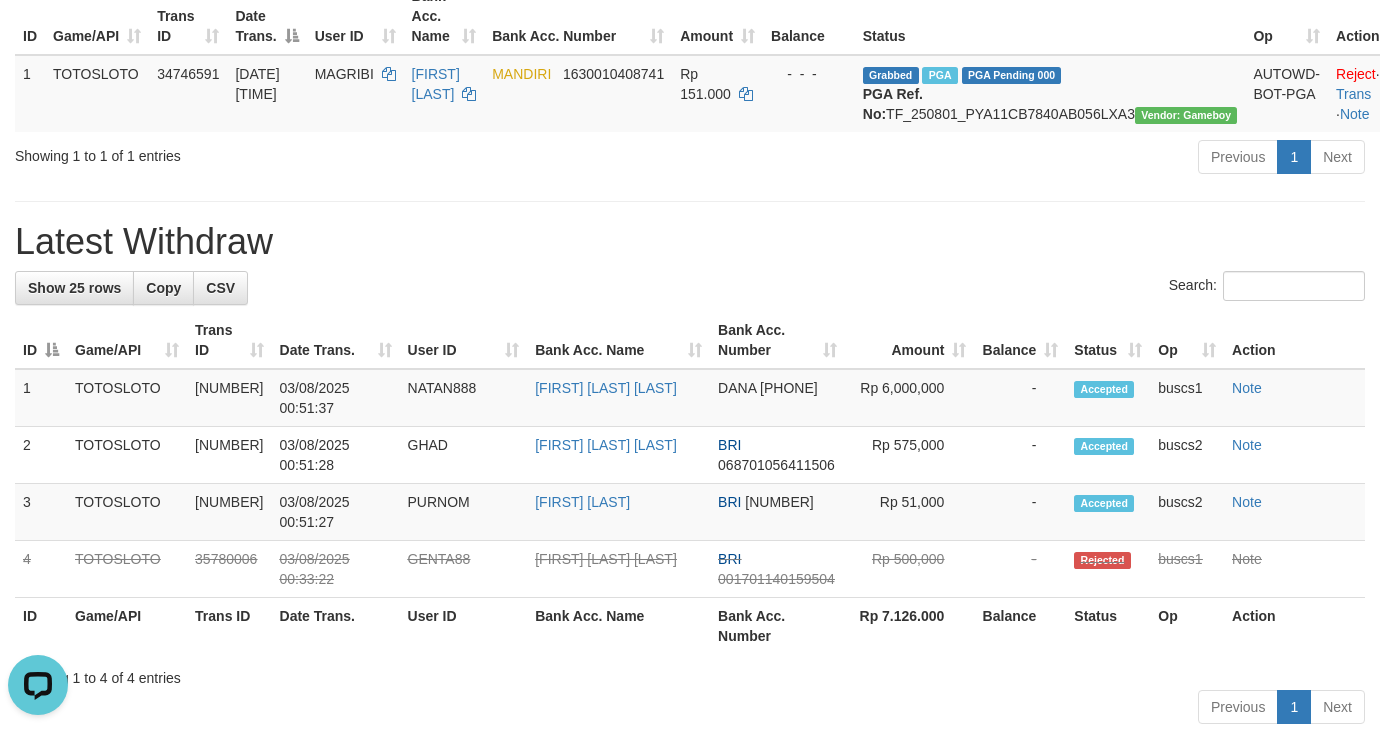 click on "**********" at bounding box center (690, 241) 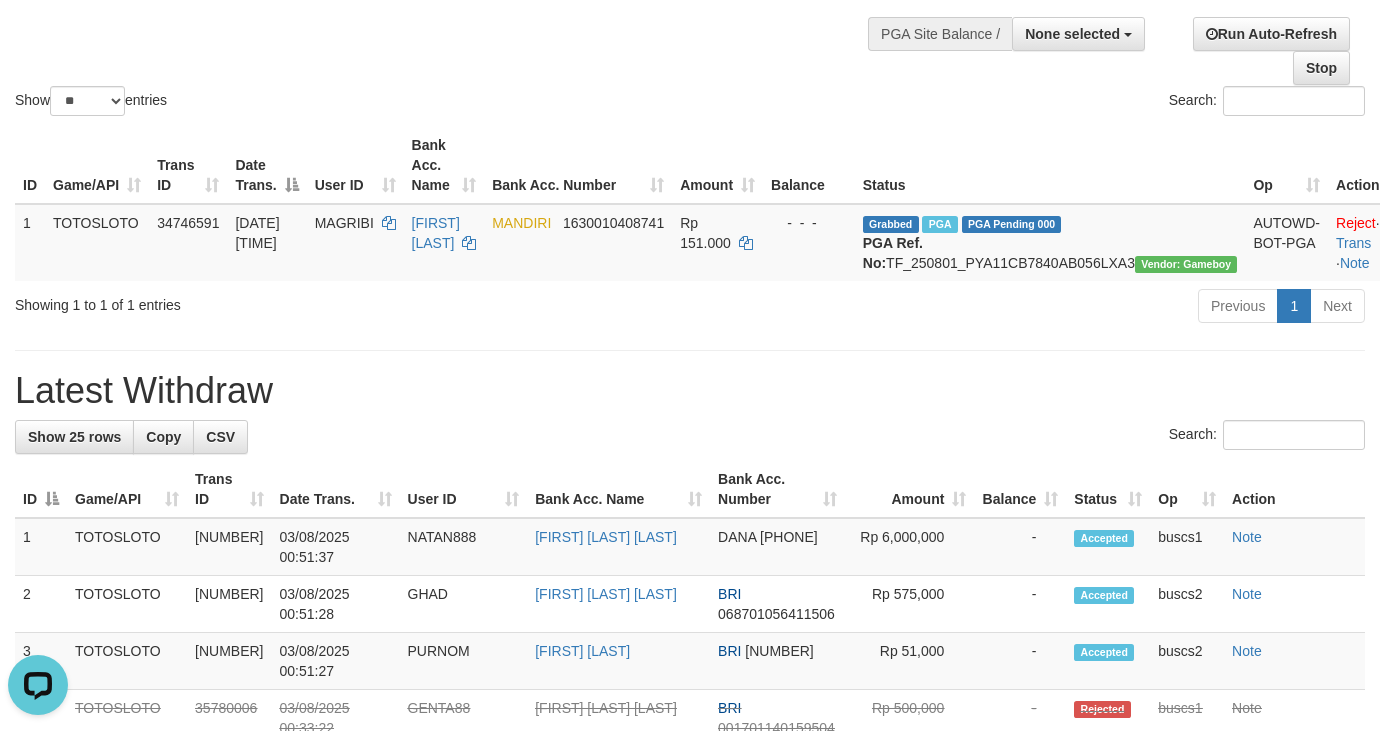 scroll, scrollTop: 0, scrollLeft: 0, axis: both 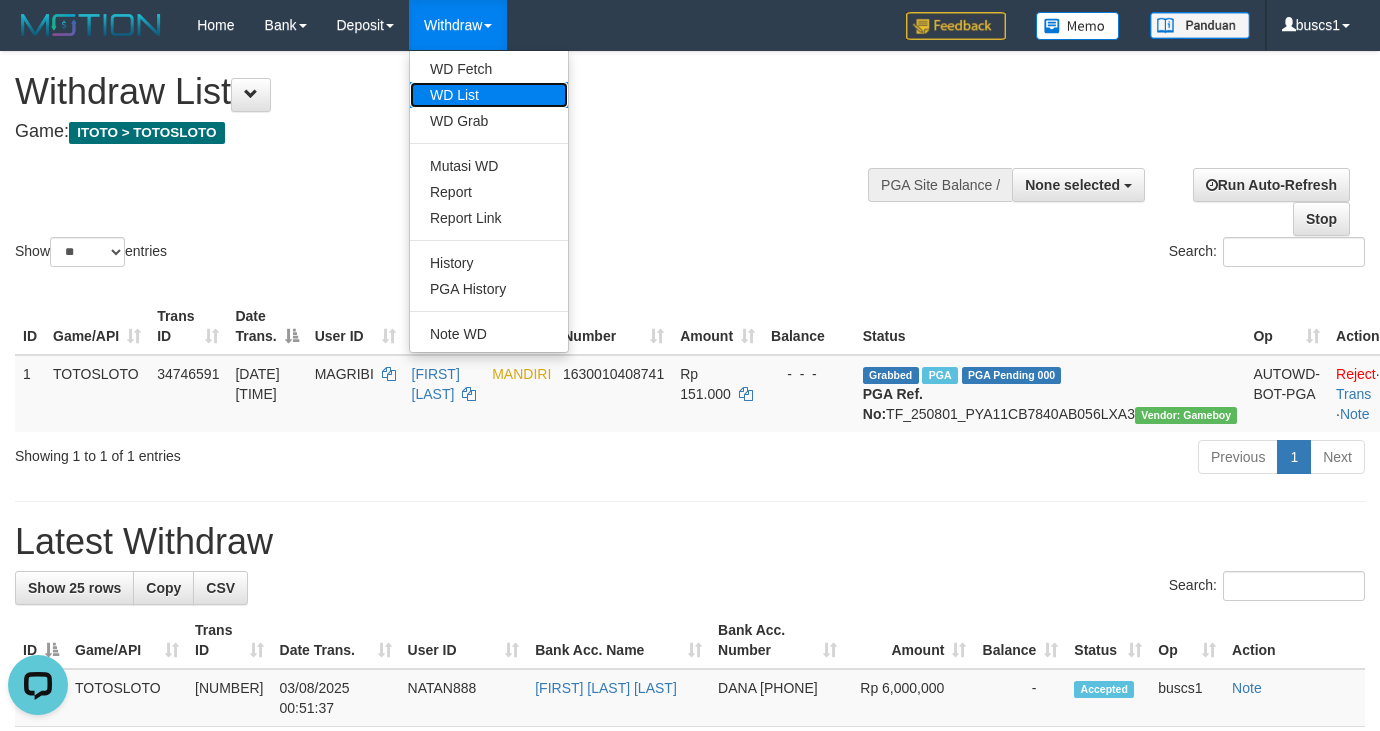 click on "WD List" at bounding box center (489, 95) 